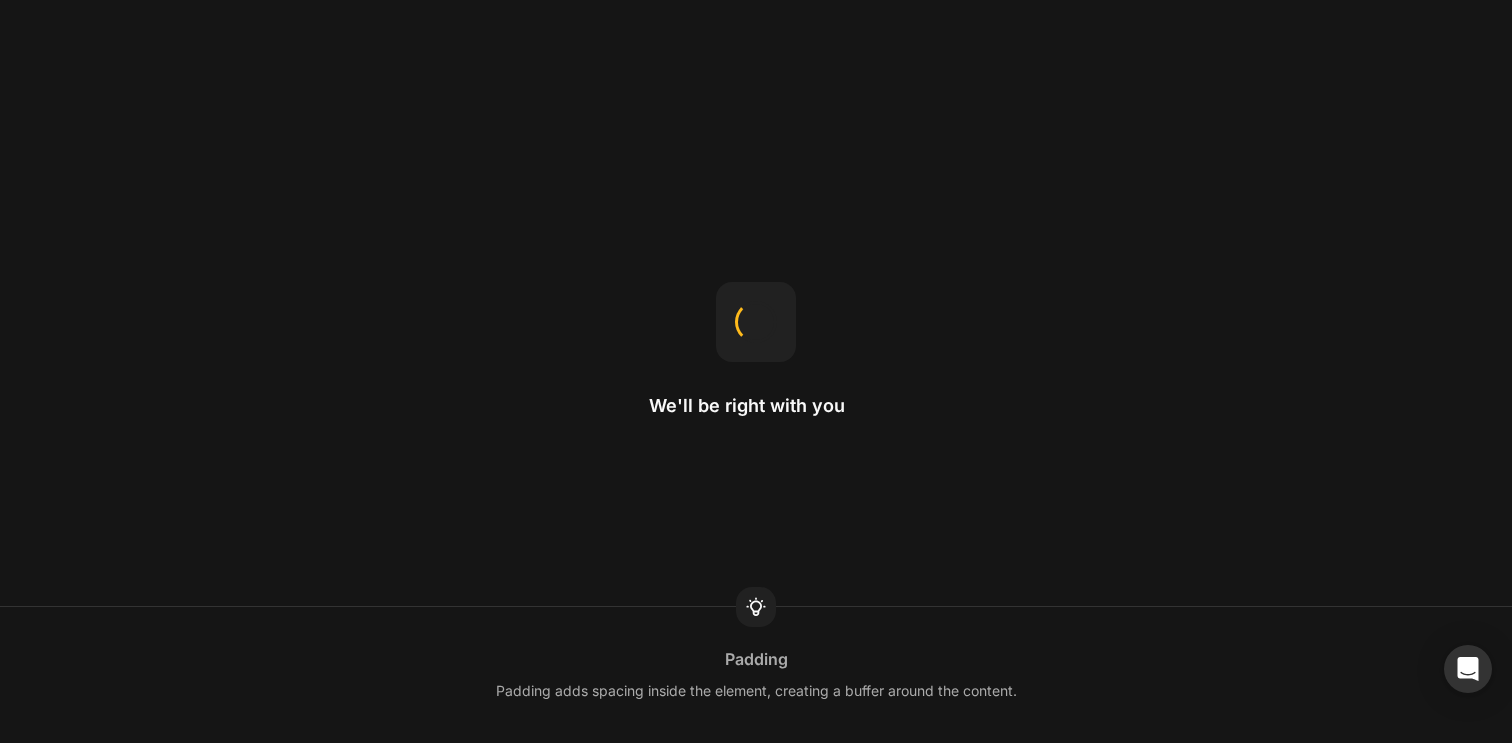 scroll, scrollTop: 0, scrollLeft: 0, axis: both 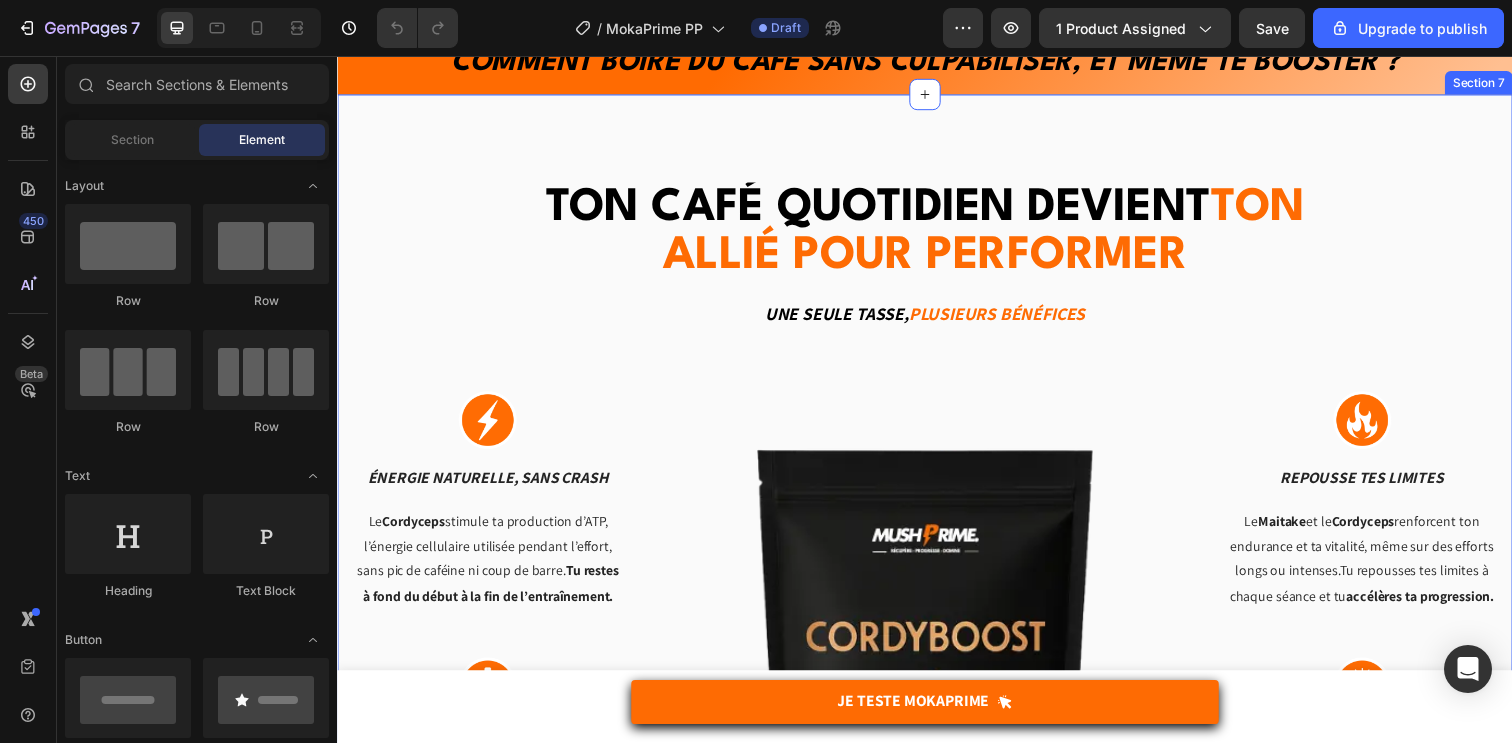 click on "Ton café quotidien devient" at bounding box center [890, 211] 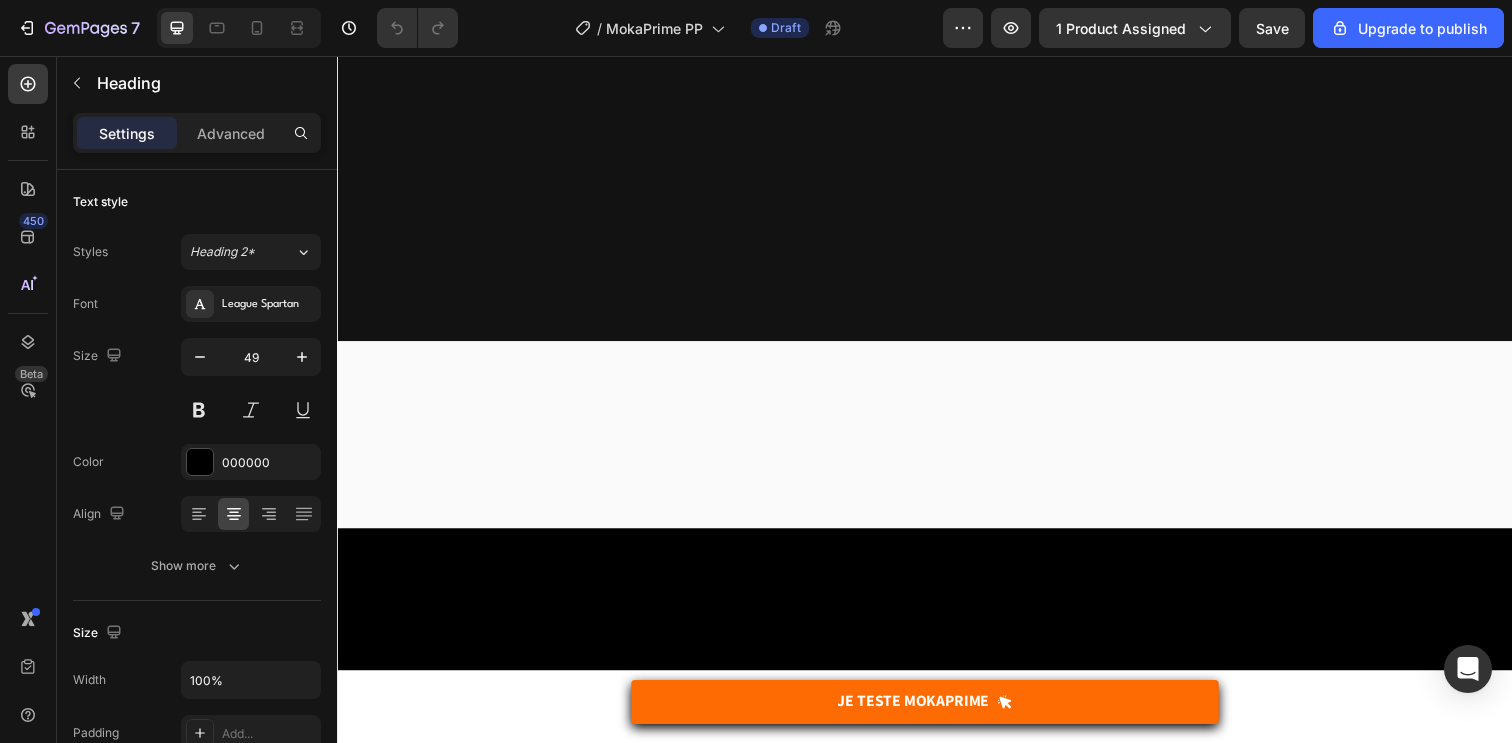 scroll, scrollTop: 0, scrollLeft: 0, axis: both 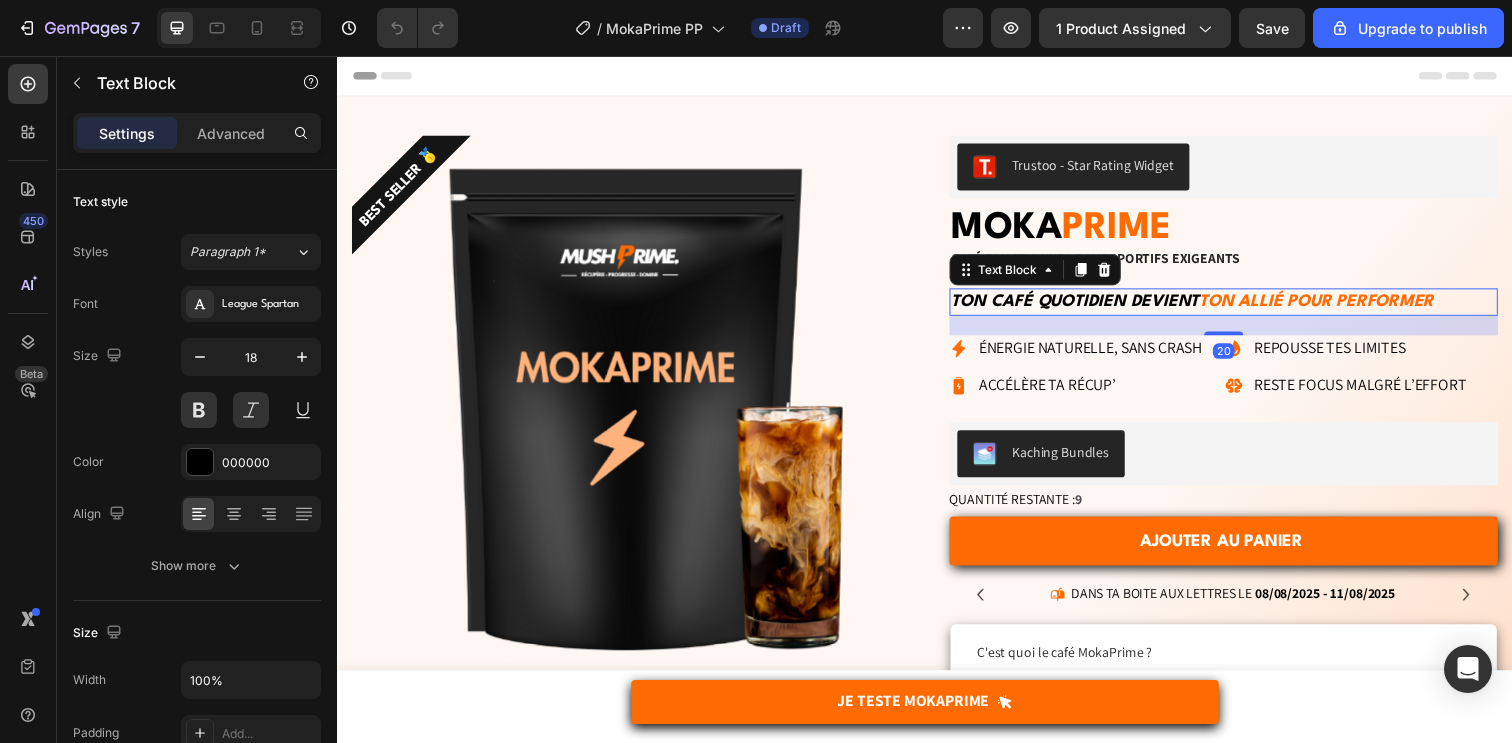 click on "Ton café quotidien devient  ton allié pour performer" at bounding box center [1242, 306] 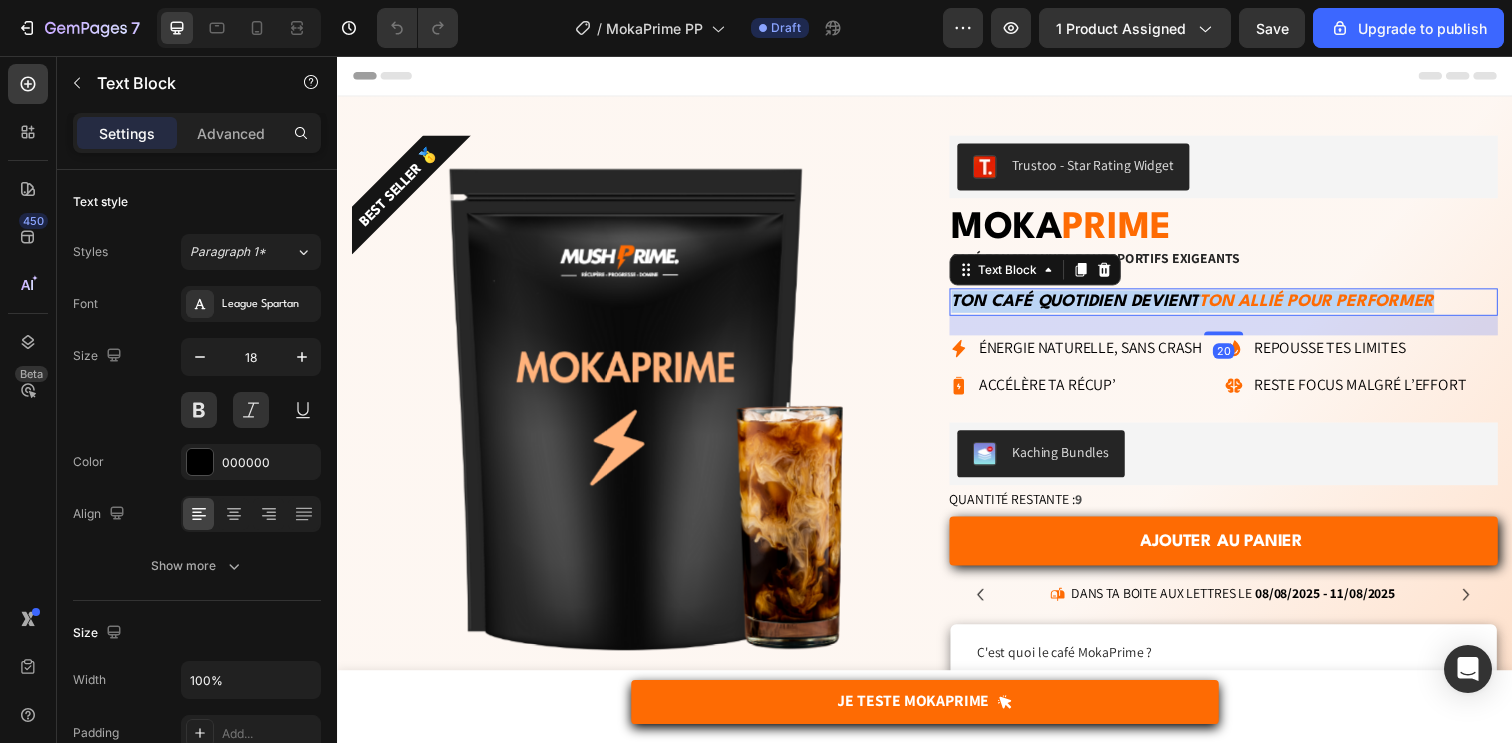 click on "Ton café quotidien devient  ton allié pour performer" at bounding box center [1242, 306] 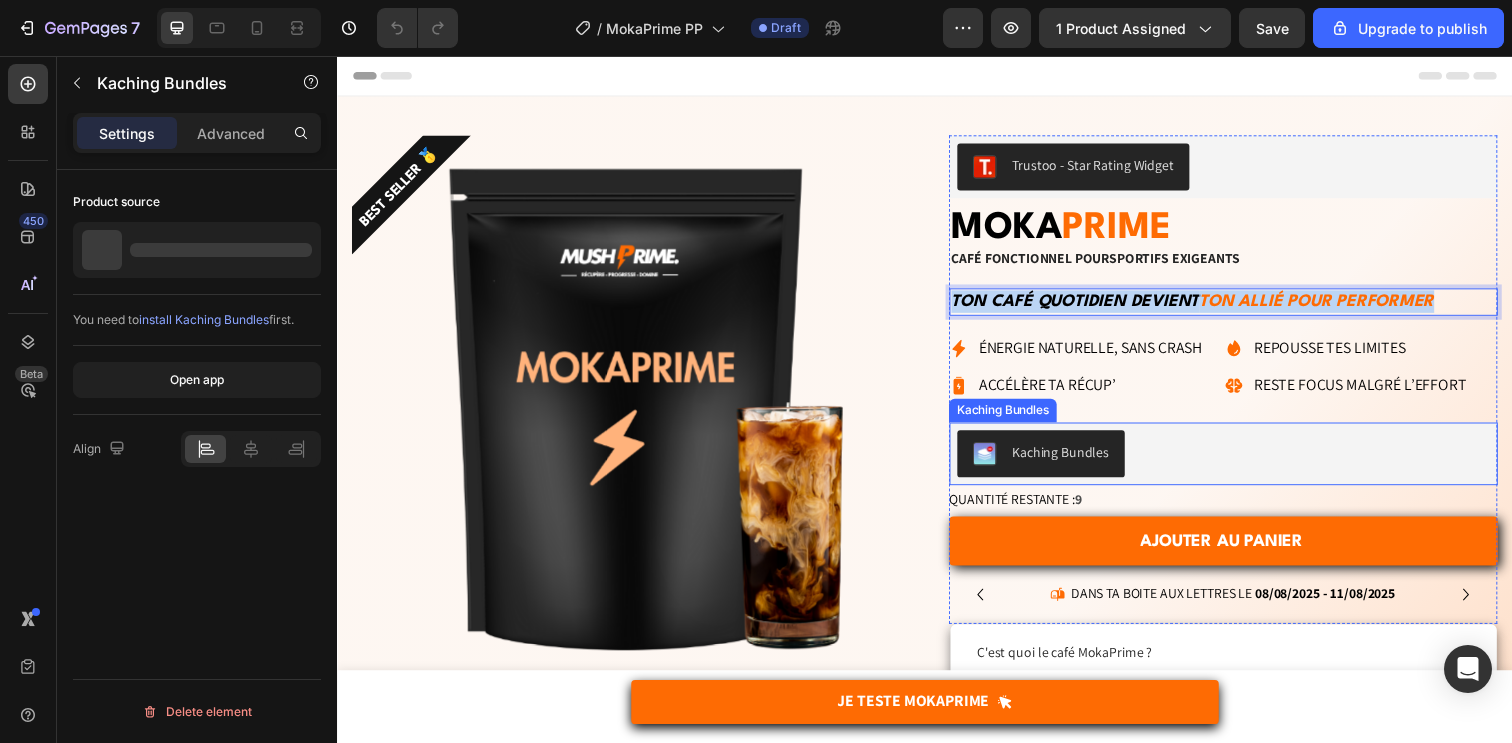 click on "Kaching Bundles" at bounding box center (1242, 462) 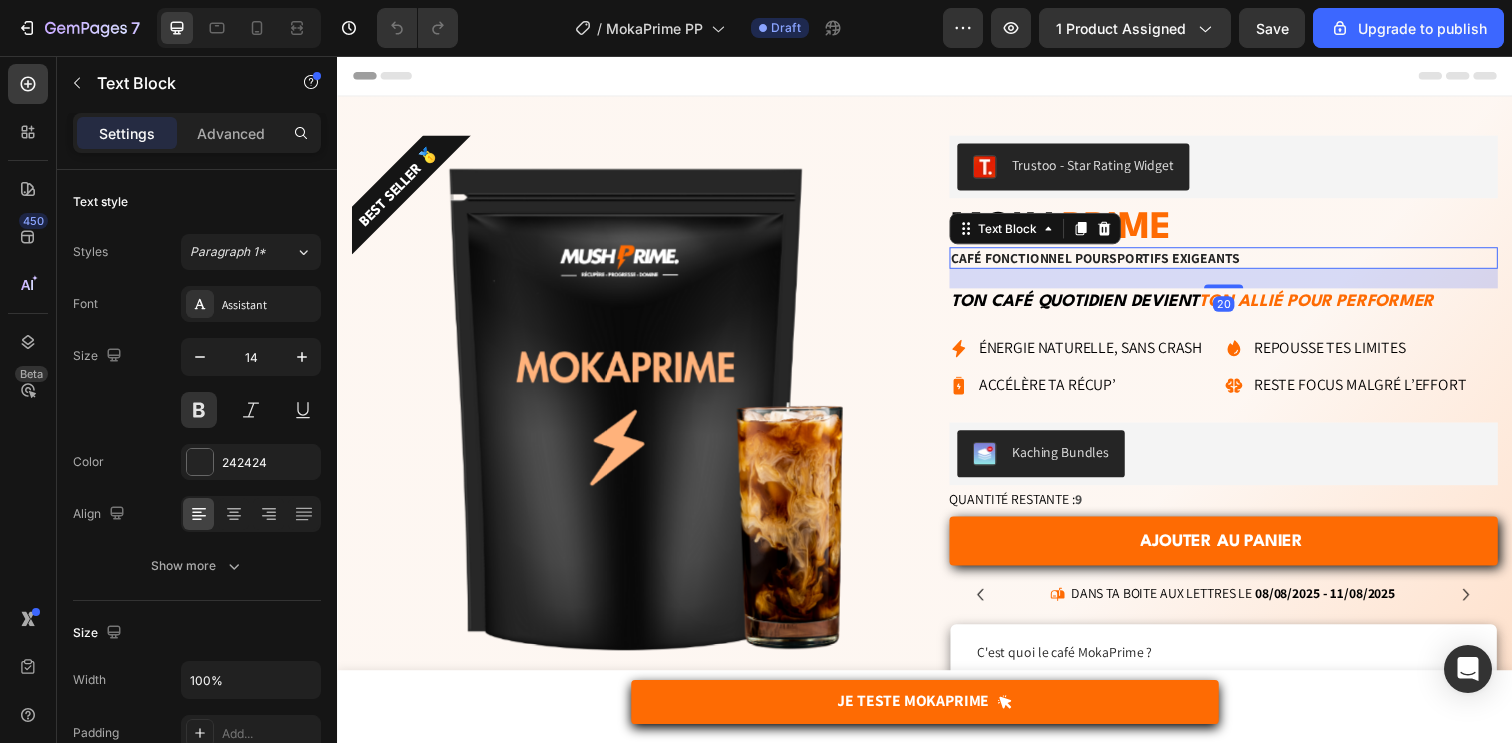click on "sportifs exigeants" at bounding box center [1192, 262] 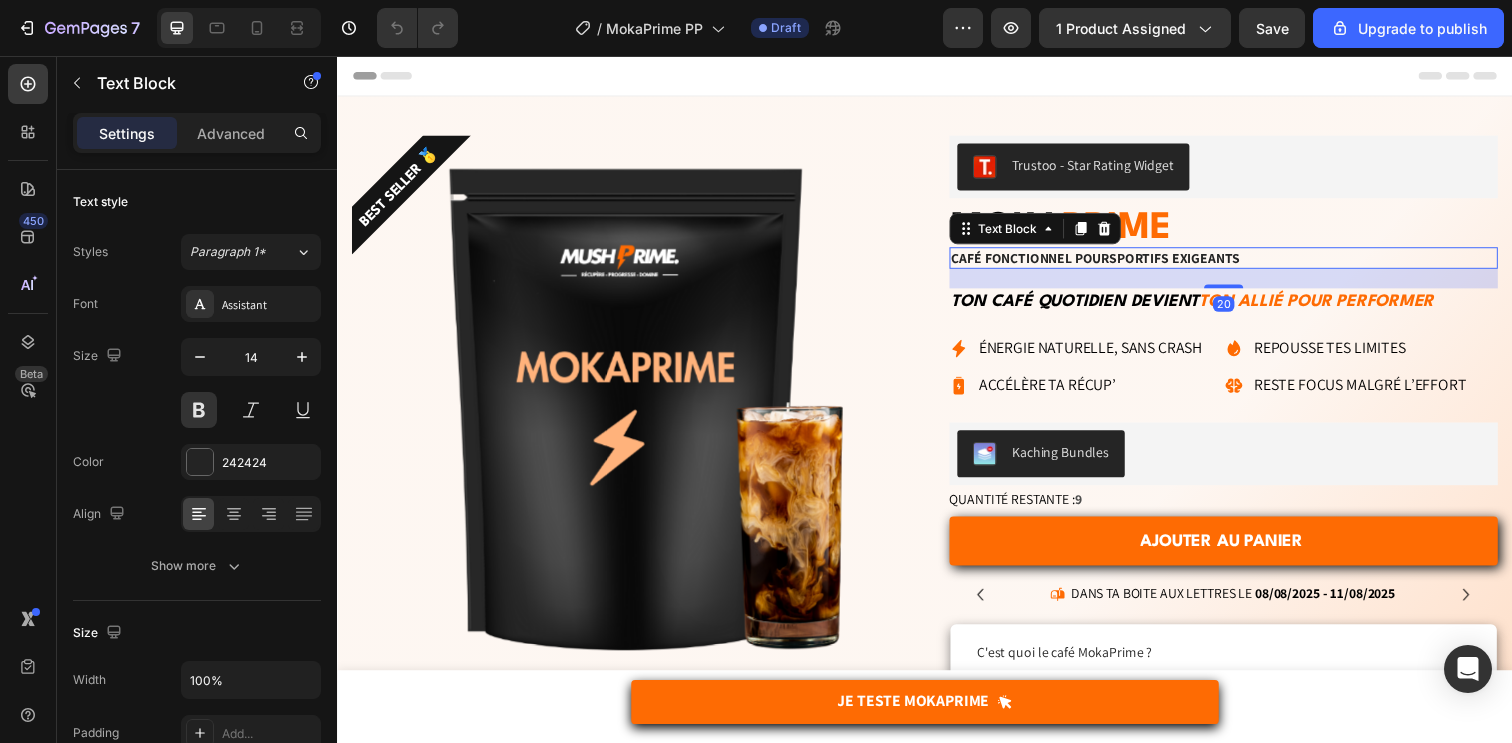 click on "sportifs exigeants" at bounding box center (1192, 262) 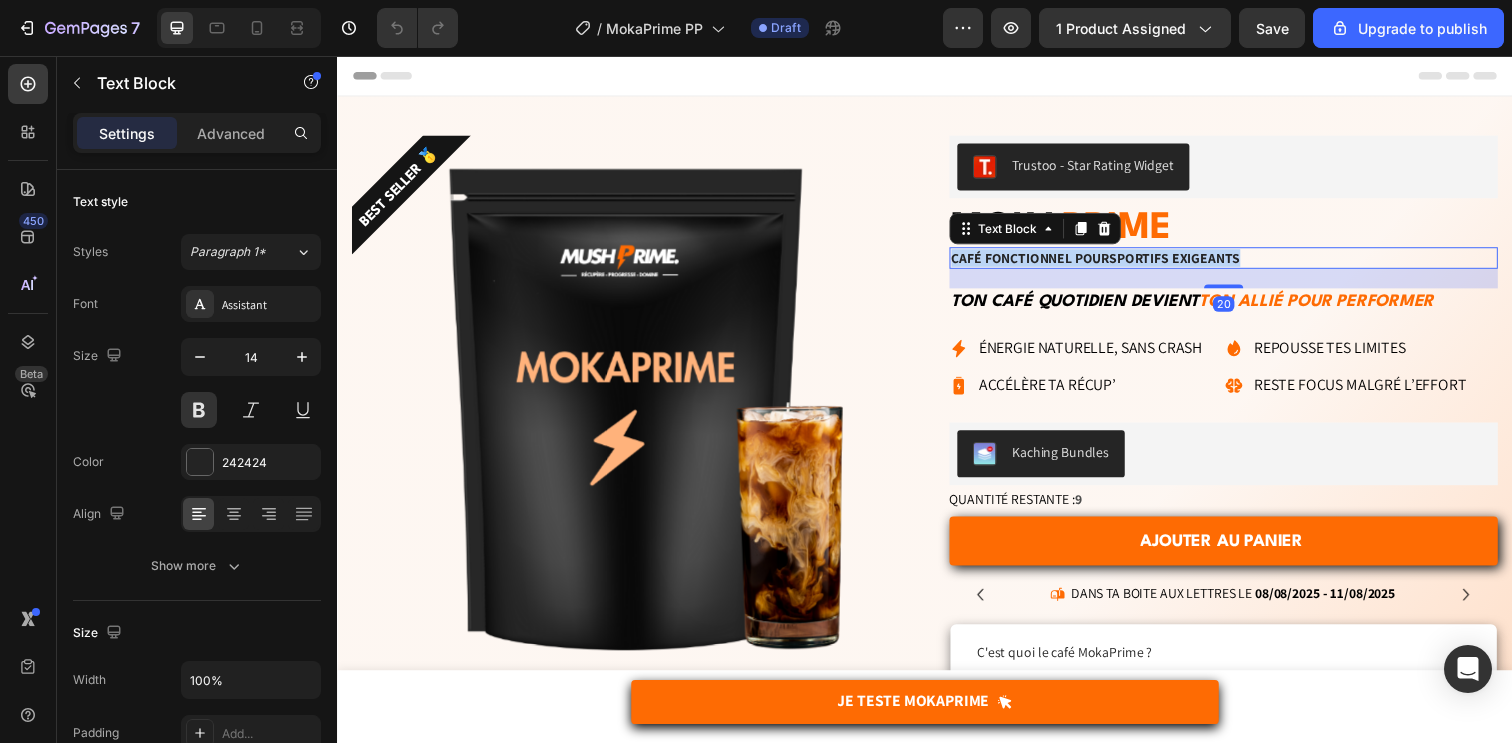 click on "sportifs exigeants" at bounding box center (1192, 262) 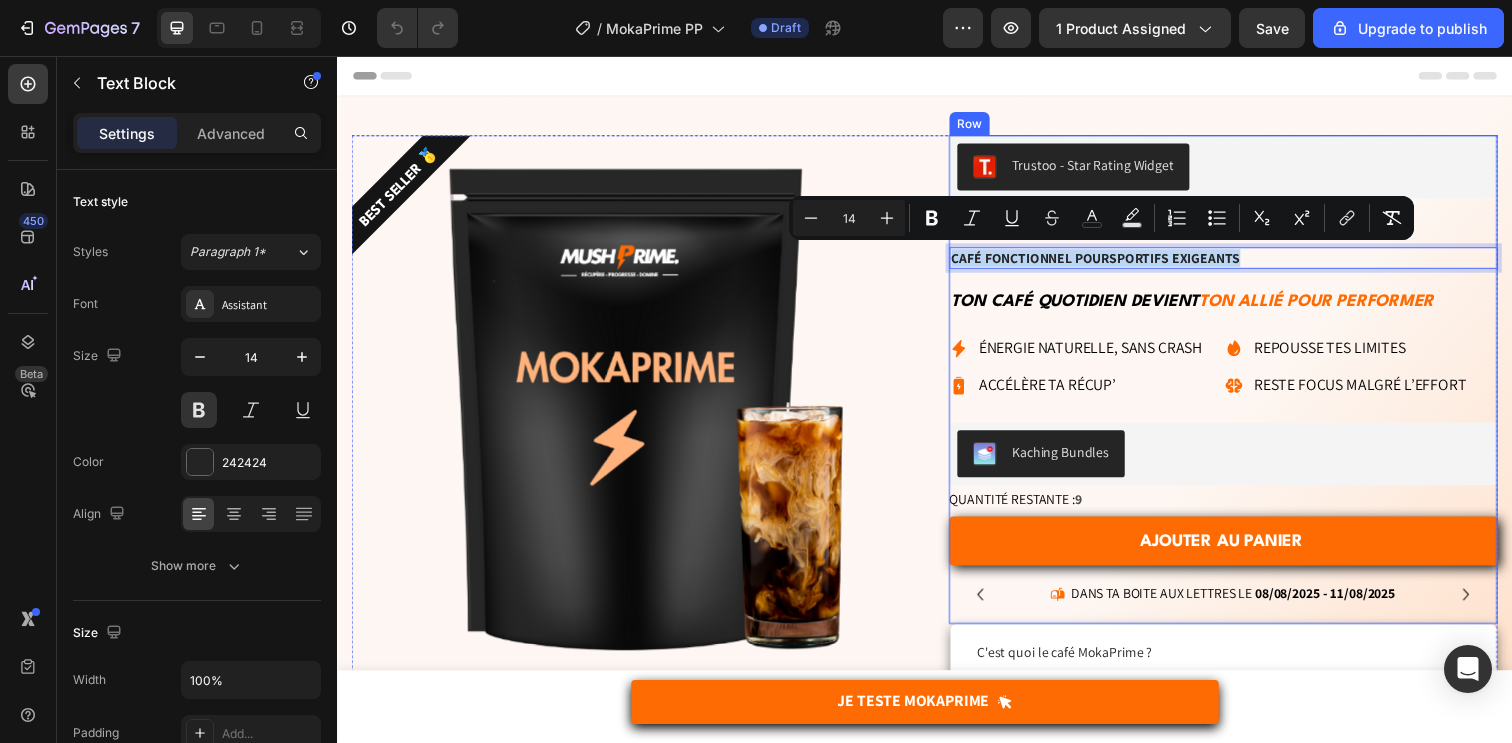 click on "Trustoo - Star Rating Widget Trustoo MOKA PRIME Heading Café fonctionnel pour  sportifs exigeants Text Block   20 Ton café quotidien devient  ton allié pour performer Text Block
Énergie naturelle, sans crash
Accélère ta récup’ Item List
Repousse tes limites
Reste focus malgré l’effort Item List Row
Plus d'énergie sans crash
Tes séances plus intenses Item List
Booste ton endurance
Accélère ta récup' Item List Row Row Kaching Bundles Kaching Bundles Quantité restante :  9 Stock Counter AJOUTER AU PANIER Add to Cart
Icon
Dans ta boite aux lettres le
08/08/2025 - 11/08/2025
Delivery Date Row livraison  offerte  dès 40€ Text Block RÉSULTATS  GARANTIS 60 JOURS  OU REMBOURSé Text Block Image Image Image Image Image Row
Carousel" at bounding box center (1242, 386) 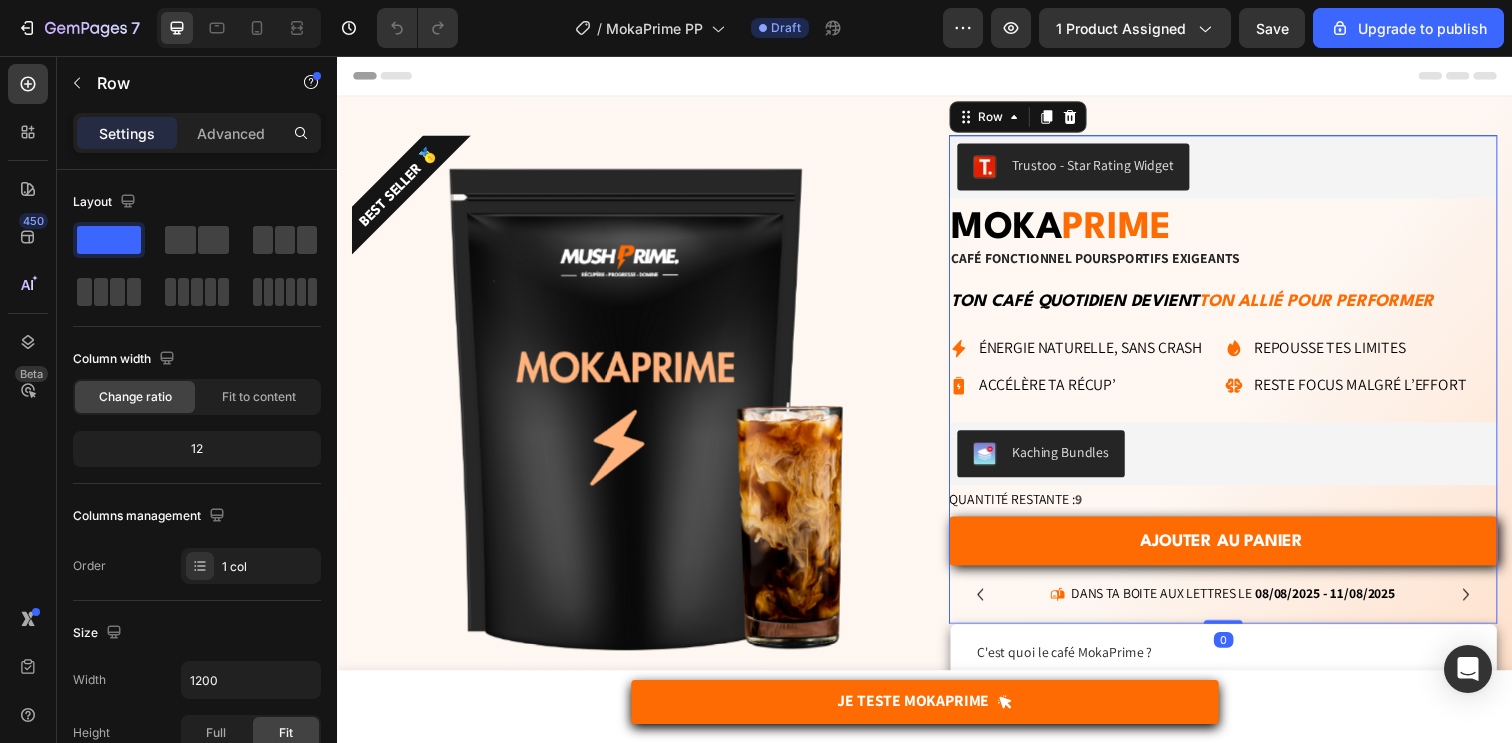 click on "Trustoo - Star Rating Widget Trustoo MOKA PRIME Heading Café fonctionnel pour  sportifs exigeants Text Block Ton café quotidien devient  ton allié pour performer Text Block
Énergie naturelle, sans crash
Accélère ta récup’ Item List
Repousse tes limites
Reste focus malgré l’effort Item List Row
Plus d'énergie sans crash
Tes séances plus intenses Item List
Booste ton endurance
Accélère ta récup' Item List Row Row Kaching Bundles Kaching Bundles Quantité restante :  9 Stock Counter AJOUTER AU PANIER Add to Cart
Icon
Dans ta boite aux lettres le
08/08/2025 - 11/08/2025
Delivery Date Row livraison  offerte  dès 40€ Text Block RÉSULTATS  GARANTIS 60 JOURS  OU REMBOURSé Text Block Image Image Image Image Image Row" at bounding box center (1242, 386) 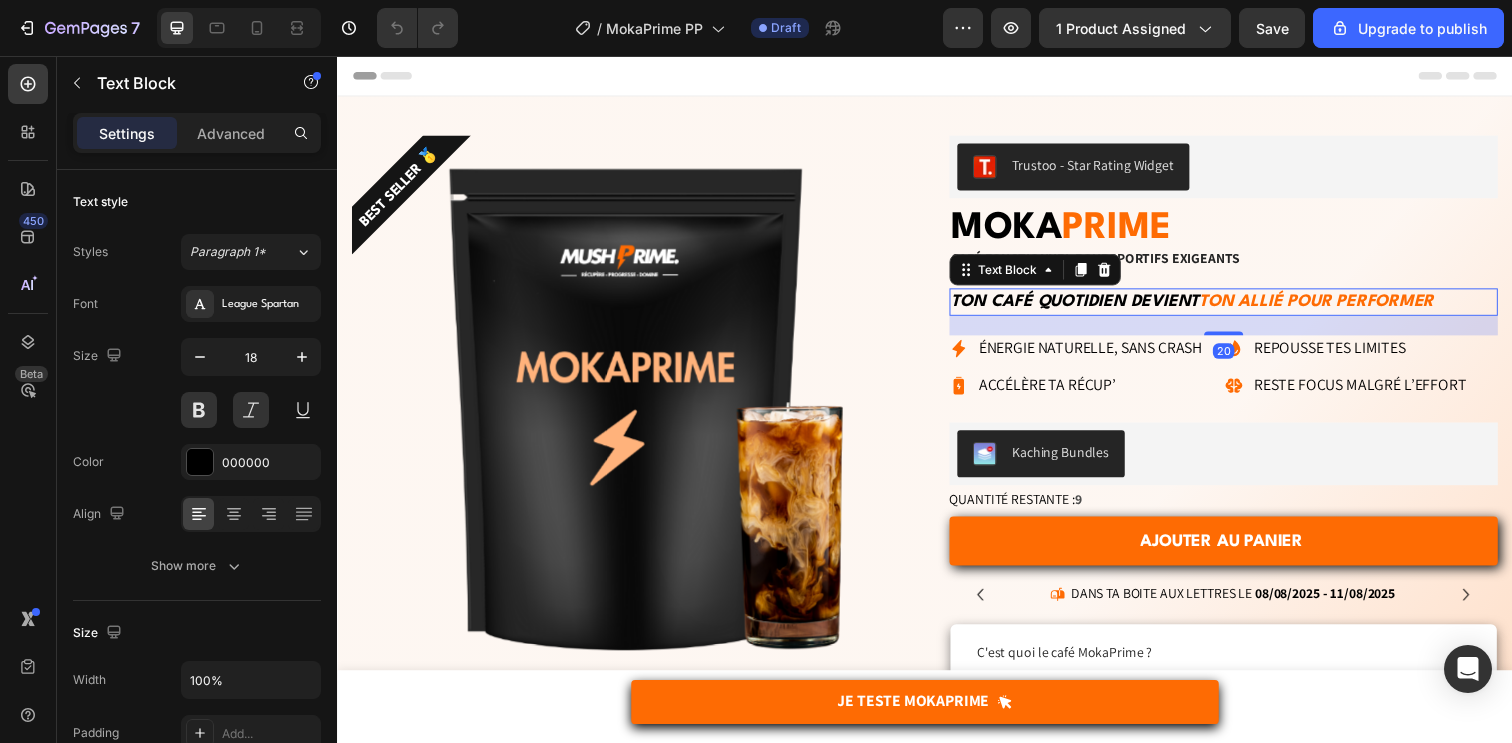 click on "Ton café quotidien devient  ton allié pour performer" at bounding box center [1242, 306] 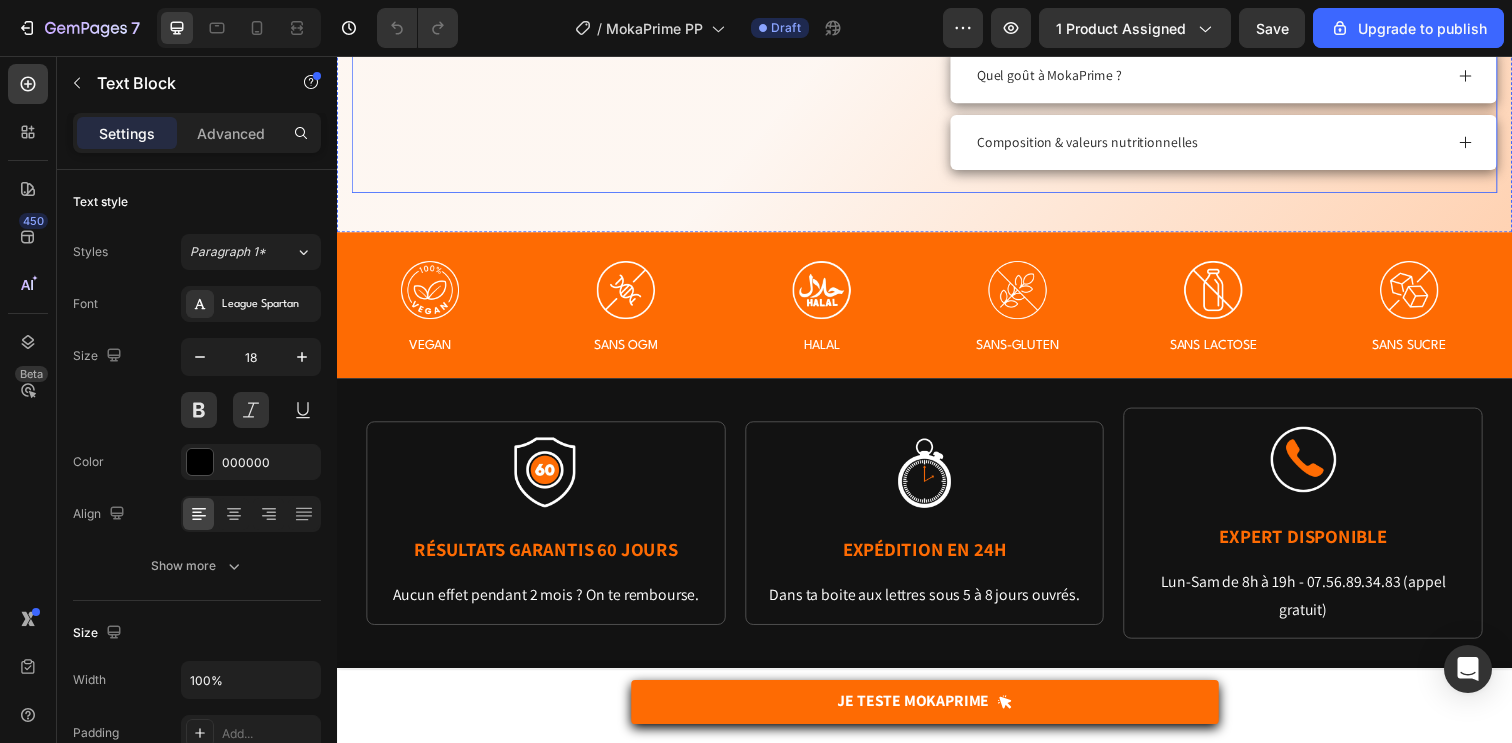 scroll, scrollTop: 819, scrollLeft: 0, axis: vertical 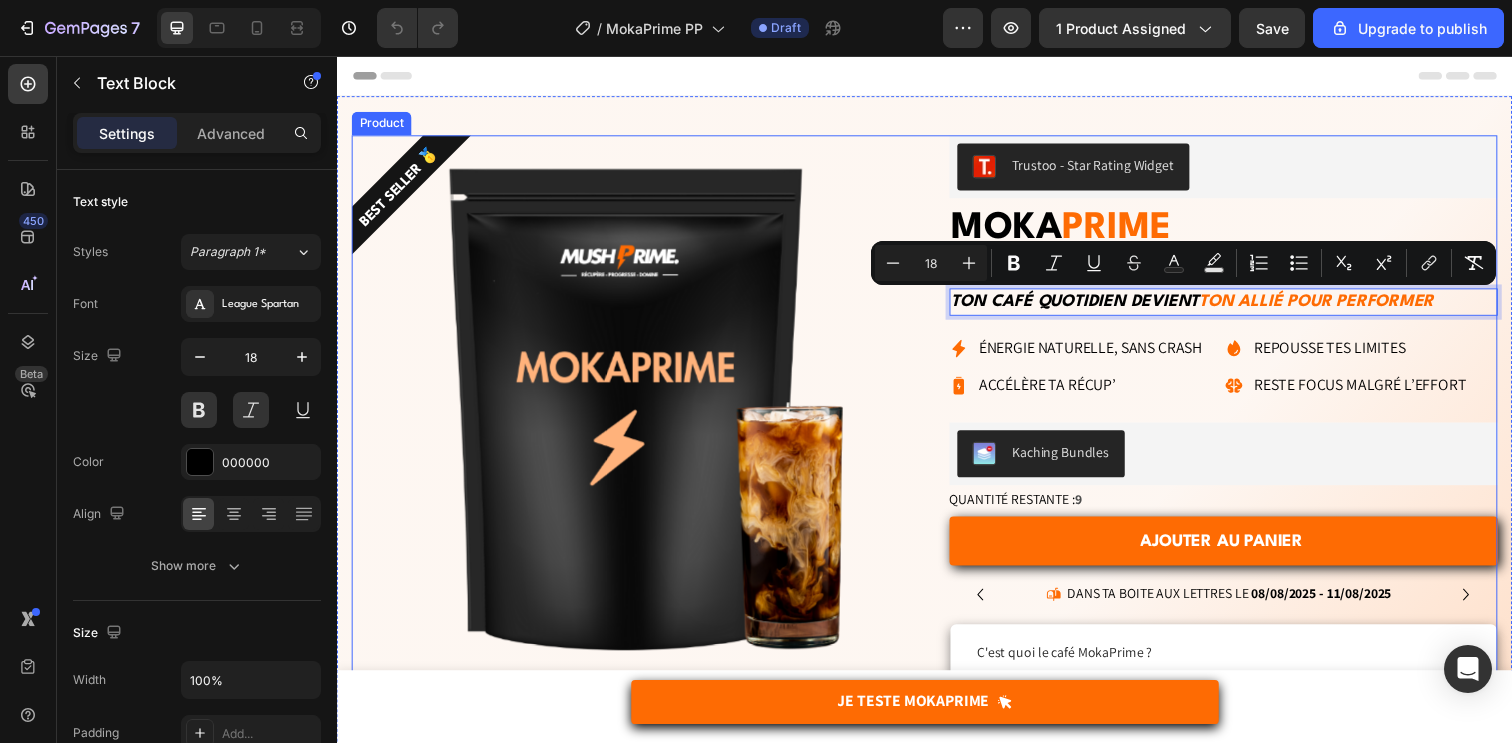 click on "BEST SELLER 🥇 Product Badge
Product Images Trustoo - Star Rating Widget Trustoo MOKA PRIME Heading Café fonctionnel pour  sportifs exigeants Text Block Ton café quotidien devient  ton allié pour performer Text Block   20
Énergie naturelle, sans crash
Accélère ta récup’ Item List
Repousse tes limites
Reste focus malgré l’effort Item List Row
Plus d'énergie sans crash
Tes séances plus intenses Item List
Booste ton endurance
Accélère ta récup' Item List Row Row Kaching Bundles Kaching Bundles Quantité restante :  9 Stock Counter AJOUTER AU PANIER Add to Cart
Icon
Dans ta boite aux lettres le
08/08/2025 - 11/08/2025
Delivery Date Row livraison  offerte  dès 40€ Text Block RÉSULTATS  GARANTIS 60 JOURS  OU REMBOURSé Text Block" at bounding box center [937, 597] 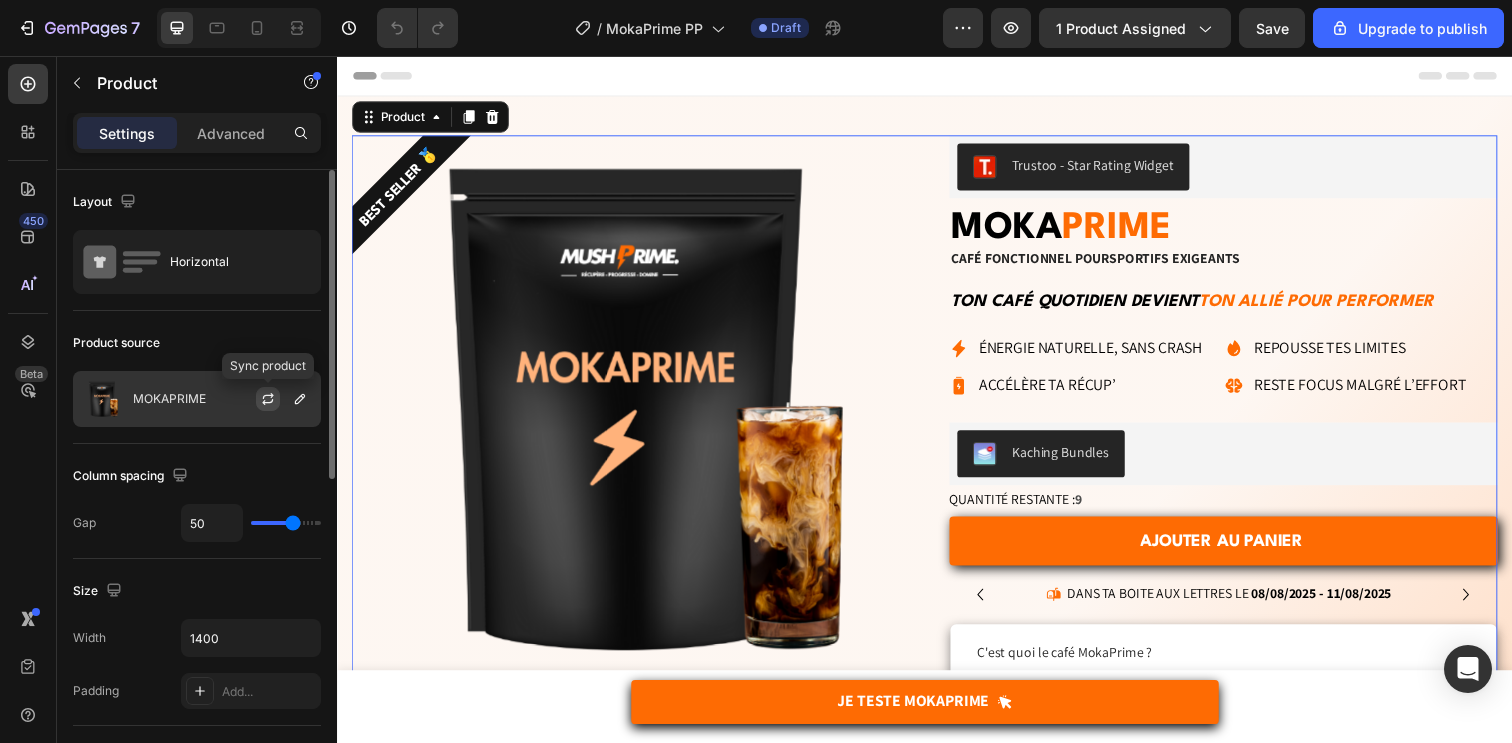 click 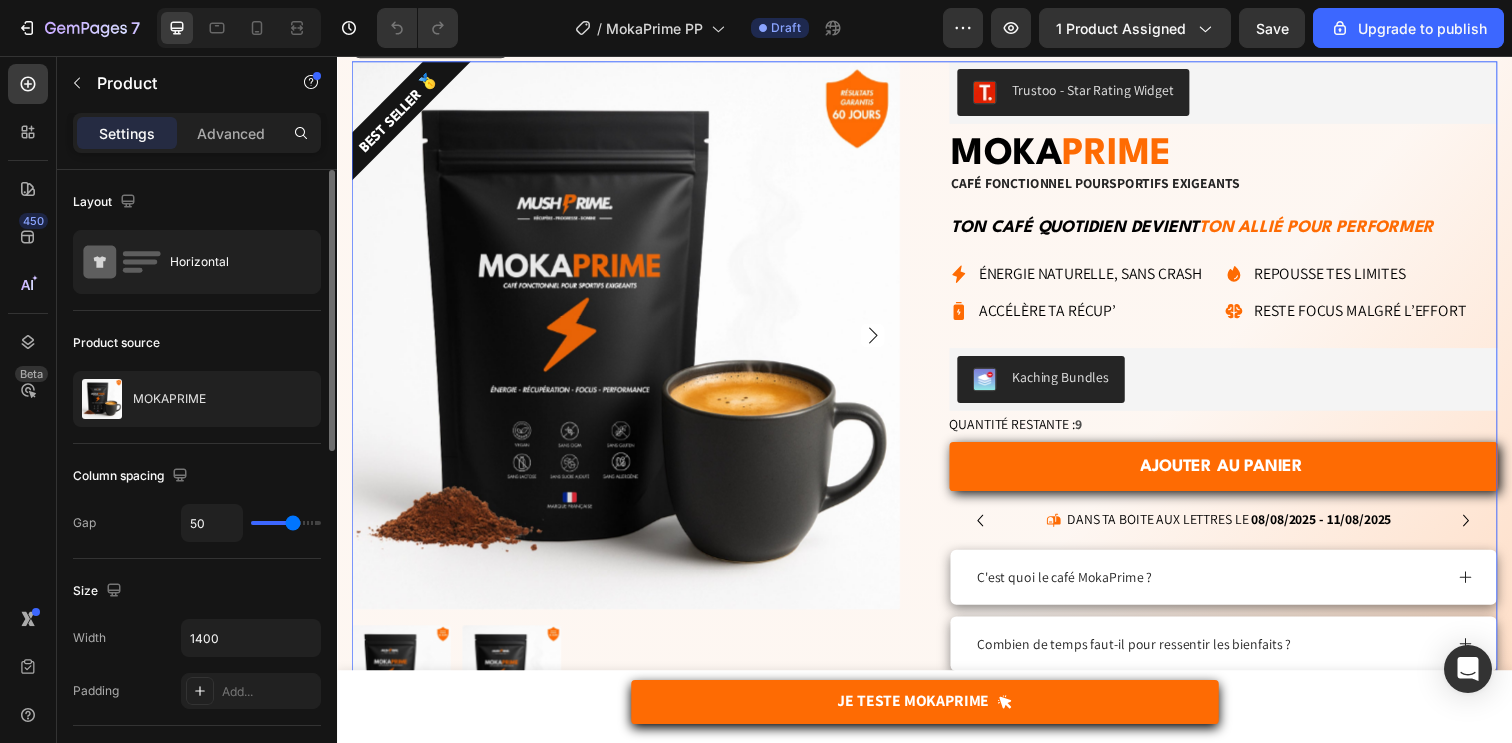 click on "BEST SELLER 🥇 Product Badge
Product Images Trustoo - Star Rating Widget Trustoo MOKA PRIME Heading Café fonctionnel pour  sportifs exigeants Text Block Ton café quotidien devient  ton allié pour performer Text Block
Énergie naturelle, sans crash
Accélère ta récup’ Item List
Repousse tes limites
Reste focus malgré l’effort Item List Row
Plus d'énergie sans crash
Tes séances plus intenses Item List
Booste ton endurance
Accélère ta récup' Item List Row Row Kaching Bundles Kaching Bundles Quantité restante :  9 Stock Counter AJOUTER AU PANIER Add to Cart
Icon
Dans ta boite aux lettres le
08/08/2025 - 11/08/2025
Delivery Date Row livraison  offerte  dès 40€ Text Block RÉSULTATS  GARANTIS 60 JOURS  OU REMBOURSé Text Block Row" at bounding box center [937, 521] 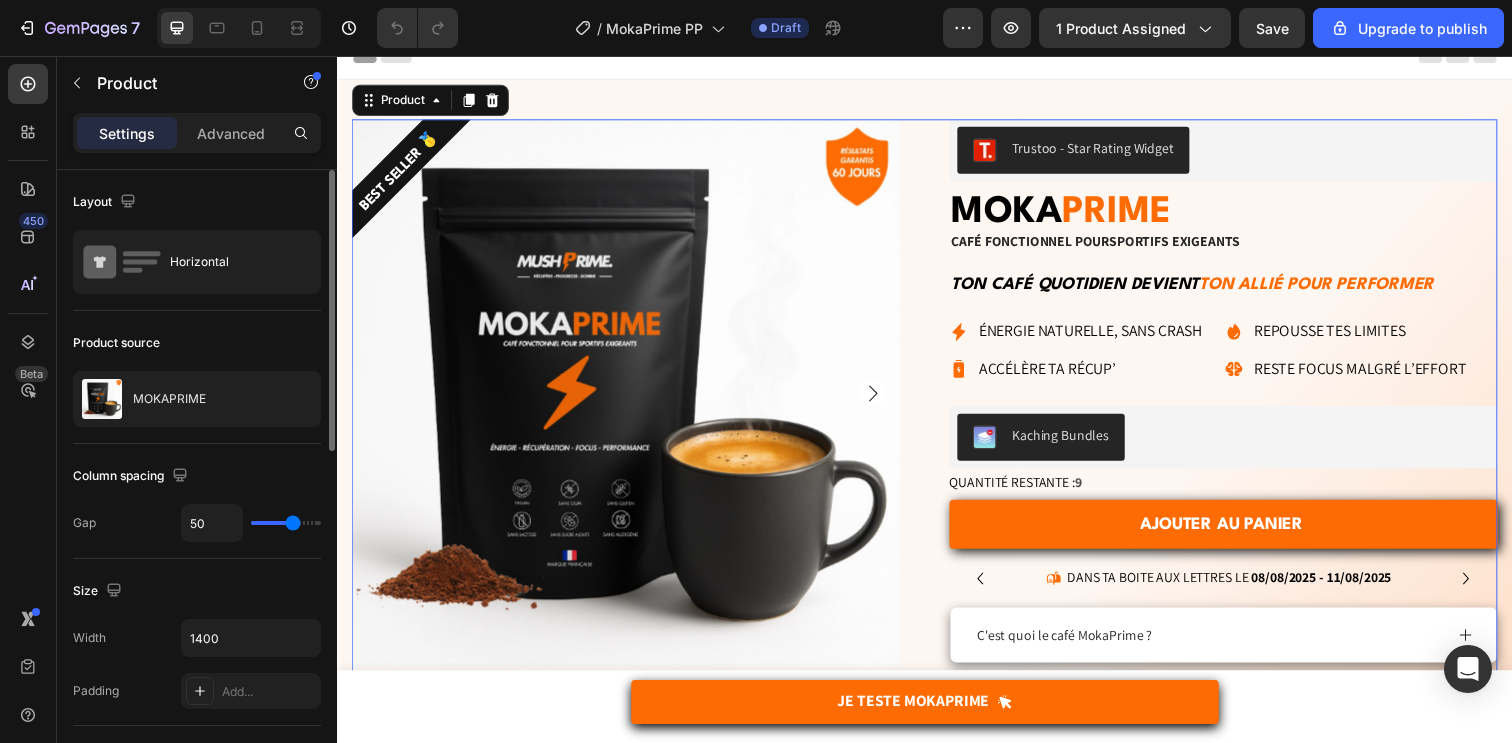 scroll, scrollTop: 0, scrollLeft: 0, axis: both 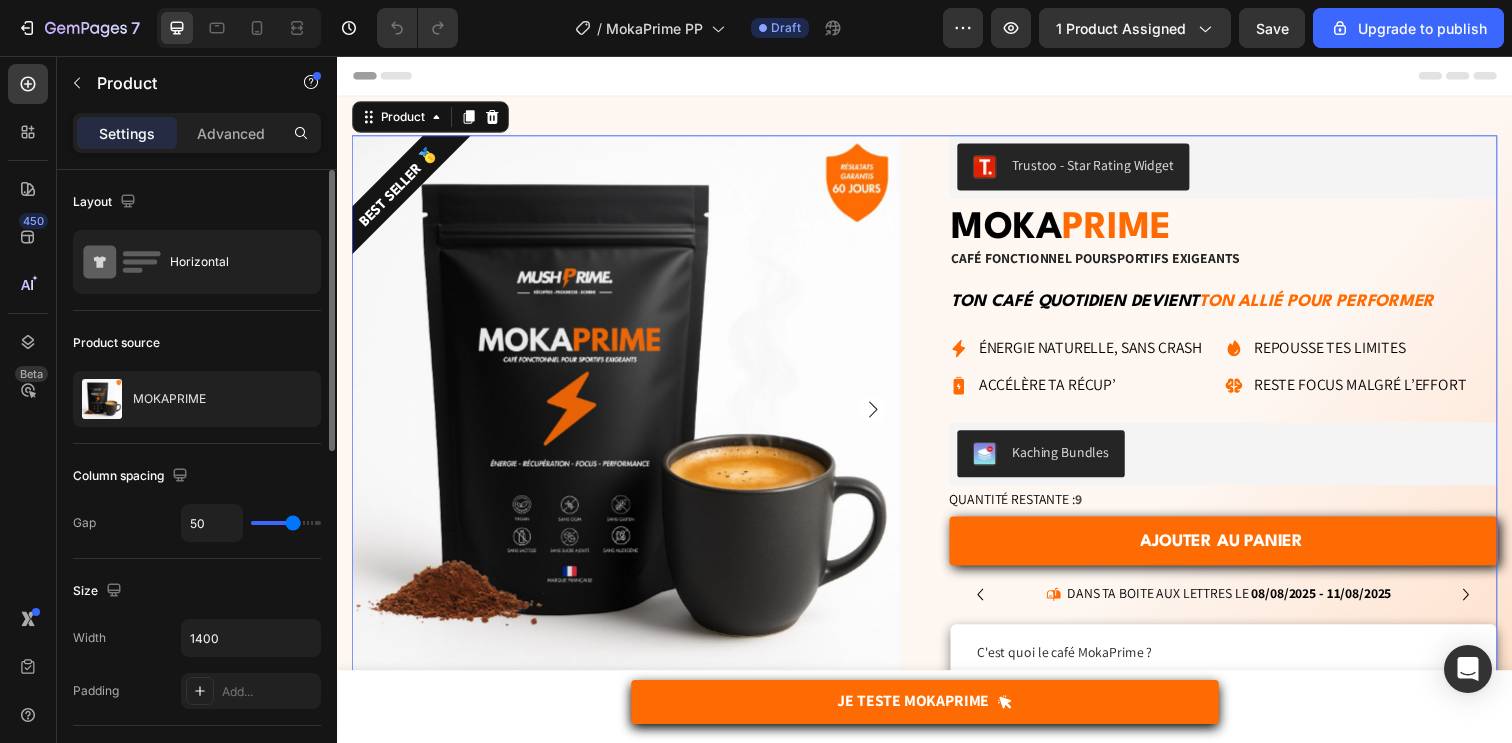 click on "Header" at bounding box center [937, 76] 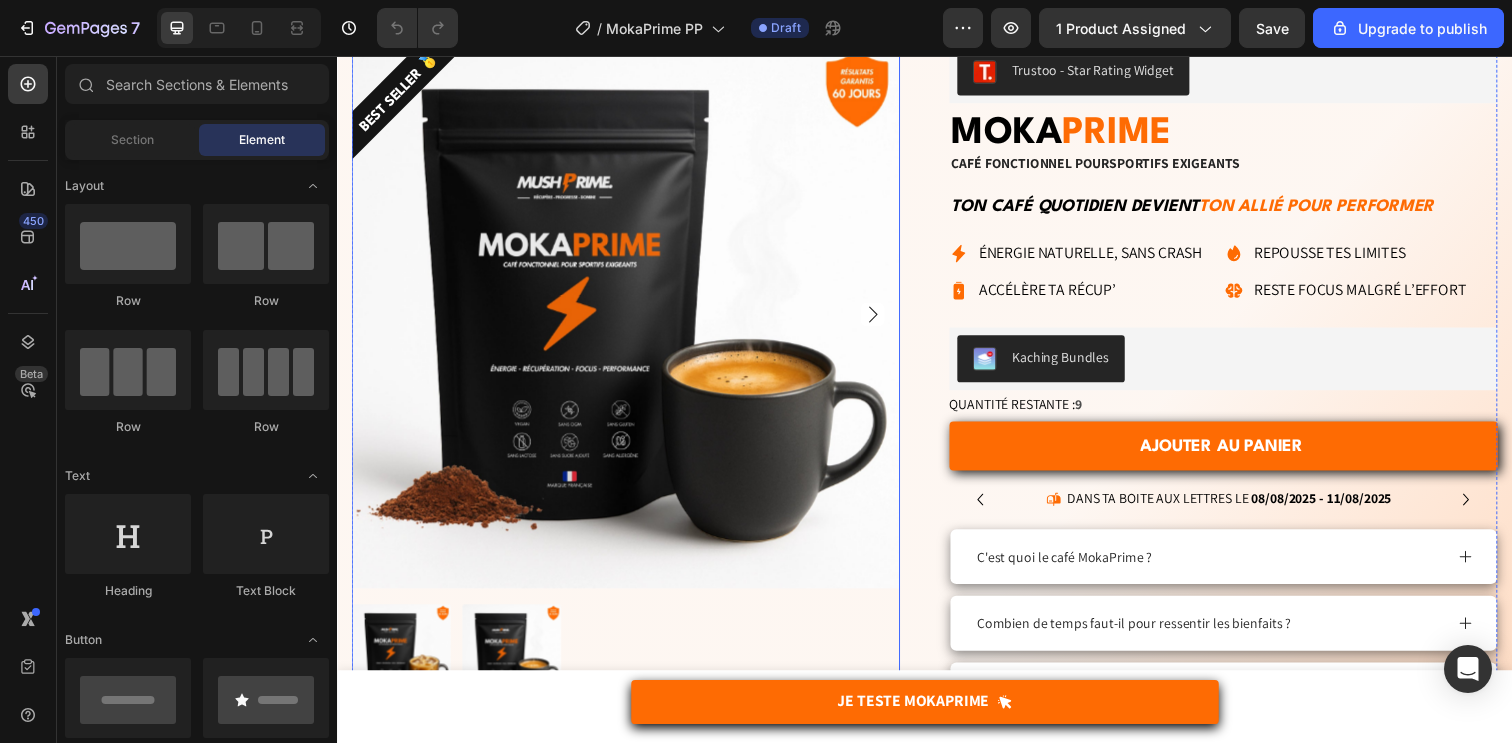 scroll, scrollTop: 100, scrollLeft: 0, axis: vertical 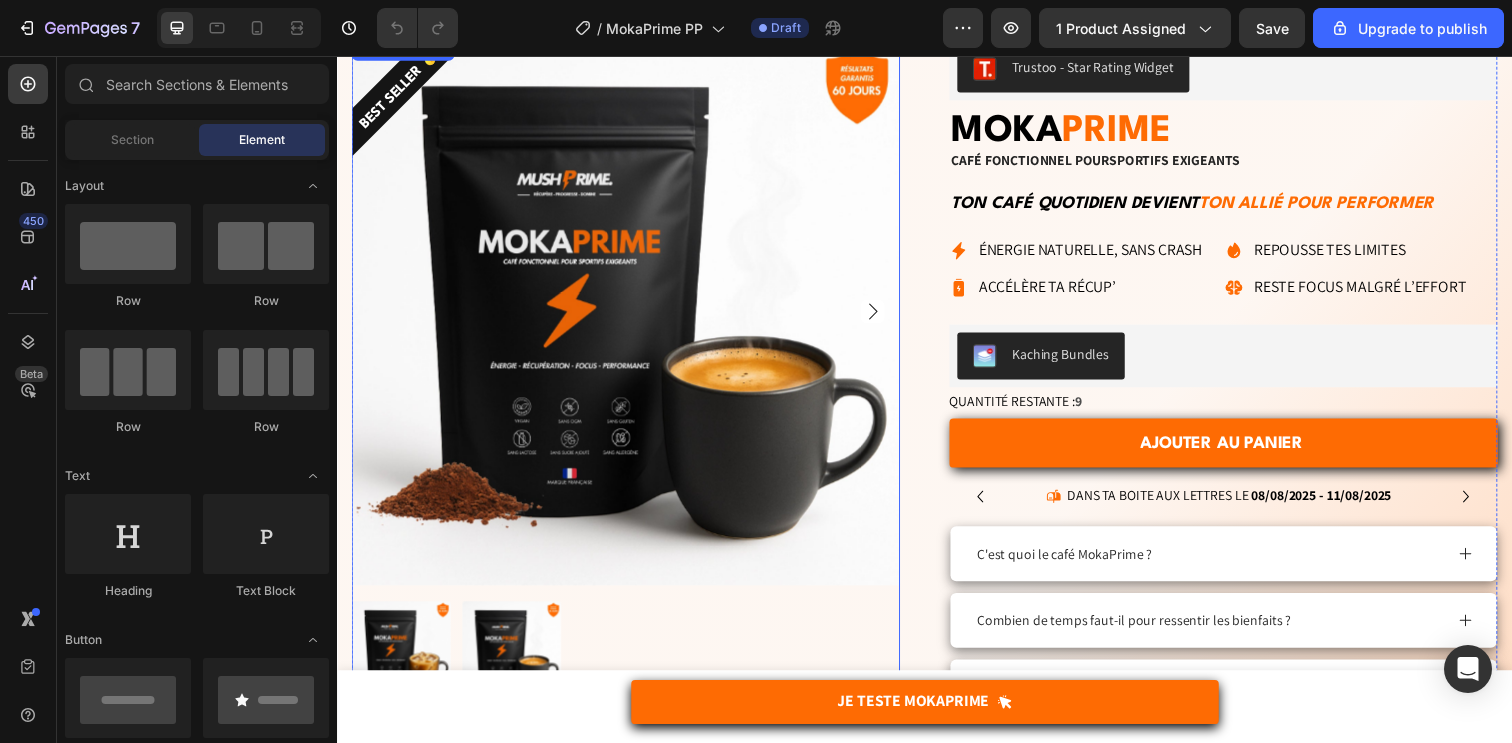 click 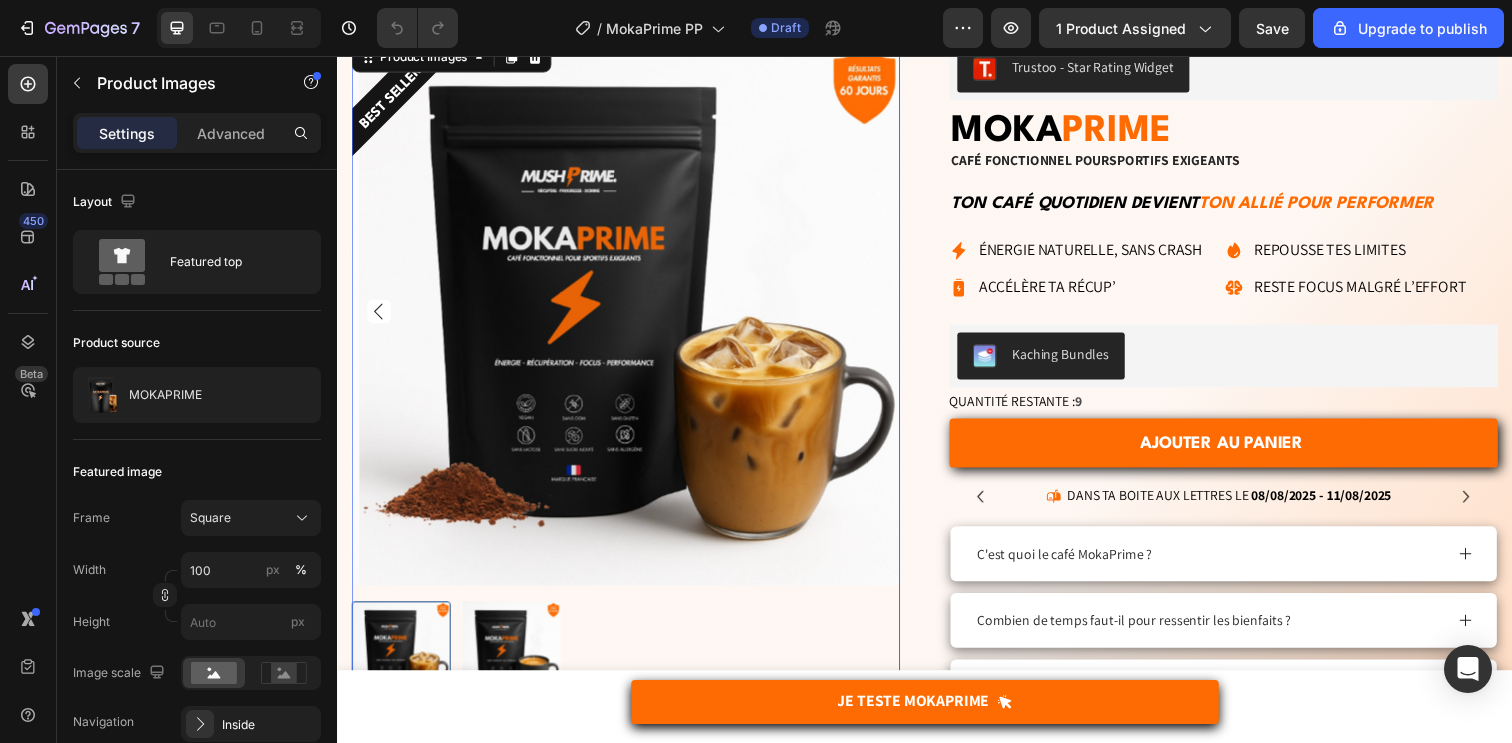 click 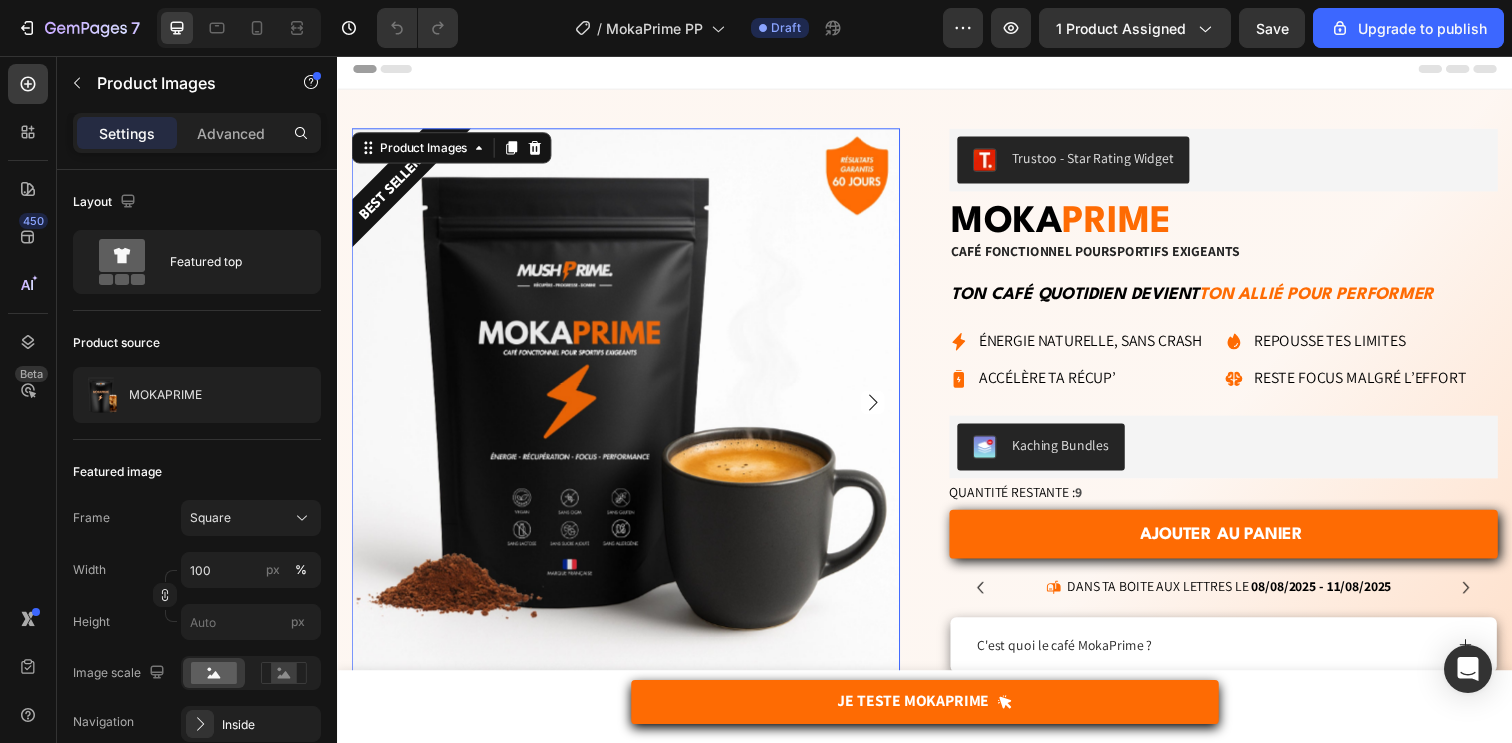 scroll, scrollTop: 0, scrollLeft: 0, axis: both 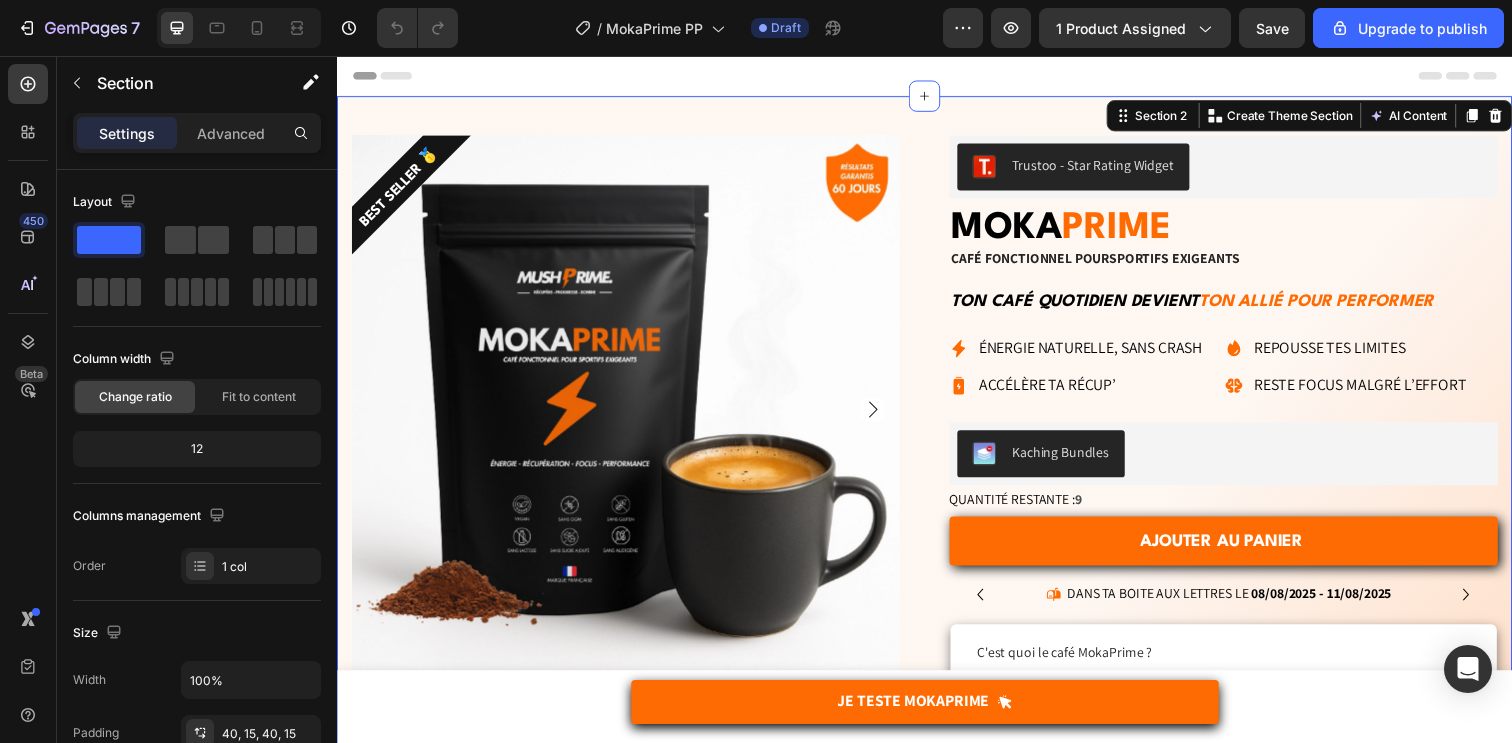 click on "BEST SELLER 🥇 Product Badge
Product Images Trustoo - Star Rating Widget Trustoo MOKA PRIME Heading Café fonctionnel pour  sportifs exigeants Text Block Ton café quotidien devient  ton allié pour performer Text Block
Énergie naturelle, sans crash
Accélère ta récup’ Item List
Repousse tes limites
Reste focus malgré l’effort Item List Row
Plus d'énergie sans crash
Tes séances plus intenses Item List
Booste ton endurance
Accélère ta récup' Item List Row Row Kaching Bundles Kaching Bundles Quantité restante :  9 Stock Counter AJOUTER AU PANIER Add to Cart
Icon
Dans ta boite aux lettres le
08/08/2025 - 11/08/2025
Delivery Date Row livraison  offerte  dès 40€ Text Block RÉSULTATS  GARANTIS 60 JOURS  OU REMBOURSé Text Block Row" at bounding box center (937, 597) 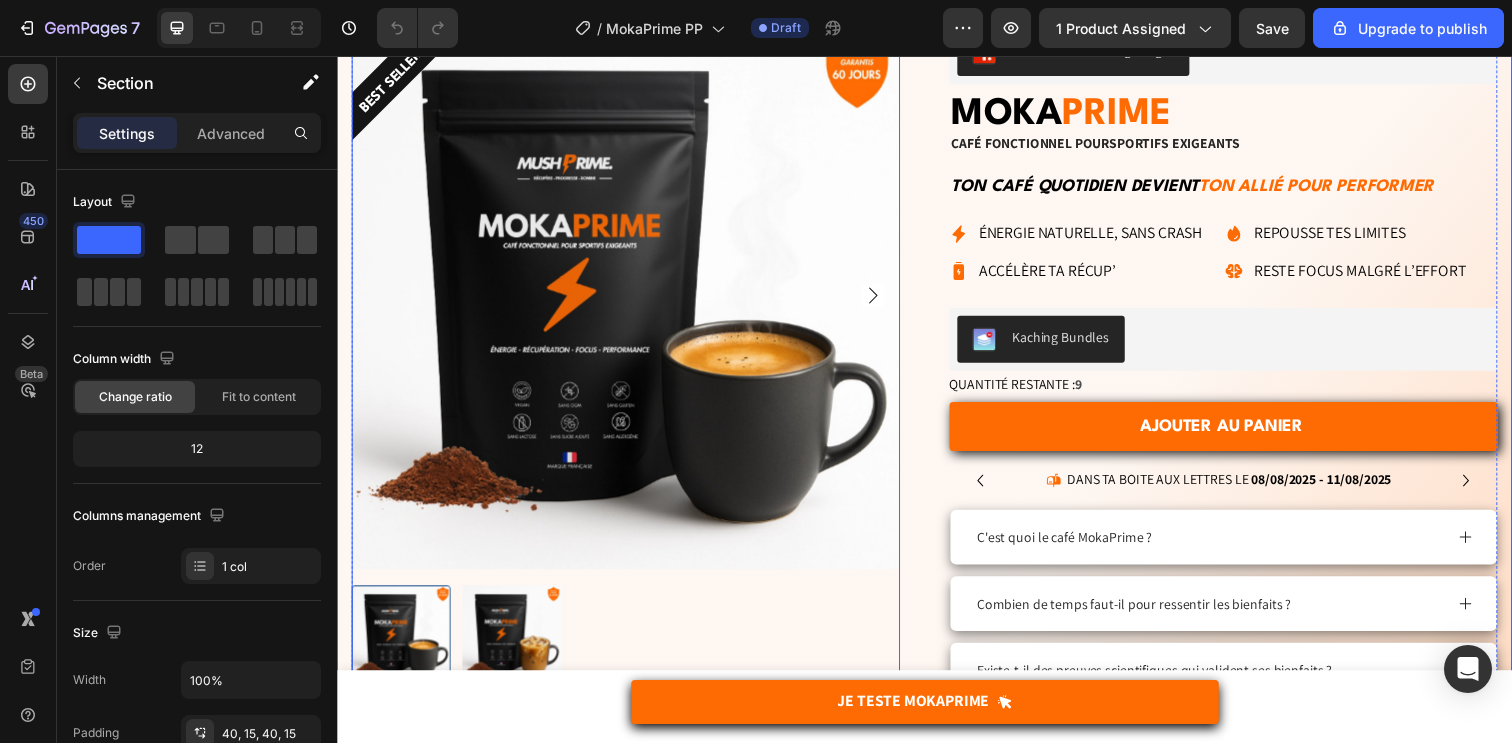 scroll, scrollTop: 409, scrollLeft: 0, axis: vertical 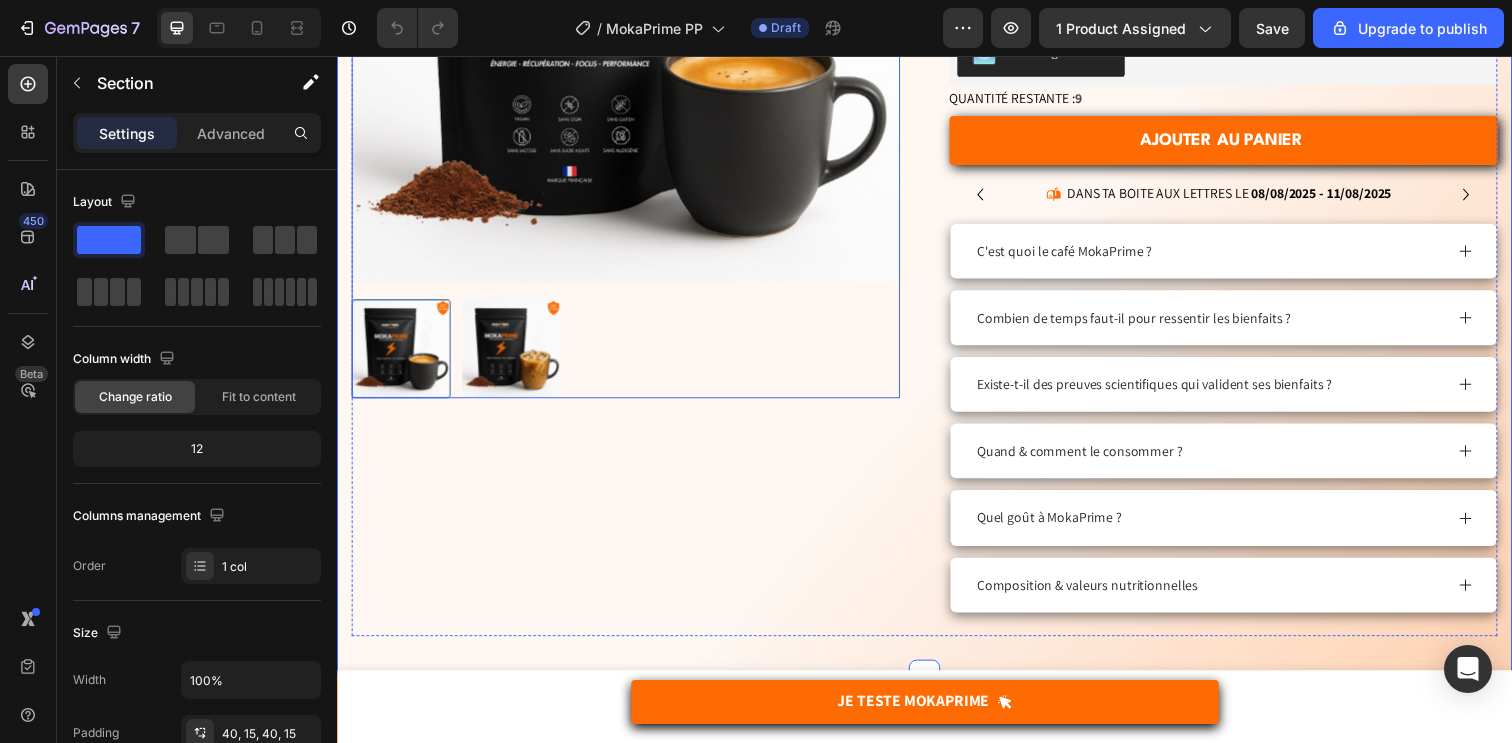 click at bounding box center (515, 354) 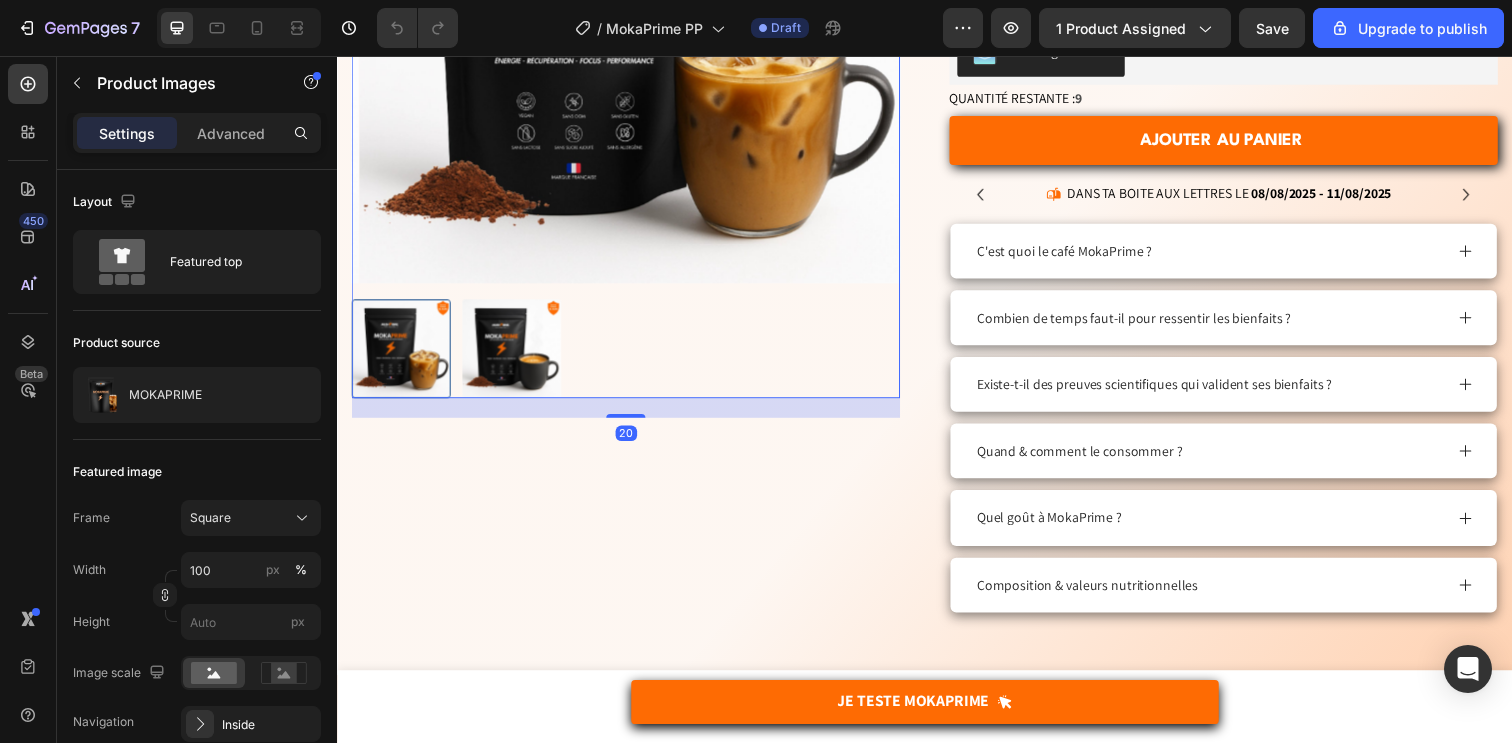 scroll, scrollTop: 376, scrollLeft: 0, axis: vertical 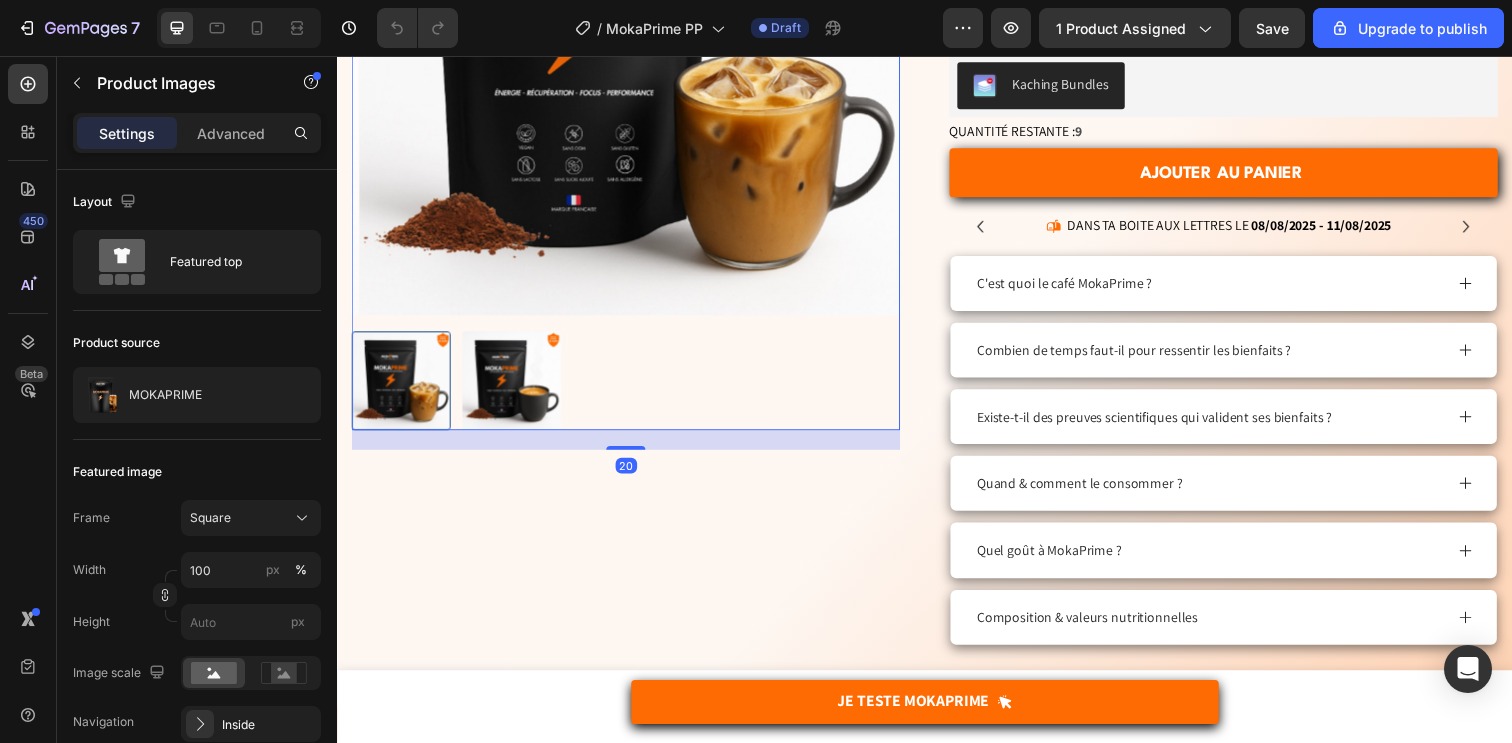 click at bounding box center [402, 387] 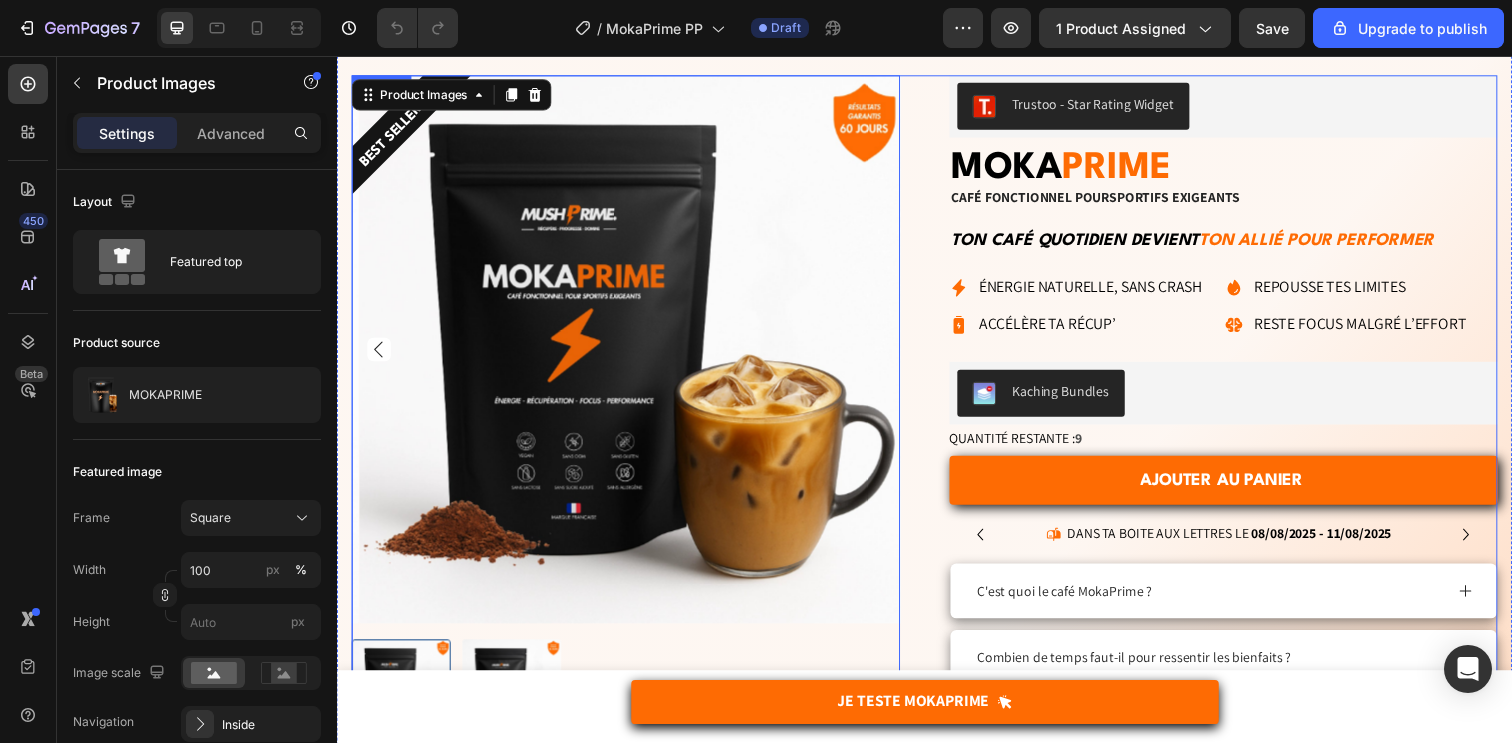 scroll, scrollTop: 57, scrollLeft: 0, axis: vertical 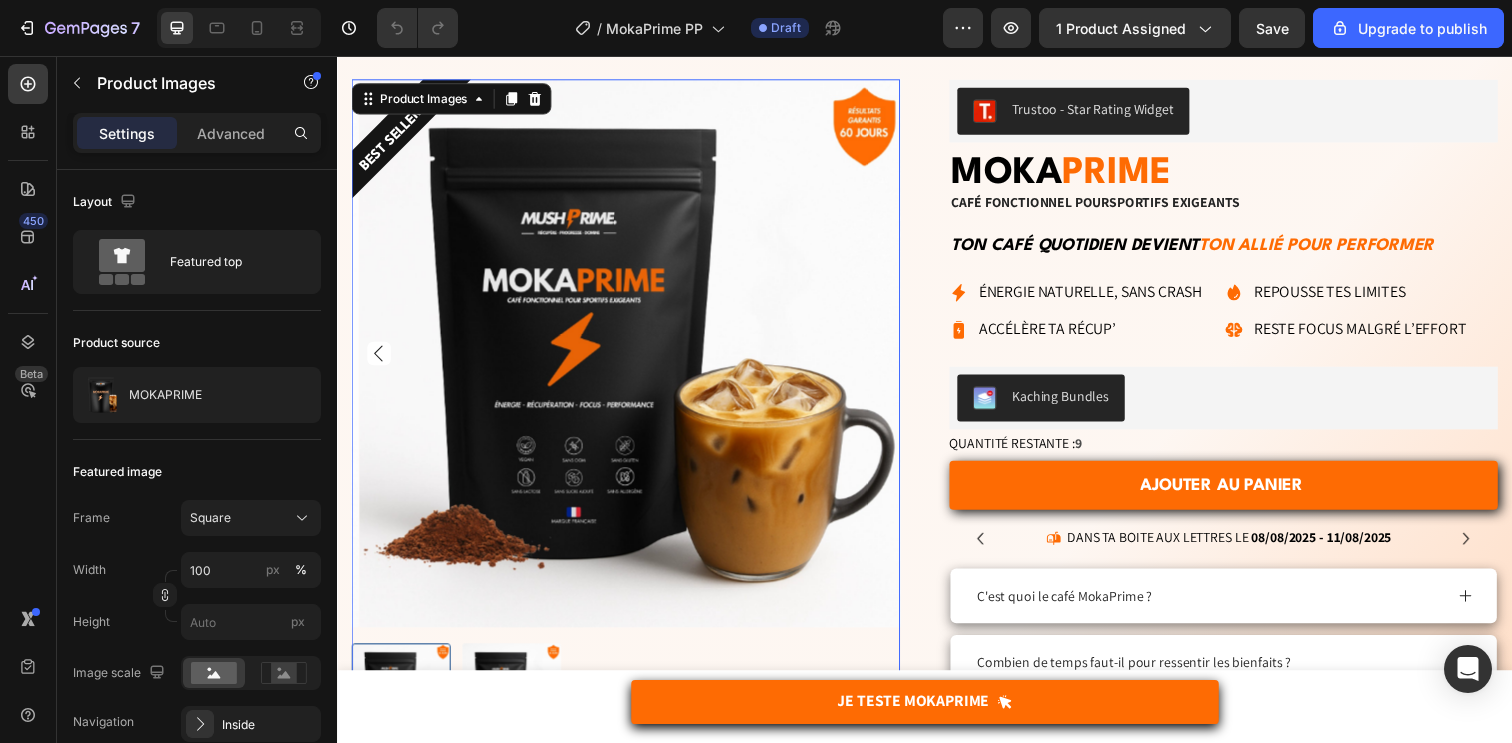click at bounding box center (640, 360) 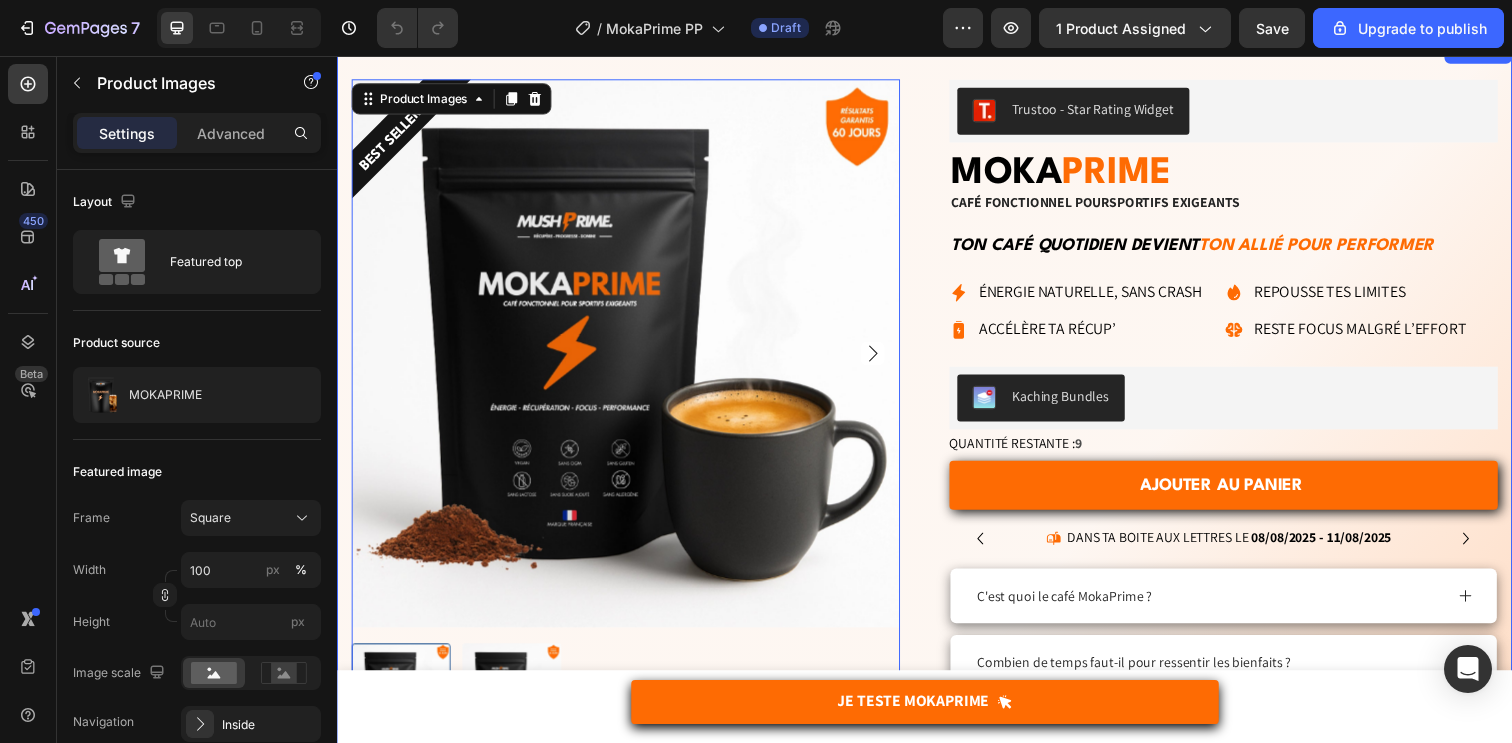 click on "BEST SELLER 🥇 Product Badge
Product Images   20 Trustoo - Star Rating Widget Trustoo MOKA PRIME Heading Café fonctionnel pour  sportifs exigeants Text Block Ton café quotidien devient  ton allié pour performer Text Block
Énergie naturelle, sans crash
Accélère ta récup’ Item List
Repousse tes limites
Reste focus malgré l’effort Item List Row
Plus d'énergie sans crash
Tes séances plus intenses Item List
Booste ton endurance
Accélère ta récup' Item List Row Row Kaching Bundles Kaching Bundles Quantité restante :  9 Stock Counter AJOUTER AU PANIER Add to Cart
Icon
Dans ta boite aux lettres le
08/08/2025 - 11/08/2025
Delivery Date Row livraison  offerte  dès 40€ Text Block RÉSULTATS  GARANTIS 60 JOURS  OU REMBOURSé Text Block" at bounding box center (937, 540) 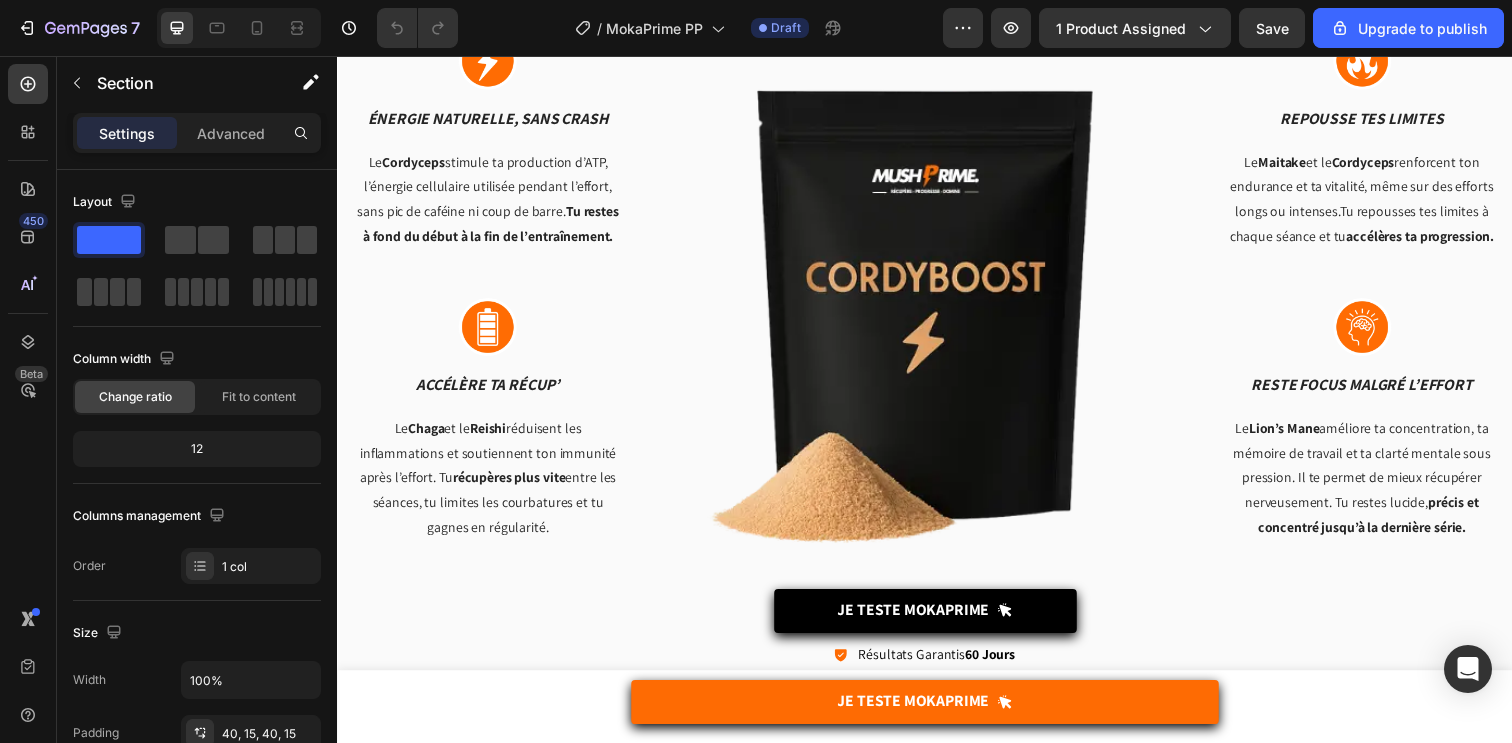 scroll, scrollTop: 2292, scrollLeft: 0, axis: vertical 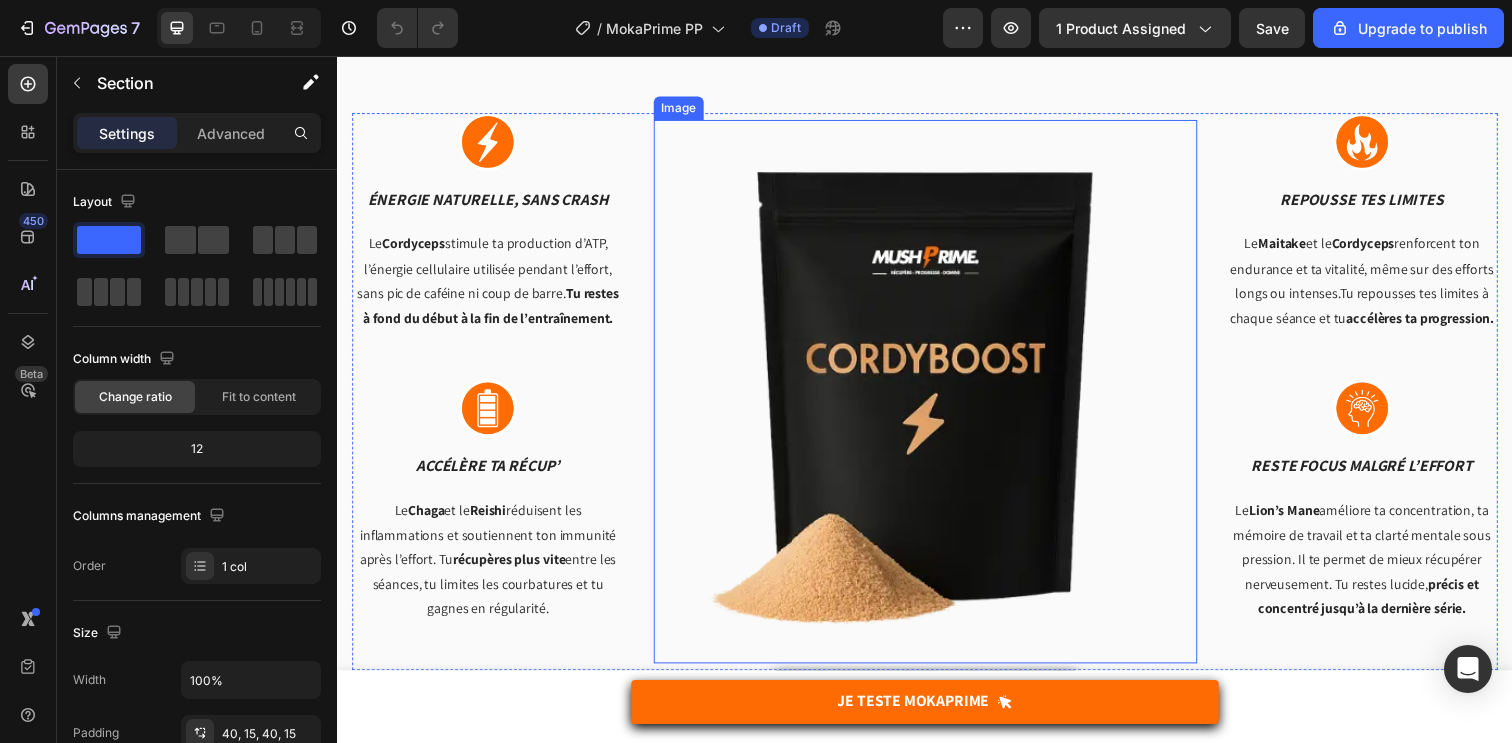 click at bounding box center [937, 398] 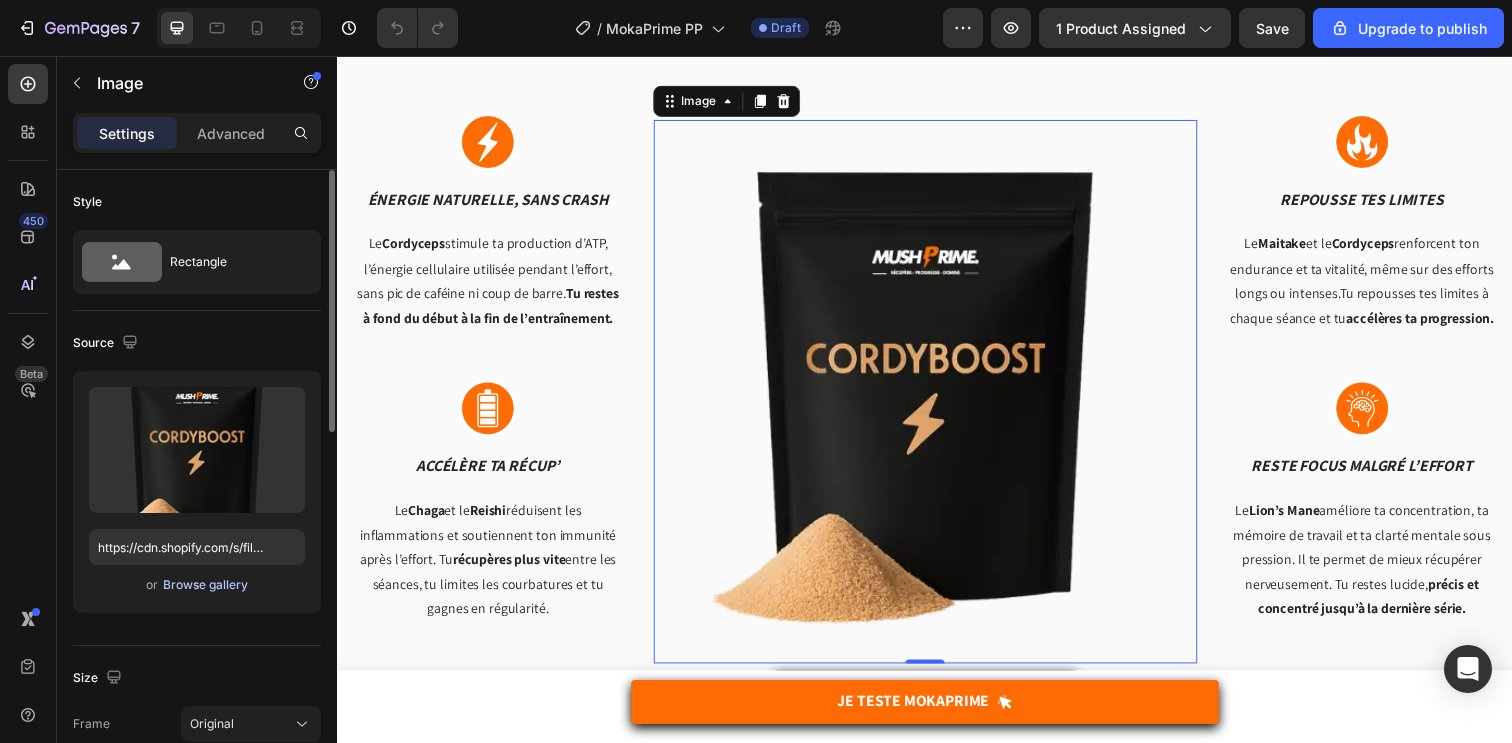 click on "Browse gallery" at bounding box center [205, 585] 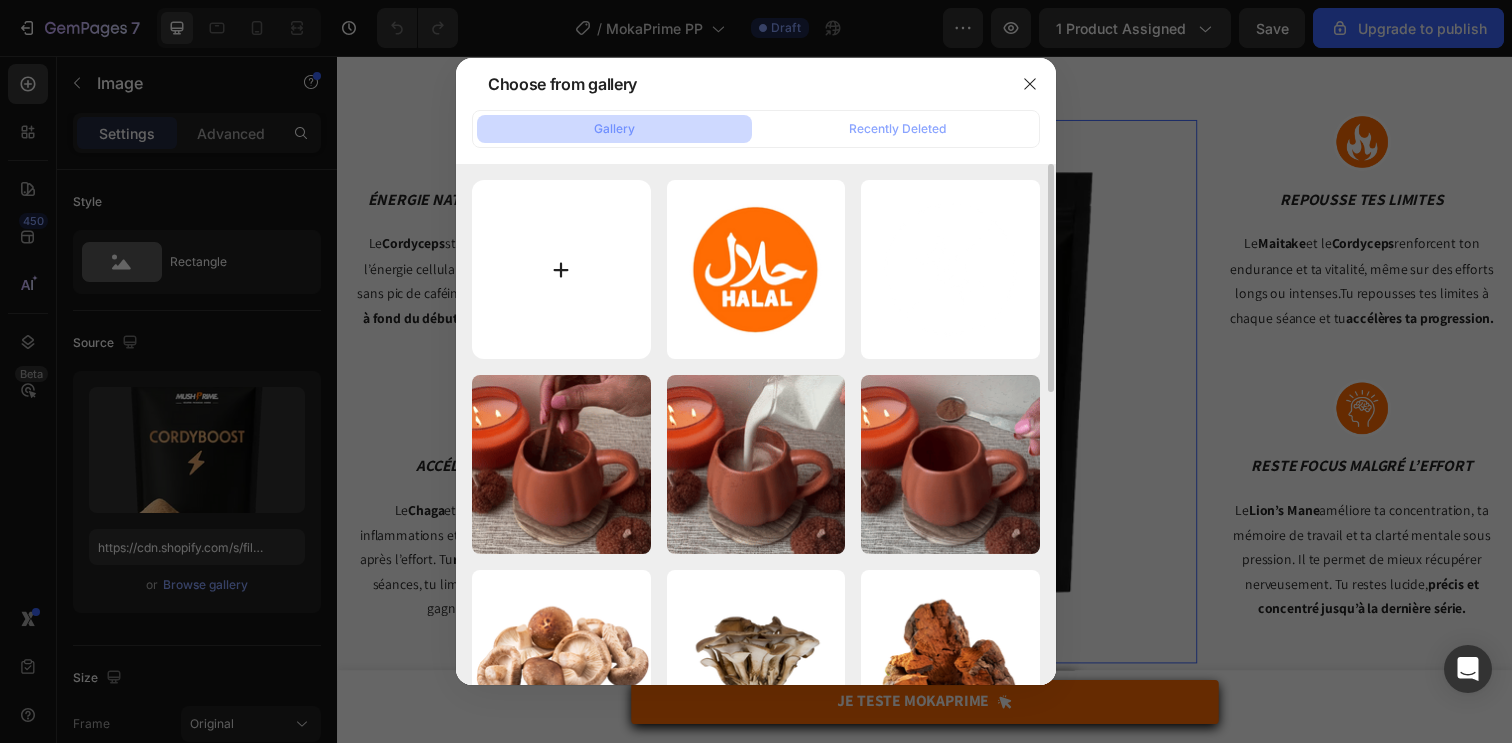 click at bounding box center [561, 269] 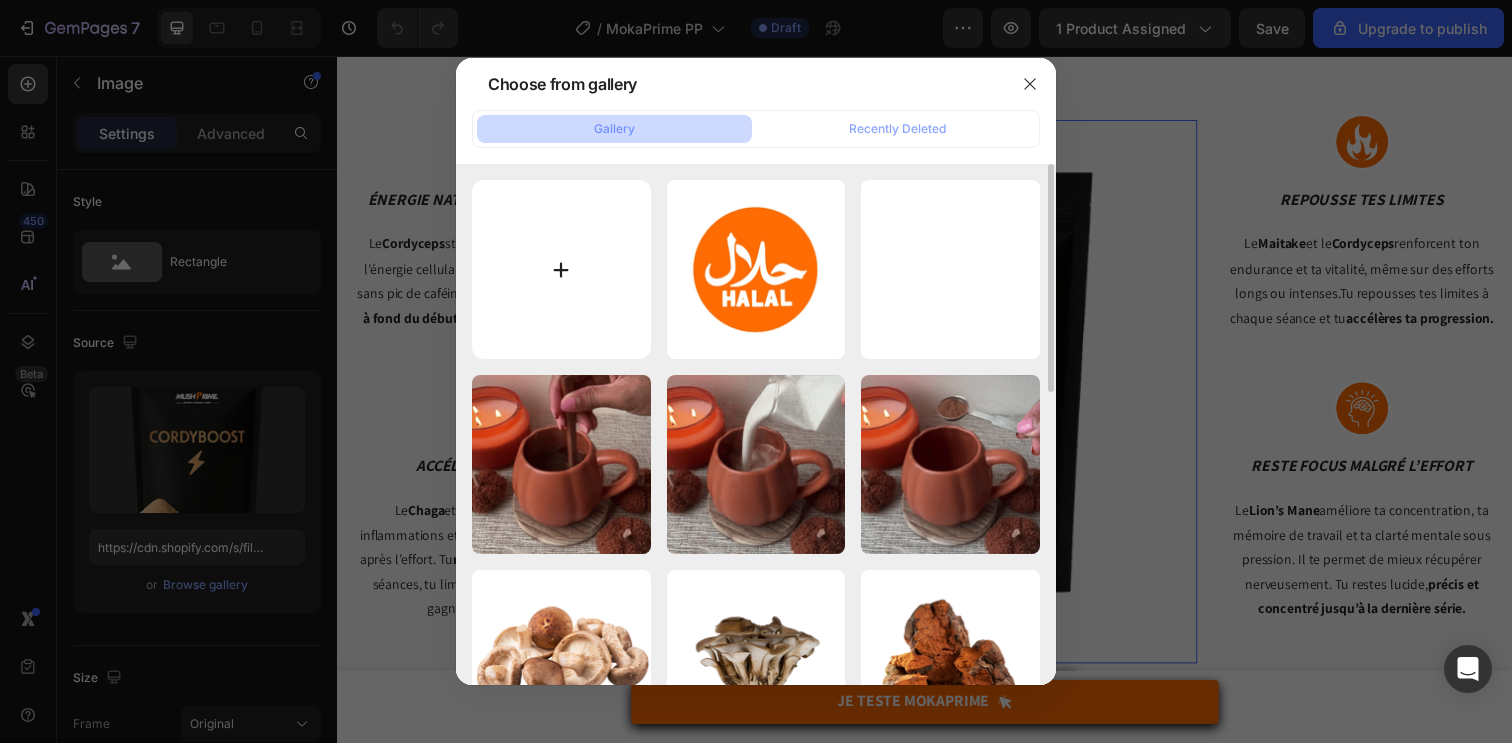 click at bounding box center (561, 269) 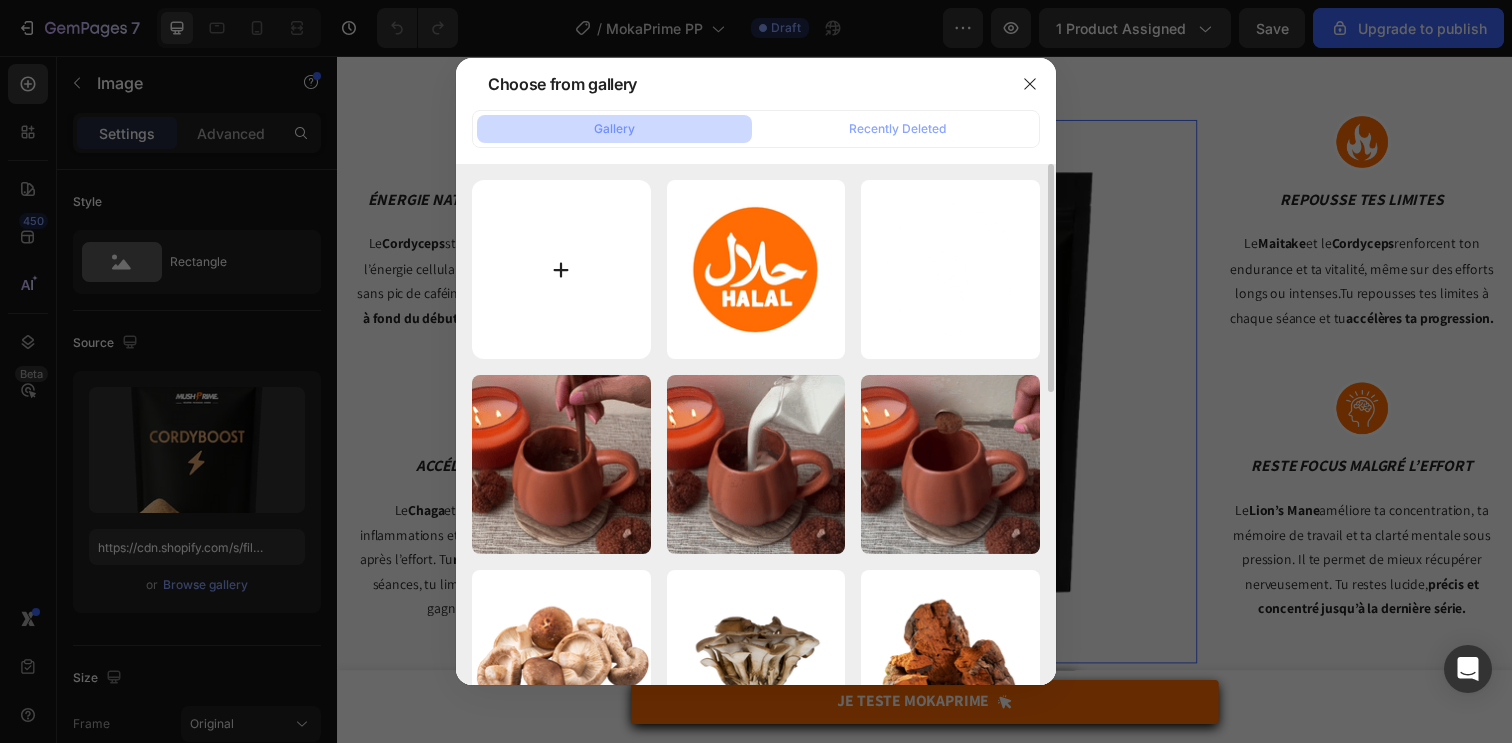type on "C:\fakepath\ChatGPT Image Aug 3, 2025, 11_37_08 AM.webp" 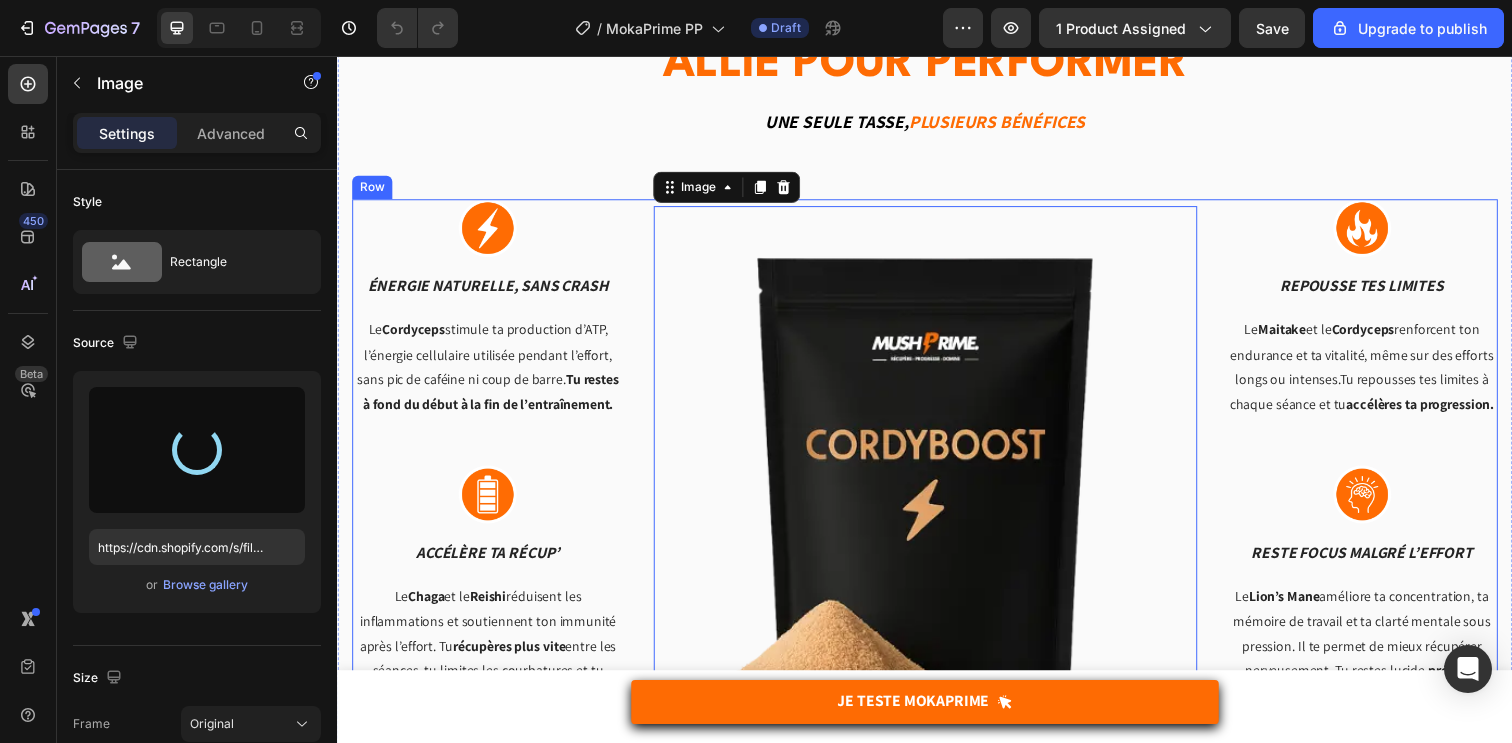 scroll, scrollTop: 2305, scrollLeft: 0, axis: vertical 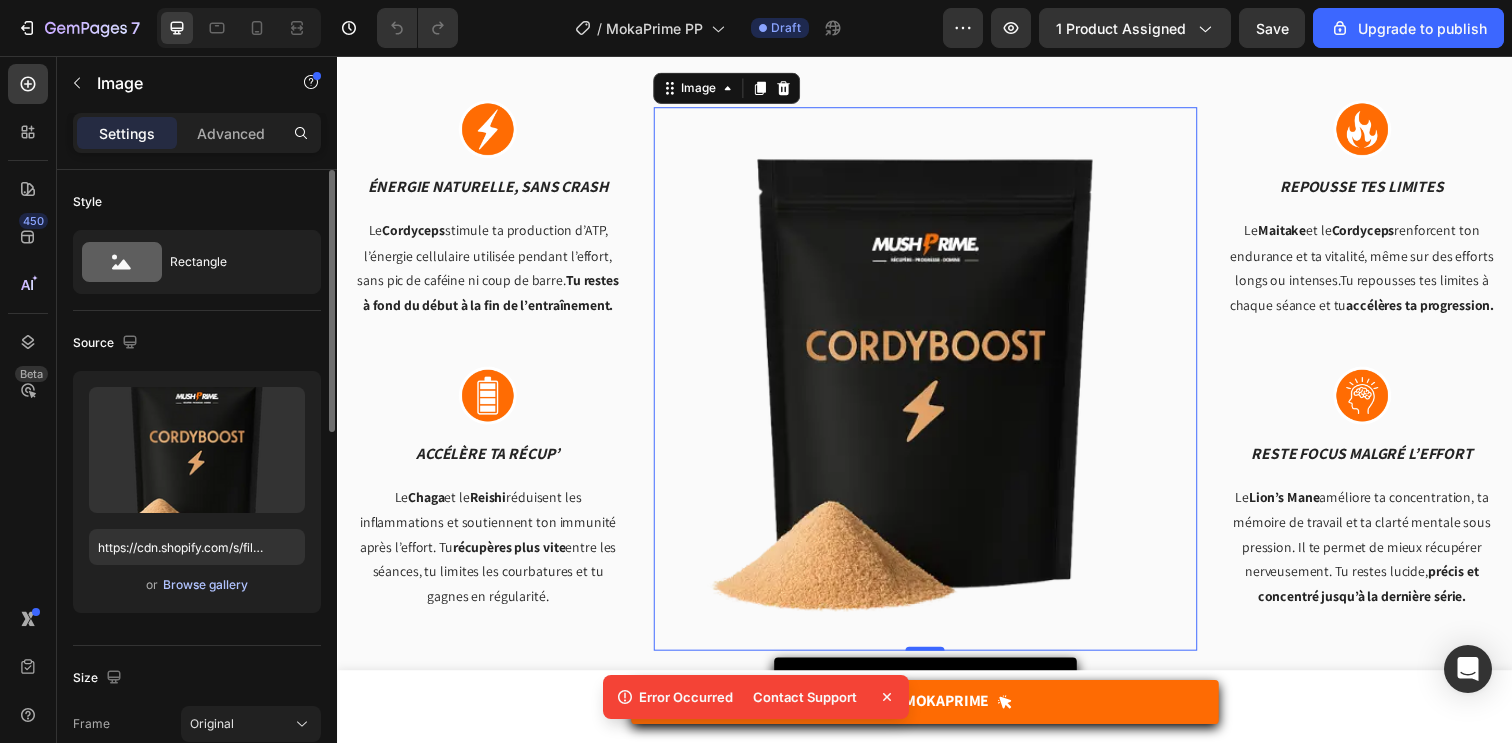 click on "Browse gallery" at bounding box center [205, 585] 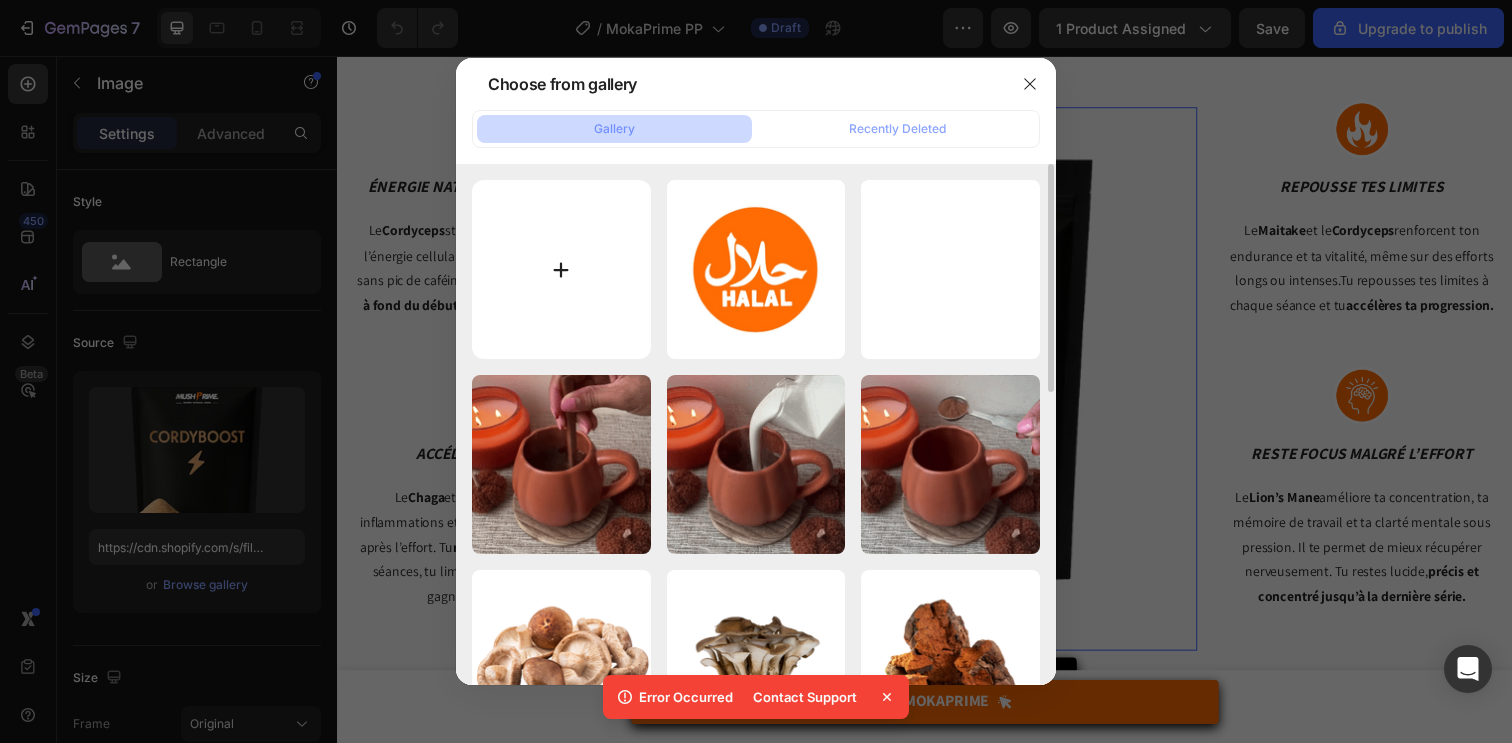 click at bounding box center [561, 269] 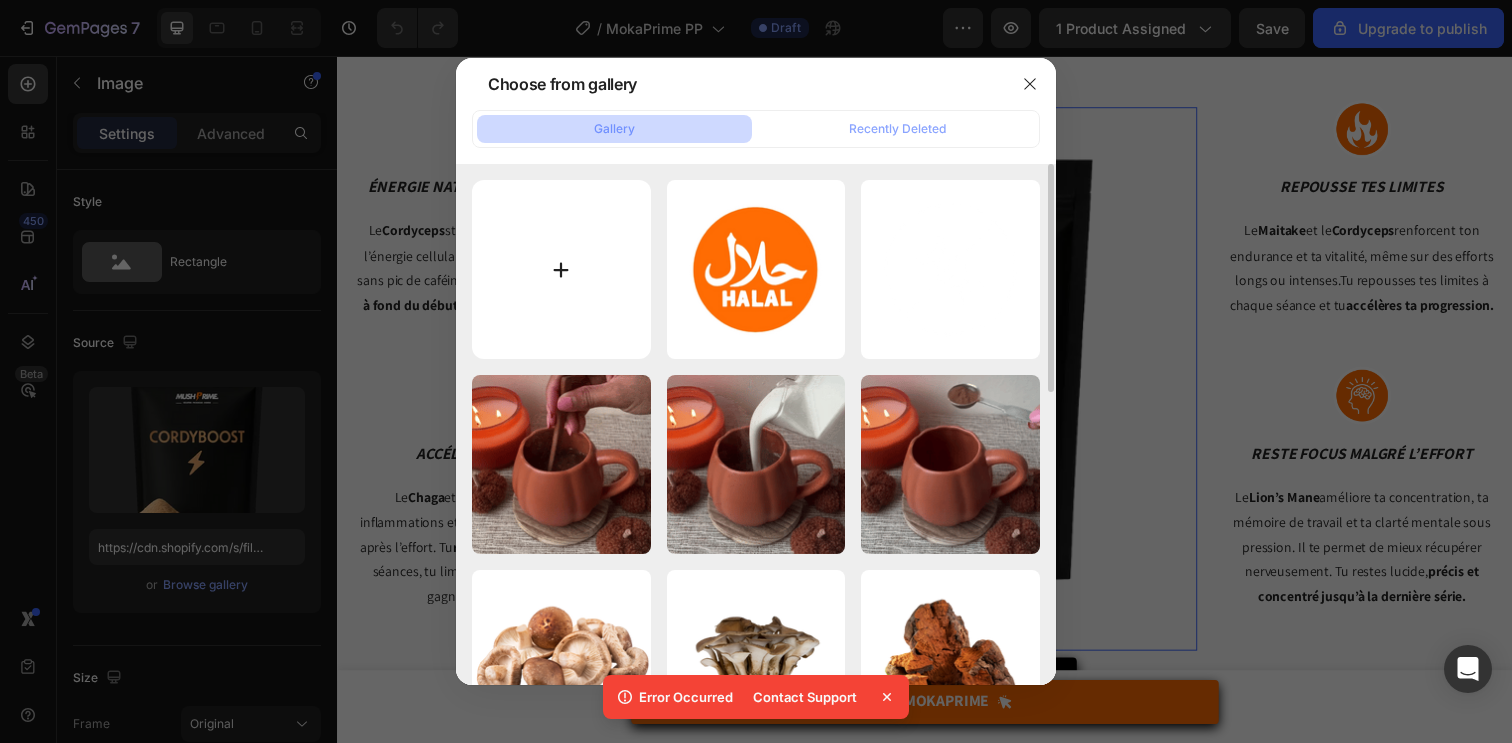 type on "C:\fakepath\ChatGPT Image Aug 3, 2025, 11_37_08 AM.webp" 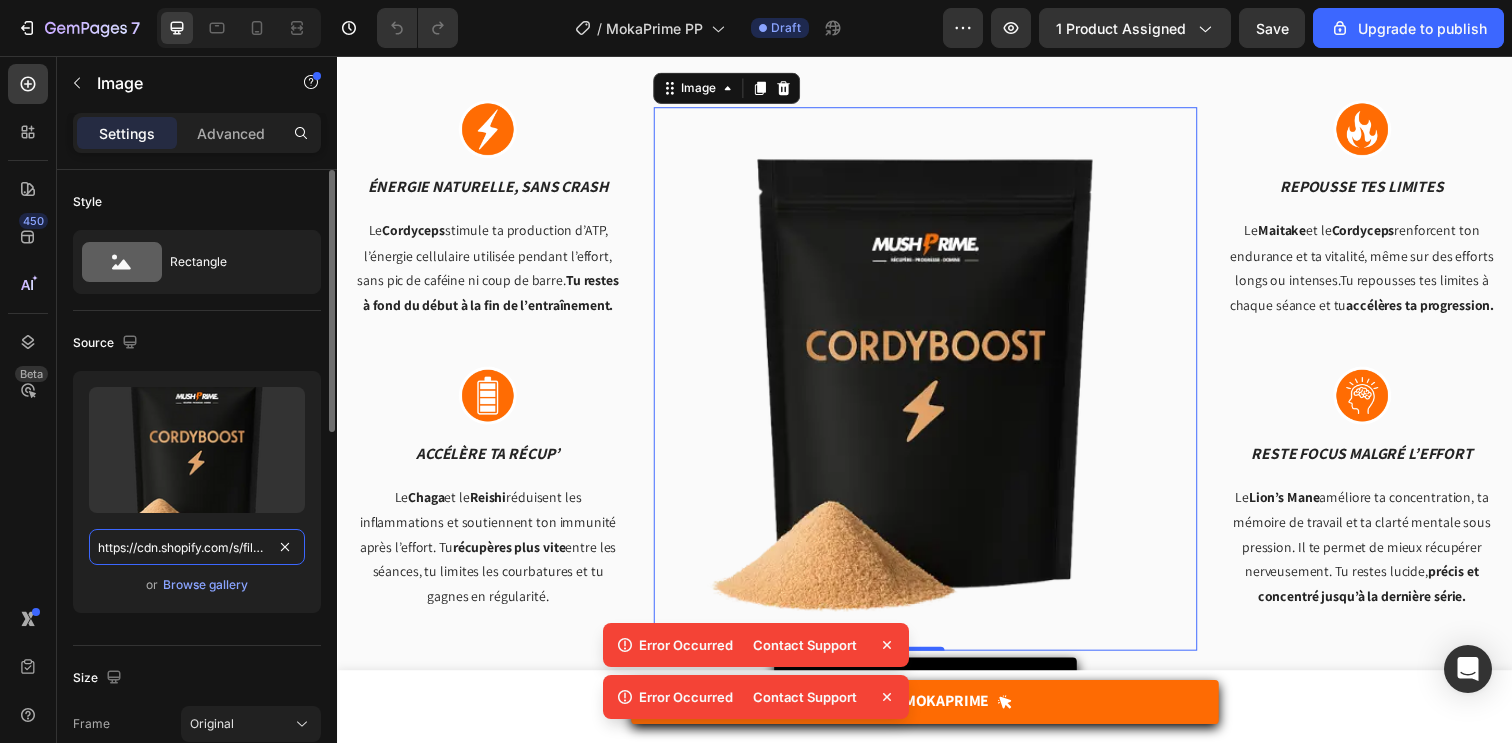 type 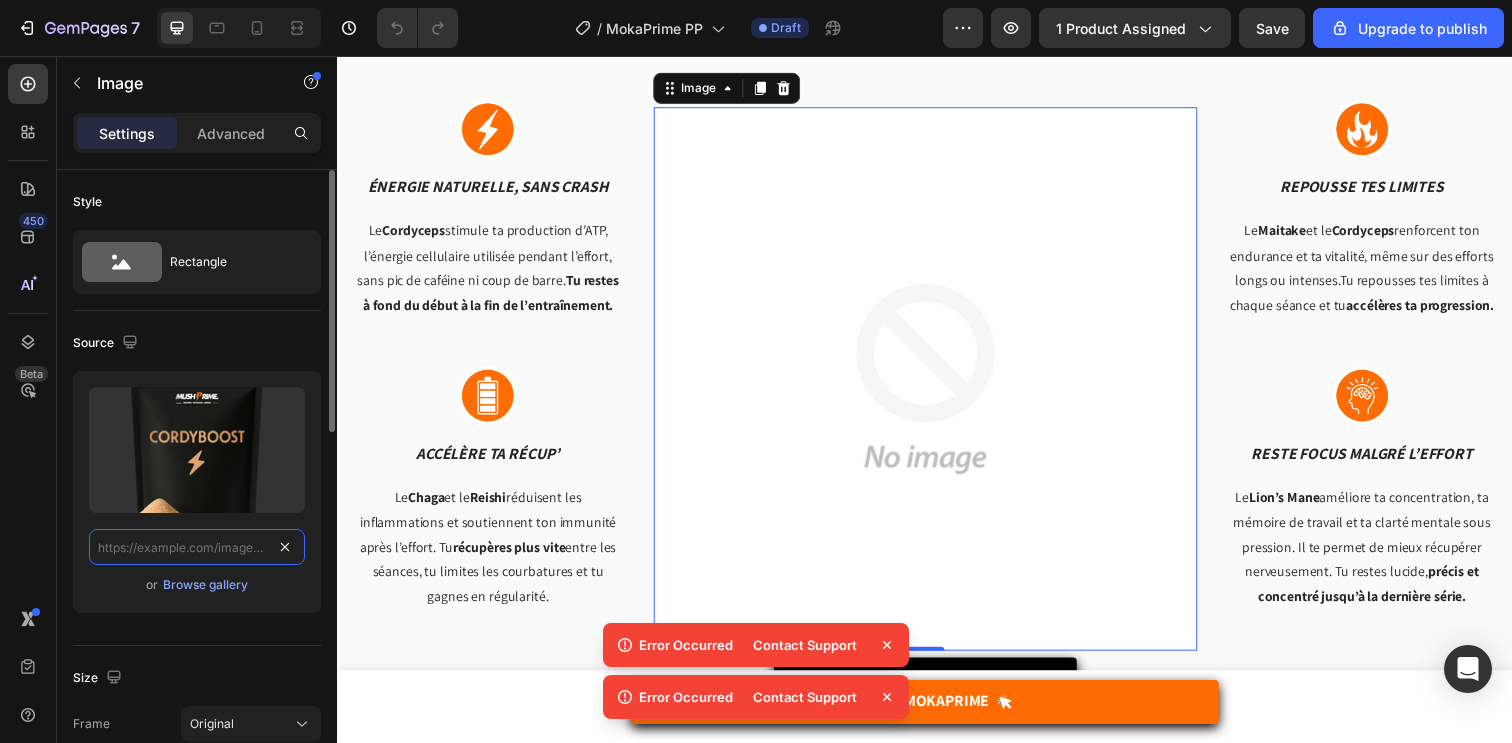 scroll, scrollTop: 0, scrollLeft: 0, axis: both 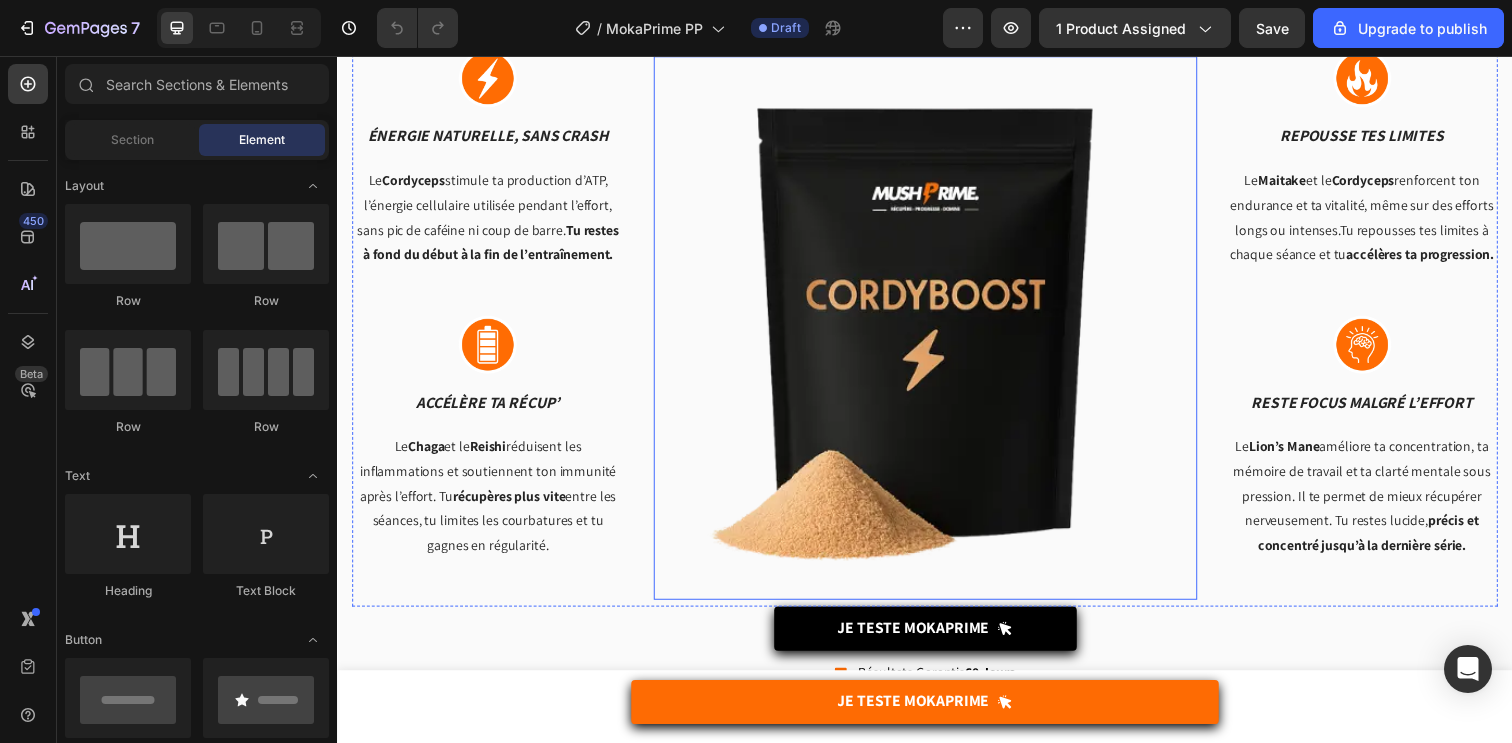 click at bounding box center (937, 333) 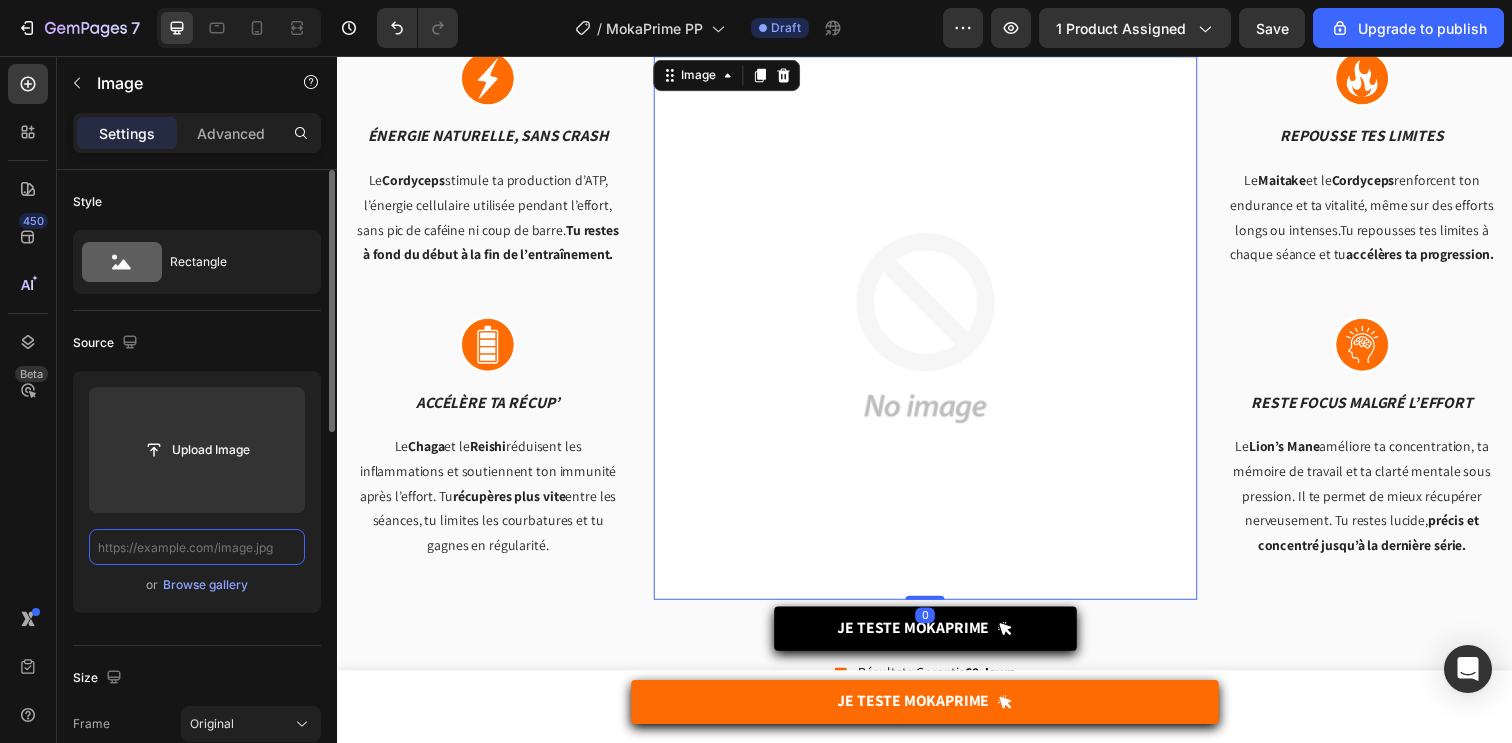 scroll, scrollTop: 0, scrollLeft: 0, axis: both 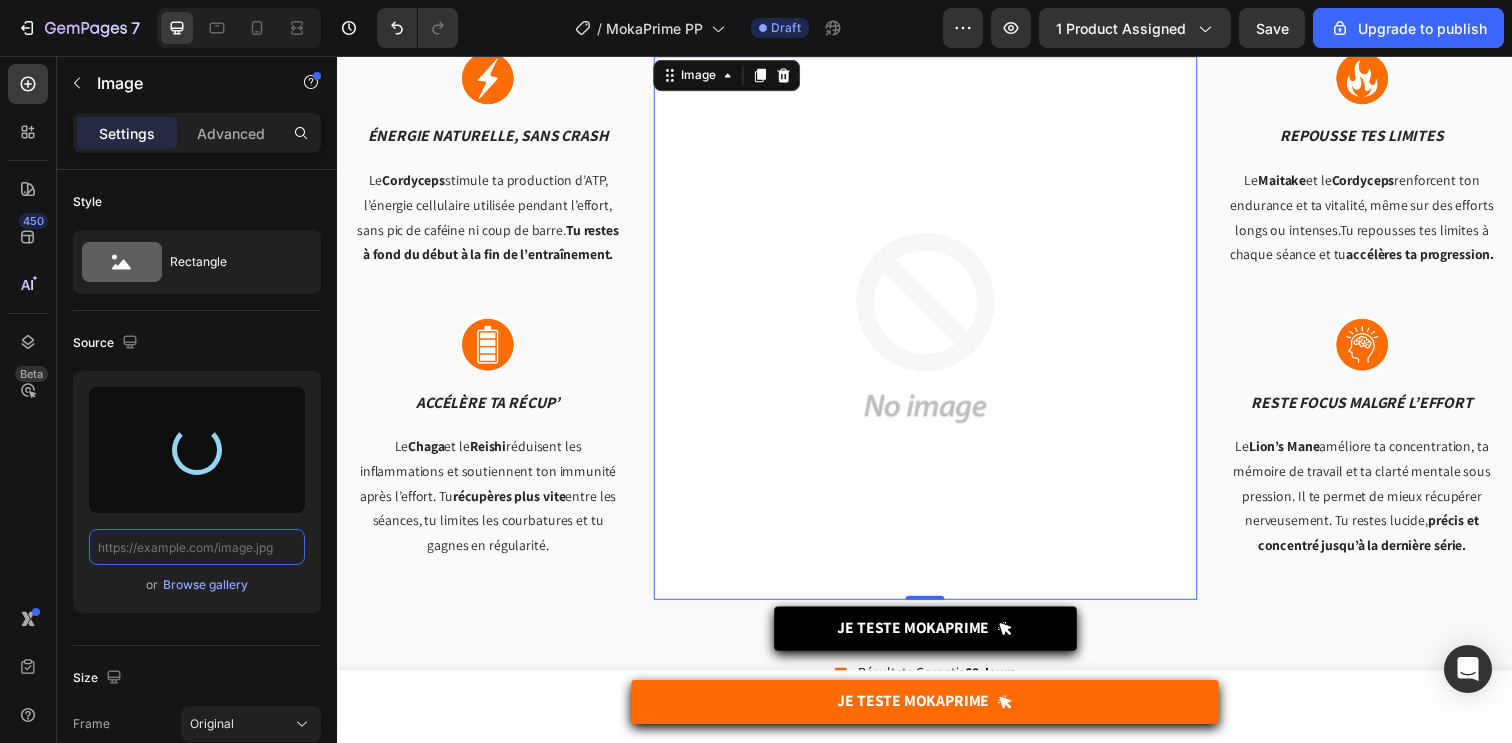 type on "https://cdn.shopify.com/s/files/1/0928/6959/1372/files/gempages_559222839790535766-d14771ea-8ec1-4aea-bf68-1fa19f5c0b22.webp" 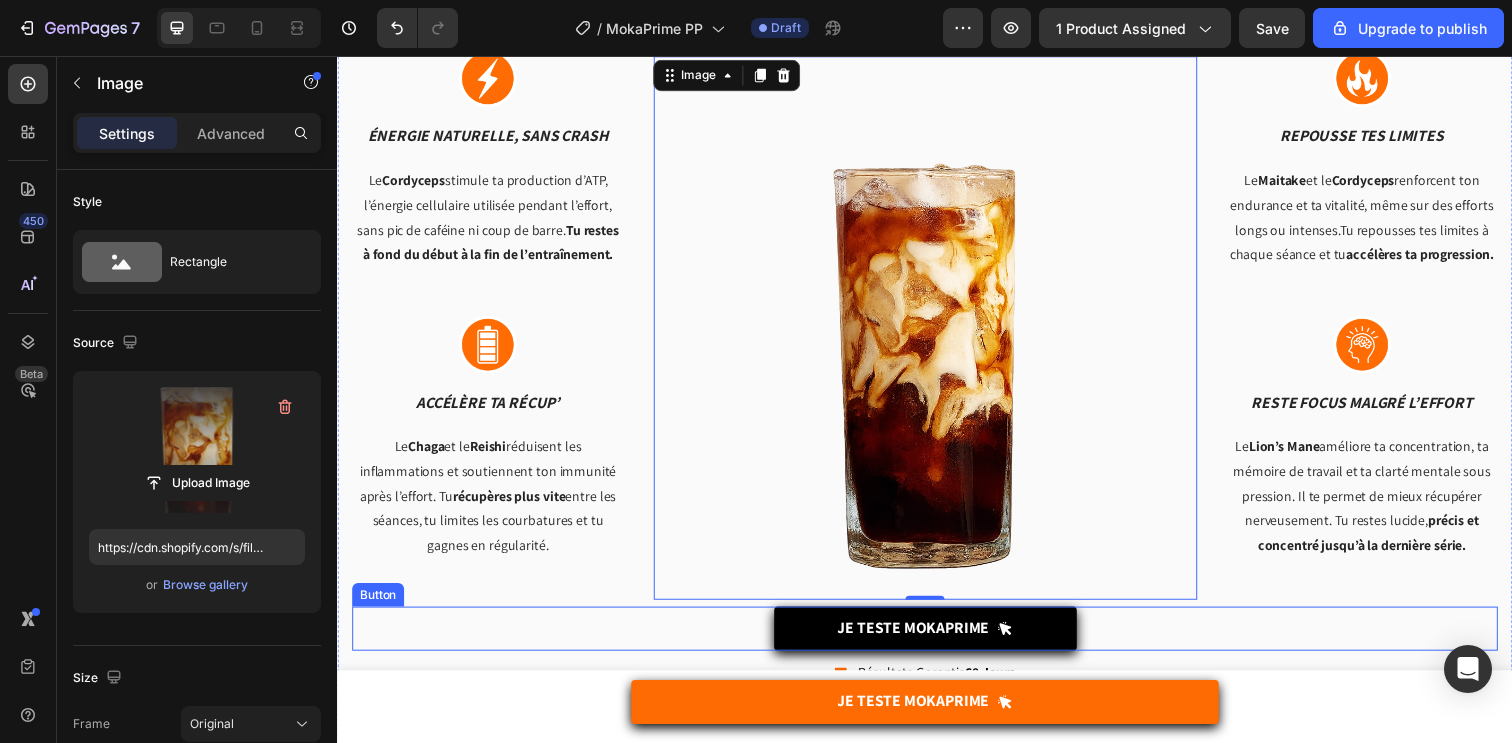 click on "Je Teste MOKAPRIME Button" at bounding box center (937, 640) 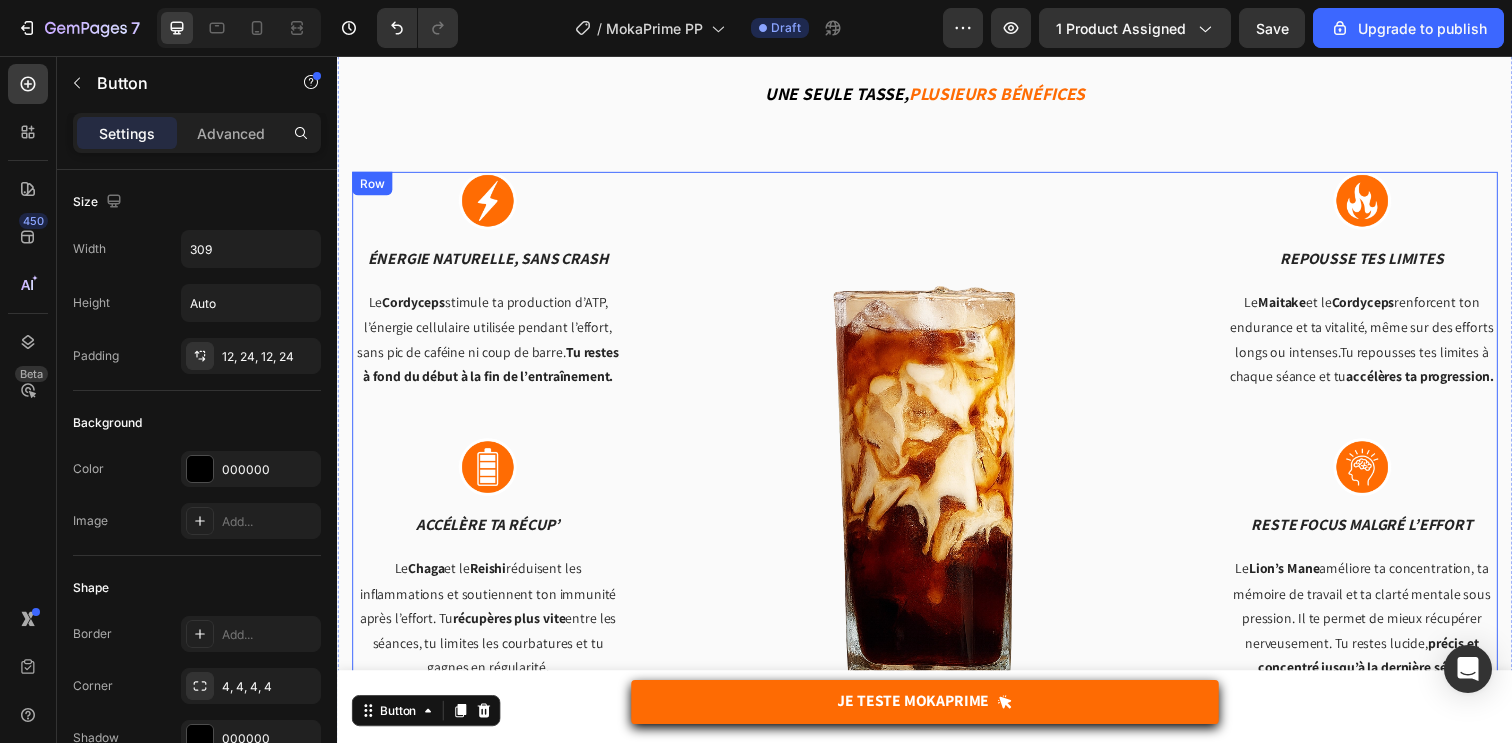 scroll, scrollTop: 2219, scrollLeft: 0, axis: vertical 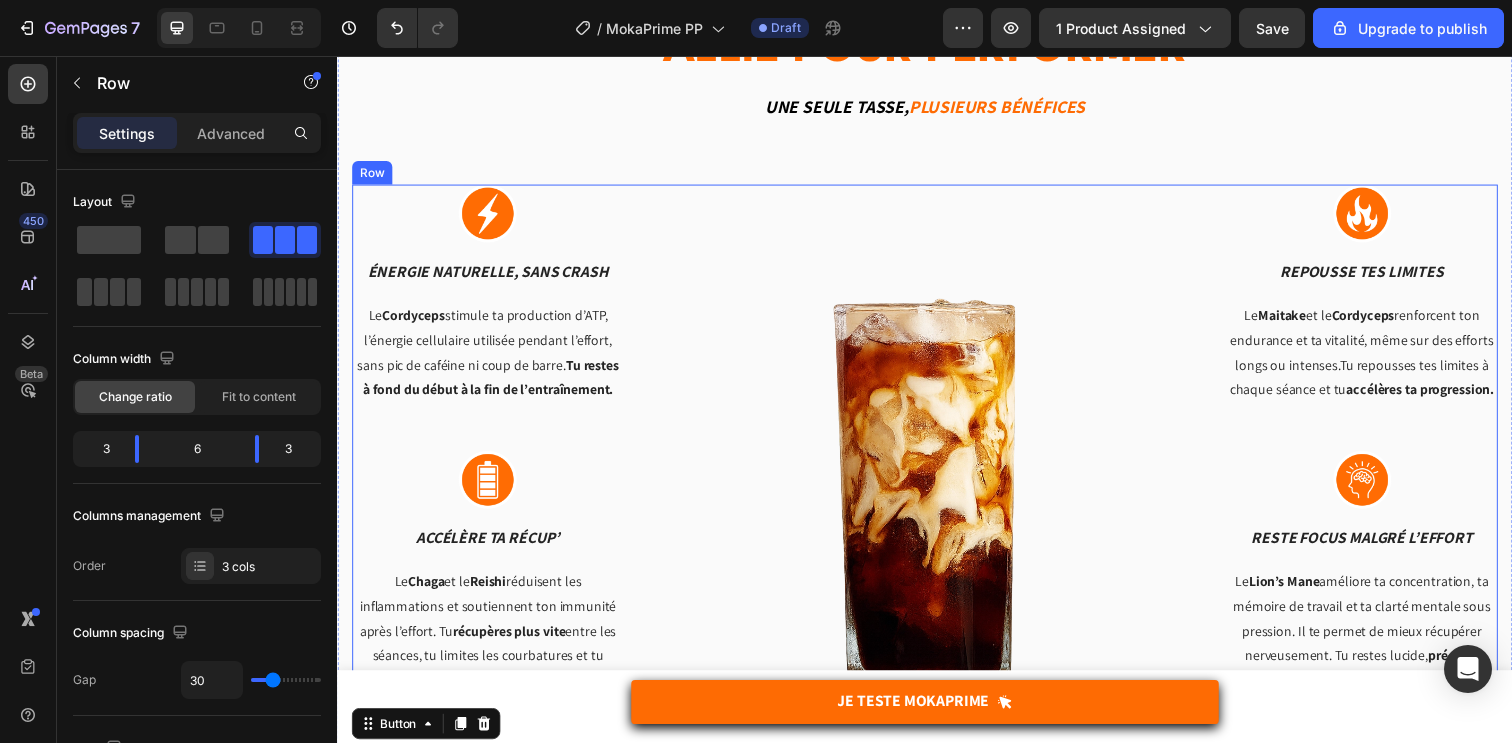 click on "Image énergie naturelle, sans crash Text block Le Cordyceps stimule ta production d’ATP, l’énergie cellulaire utilisée pendant l’effort, sans pic de caféine ni coup de barre. Tu restes à fond du début à la fin de l’entraînement. Text block Row Image Accélère ta récup’ Text block Le Chaga et le Reishi réduisent les inflammations et soutiennent ton immunité après l’effort. Tu récupères plus vite entre les séances, tu limites les courbatures et tu gagnes en régularité. Text block Row Image Image Repousse tes limites Text block Le Maitake et le Cordyceps renforcent ton endurance et ta vitalité, même sur des efforts longs ou intenses.Tu repousses tes limites à chaque séance et tu accélères ta progression. Text block Row Image Reste focus malgré l’effort Text block Le Lion’s Mane améliore ta concentration, ta mémoire de travail et ta clarté mentale sous pression. Il te permet de mieux récupérer nerveusement. Tu restes lucide, Text block Row Row" at bounding box center (937, 471) 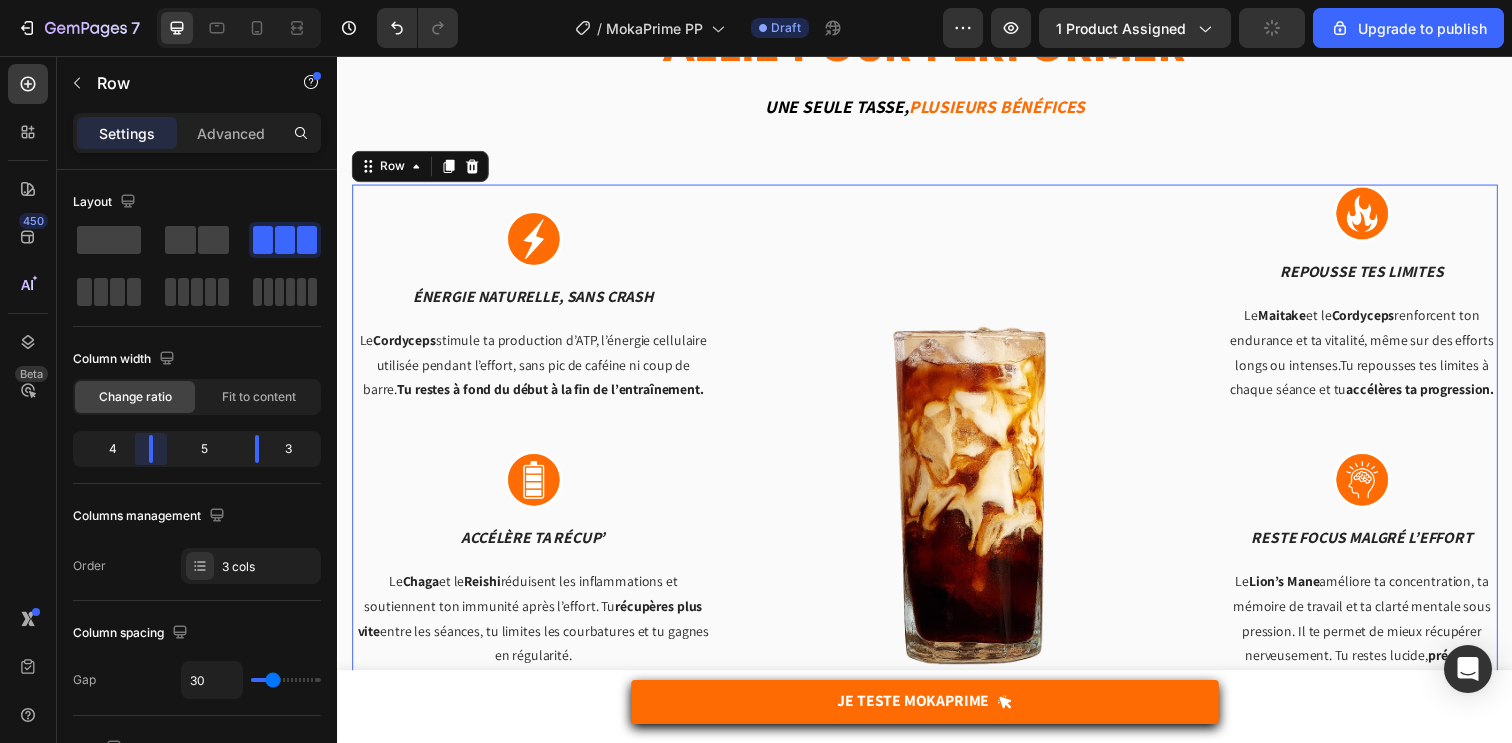 click on "7 / MokaPrime PP Draft Preview 1 product assigned Upgrade to publish 450 Beta Sections(18) Elements(84) Section Element Hero Section Product Detail Brands Trusted Badges Guarantee Product Breakdown How to use Testimonials Compare Bundle FAQs Social Proof Brand Story Product List Collection Blog List Contact Sticky Add to Cart Custom Footer Browse Library 450 Layout Row Row Row Row Text Heading Text Block Button Button Button Media Image Image Image" at bounding box center [756, 0] 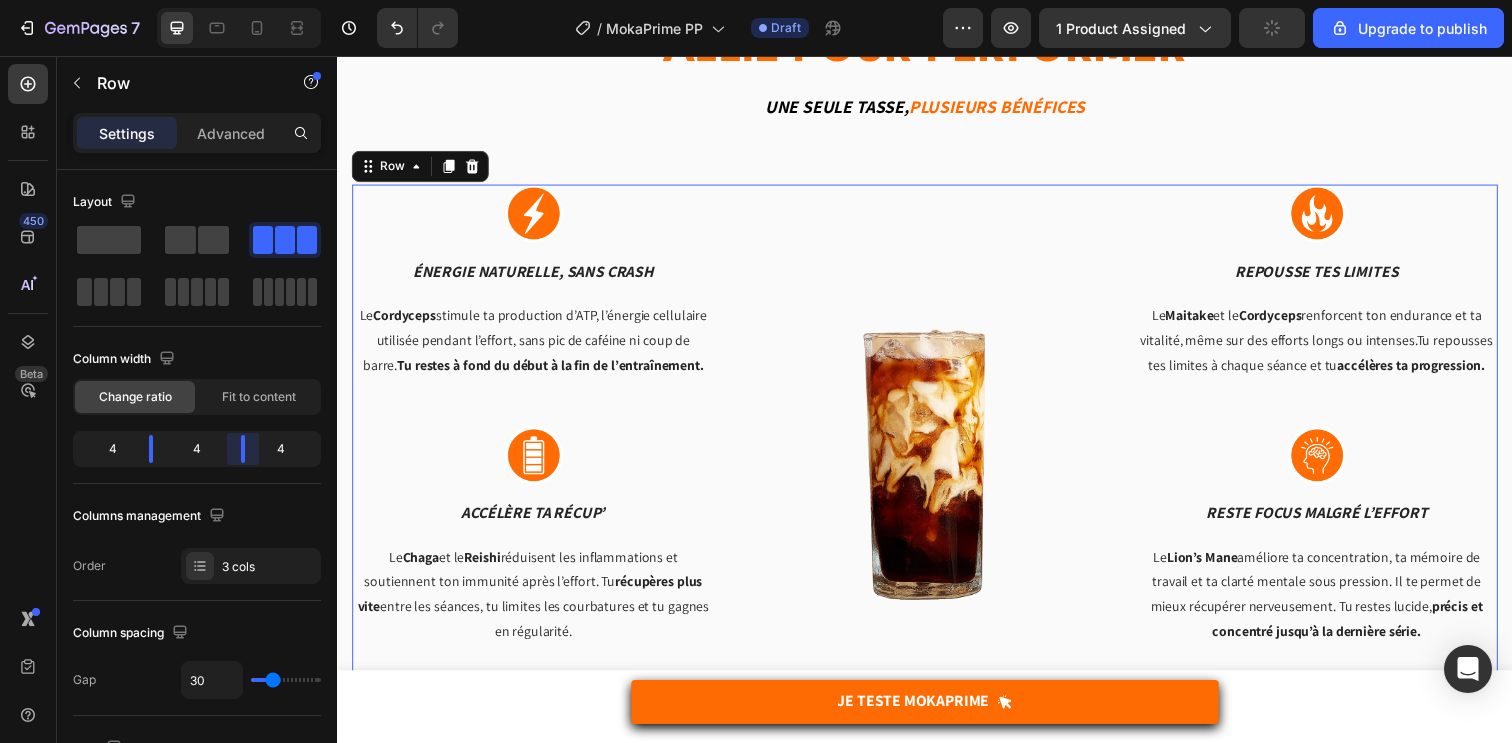 click on "7 / MokaPrime PP Draft Preview 1 product assigned Upgrade to publish 450 Beta Sections(18) Elements(84) Section Element Hero Section Product Detail Brands Trusted Badges Guarantee Product Breakdown How to use Testimonials Compare Bundle FAQs Social Proof Brand Story Product List Collection Blog List Contact Sticky Add to Cart Custom Footer Browse Library 450 Layout Row Row Row Row Text Heading Text Block Button Button Button Media Image Image Image" at bounding box center [756, 0] 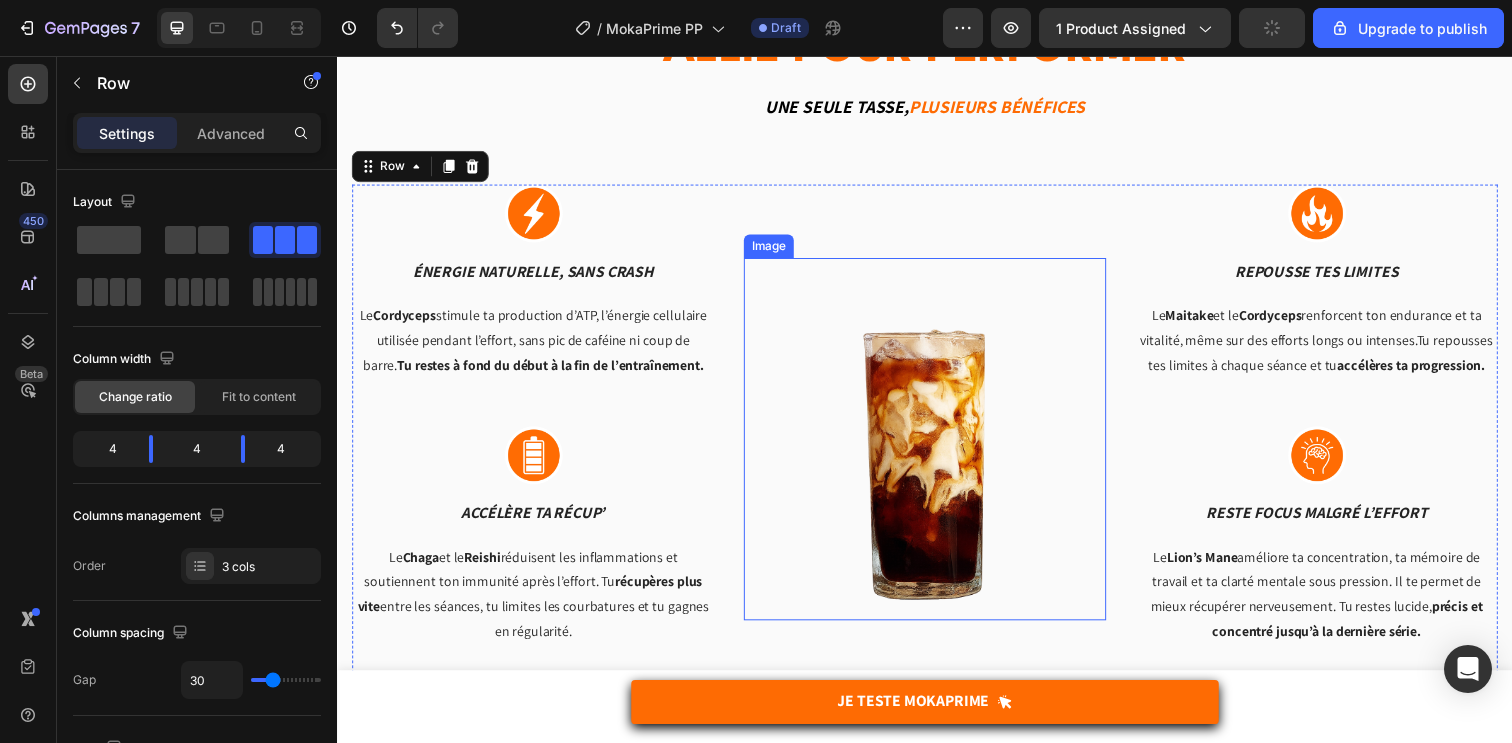 click at bounding box center [937, 447] 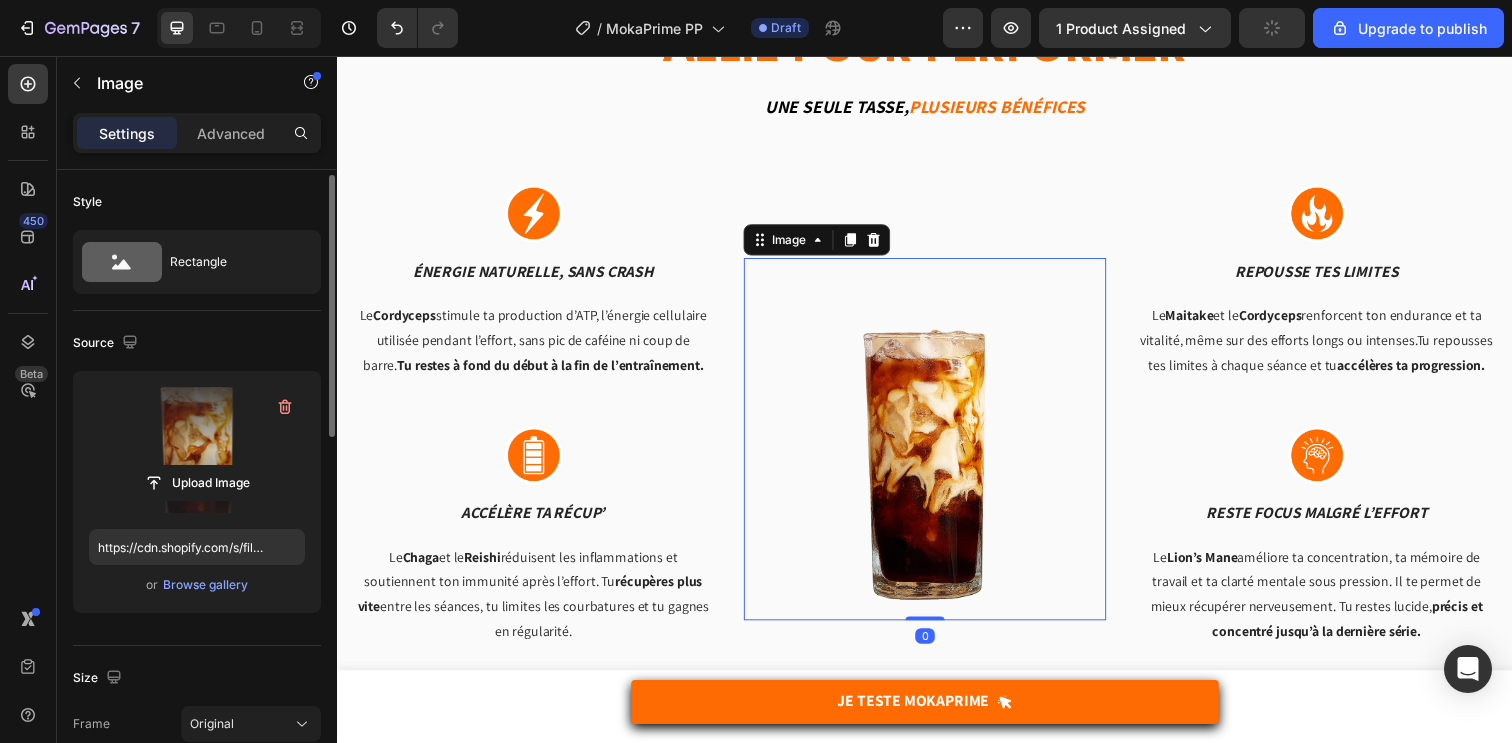 scroll, scrollTop: 317, scrollLeft: 0, axis: vertical 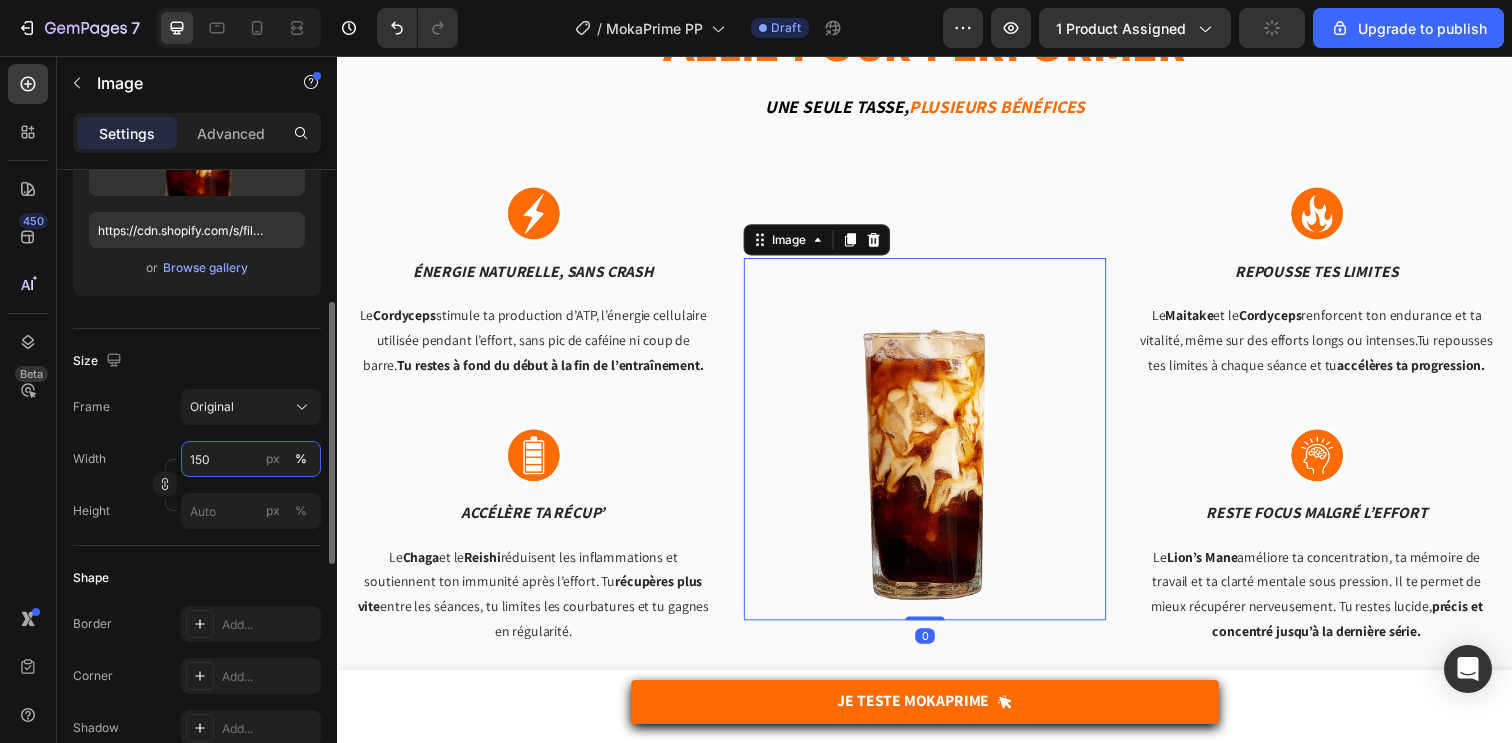 click on "150" at bounding box center [251, 459] 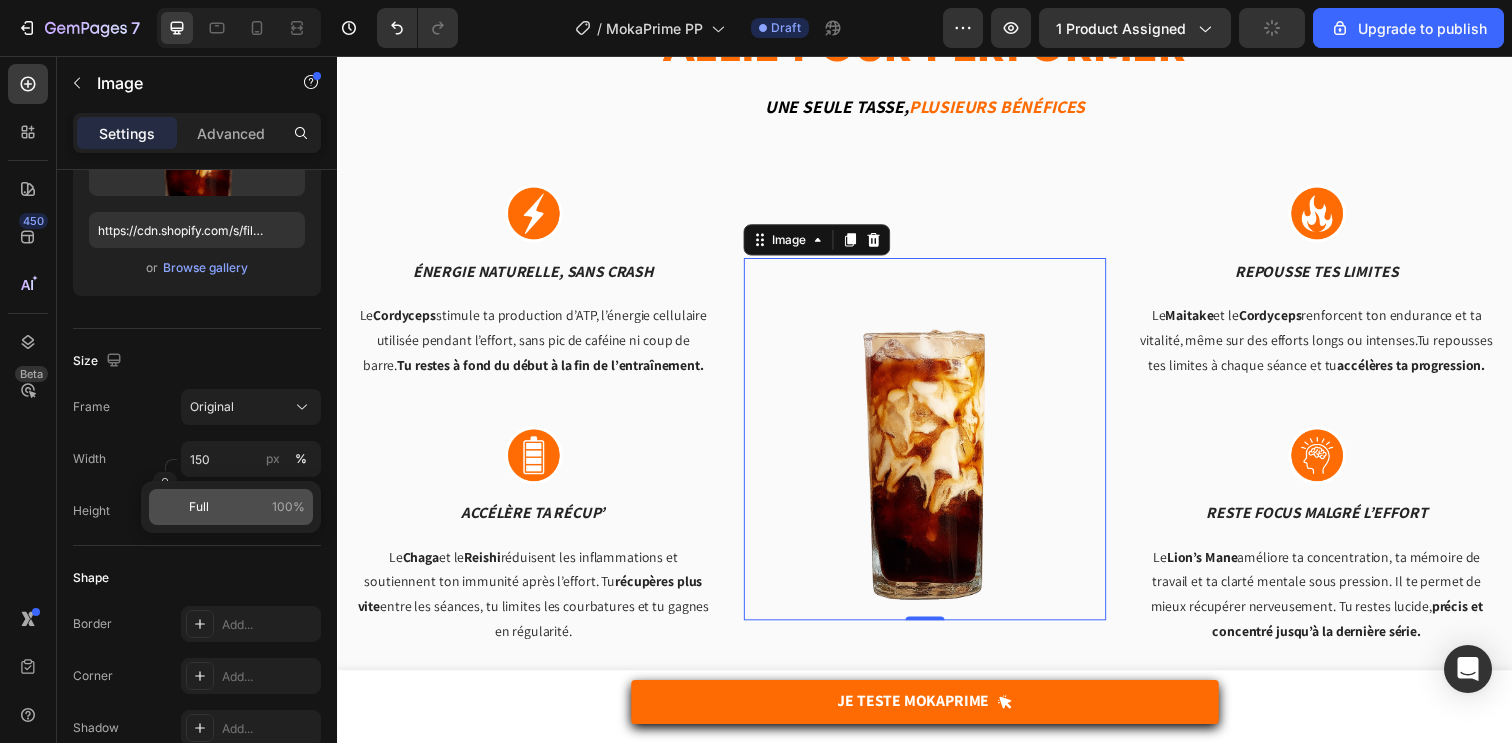 click on "Full 100%" at bounding box center [247, 507] 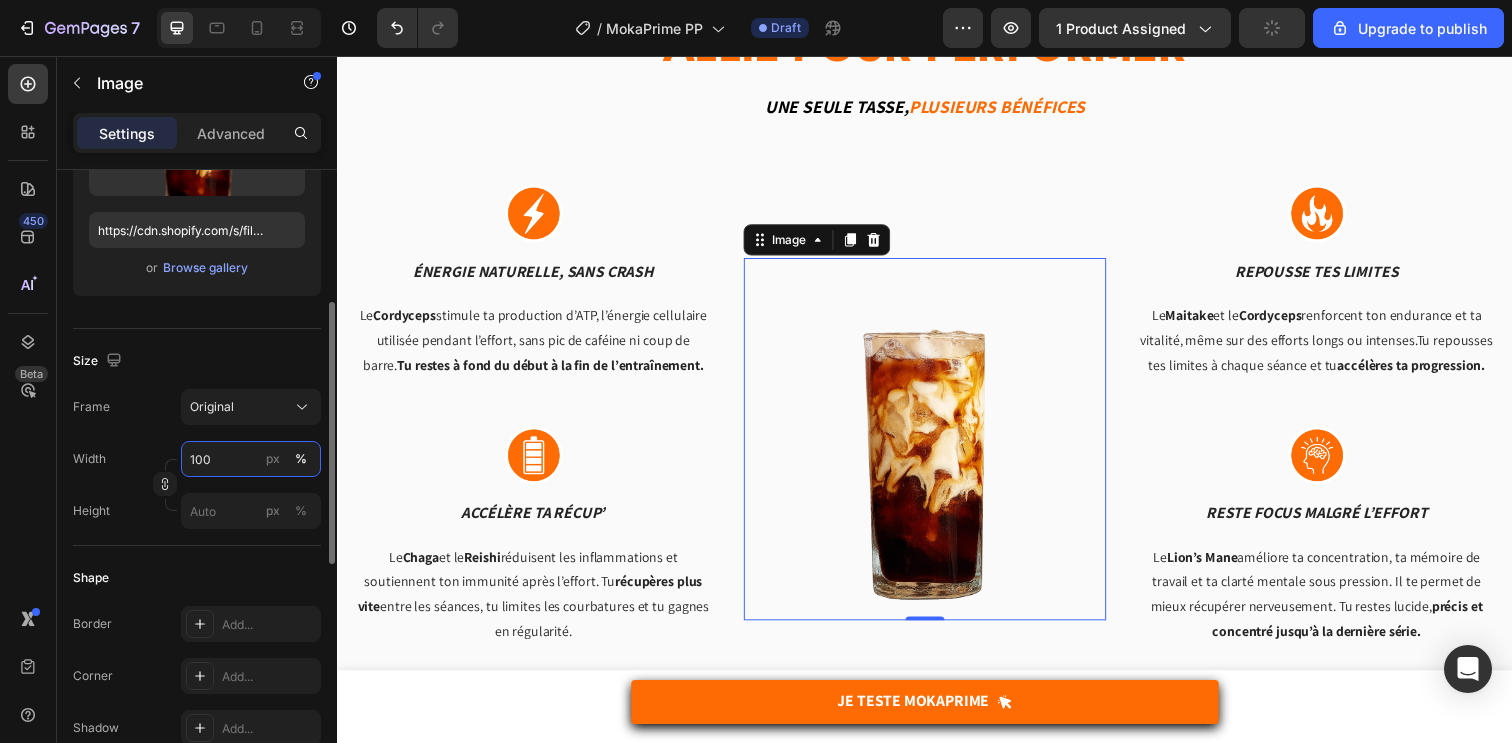 click on "100" at bounding box center [251, 459] 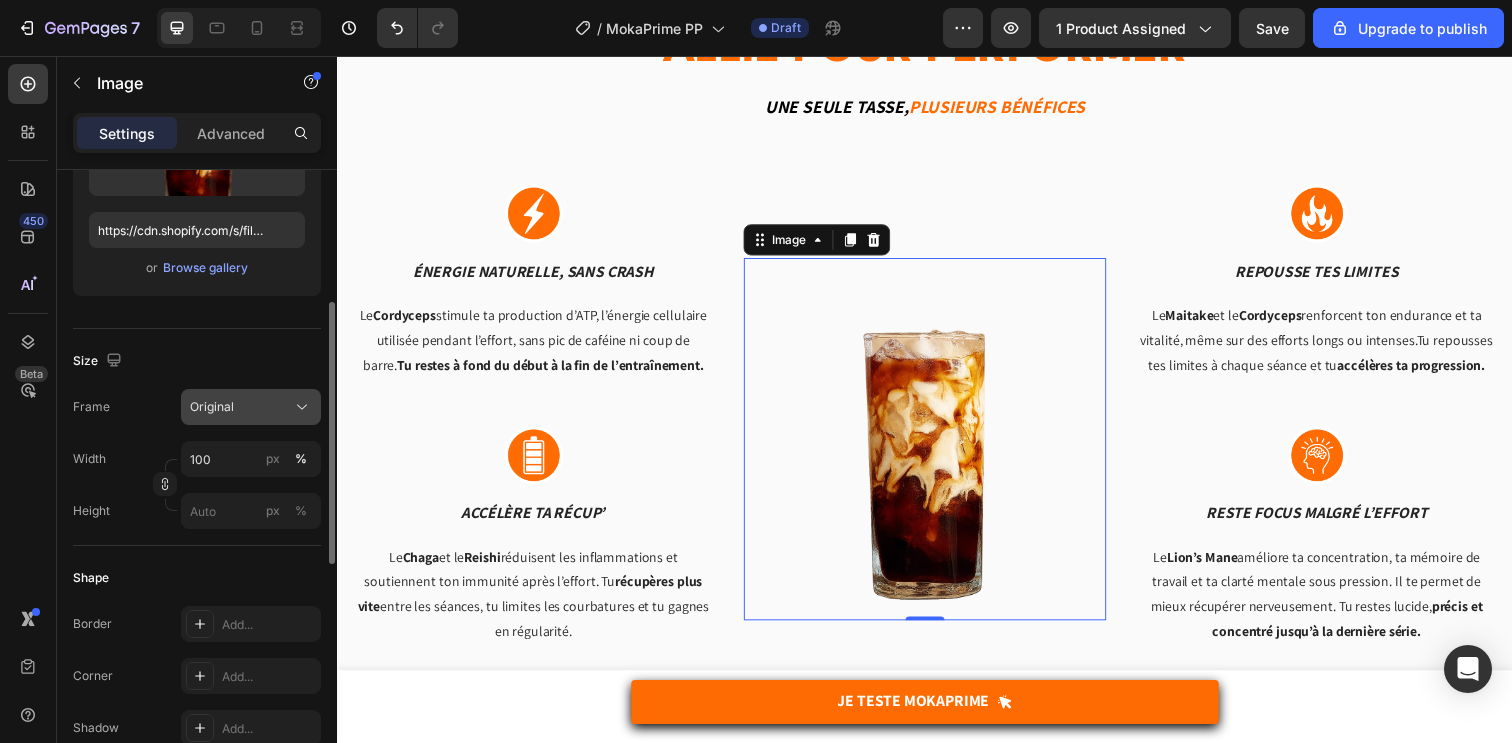 click on "Original" 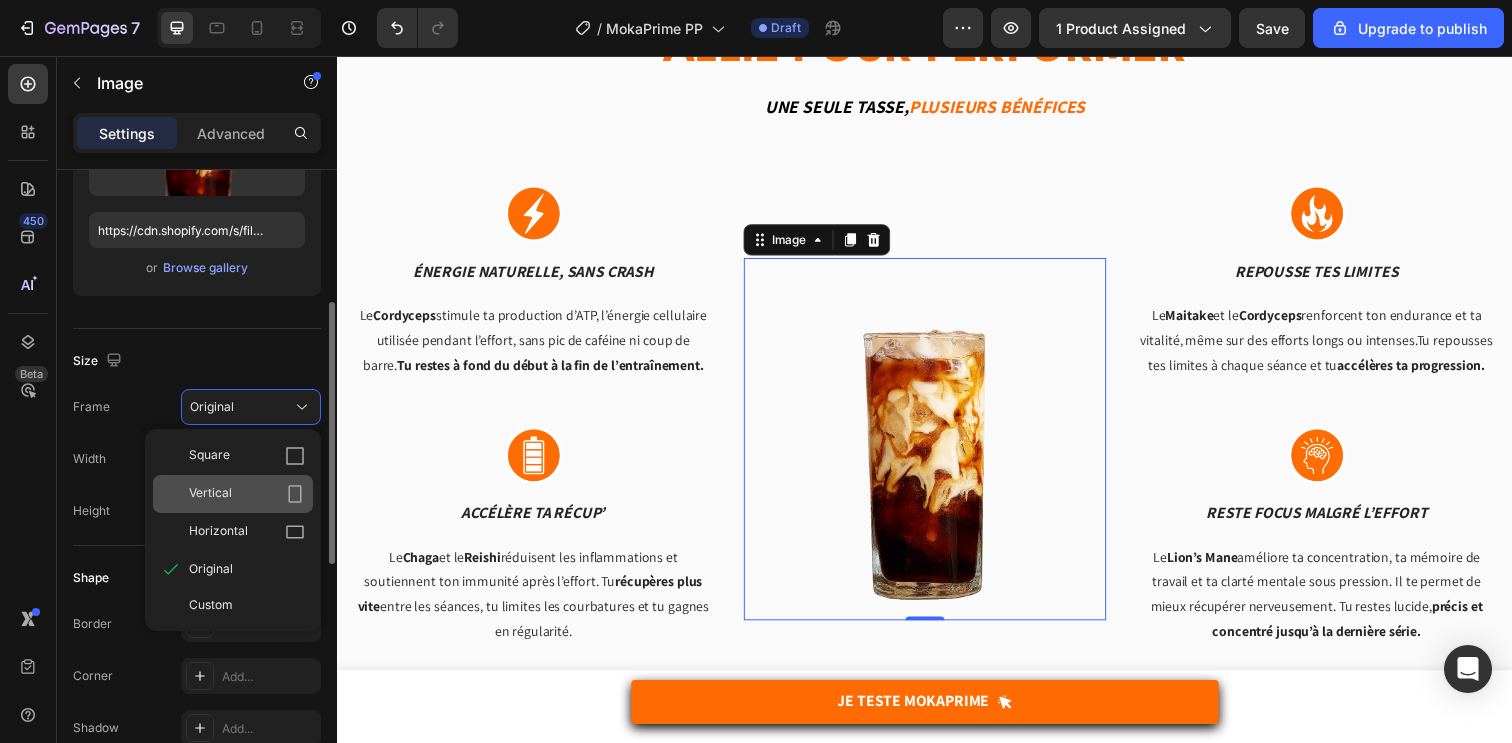 click on "Vertical" 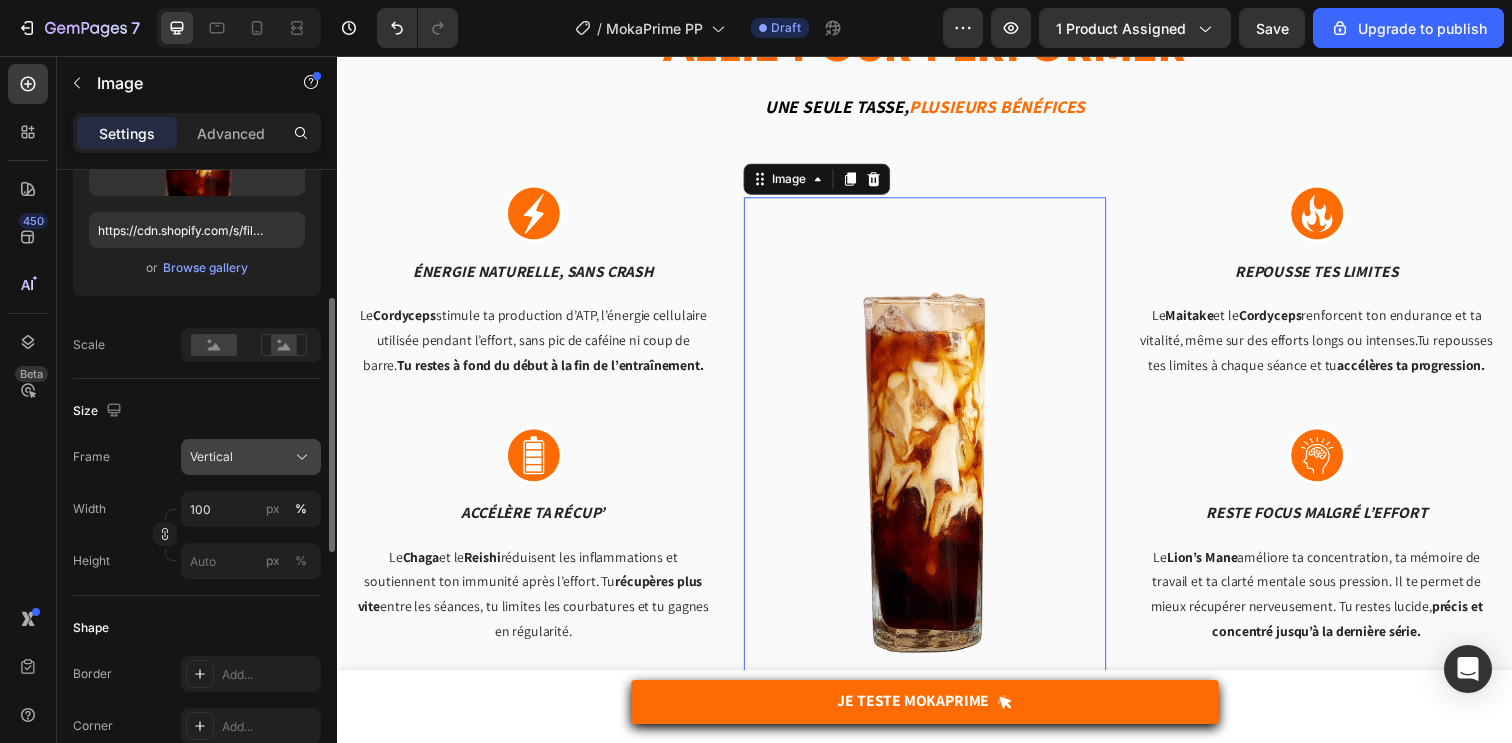 click on "Vertical" at bounding box center (211, 457) 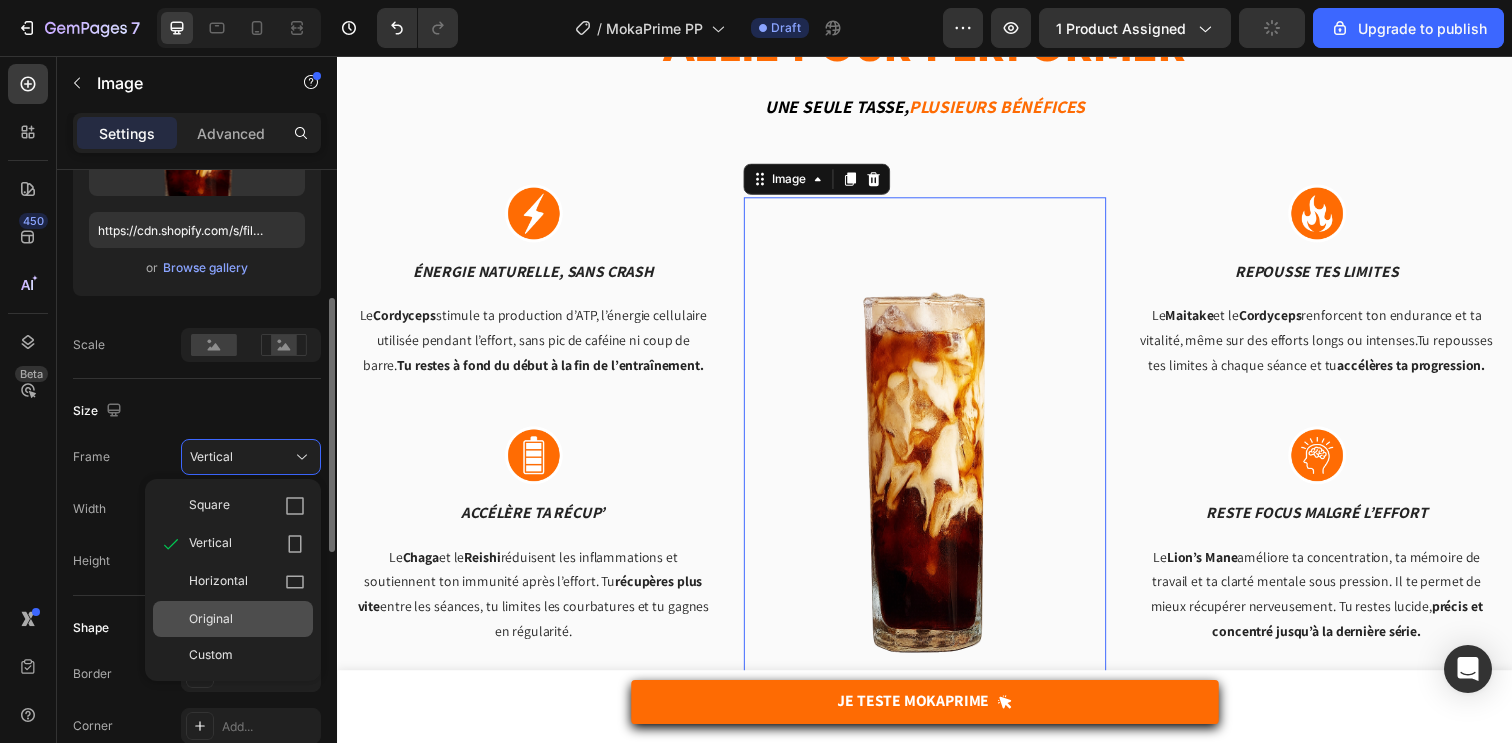 click on "Original" at bounding box center [211, 619] 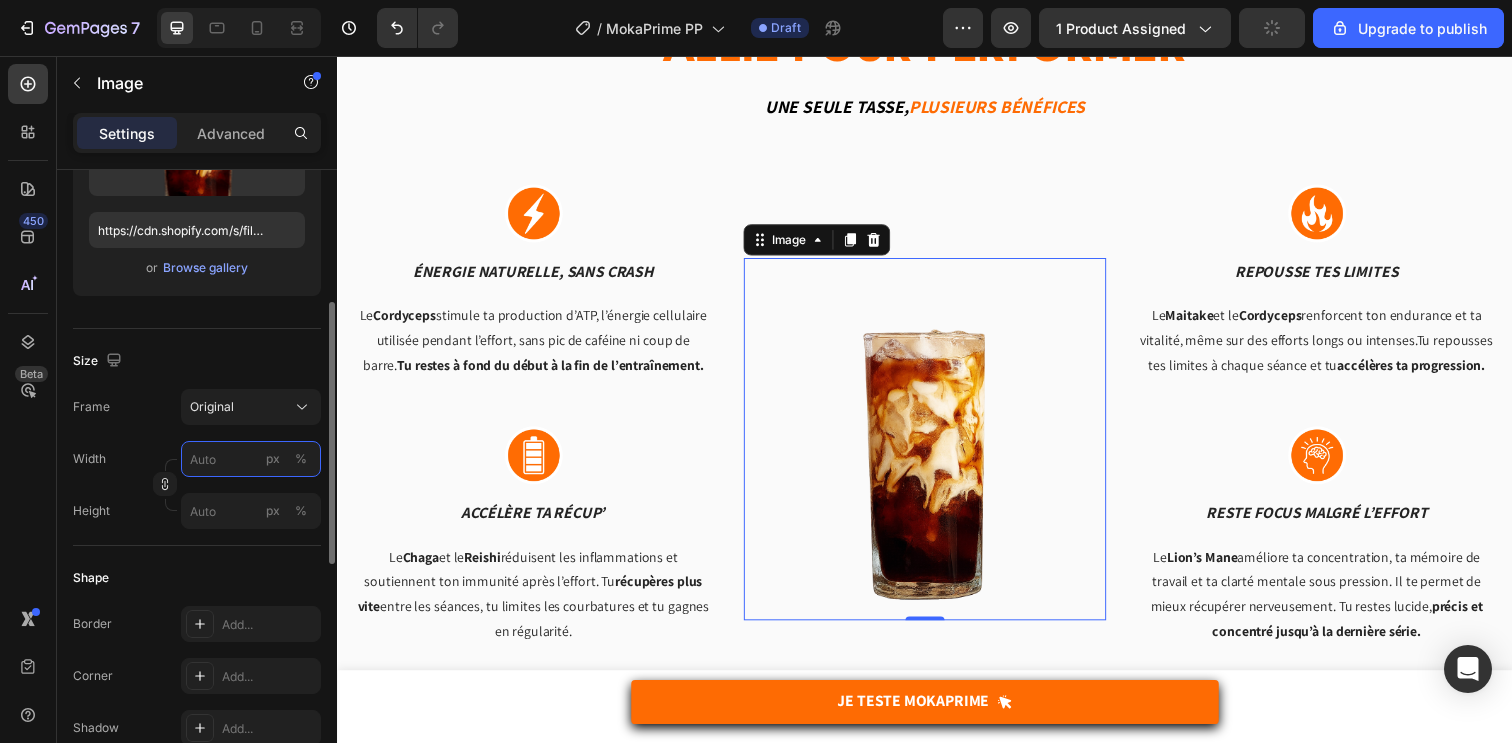 click on "px %" at bounding box center (251, 459) 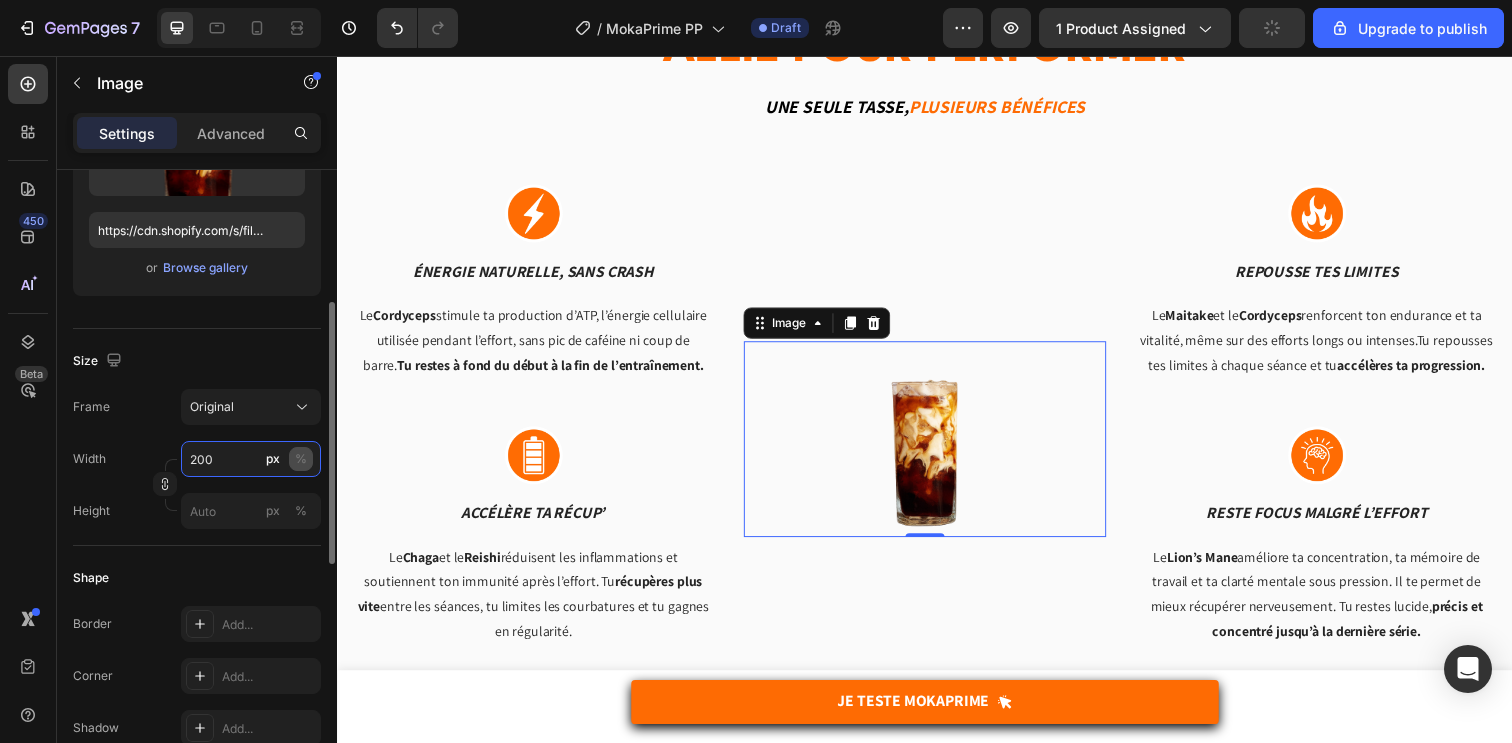 type on "200" 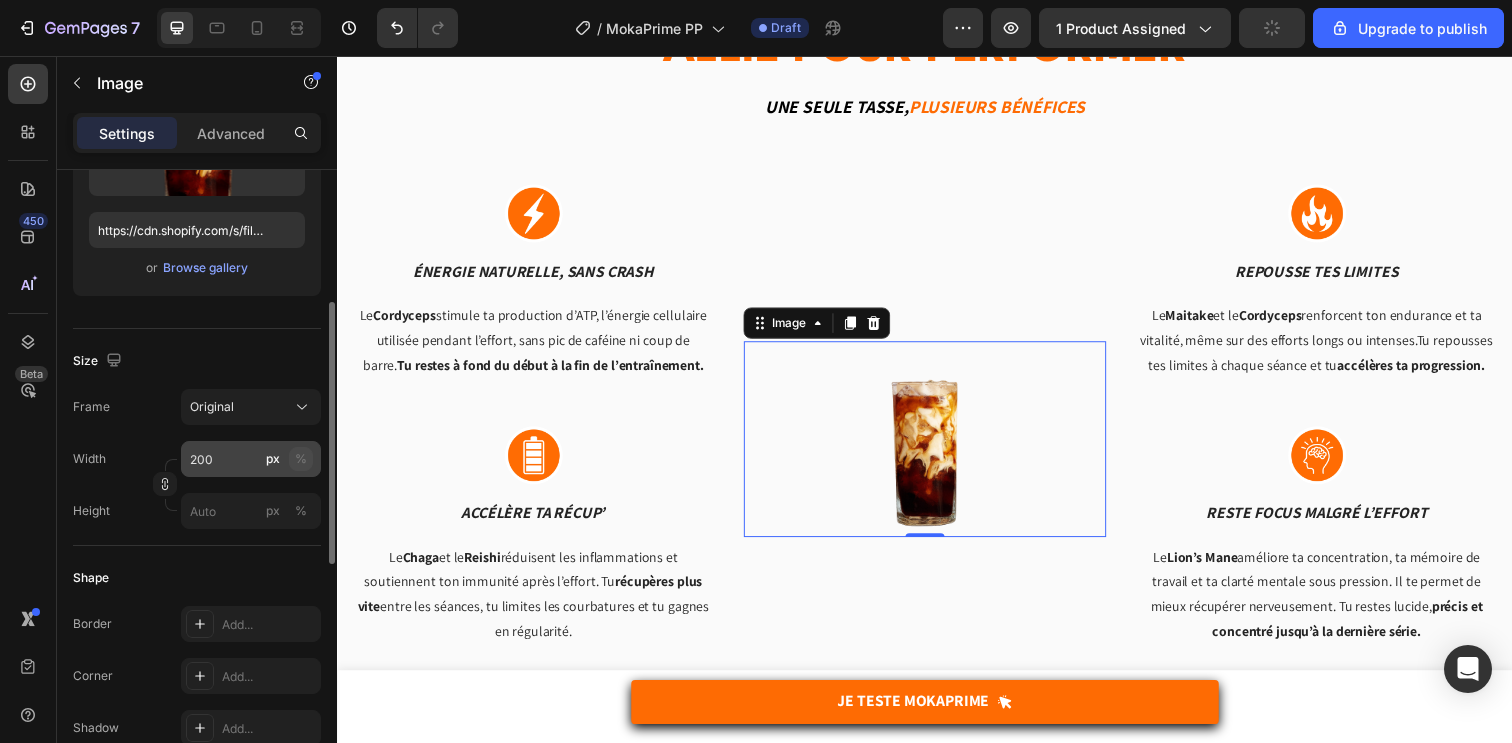 click on "%" at bounding box center [301, 459] 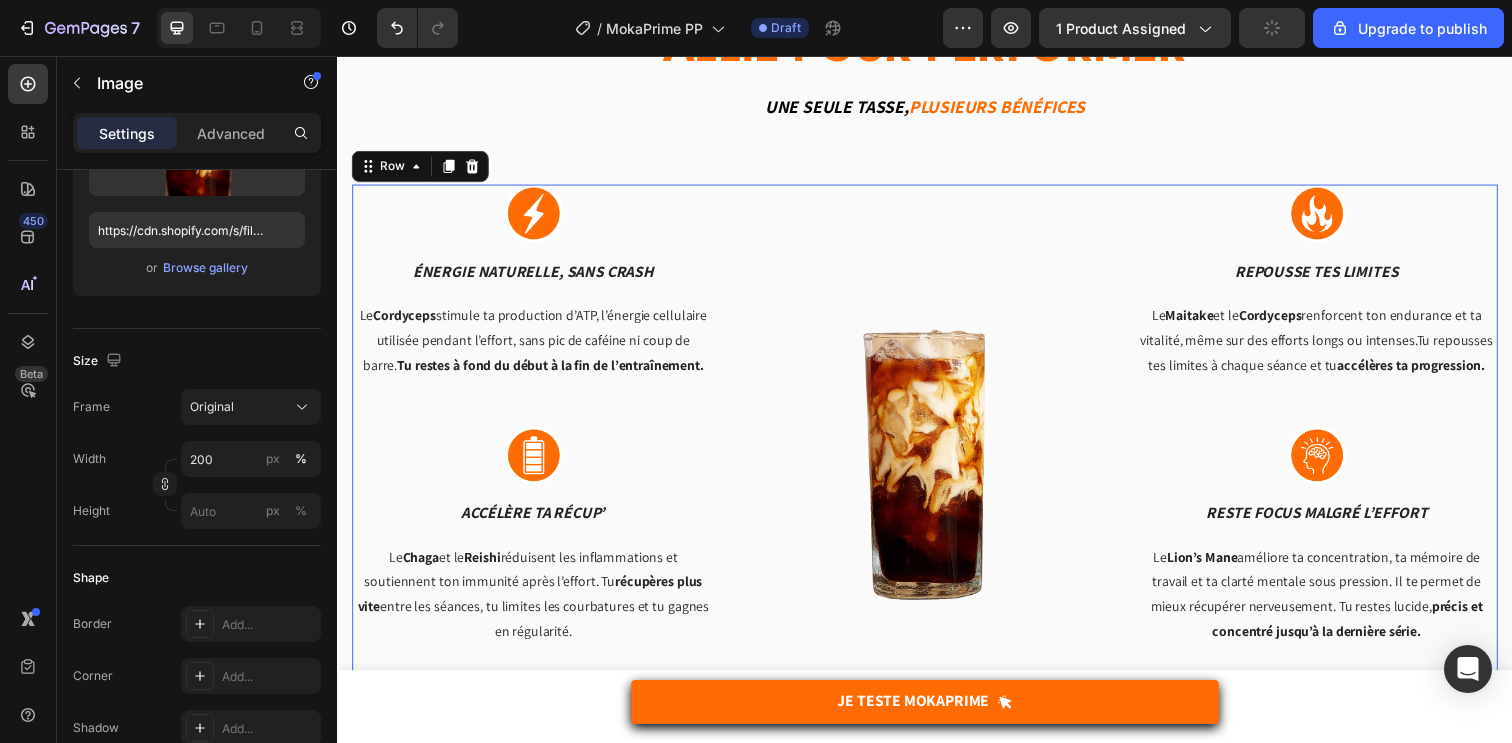 click on "Image énergie naturelle, sans crash Text block Le Cordyceps stimule ta production d’ATP, l’énergie cellulaire utilisée pendant l’effort, sans pic de caféine ni coup de barre. Tu restes à fond du début à la fin de l’entraînement. Text block Row Image Accélère ta récup’ Text block Le Chaga et le Reishi réduisent les inflammations et soutiennent ton immunité après l’effort. Tu récupères plus vite entre les séances, tu limites les courbatures et tu gagnes en régularité. Text block Row Image Image Repousse tes limites Text block Le Maitake et le Cordyceps renforcent ton endurance et ta vitalité, même sur des efforts longs ou intenses.Tu repousses tes limites à chaque séance et tu accélères ta progression. Text block Row Image Reste focus malgré l’effort Text block Le Lion’s Mane améliore ta concentration, ta mémoire de travail et ta clarté mentale sous pression. Il te permet de mieux récupérer nerveusement. Tu restes lucide, Text block Row Row 0" at bounding box center [937, 446] 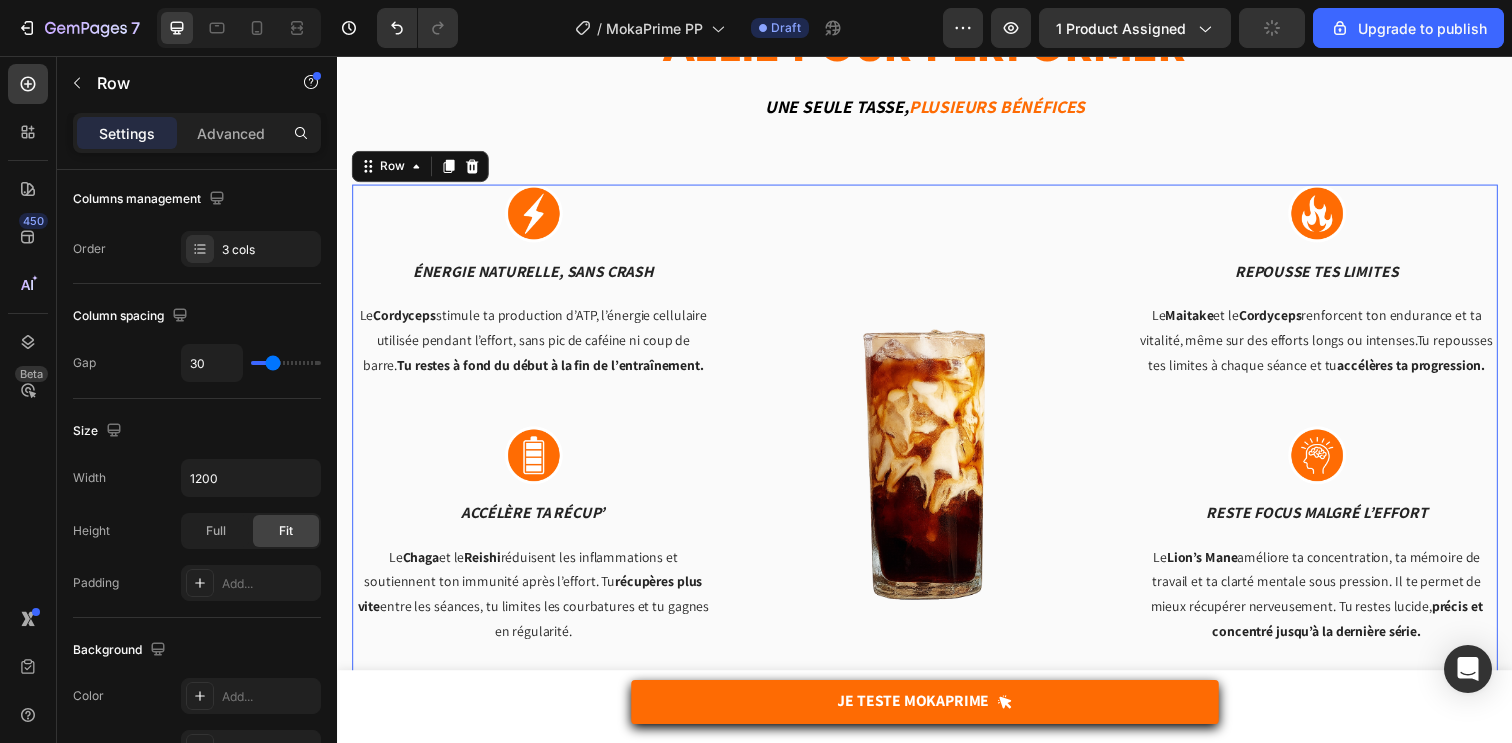 scroll, scrollTop: 0, scrollLeft: 0, axis: both 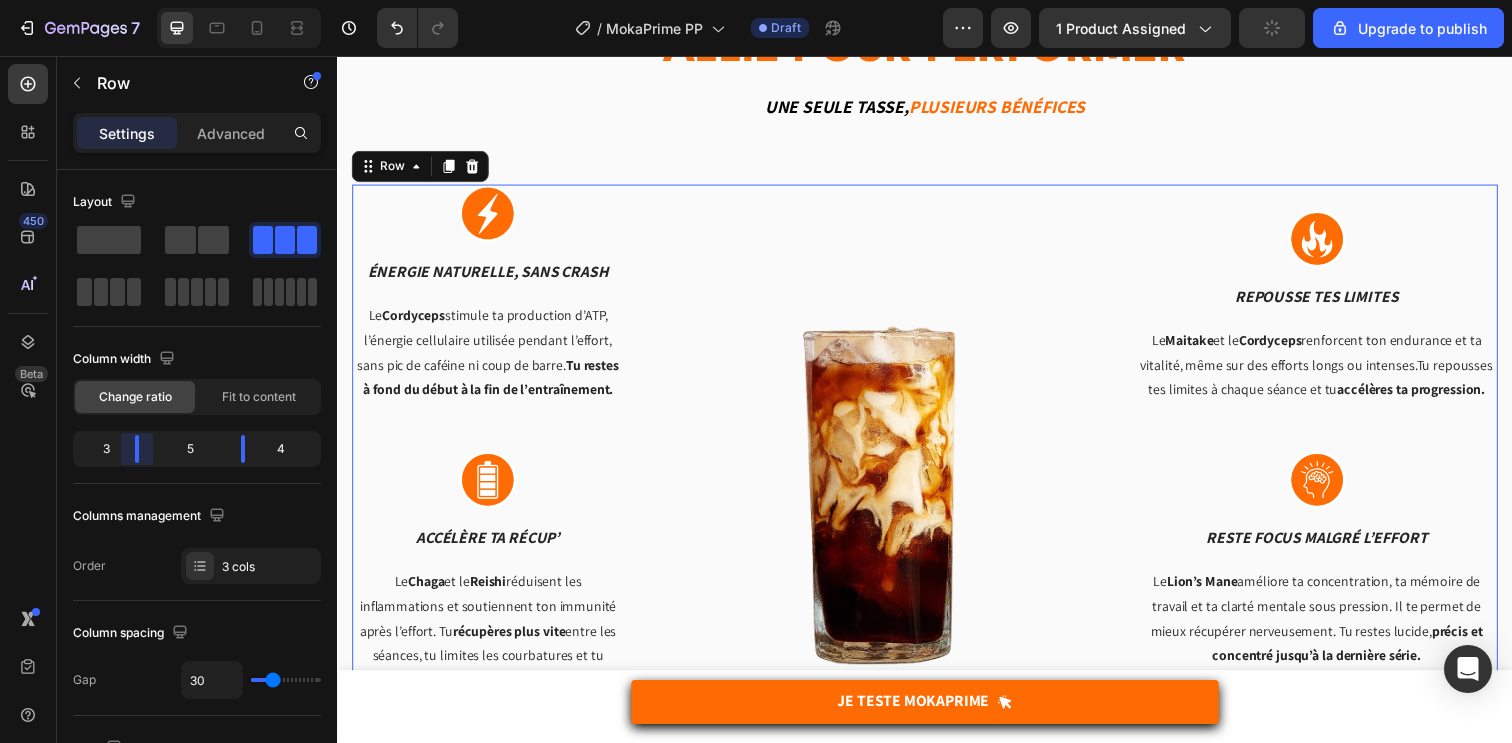 click on "7 / MokaPrime PP Draft Preview 1 product assigned Upgrade to publish 450 Beta Sections(18) Elements(84) Section Element Hero Section Product Detail Brands Trusted Badges Guarantee Product Breakdown How to use Testimonials Compare Bundle FAQs Social Proof Brand Story Product List Collection Blog List Contact Sticky Add to Cart Custom Footer Browse Library 450 Layout Row Row Row Row Text Heading Text Block Button Button Button Media Image Image Image" at bounding box center [756, 0] 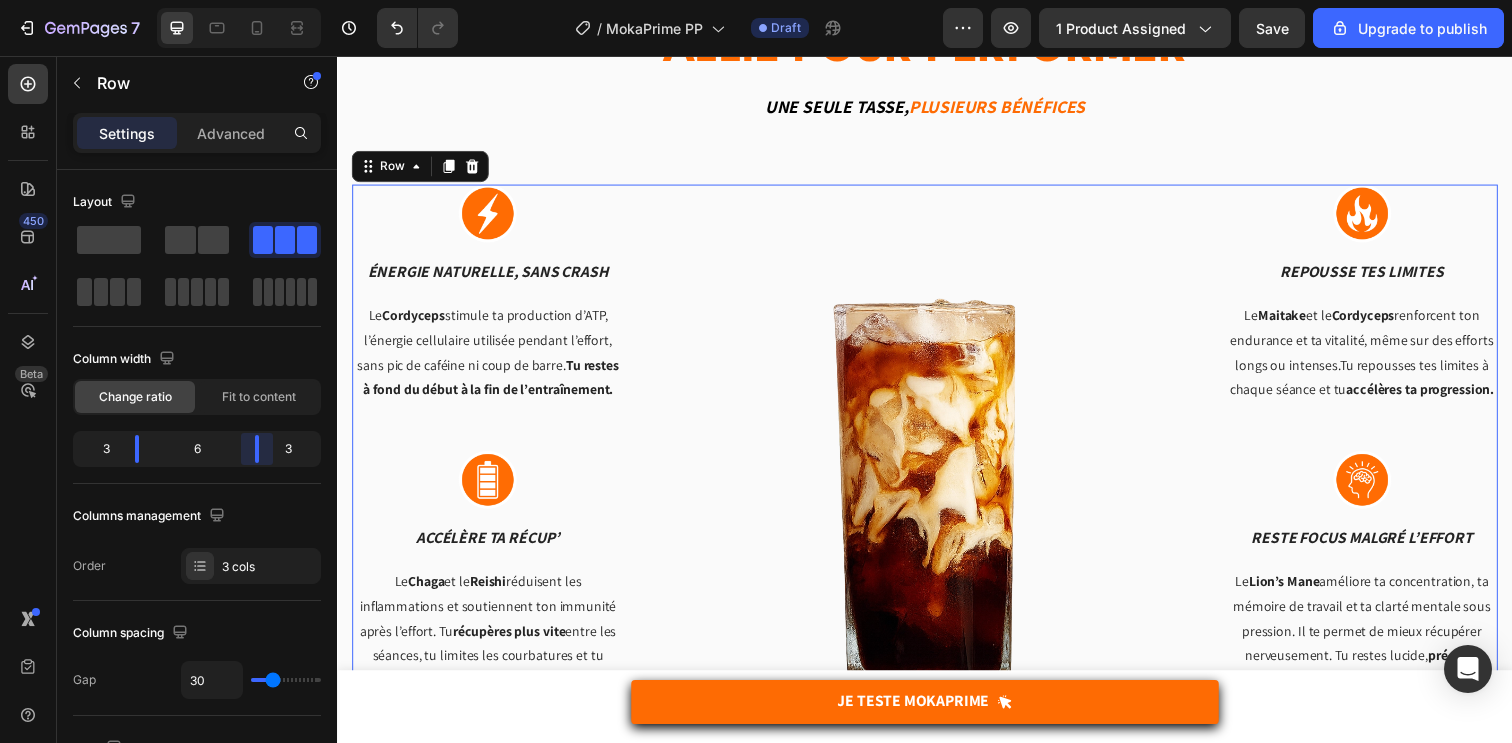 drag, startPoint x: 243, startPoint y: 450, endPoint x: 257, endPoint y: 451, distance: 14.035668 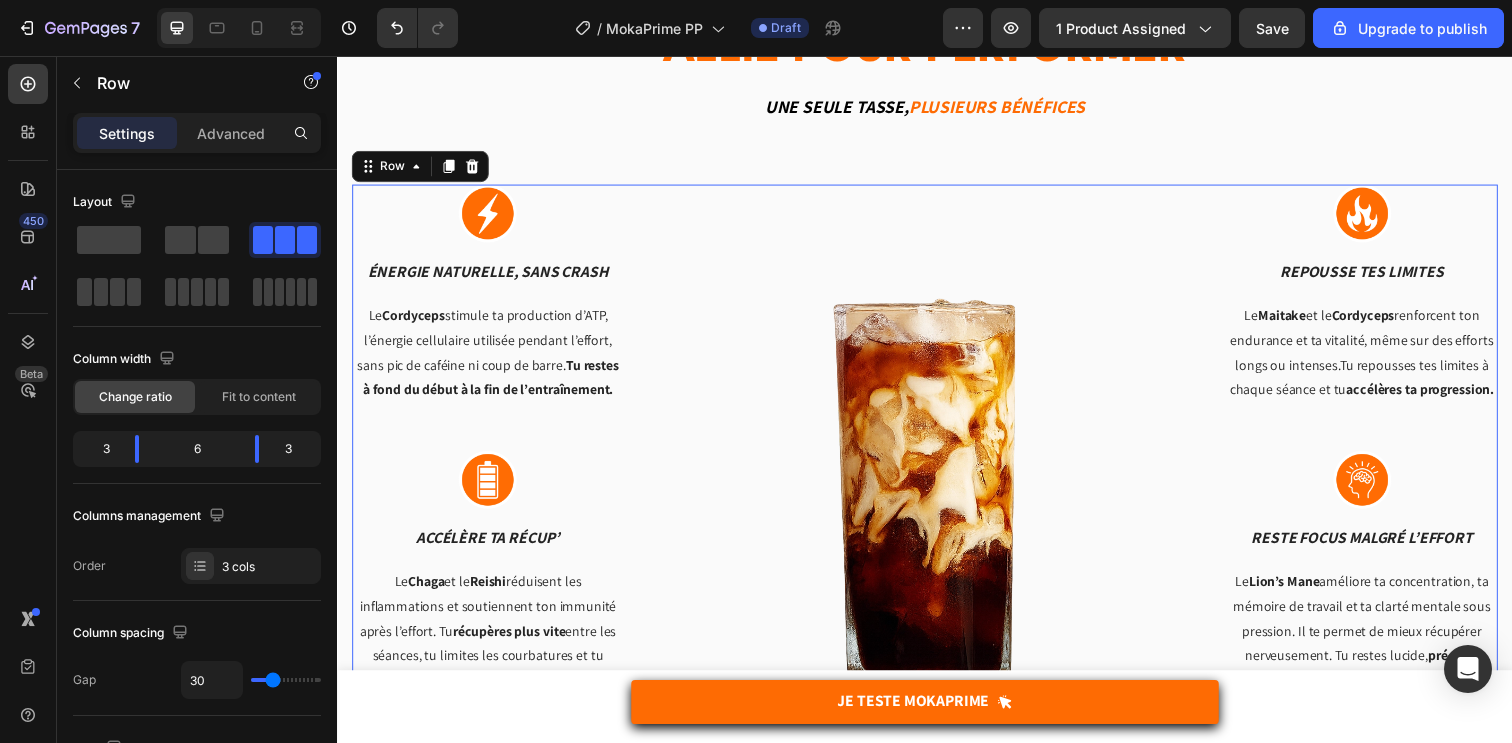 click on "Image énergie naturelle, sans crash Text block Le Cordyceps stimule ta production d’ATP, l’énergie cellulaire utilisée pendant l’effort, sans pic de caféine ni coup de barre. Tu restes à fond du début à la fin de l’entraînement. Text block Row Image Accélère ta récup’ Text block Le Chaga et le Reishi réduisent les inflammations et soutiennent ton immunité après l’effort. Tu récupères plus vite entre les séances, tu limites les courbatures et tu gagnes en régularité. Text block Row Image Image Repousse tes limites Text block Le Maitake et le Cordyceps renforcent ton endurance et ta vitalité, même sur des efforts longs ou intenses.Tu repousses tes limites à chaque séance et tu accélères ta progression. Text block Row Image Reste focus malgré l’effort Text block Le Lion’s Mane améliore ta concentration, ta mémoire de travail et ta clarté mentale sous pression. Il te permet de mieux récupérer nerveusement. Tu restes lucide, Text block Row Row 0" at bounding box center [937, 471] 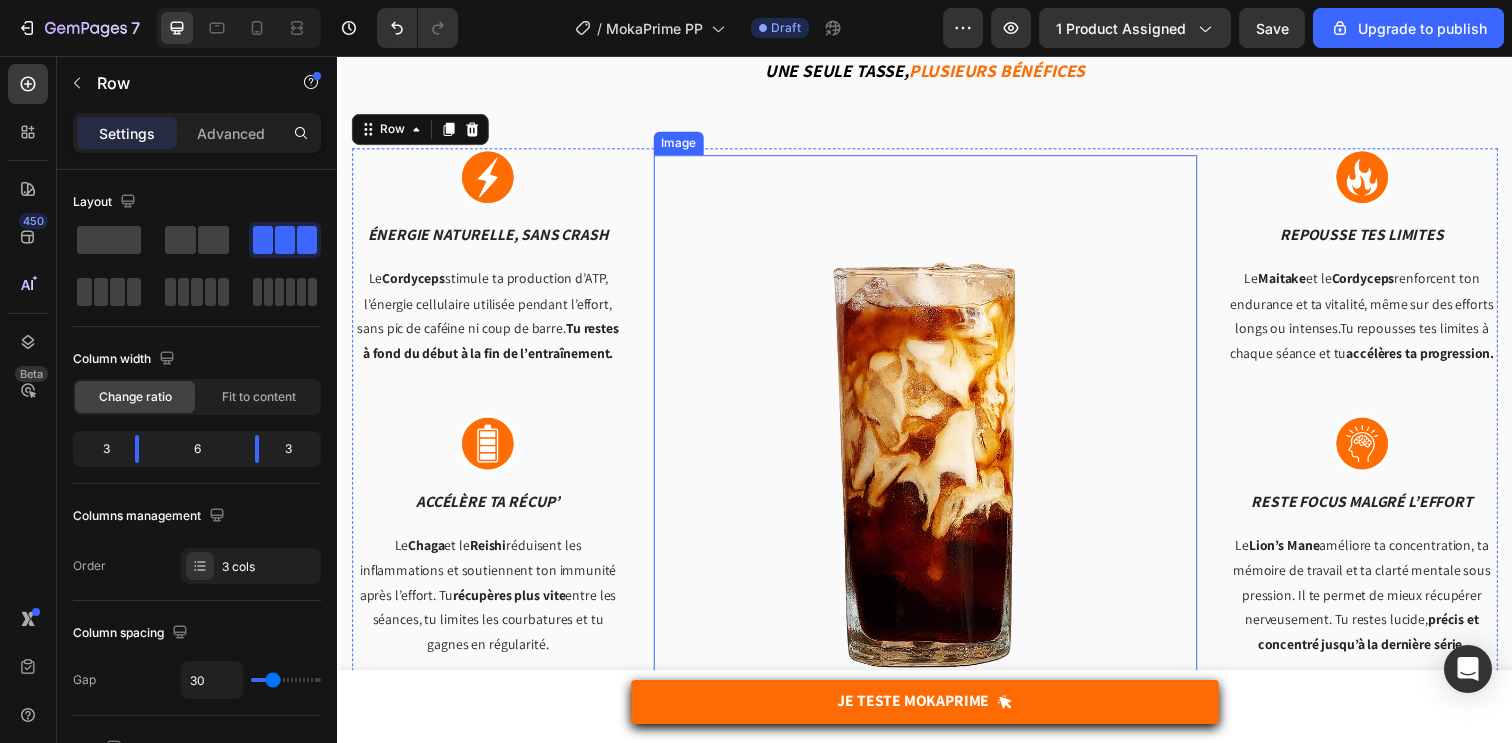 scroll, scrollTop: 2379, scrollLeft: 0, axis: vertical 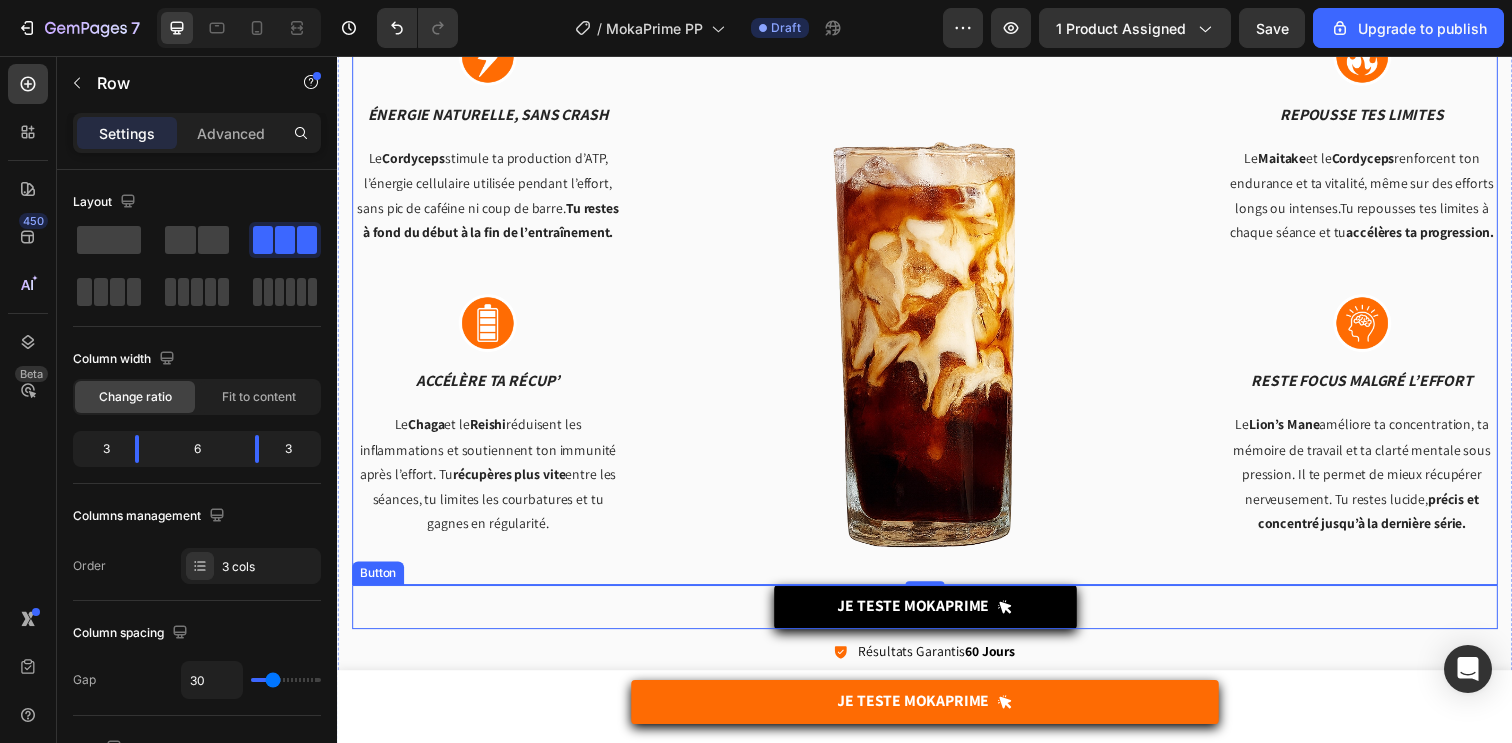 click on "Je Teste MOKAPRIME Button" at bounding box center [937, 618] 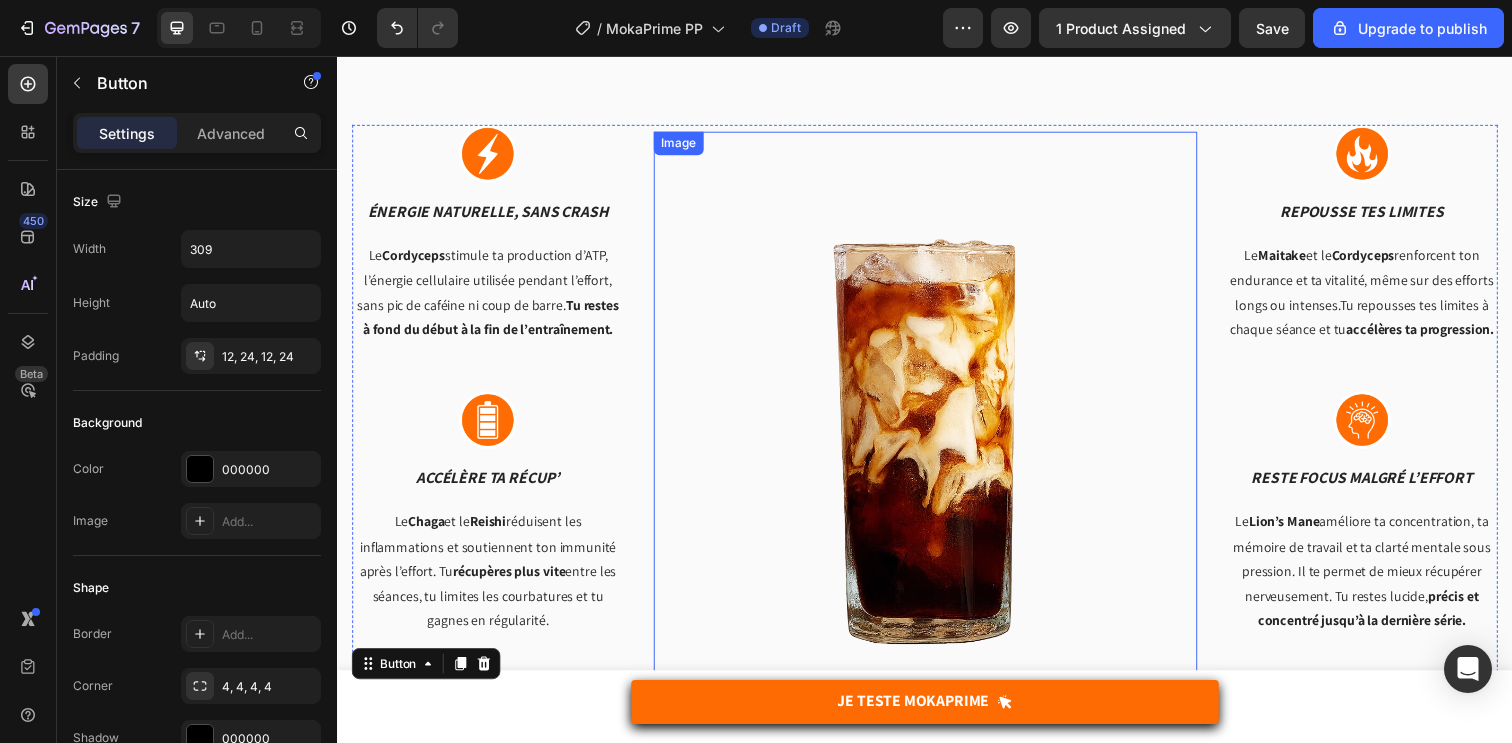 click at bounding box center (937, 410) 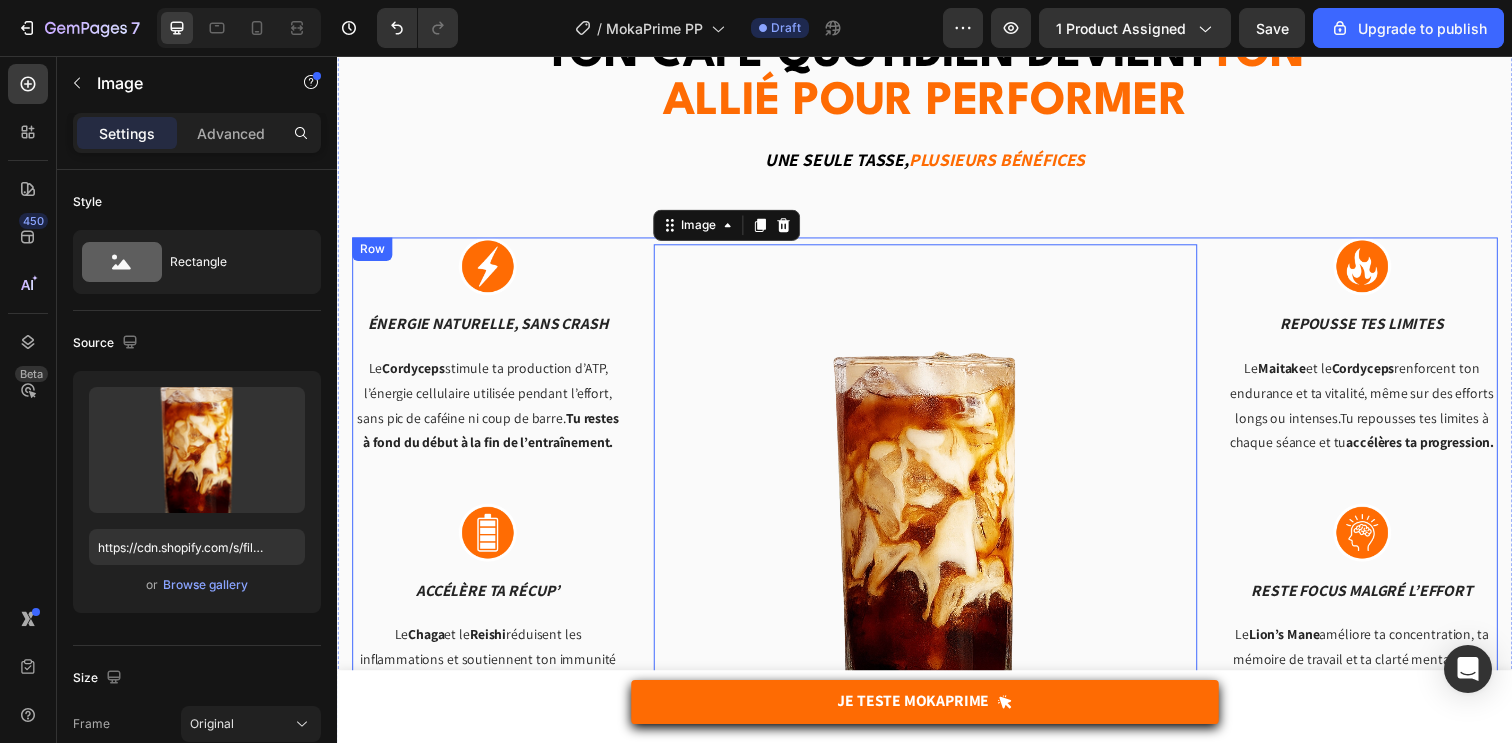 scroll, scrollTop: 2158, scrollLeft: 0, axis: vertical 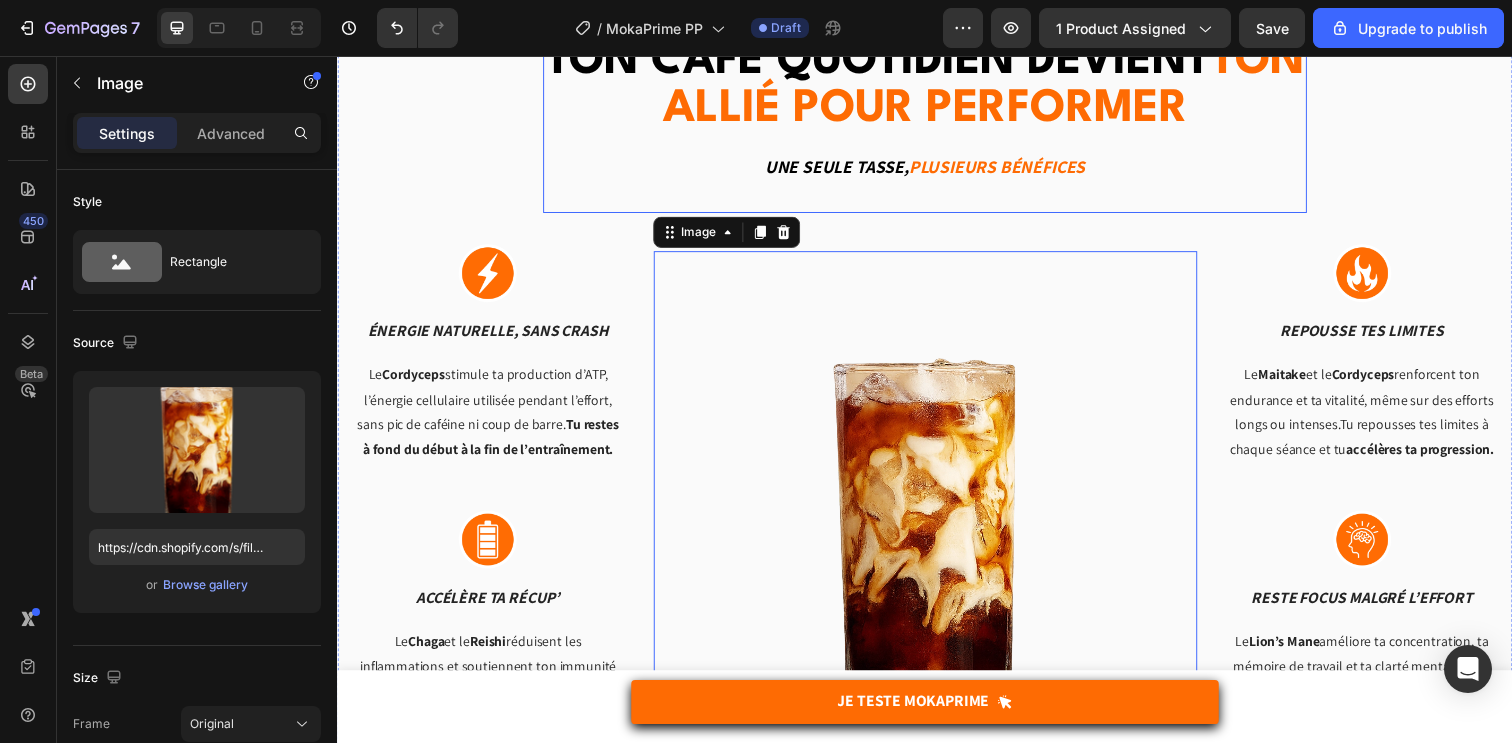 click on "Ton café quotidien devient  ton allié pour performer Heading Une seule tasse,  Plusieurs bénéfices Text block" at bounding box center (937, 120) 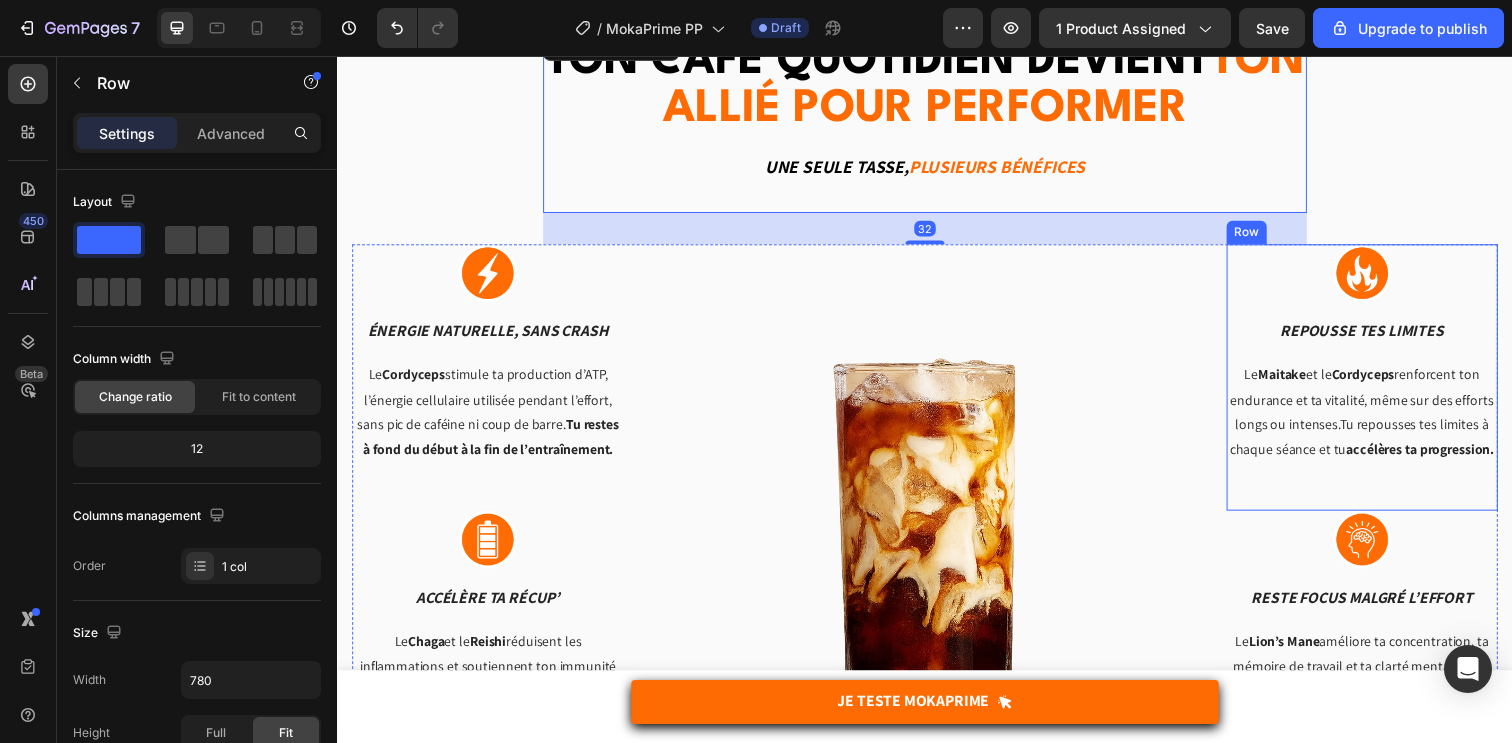 scroll, scrollTop: 2334, scrollLeft: 0, axis: vertical 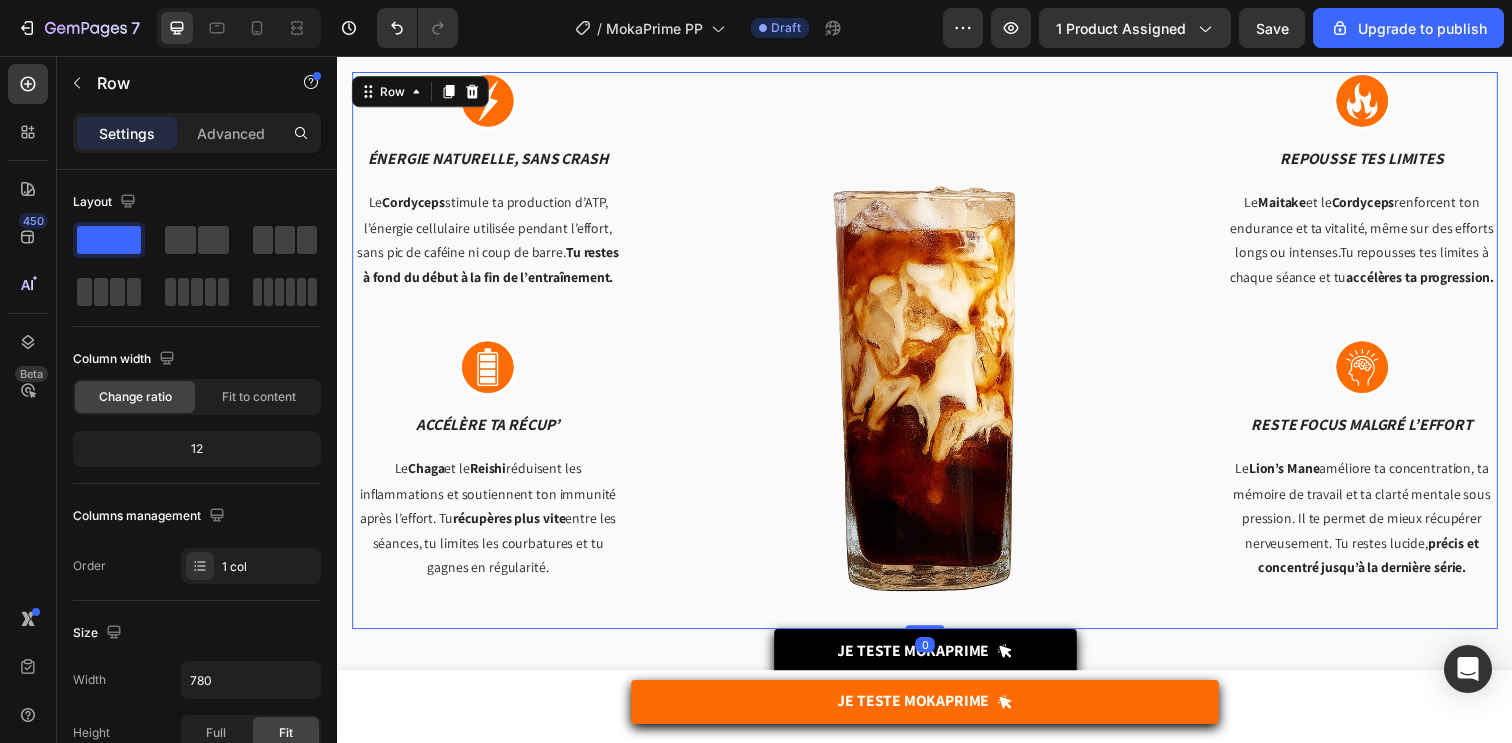 click on "Image énergie naturelle, sans crash Text block Le Cordyceps stimule ta production d’ATP, l’énergie cellulaire utilisée pendant l’effort, sans pic de caféine ni coup de barre. Tu restes à fond du début à la fin de l’entraînement. Text block Row Image Accélère ta récup’ Text block Le Chaga et le Reishi réduisent les inflammations et soutiennent ton immunité après l’effort. Tu récupères plus vite entre les séances, tu limites les courbatures et tu gagnes en régularité. Text block Row Image Image Repousse tes limites Text block Le Maitake et le Cordyceps renforcent ton endurance et ta vitalité, même sur des efforts longs ou intenses.Tu repousses tes limites à chaque séance et tu accélères ta progression. Text block Row Image Reste focus malgré l’effort Text block Le Lion’s Mane améliore ta concentration, ta mémoire de travail et ta clarté mentale sous pression. Il te permet de mieux récupérer nerveusement. Tu restes lucide, Text block Row Row 0" at bounding box center [937, 356] 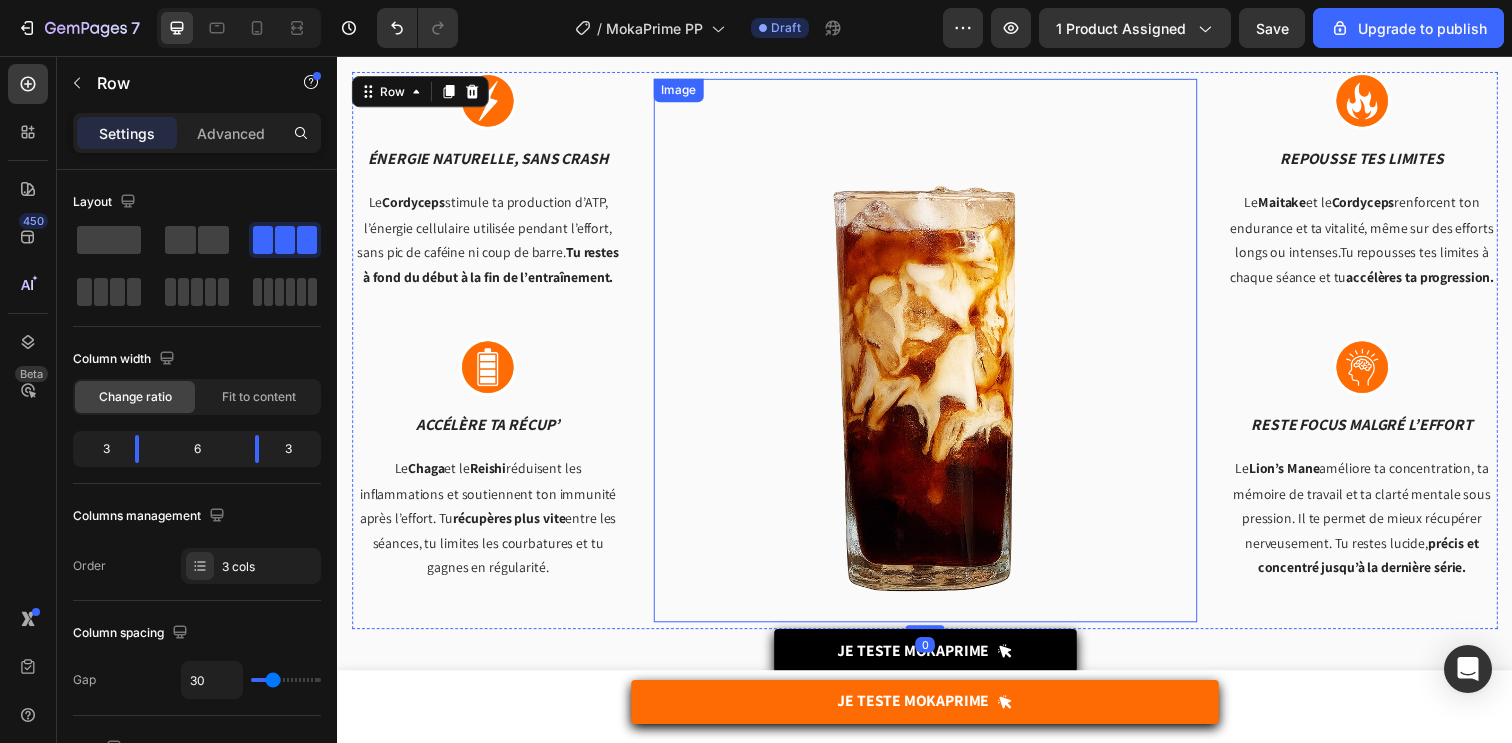 click at bounding box center [937, 356] 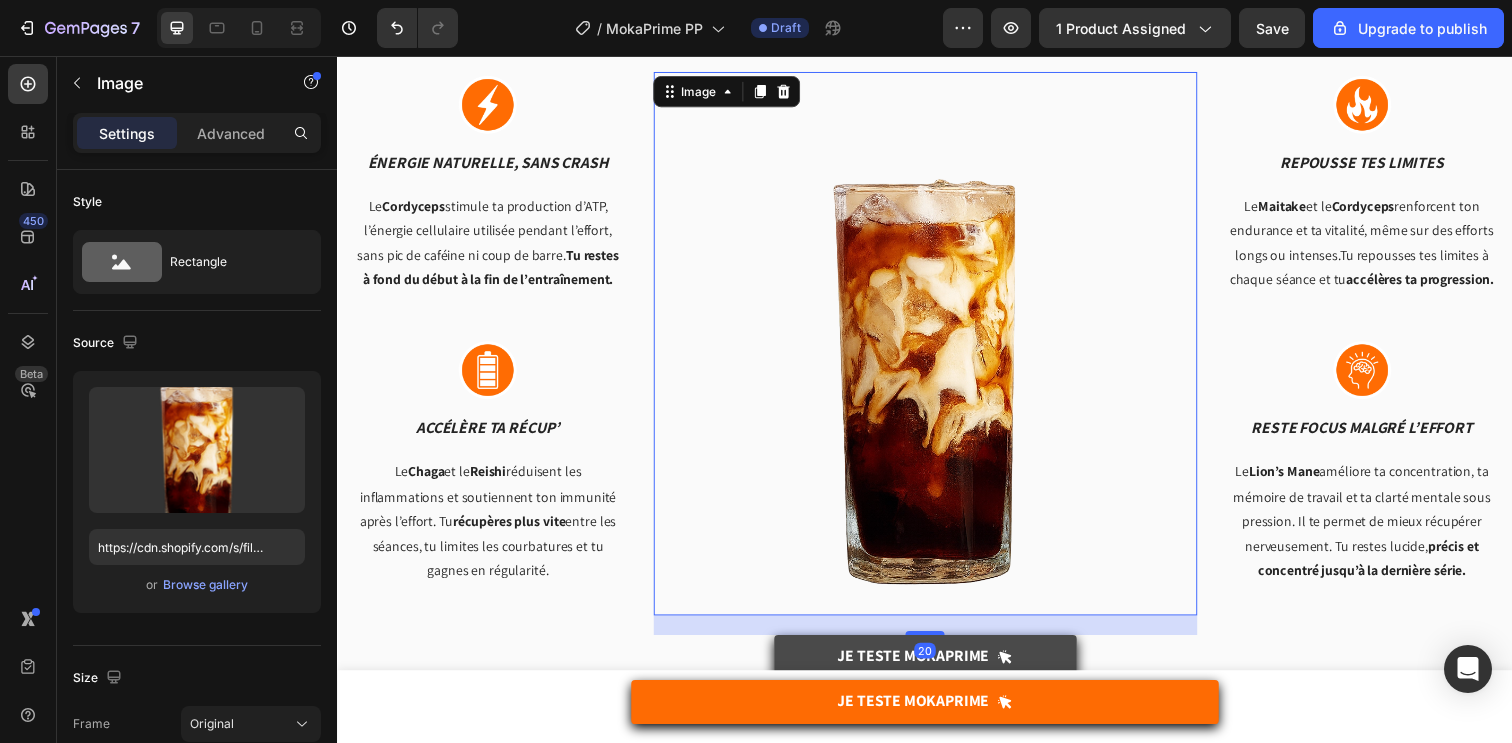 drag, startPoint x: 942, startPoint y: 626, endPoint x: 948, endPoint y: 646, distance: 20.880613 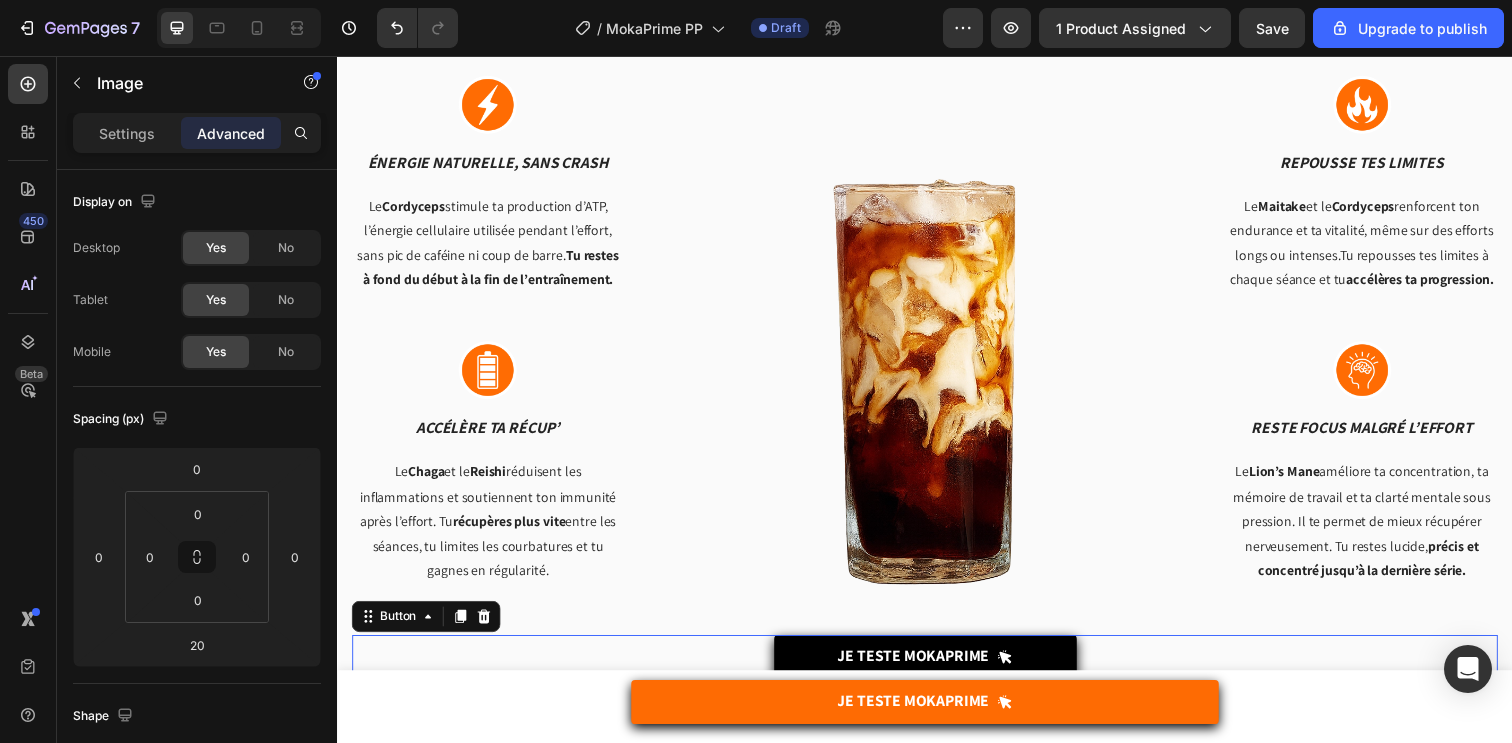 click on "Je Teste MOKAPRIME Button   8" at bounding box center (937, 669) 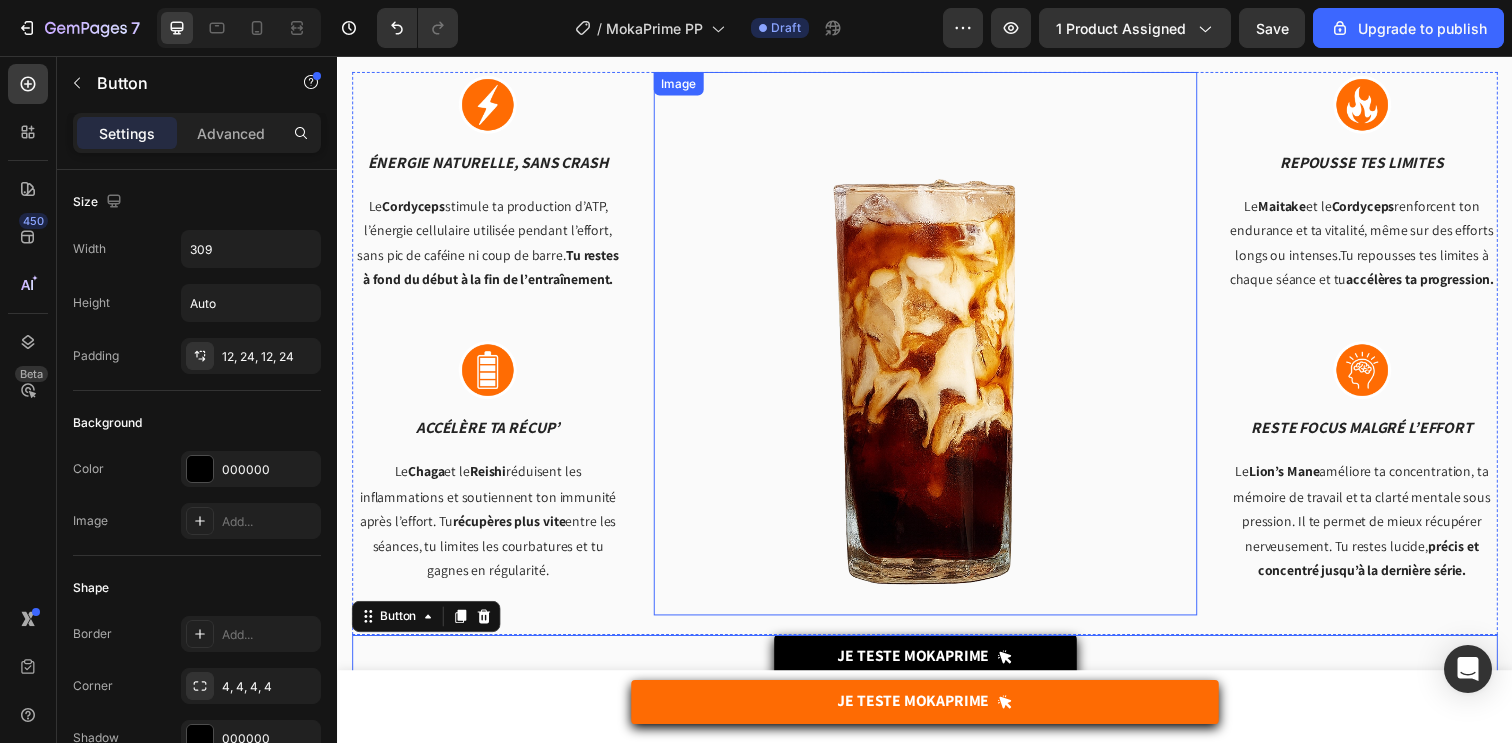 drag, startPoint x: 1035, startPoint y: 470, endPoint x: 1029, endPoint y: 488, distance: 18.973665 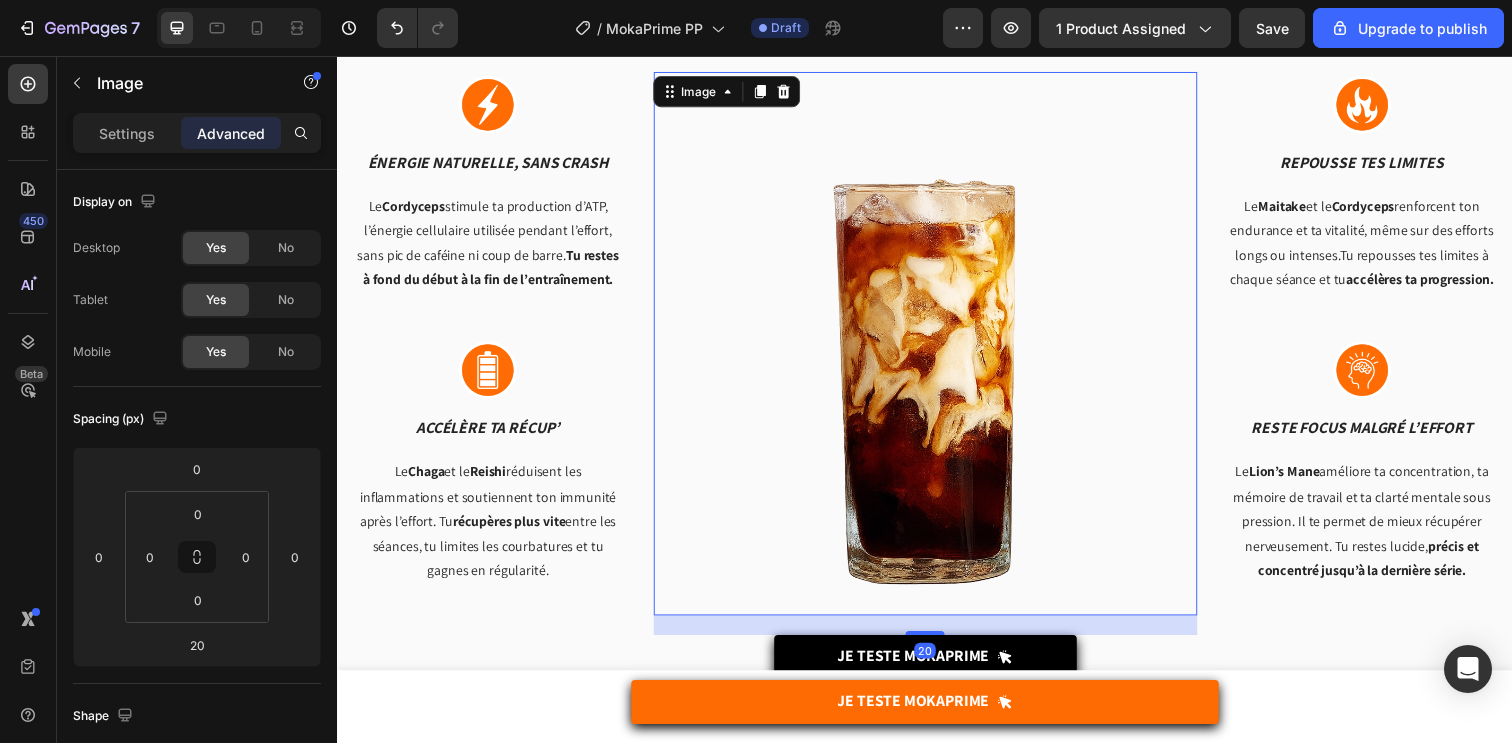 click on "20" at bounding box center (937, 637) 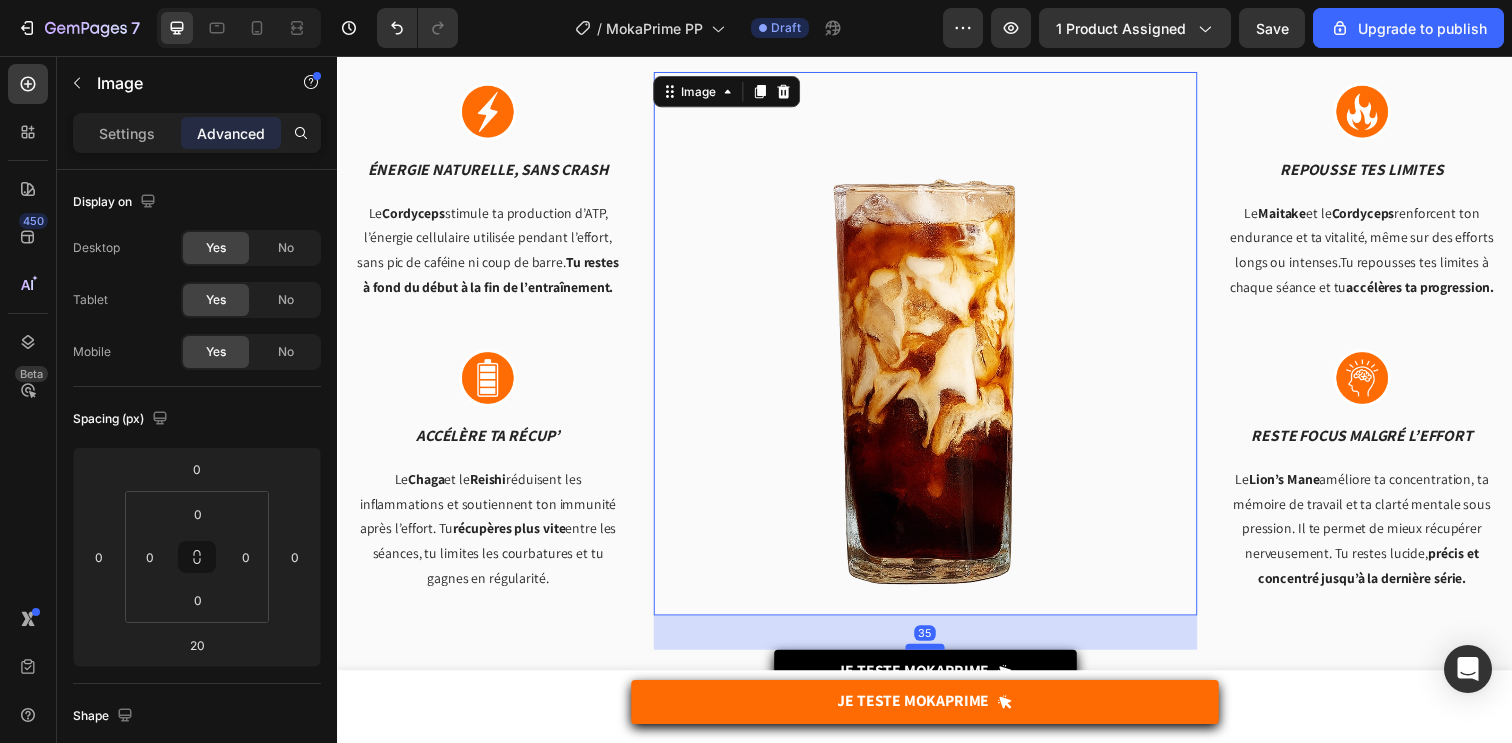 drag, startPoint x: 938, startPoint y: 638, endPoint x: 943, endPoint y: 653, distance: 15.811388 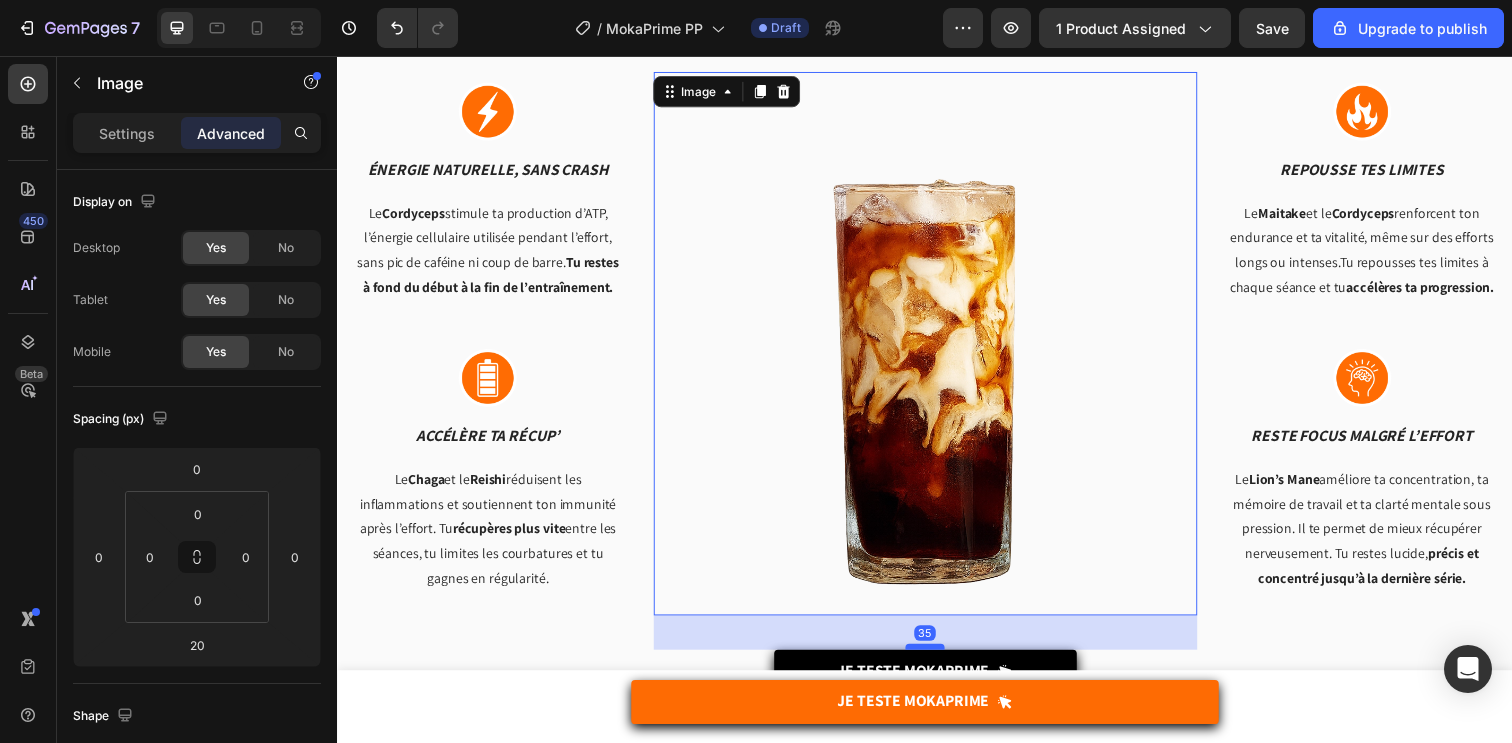 click at bounding box center (937, 659) 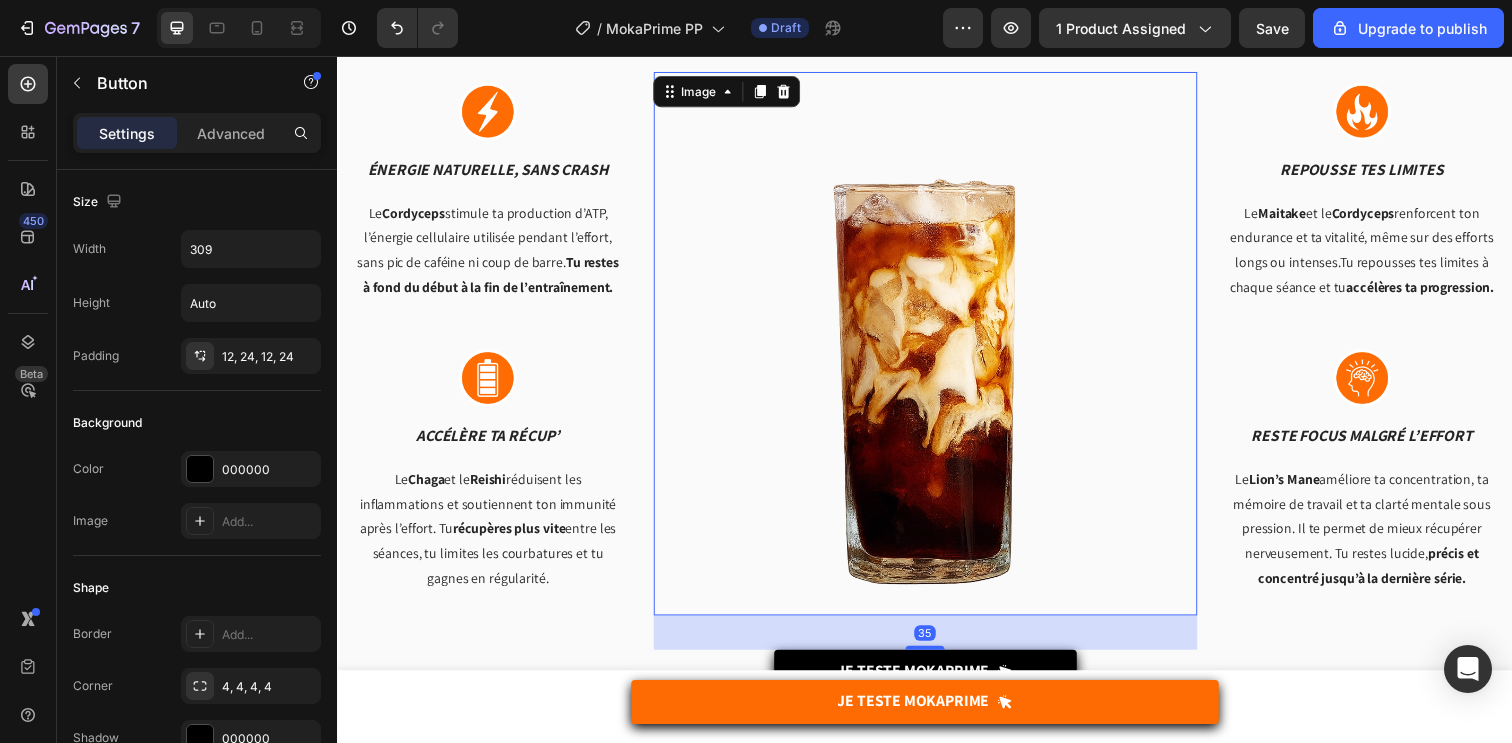 click on "Je Teste MOKAPRIME Button" at bounding box center [937, 684] 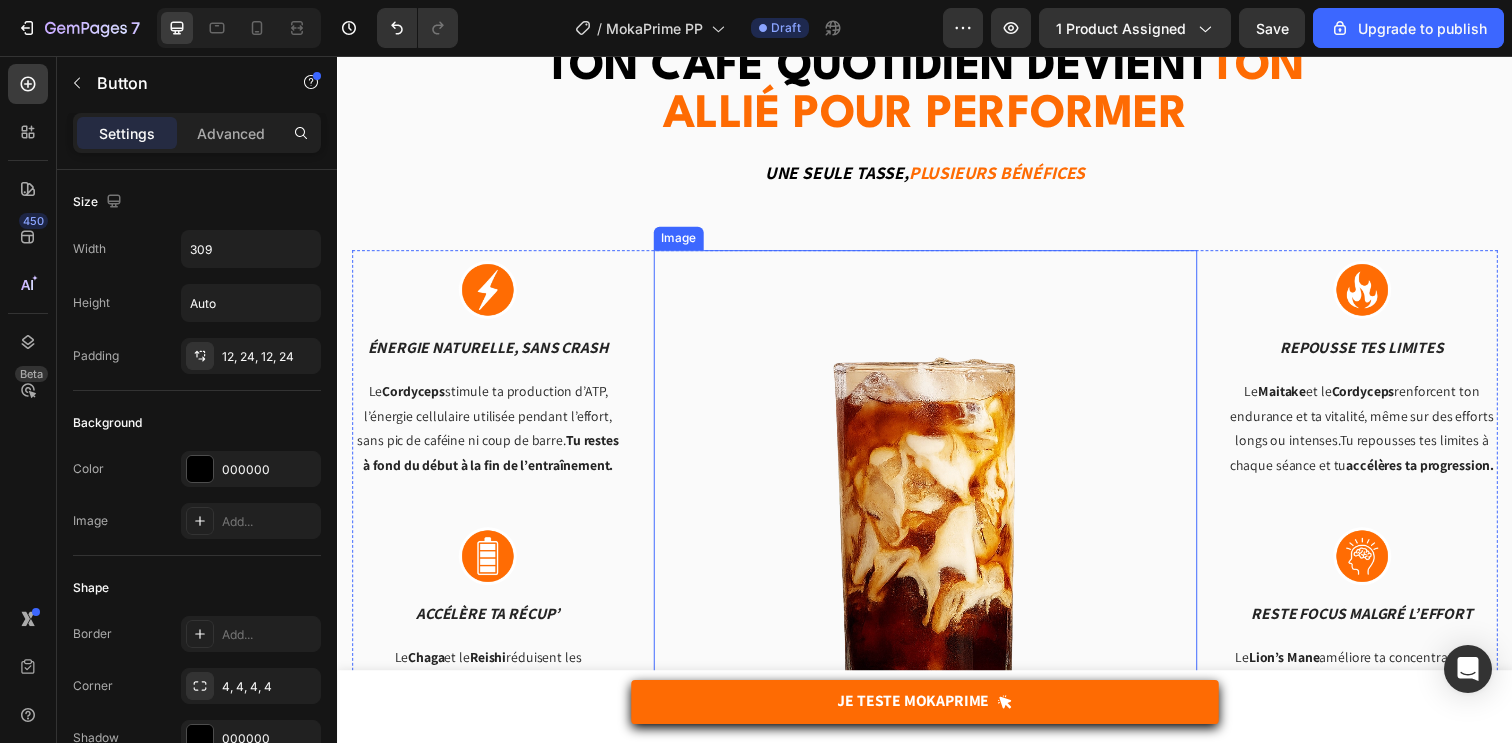 scroll, scrollTop: 2027, scrollLeft: 0, axis: vertical 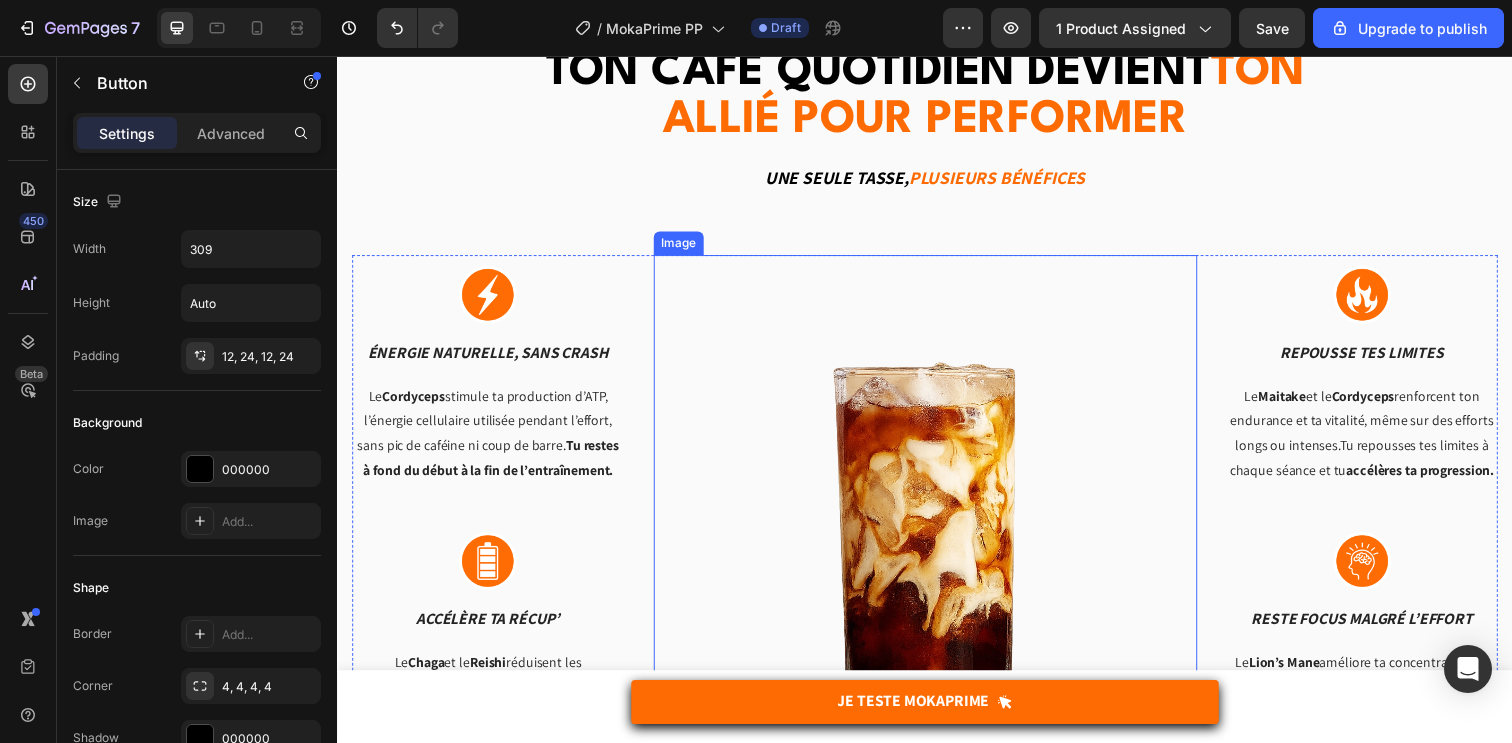 click at bounding box center (937, 536) 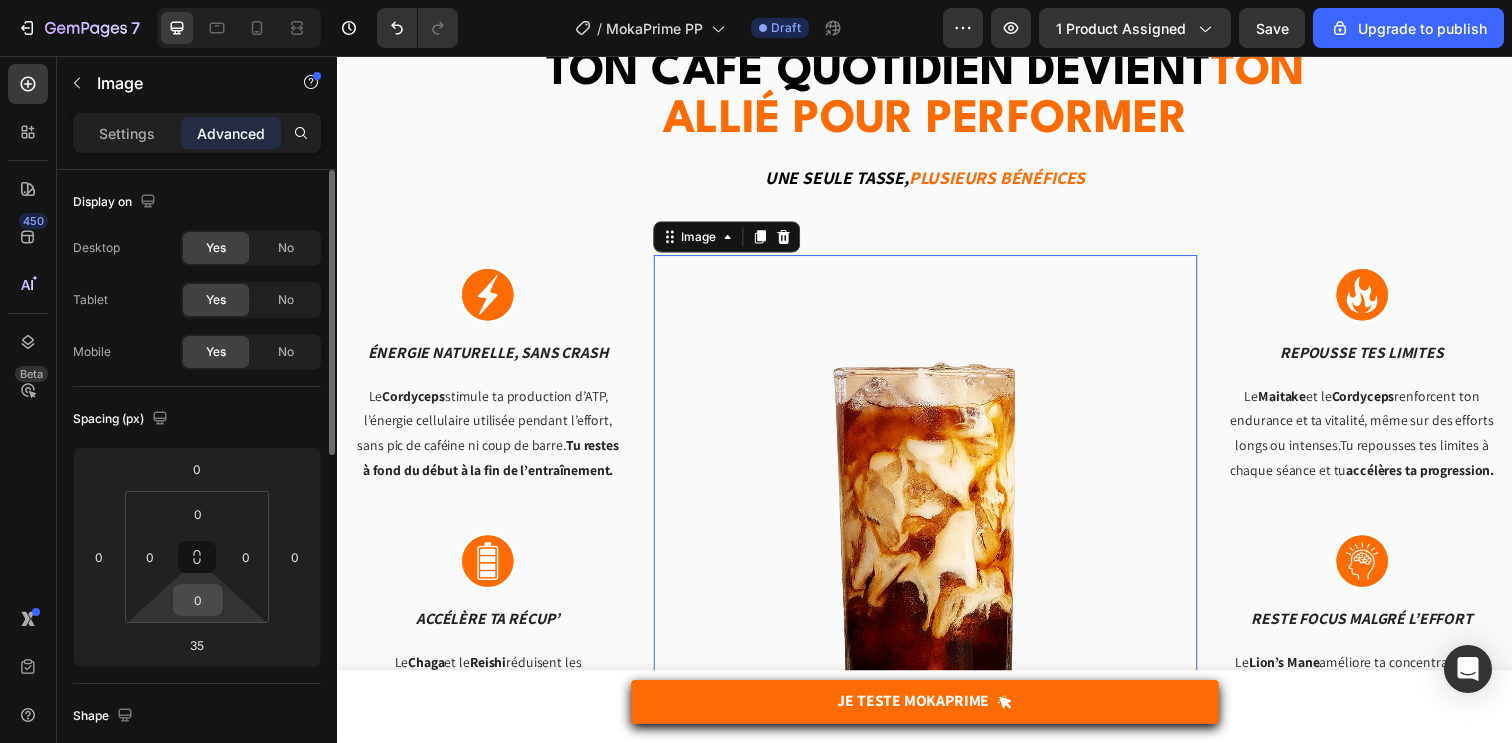click on "0" at bounding box center (198, 600) 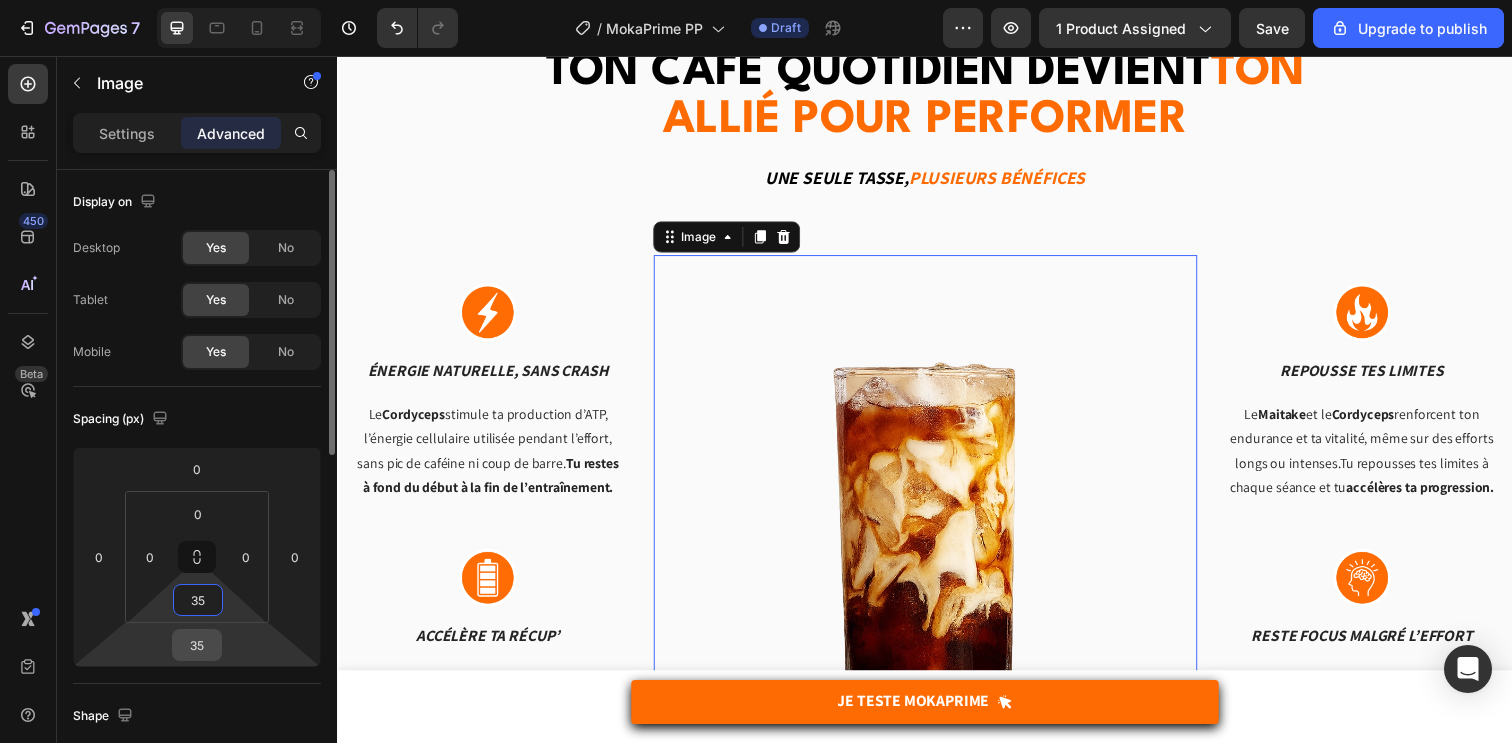 type on "35" 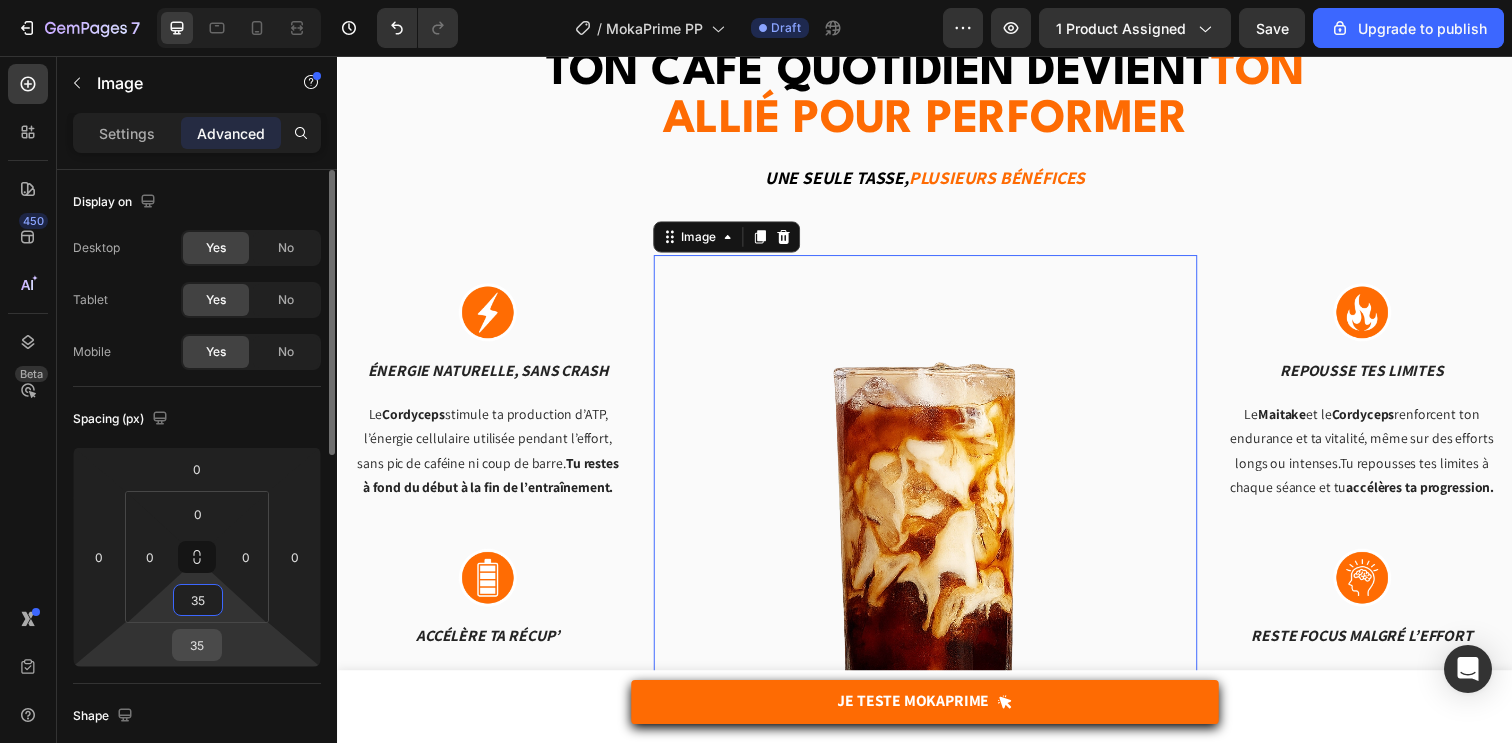 click on "35" at bounding box center [197, 645] 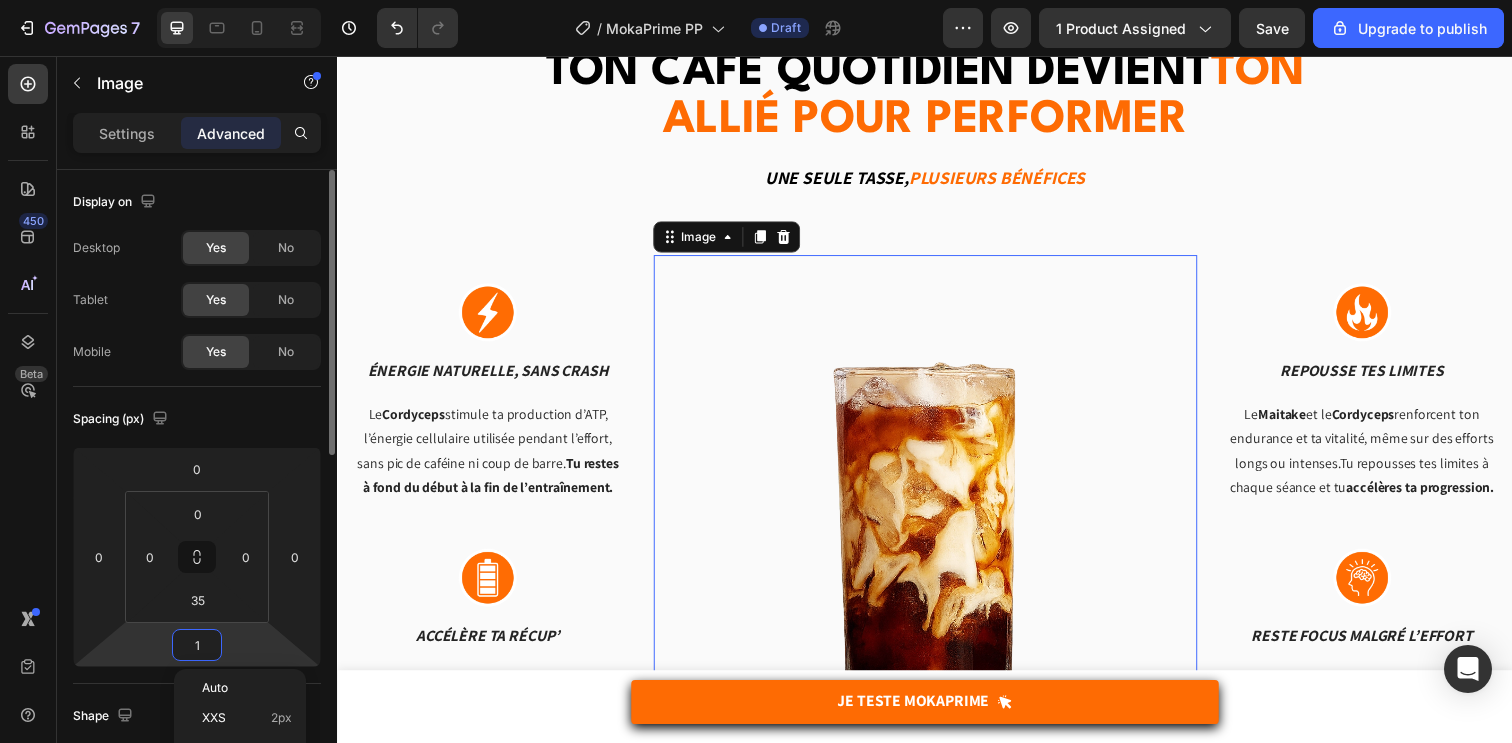 type on "10" 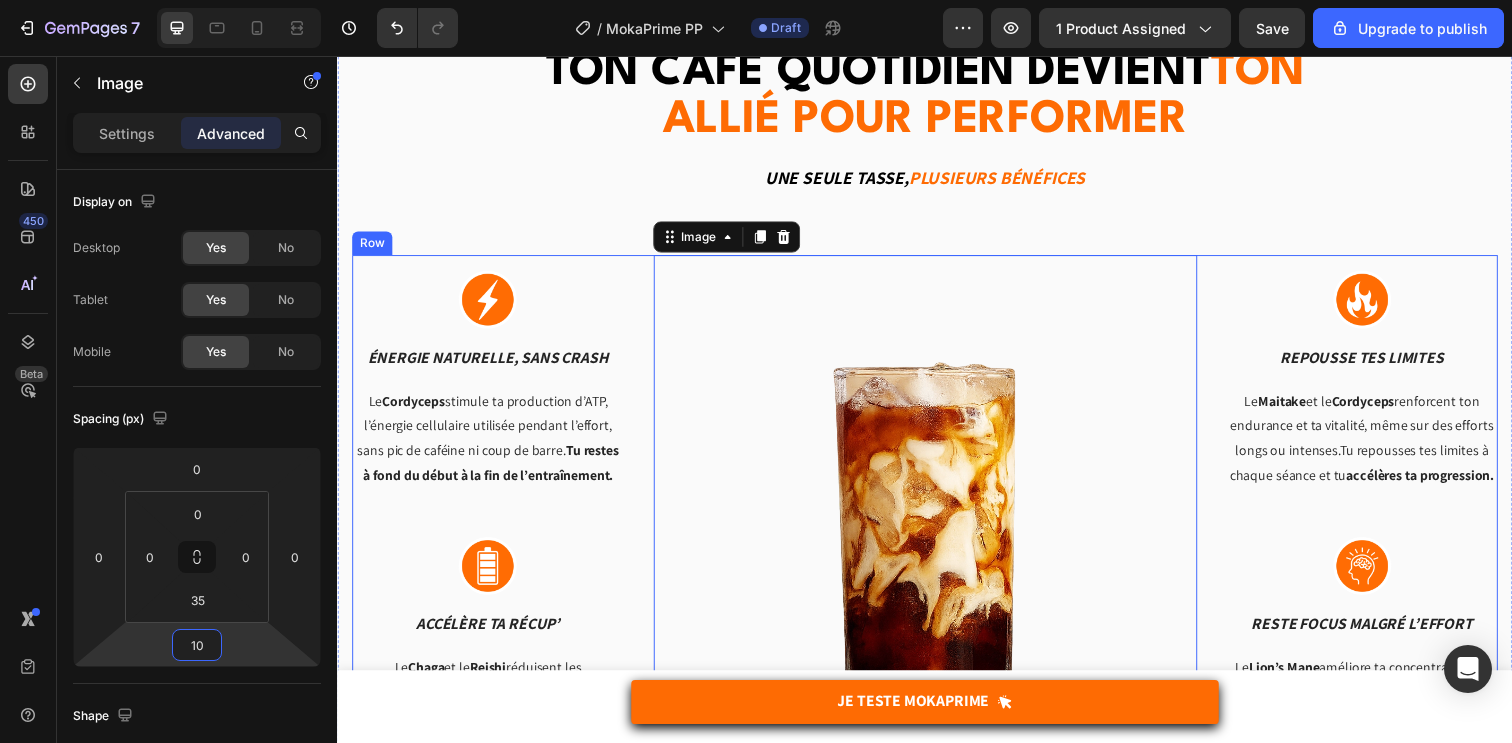 click on "Ton café quotidien devient ton allié pour performer Heading Une seule tasse, Plusieurs bénéfices Text block Row Image énergie naturelle, sans crash Text block Le Cordyceps stimule ta production d’ATP, l’énergie cellulaire utilisée pendant l’effort, sans pic de caféine ni coup de barre. Tu restes à fond du début à la fin de l’entraînement. Text block Row Image Accélère ta récup’ Text block Le Chaga et le Reishi réduisent les inflammations et soutiennent ton immunité après l’effort. Tu récupères plus vite entre les séances, tu limites les courbatures et tu gagnes en régularité. Text block Row 10 Image Repousse tes limites Text block Le Maitake et le Cordyceps renforcent ton endurance et ta vitalité, même sur des efforts longs ou intenses.Tu repousses tes limites à chaque séance et tu accélères ta progression. Text block Row Image Reste focus malgré l’effort Text block Le Lion’s Mane améliore ta concentration, ta mémoire de travail et ta clarté mentale sous pression. Il te permet de mieux récupérer nerveusement. Tu restes lucide," at bounding box center [937, 488] 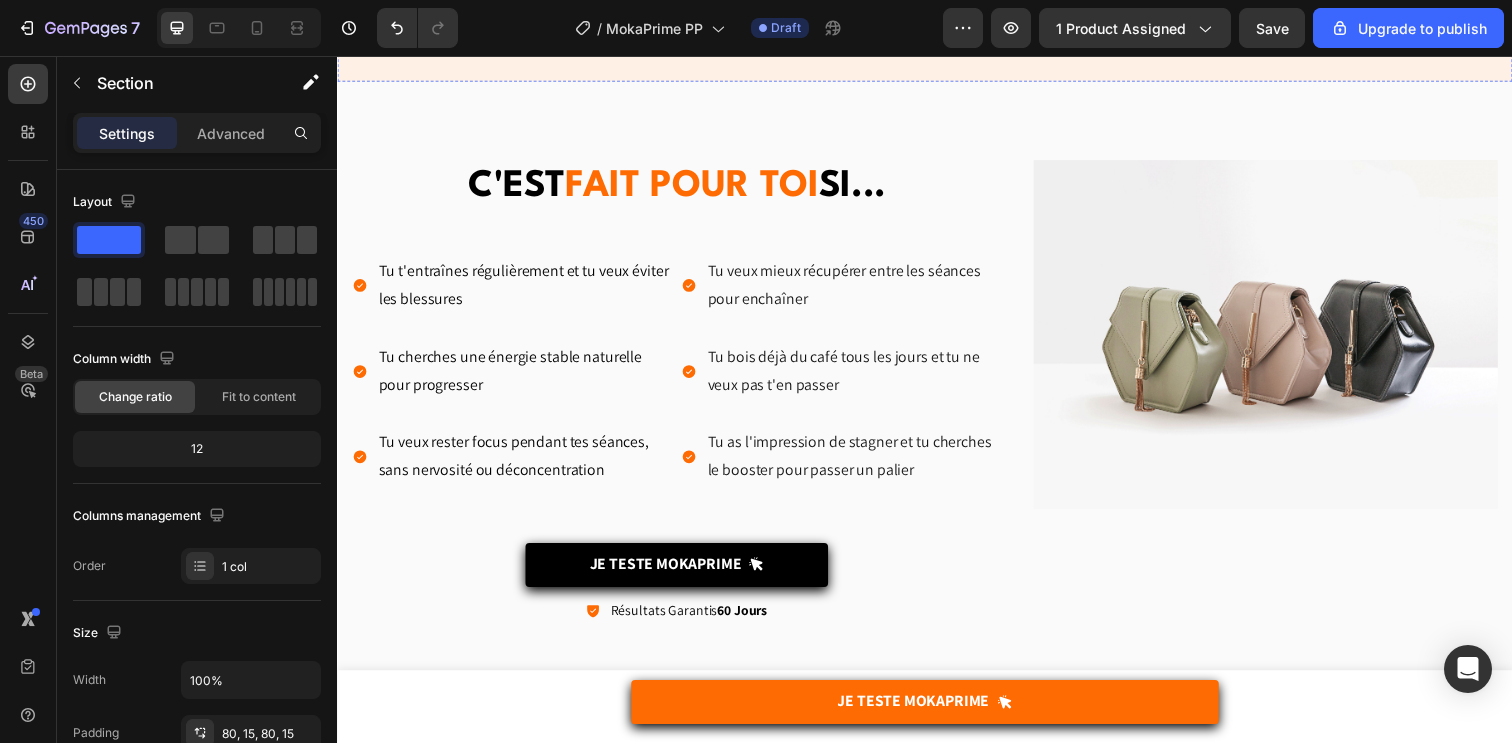 scroll, scrollTop: 4113, scrollLeft: 0, axis: vertical 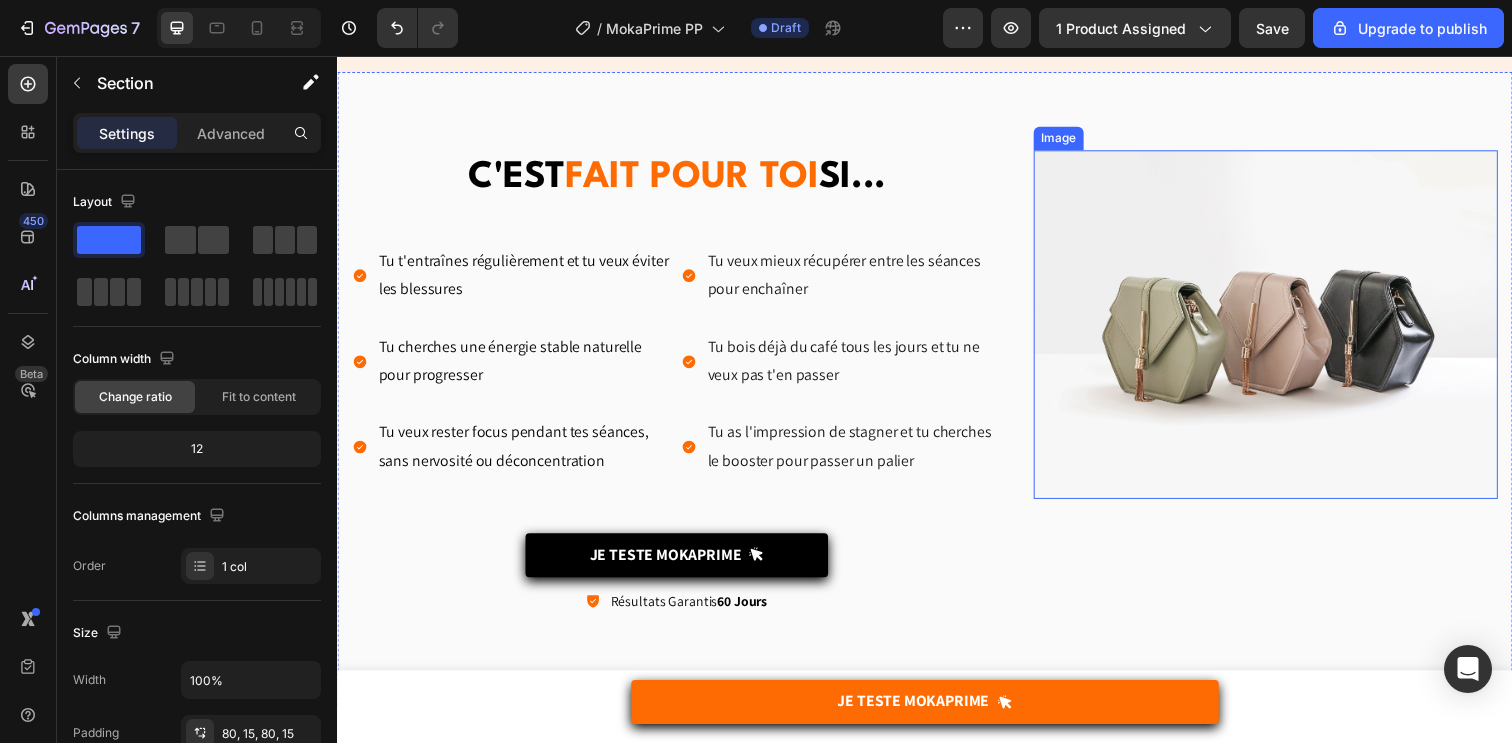 click at bounding box center [1285, 330] 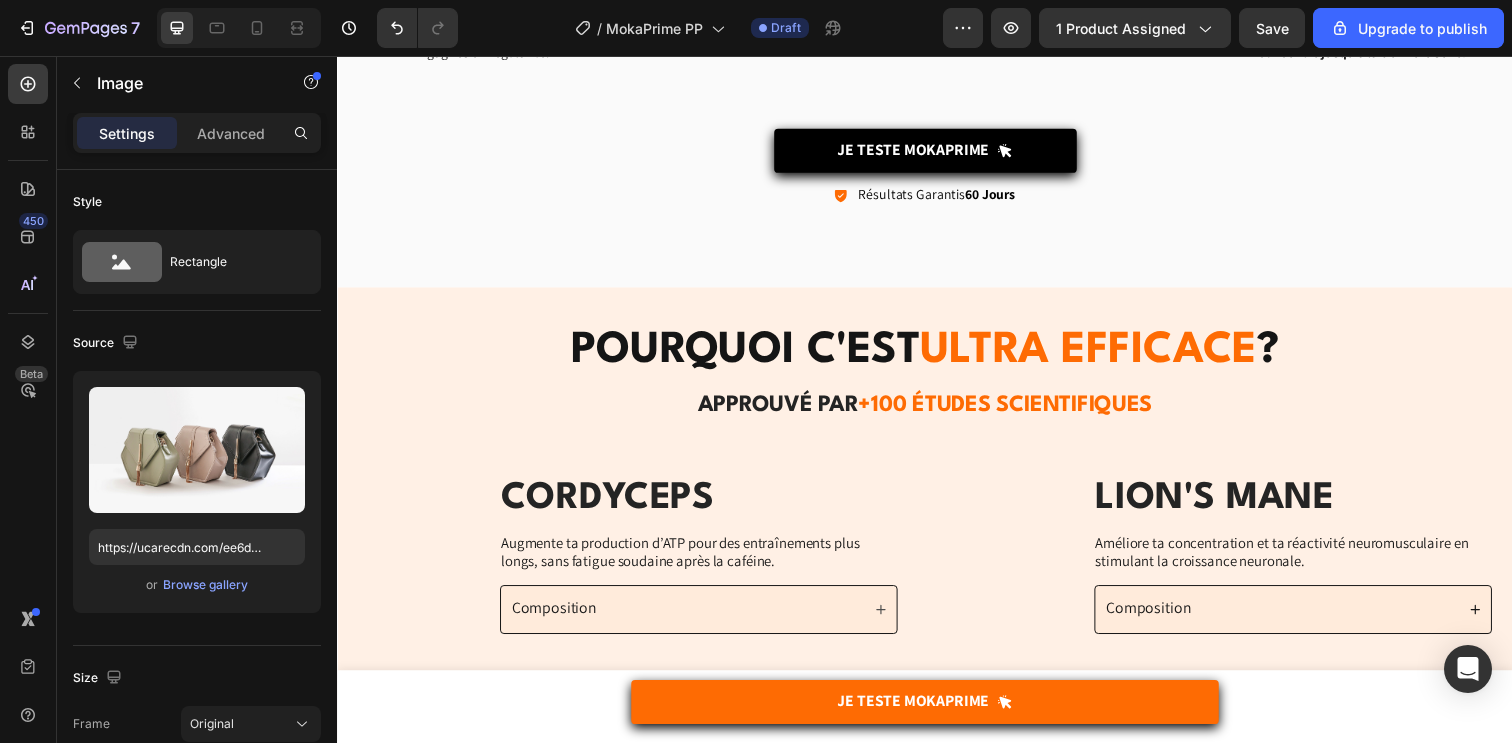 scroll, scrollTop: 2189, scrollLeft: 0, axis: vertical 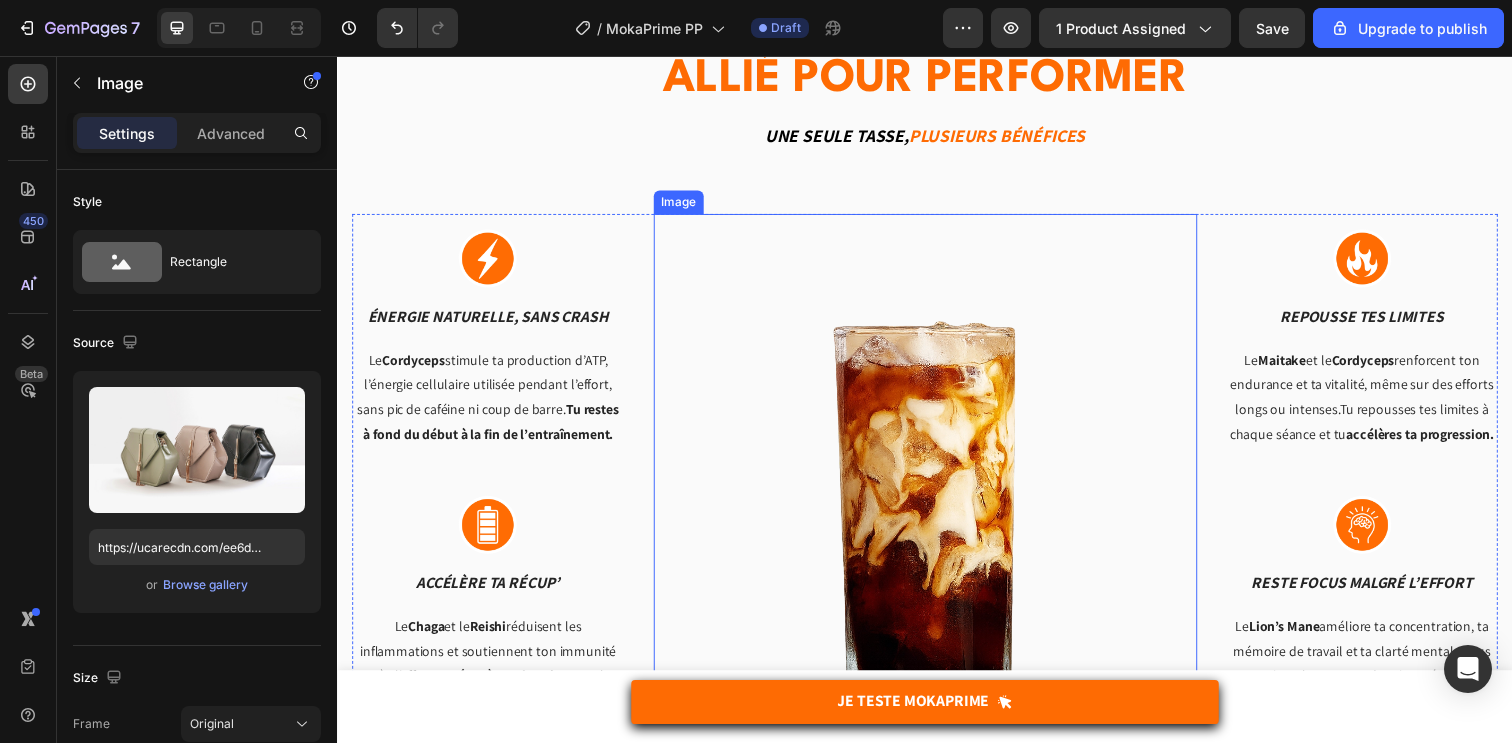 click at bounding box center [937, 494] 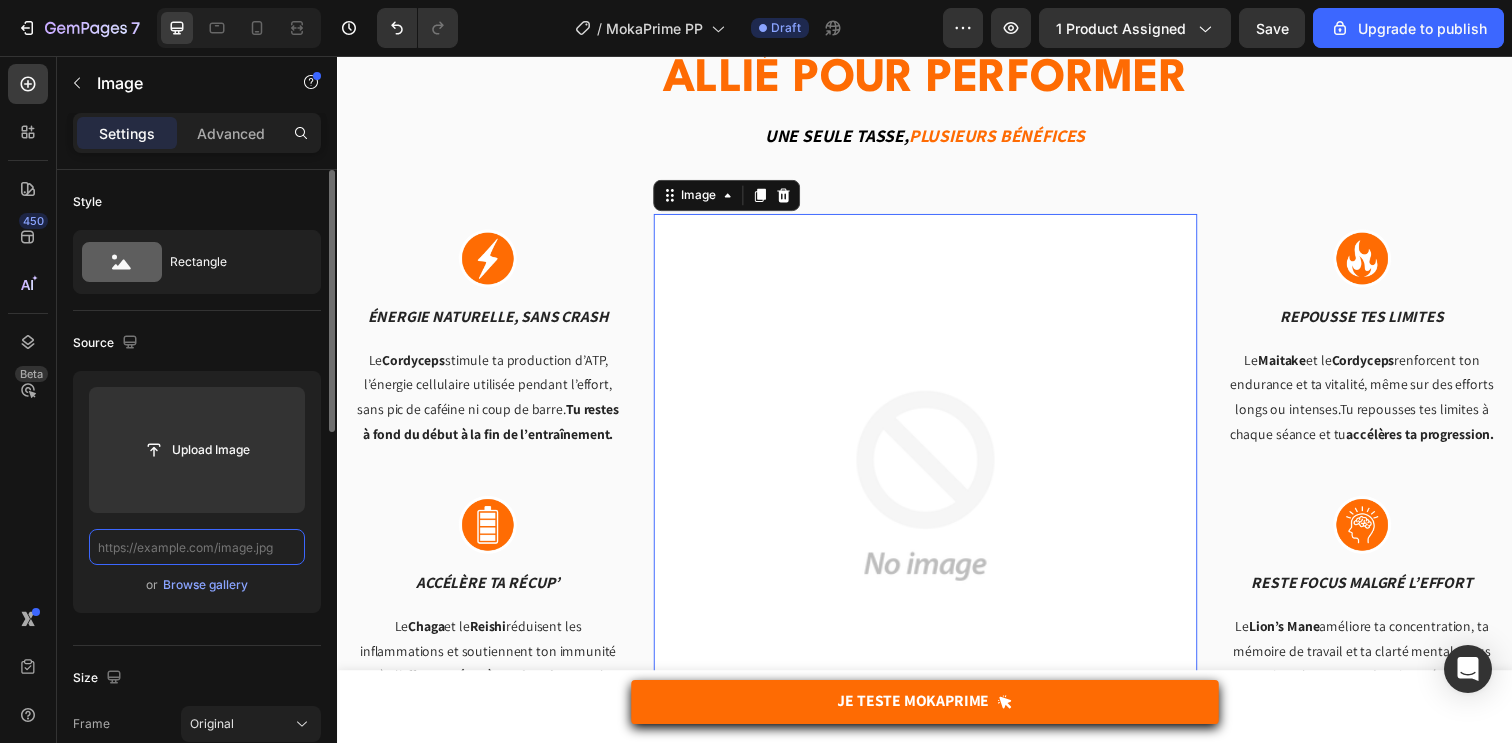 scroll, scrollTop: 0, scrollLeft: 0, axis: both 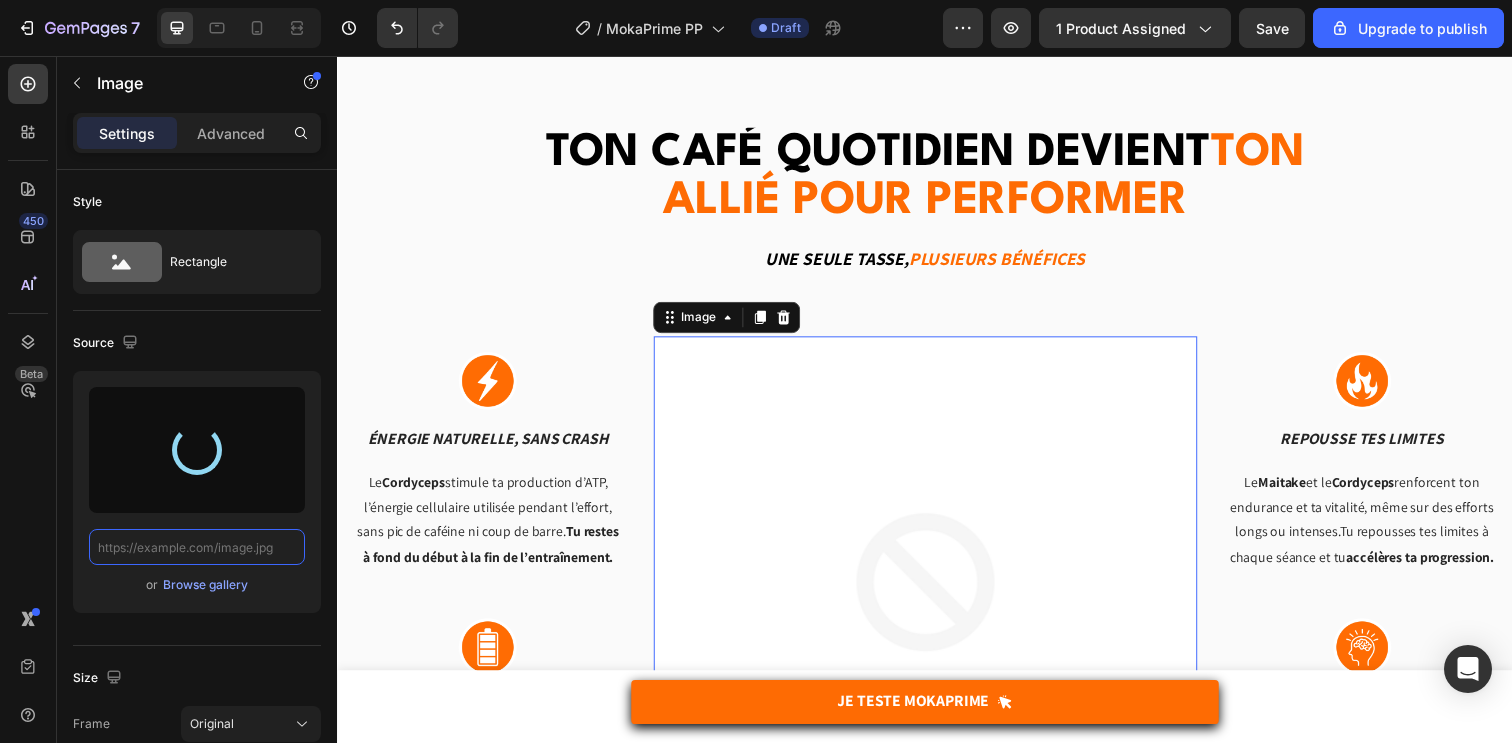 type on "https://cdn.shopify.com/s/files/1/0928/6959/1372/files/gempages_559222839790535766-1783d840-2c63-406c-958f-6516214cd2a4.webp" 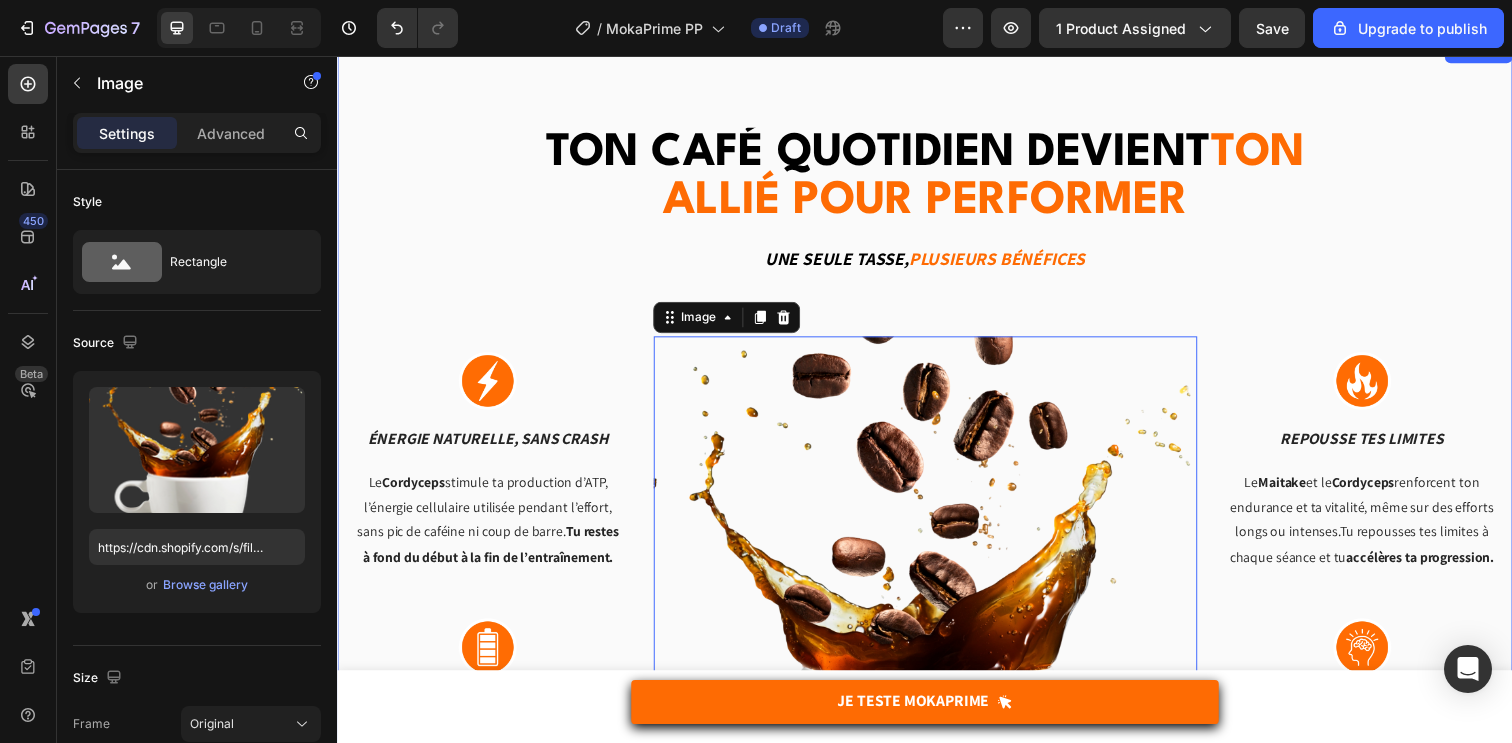 click on "Ton café quotidien devient ton allié pour performer Heading Une seule tasse, Plusieurs bénéfices Text block Row Image énergie naturelle, sans crash Text block Le Cordyceps stimule ta production d’ATP, l’énergie cellulaire utilisée pendant l’effort, sans pic de caféine ni coup de barre. Tu restes à fond du début à la fin de l’entraînement. Text block Row Image Accélère ta récup’ Text block Le Chaga et le Reishi réduisent les inflammations et soutiennent ton immunité après l’effort. Tu récupères plus vite entre les séances, tu limites les courbatures et tu gagnes en régularité. Text block Row 10 Image Repousse tes limites Text block Le Maitake et le Cordyceps renforcent ton endurance et ta vitalité, même sur des efforts longs ou intenses.Tu repousses tes limites à chaque séance et tu accélères ta progression. Text block Row Image Reste focus malgré l’effort Text block Le Lion’s Mane améliore ta concentration, ta mémoire de travail et ta clarté mentale sous pression. Il te permet de mieux récupérer nerveusement. Tu restes lucide," at bounding box center (937, 571) 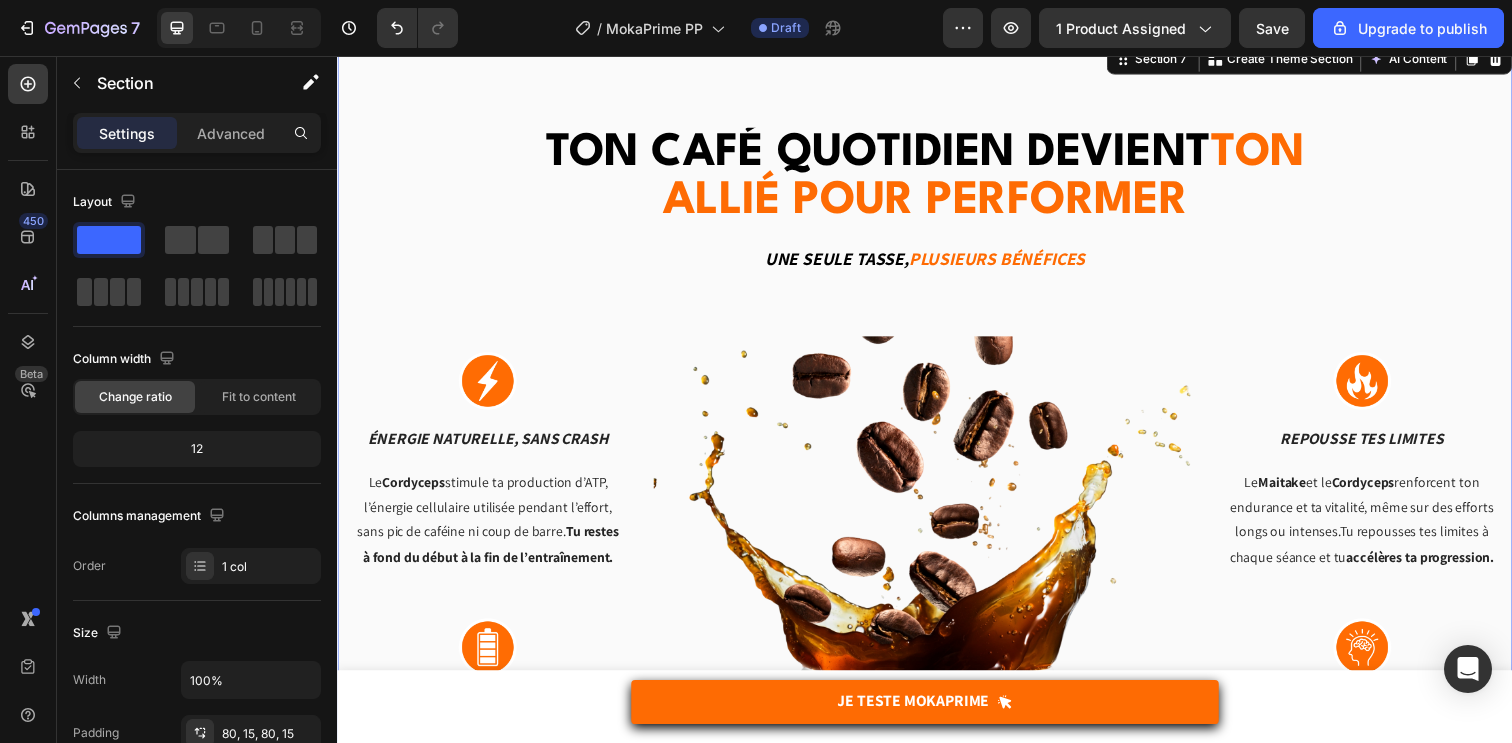 scroll, scrollTop: 2257, scrollLeft: 0, axis: vertical 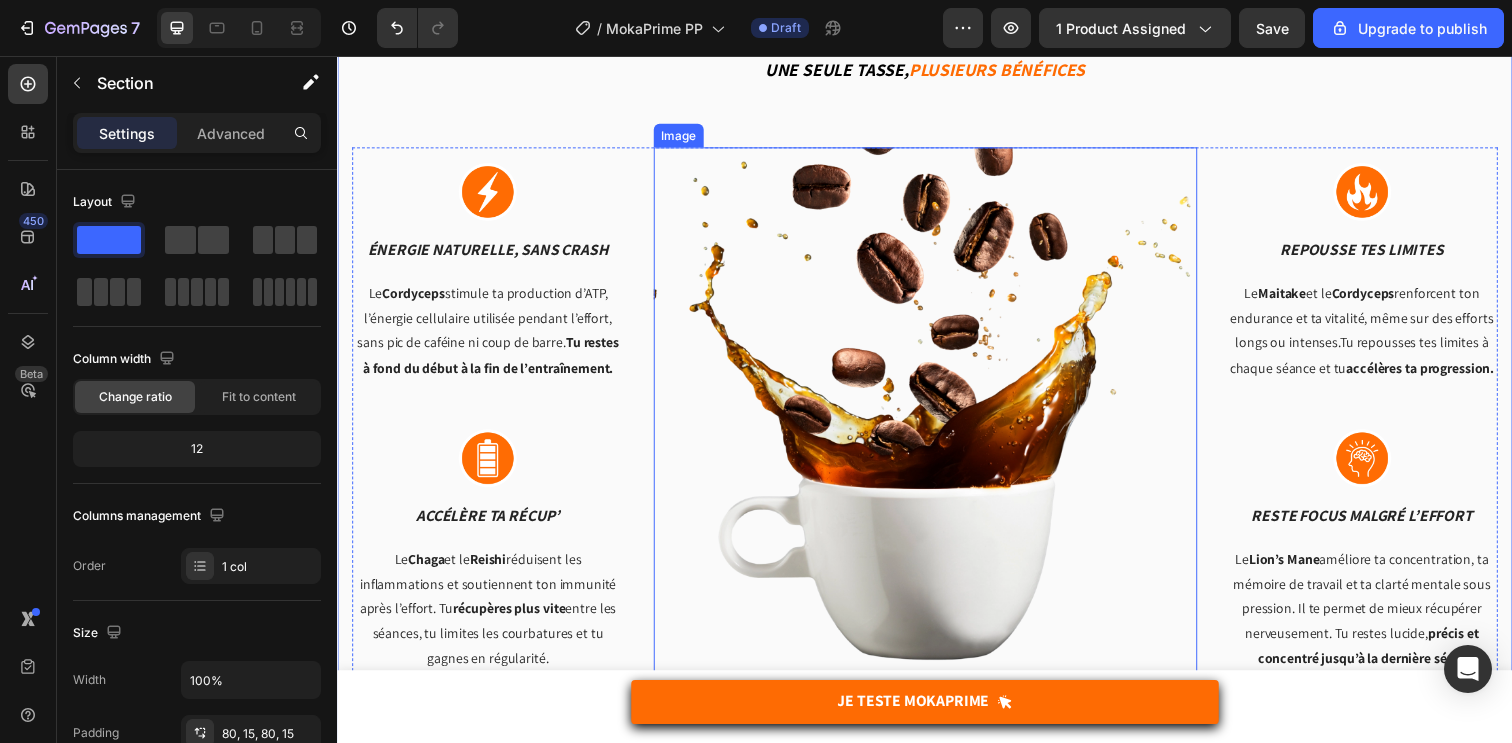 click at bounding box center [937, 426] 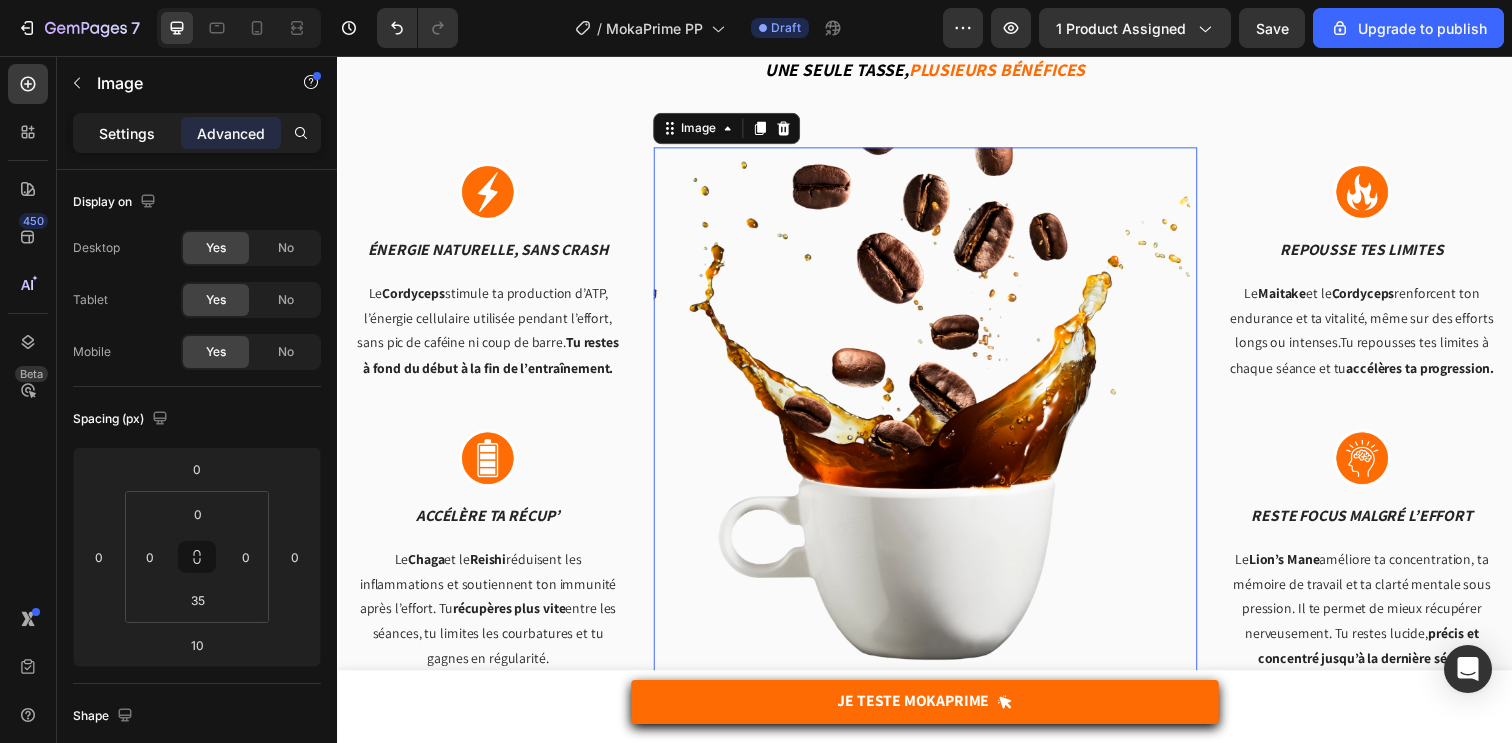 click on "Settings" at bounding box center [127, 133] 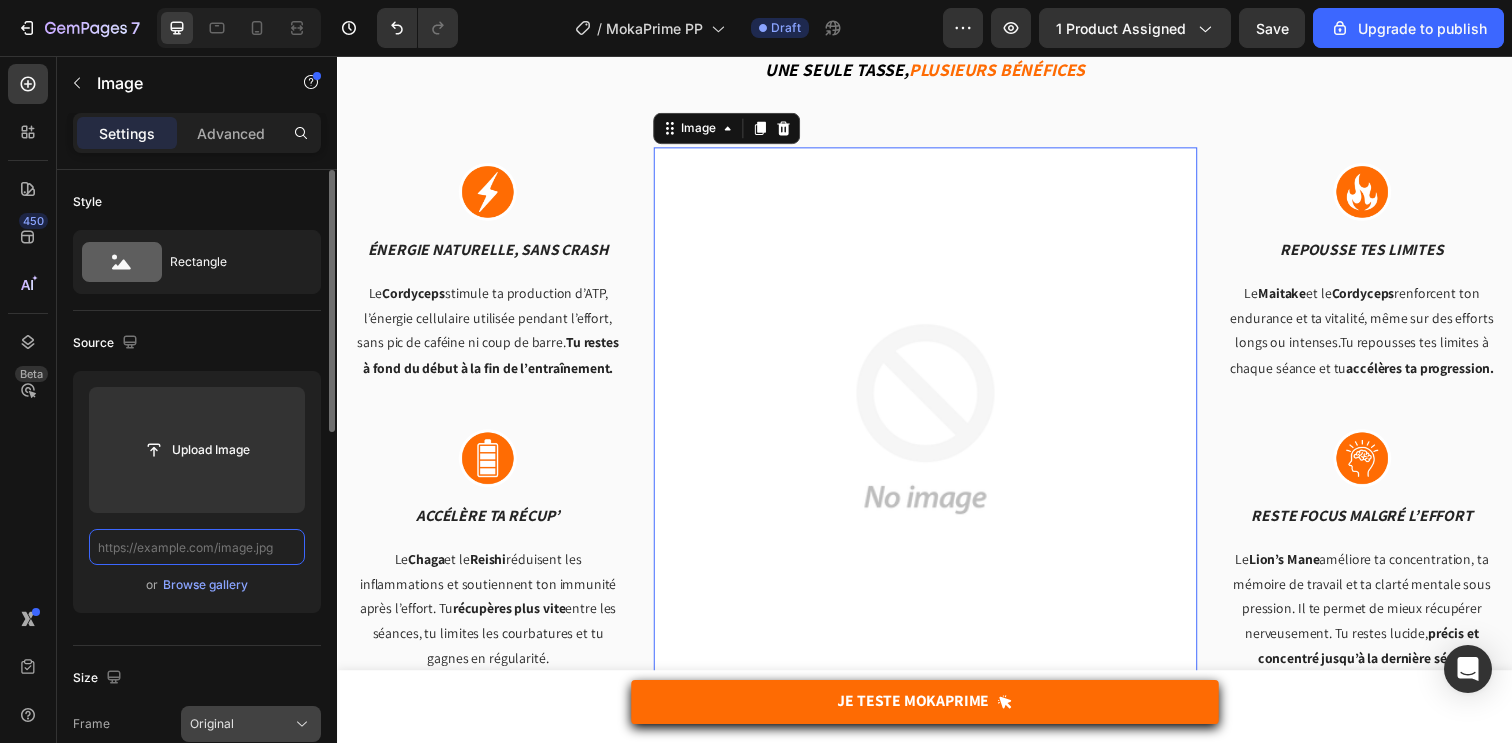 scroll, scrollTop: 0, scrollLeft: 0, axis: both 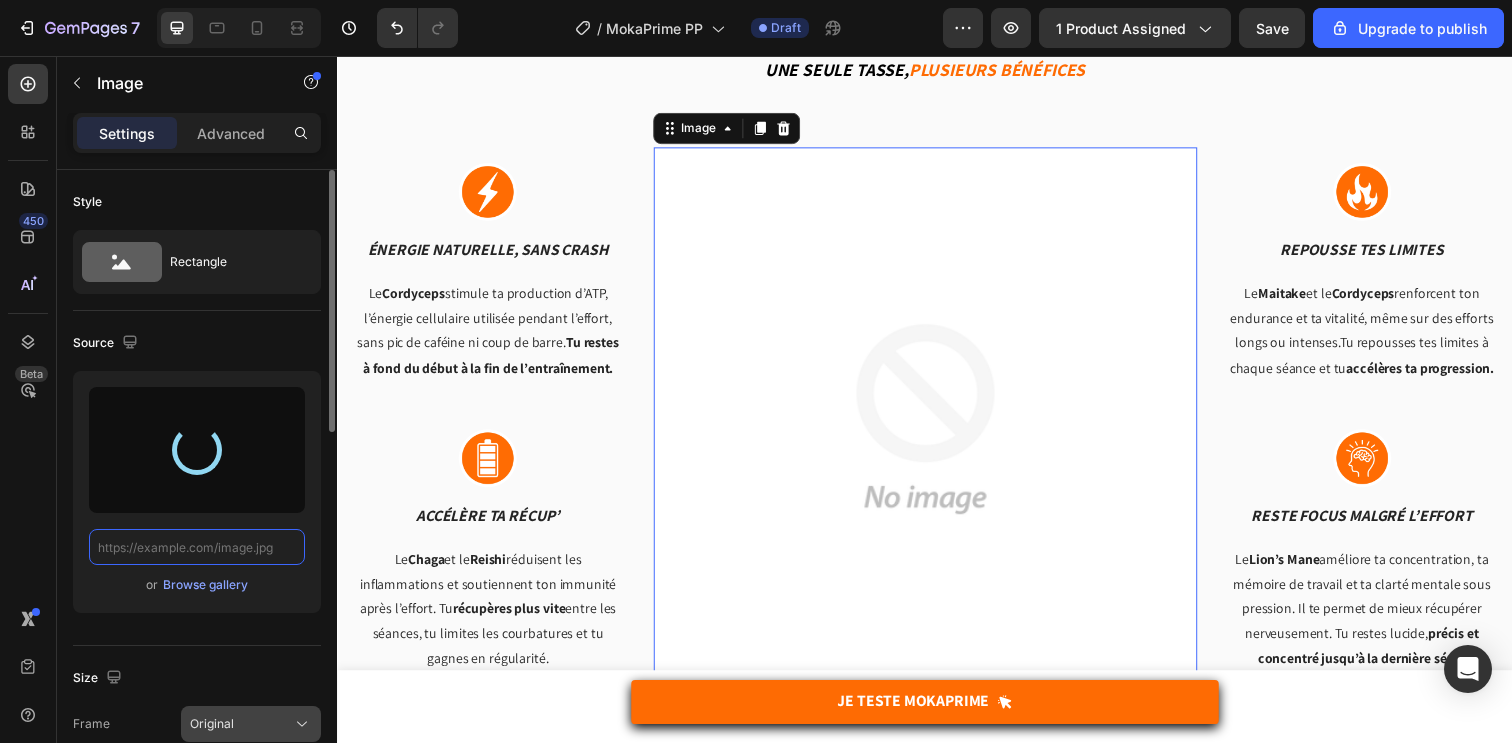 type on "https://cdn.shopify.com/s/files/1/0928/6959/1372/files/gempages_559222839790535766-49468dbc-0bce-4d1f-8ef7-a505f6204dde.webp" 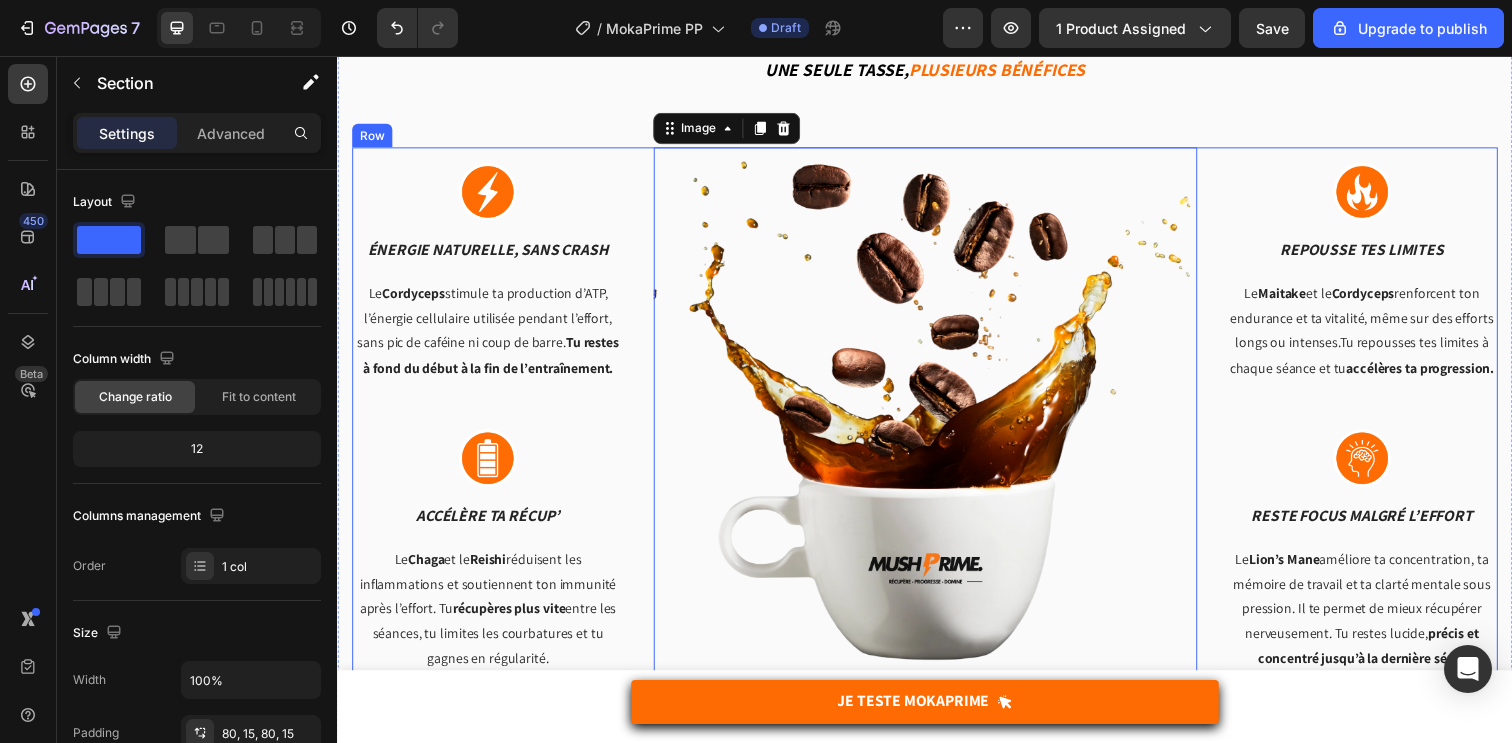 click on "Ton café quotidien devient ton allié pour performer Heading Une seule tasse, Plusieurs bénéfices Text block Row Image énergie naturelle, sans crash Text block Le Cordyceps stimule ta production d’ATP, l’énergie cellulaire utilisée pendant l’effort, sans pic de caféine ni coup de barre. Tu restes à fond du début à la fin de l’entraînement. Text block Row Image Accélère ta récup’ Text block Le Chaga et le Reishi réduisent les inflammations et soutiennent ton immunité après l’effort. Tu récupères plus vite entre les séances, tu limites les courbatures et tu gagnes en régularité. Text block Row 10 Image Repousse tes limites Text block Le Maitake et le Cordyceps renforcent ton endurance et ta vitalité, même sur des efforts longs ou intenses.Tu repousses tes limites à chaque séance et tu accélères ta progression. Text block Row Image Reste focus malgré l’effort Text block Le Lion’s Mane améliore ta concentration, ta mémoire de travail et ta clarté mentale sous pression. Il te permet de mieux récupérer nerveusement. Tu restes lucide," at bounding box center [937, 378] 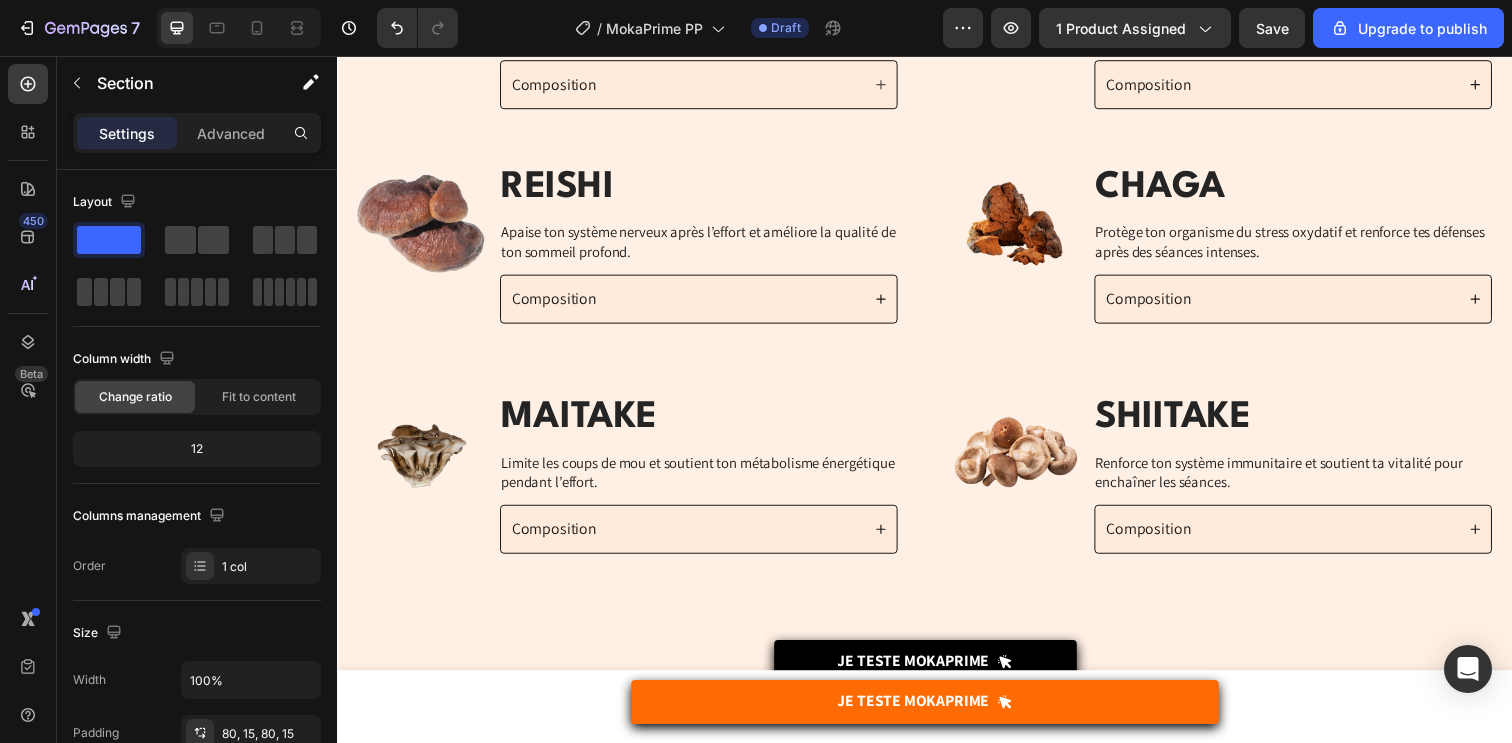 scroll, scrollTop: 3047, scrollLeft: 0, axis: vertical 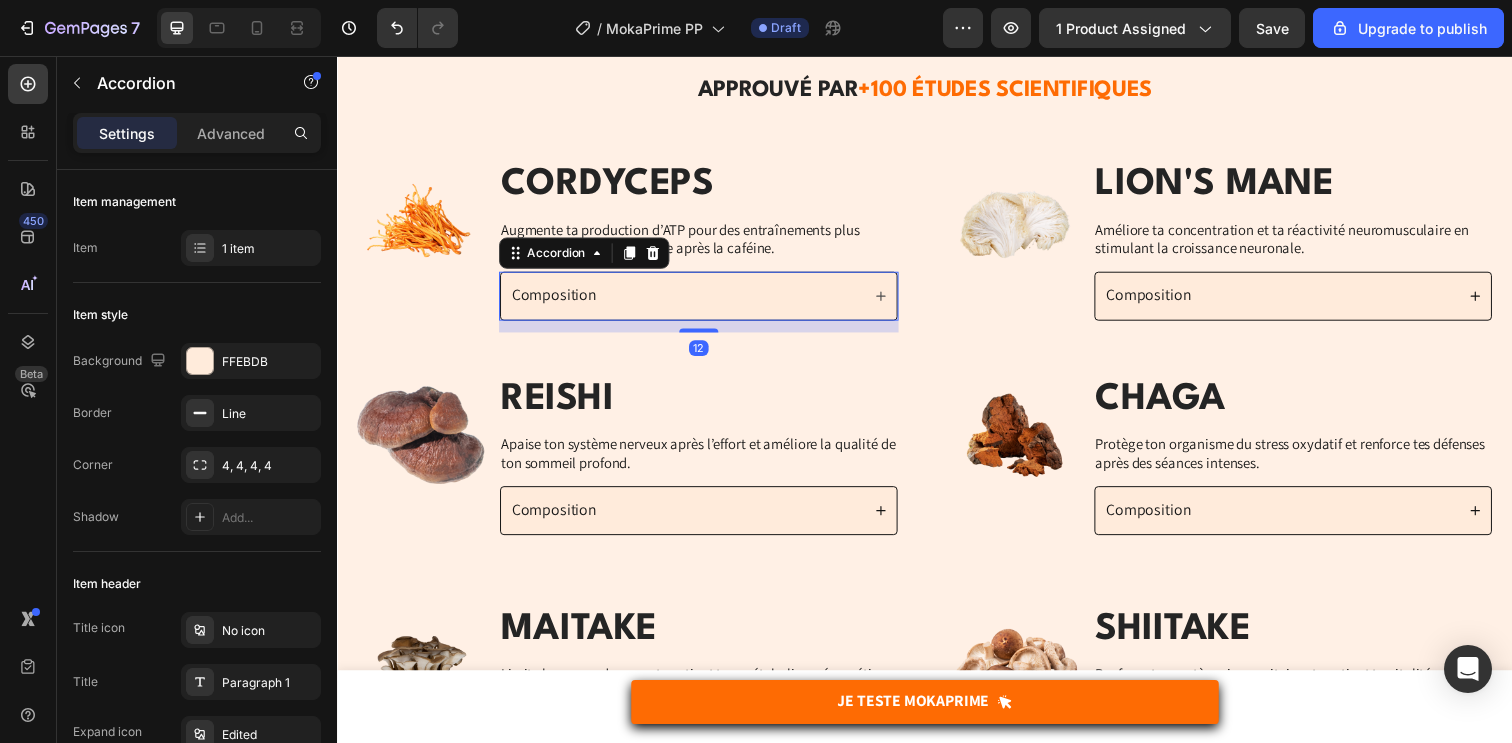 click on "Composition" at bounding box center (690, 300) 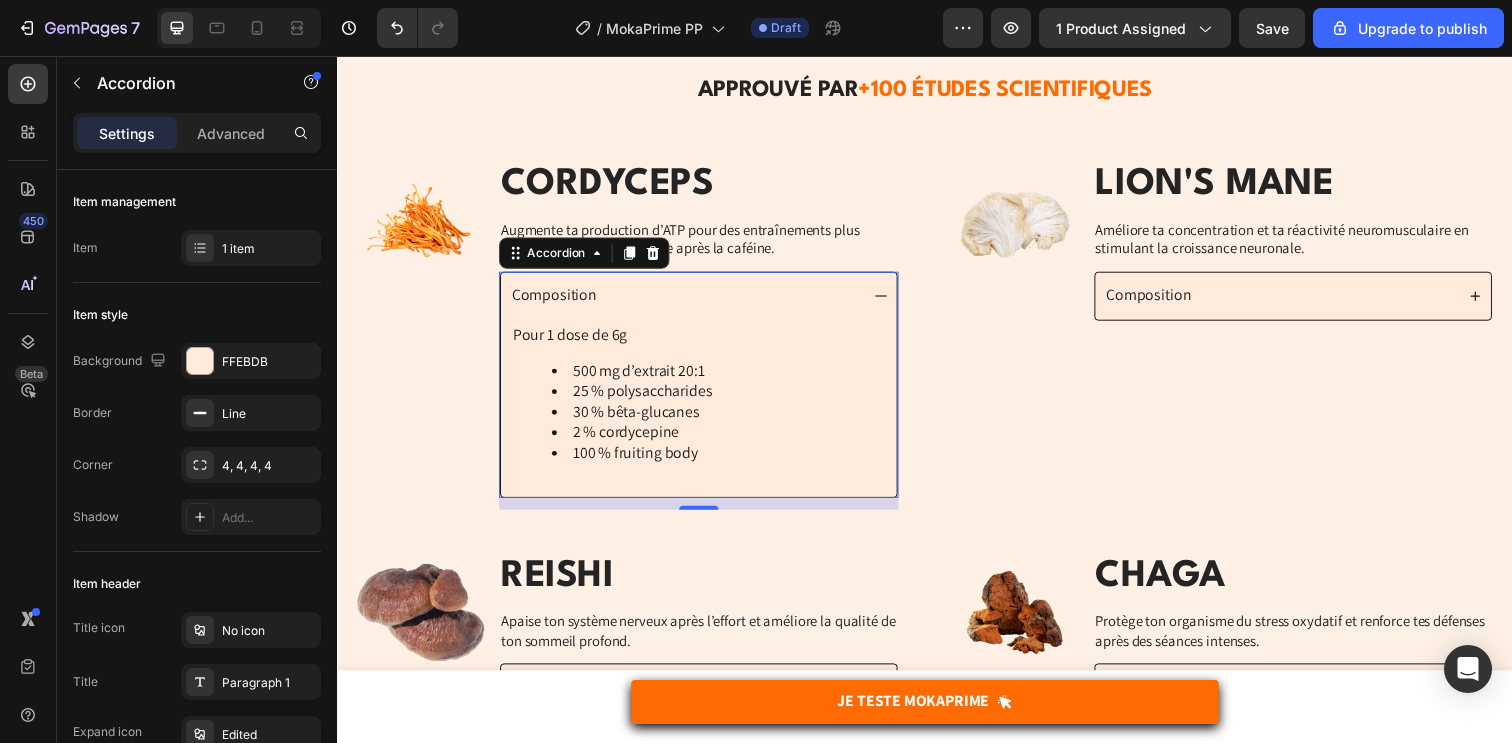 click on "Composition" at bounding box center [690, 300] 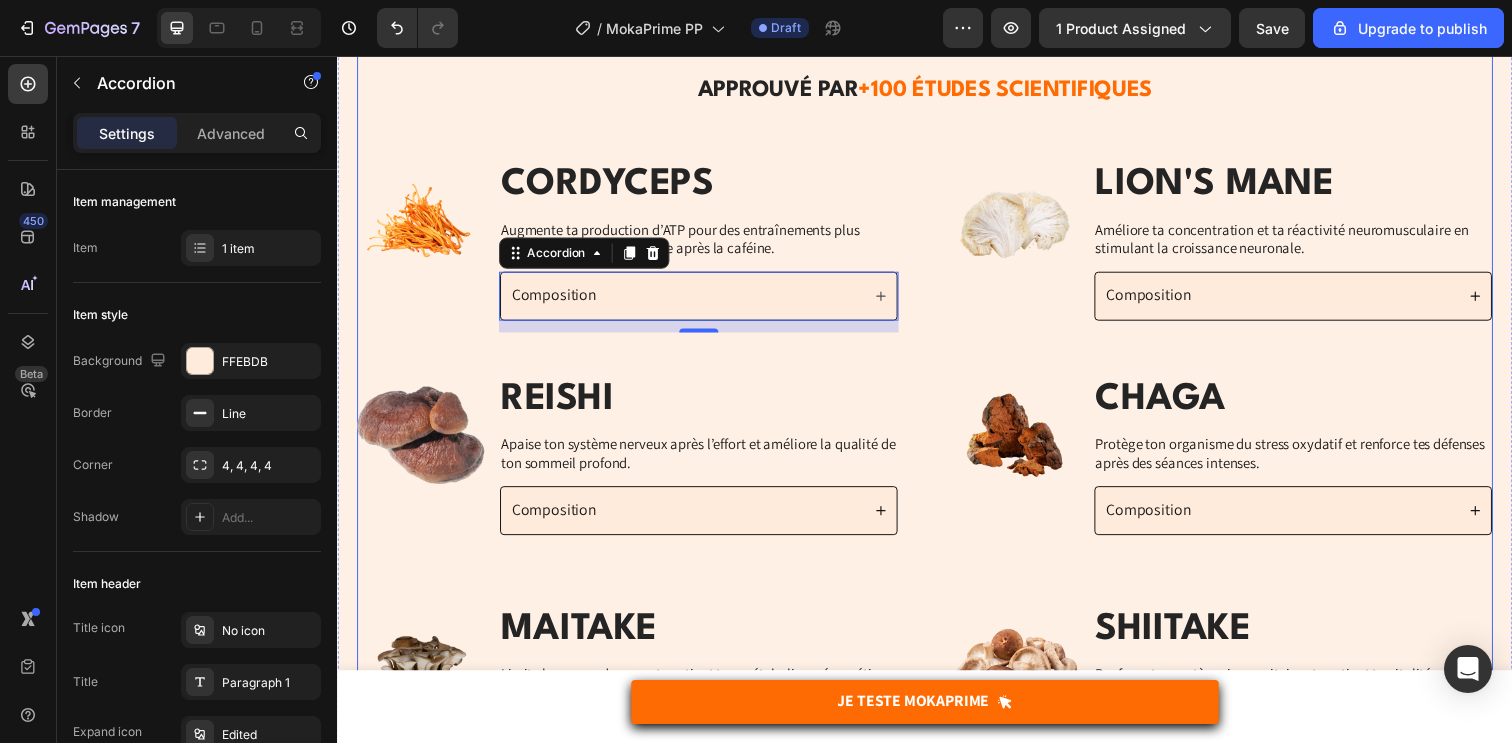 click on "Image" at bounding box center (422, 249) 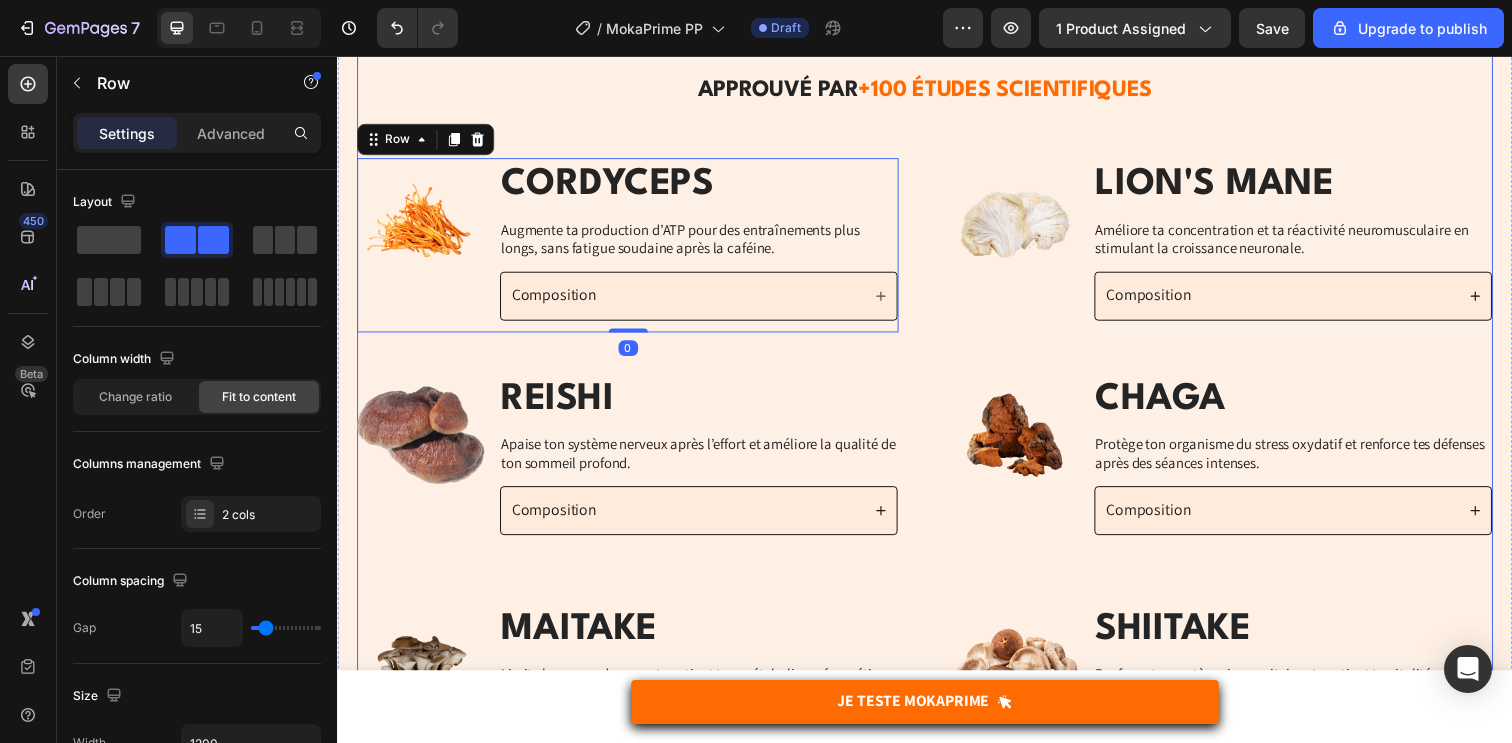 click on "POURQUOI C'EST ULTRA EFFICACE ? Heading APPROUVÉ PAR +100 ÉTUDES SCIENTIFIQUES Heading Row Image CORDYCEPS Text Block Augmente ta production d’ATP pour des entraînements plus longs, sans fatigue soudaine après la caféine. Text Block Composition Accordion Row 0 Image LION'S MANE Text Block Améliore ta concentration et ta réactivité neuromusculaire en stimulant la croissance neuronale. Text Block Composition Accordion Row Row Image REISHI Text Block Apaise ton système nerveux après l’effort et améliore la qualité de ton sommeil profond. Text Block Composition Accordion Row Image CHAGA Text Block Protège ton organisme du stress oxydatif et renforce tes défenses après des séances intenses. Text Block Composition Accordion Row Row Image MAITAKE Text Block Limite les coups de mou et soutient ton métabolisme énergétique pendant l’effort. Text Block Row" at bounding box center [937, 427] 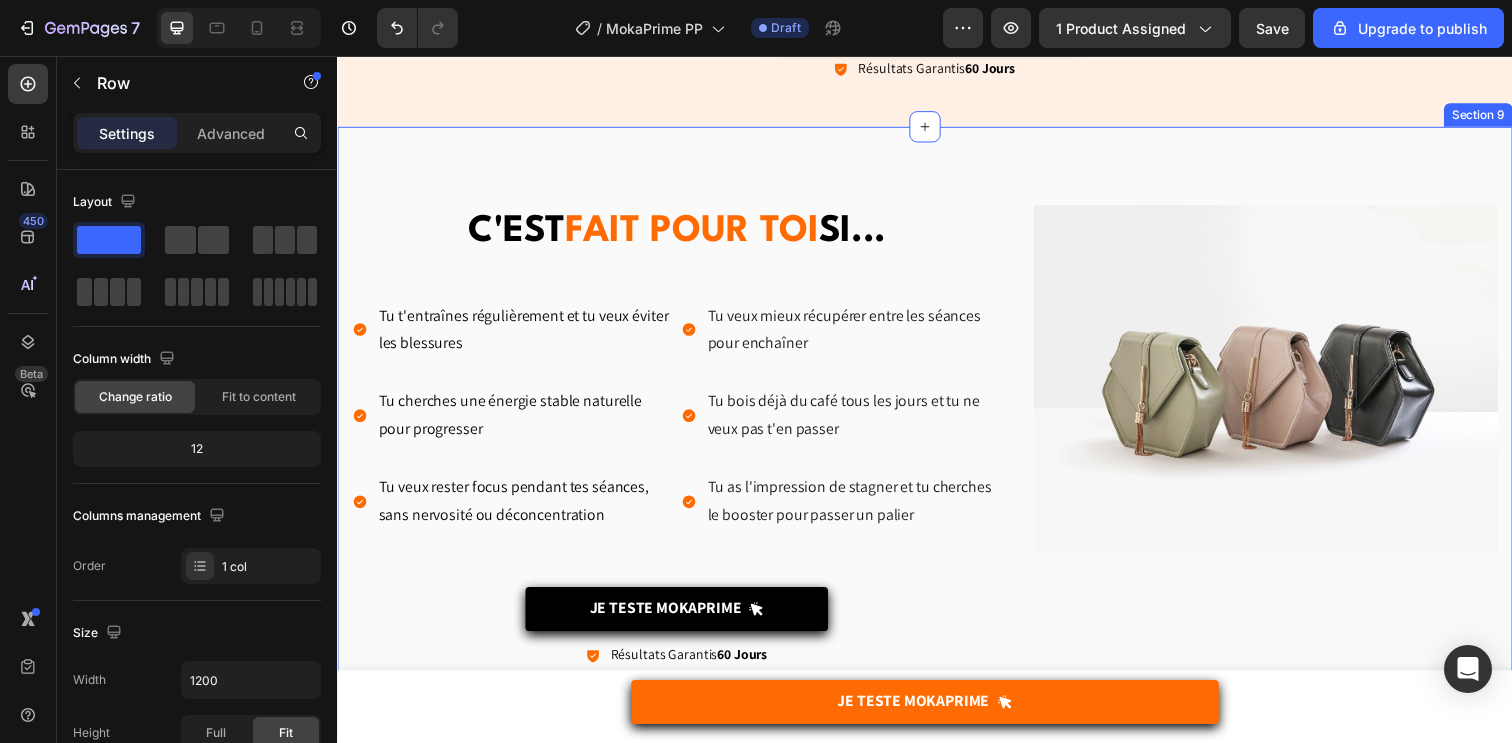 scroll, scrollTop: 3927, scrollLeft: 0, axis: vertical 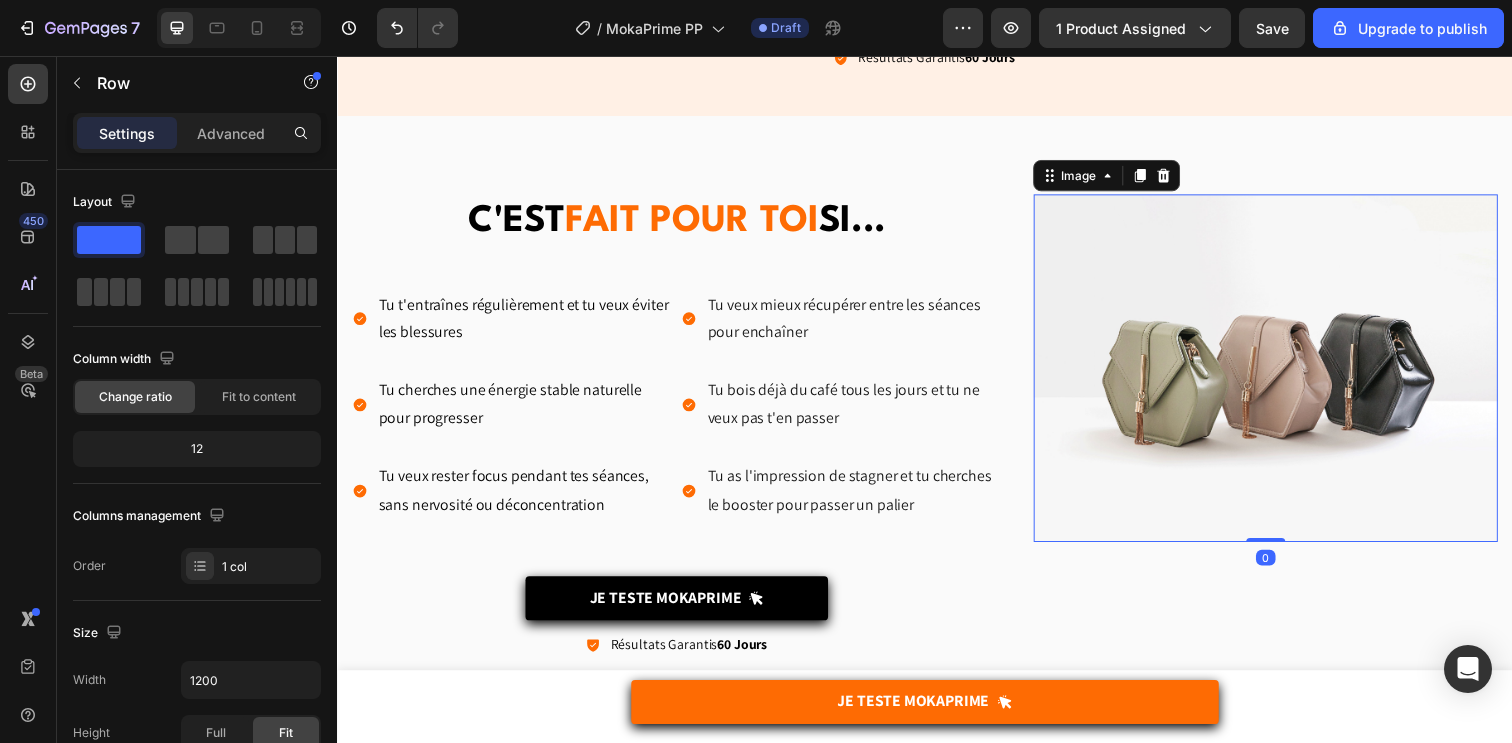 click at bounding box center (1285, 375) 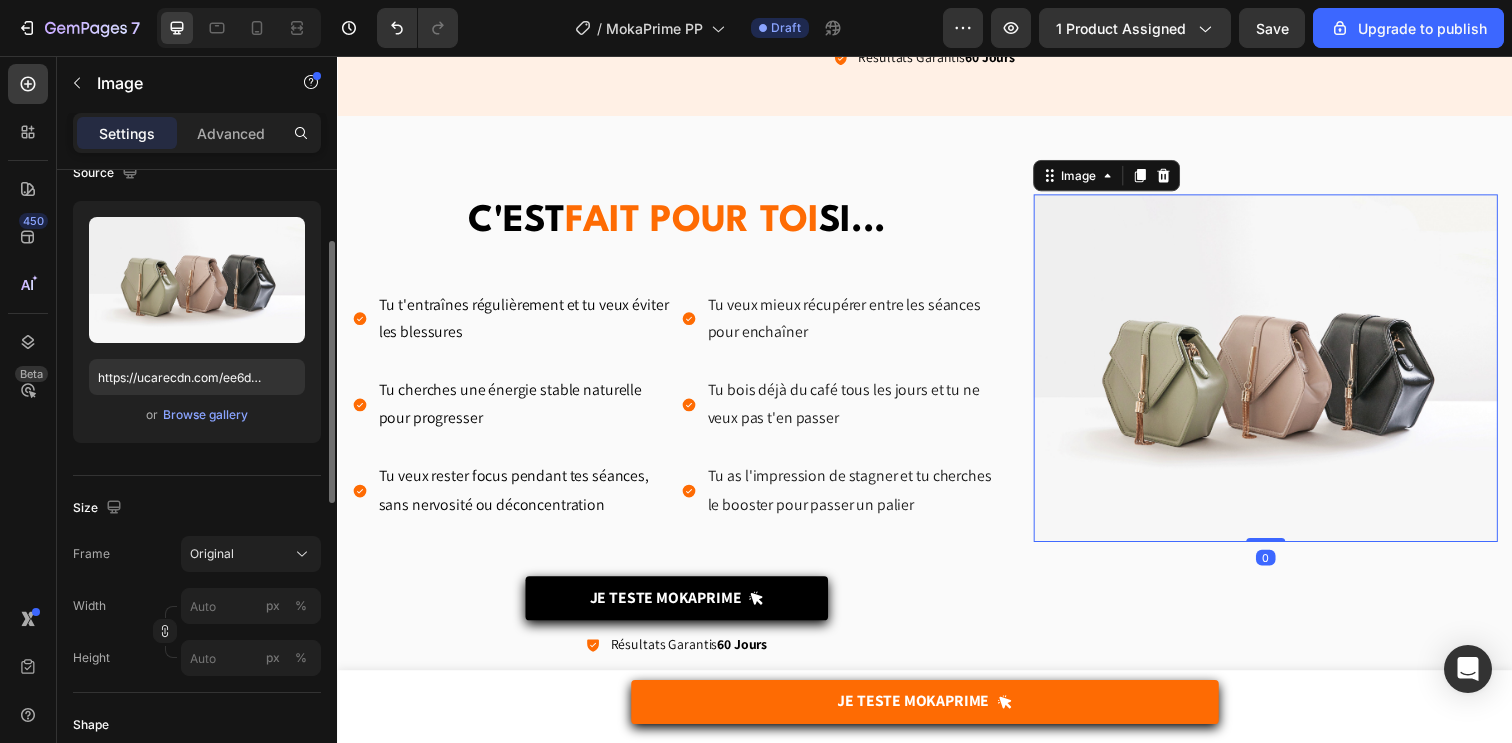 scroll, scrollTop: 692, scrollLeft: 0, axis: vertical 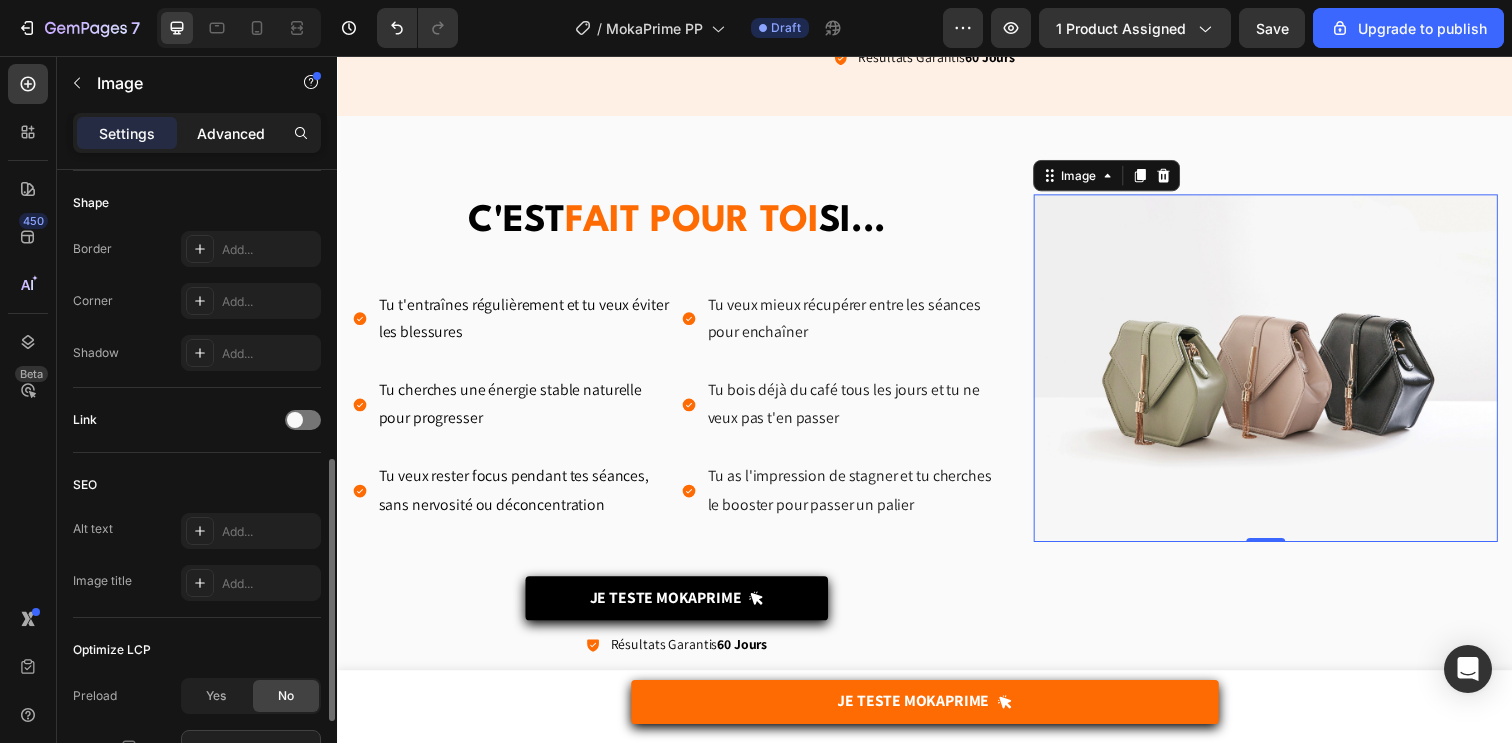 click on "Advanced" at bounding box center [231, 133] 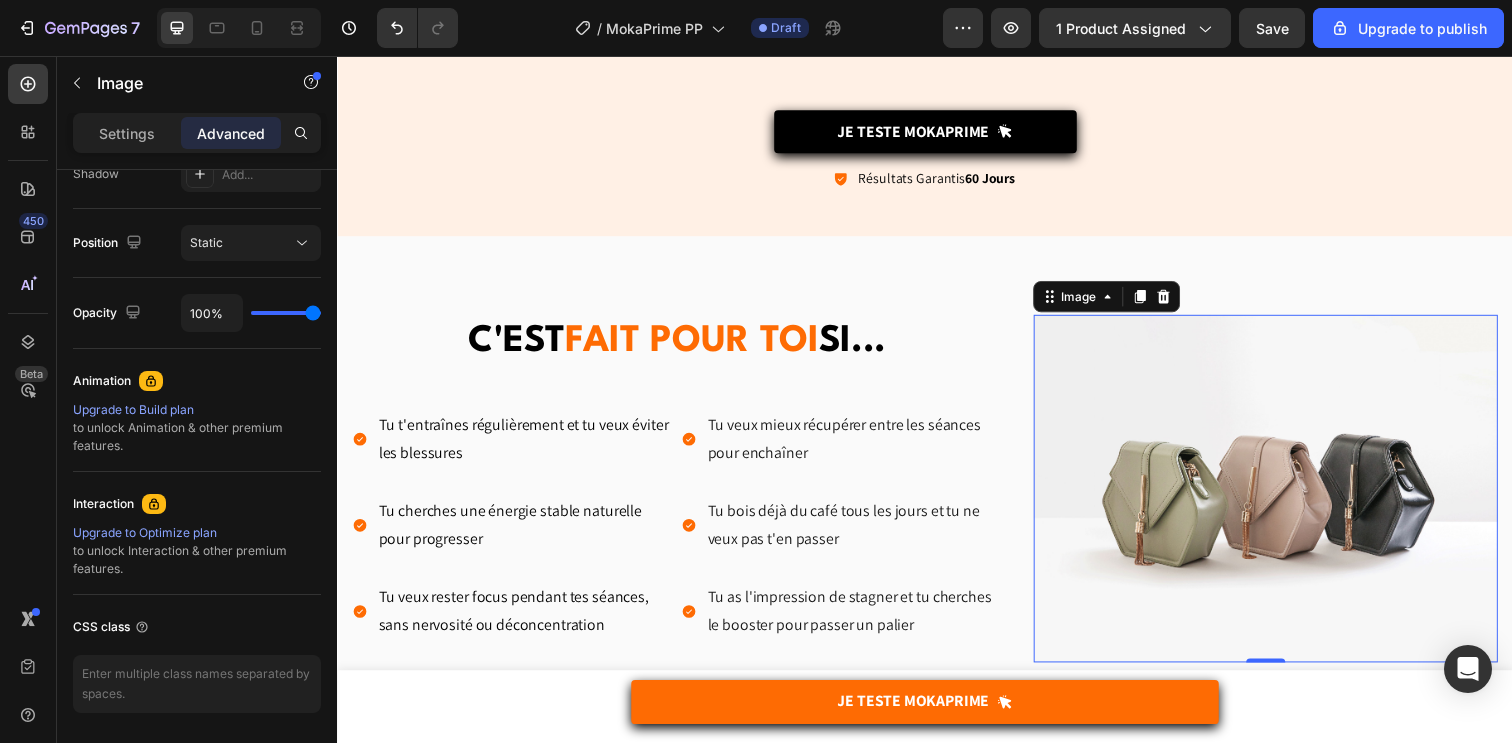 scroll, scrollTop: 3914, scrollLeft: 0, axis: vertical 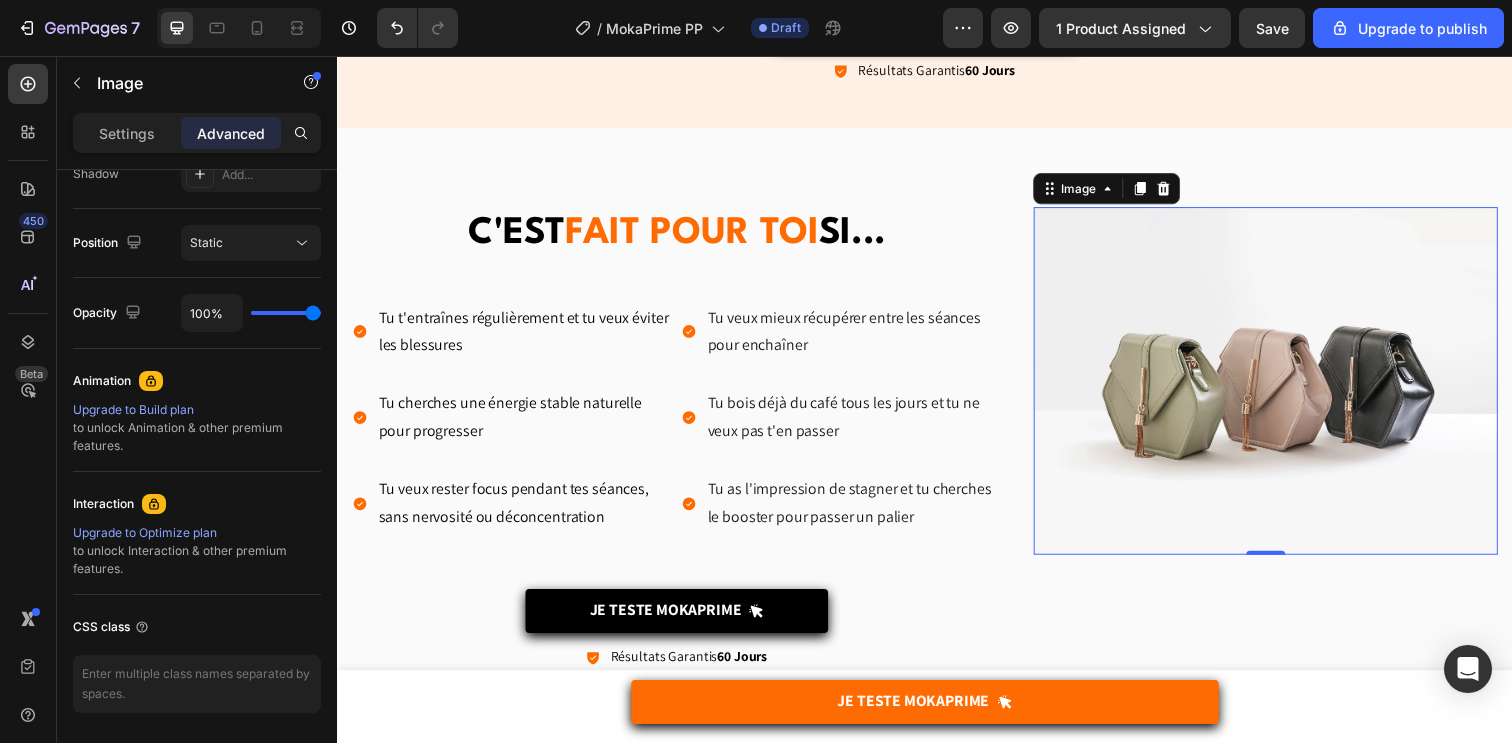 click at bounding box center (1285, 388) 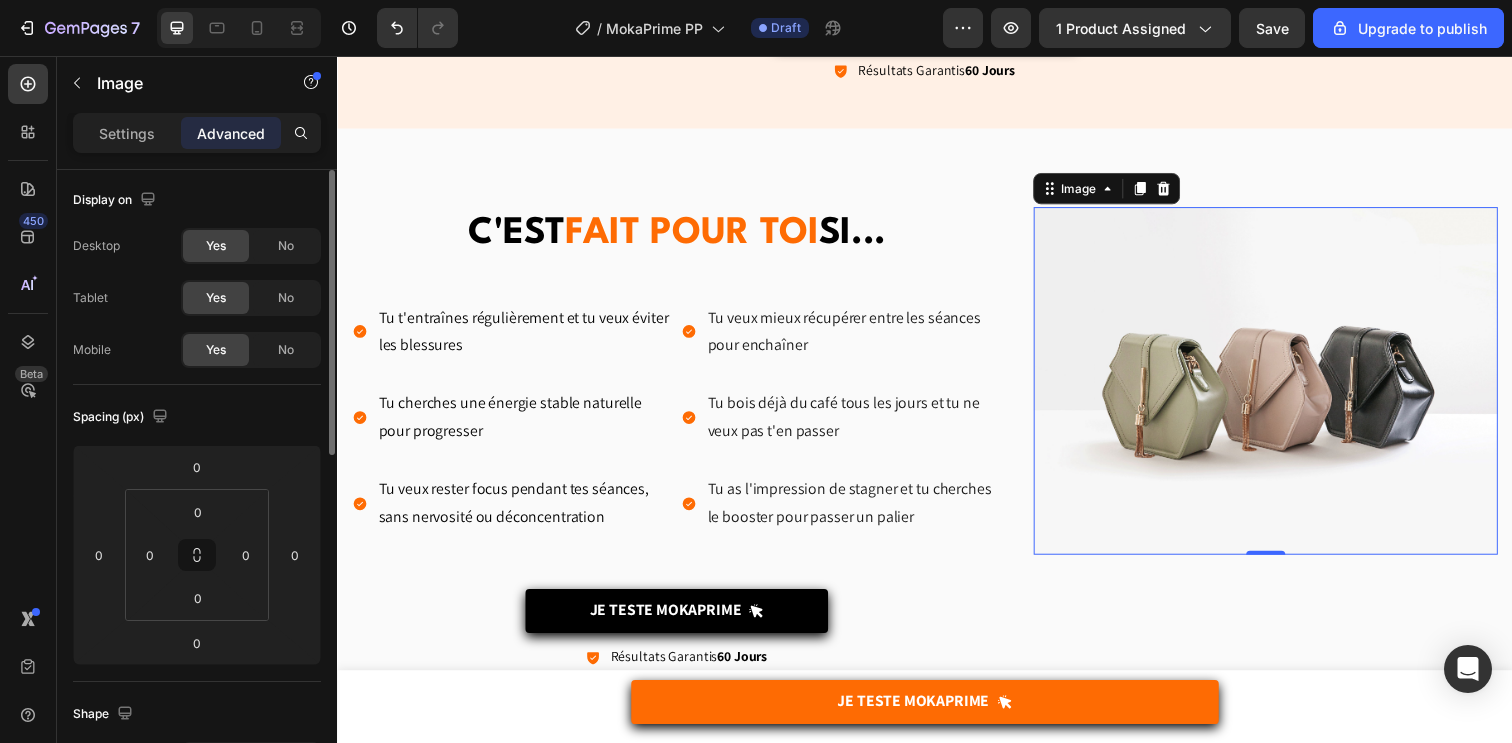 scroll, scrollTop: 0, scrollLeft: 0, axis: both 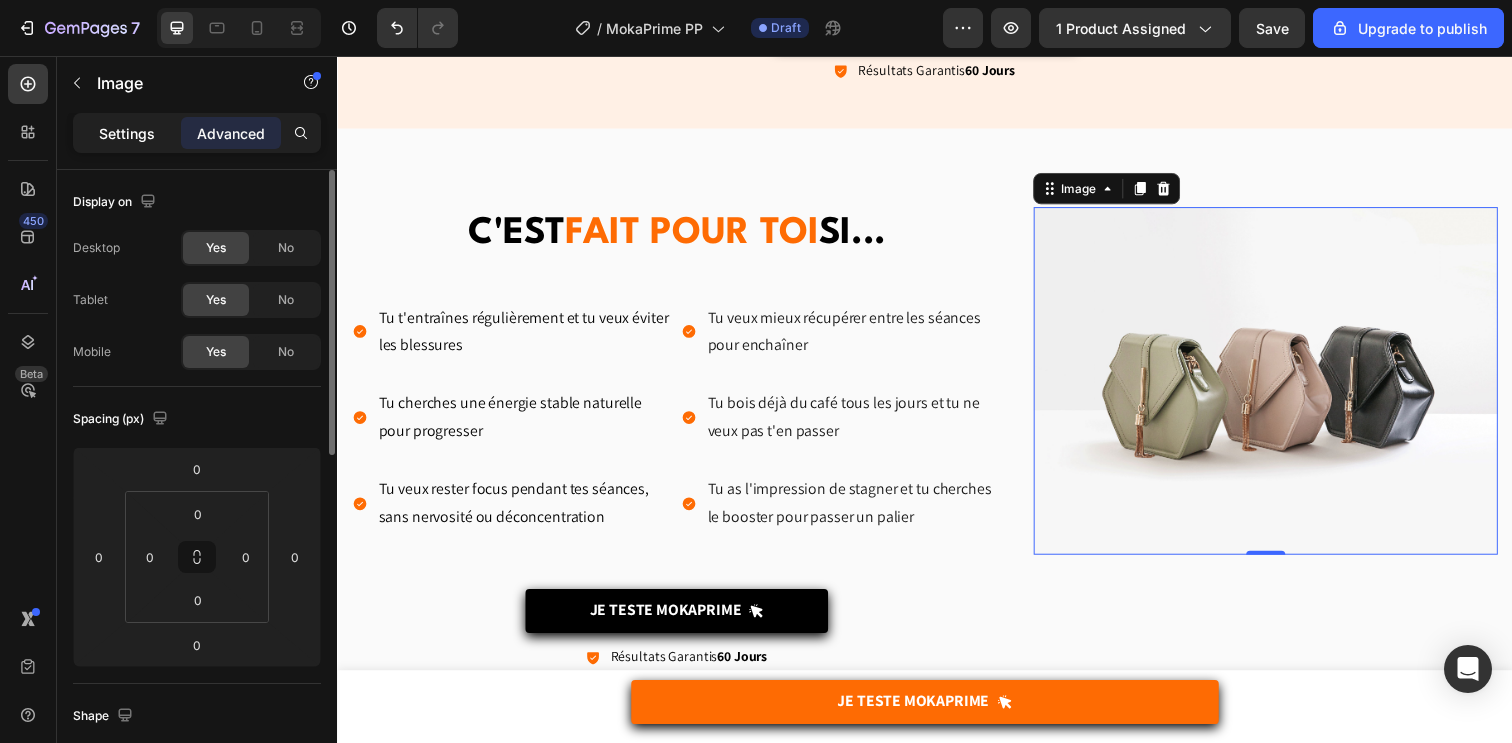click on "Settings" at bounding box center (127, 133) 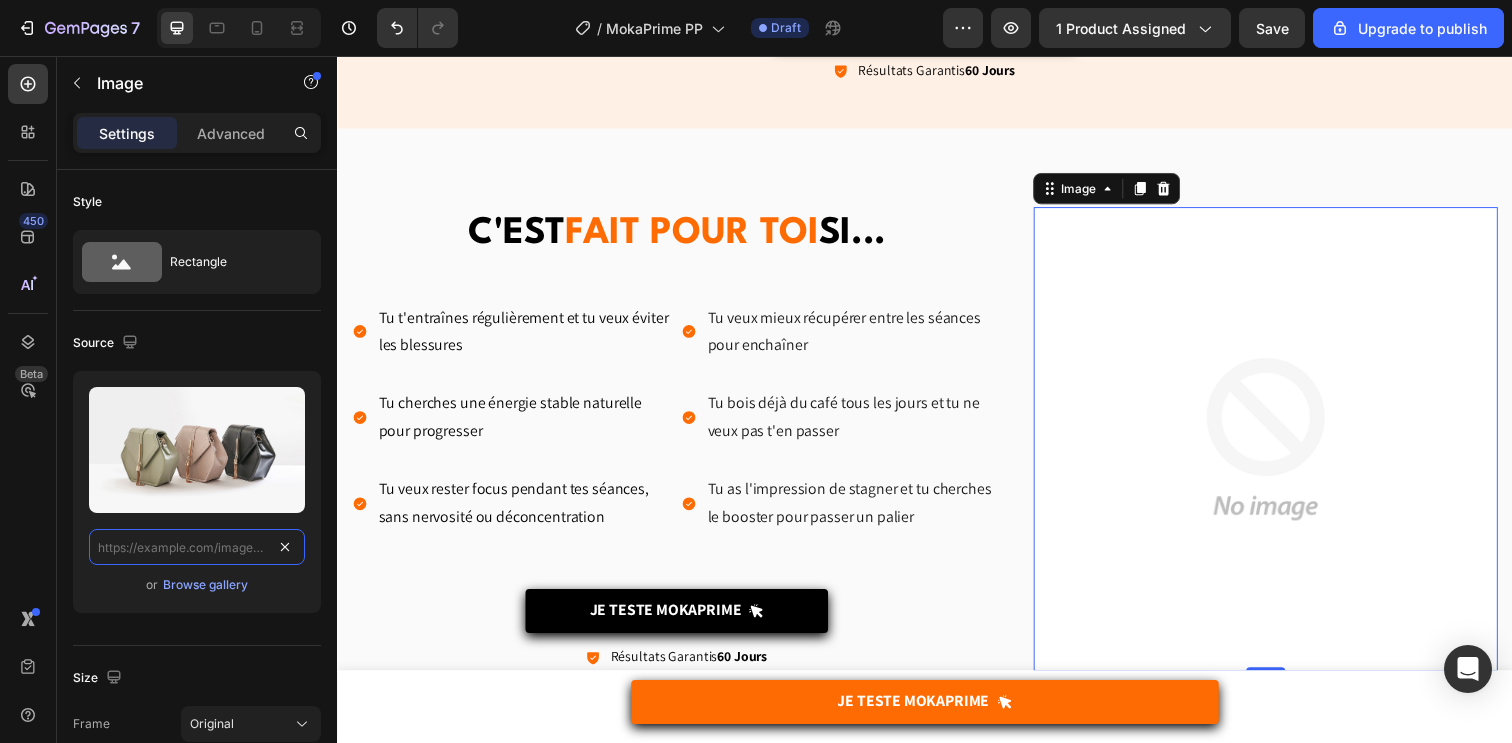 scroll, scrollTop: 0, scrollLeft: 0, axis: both 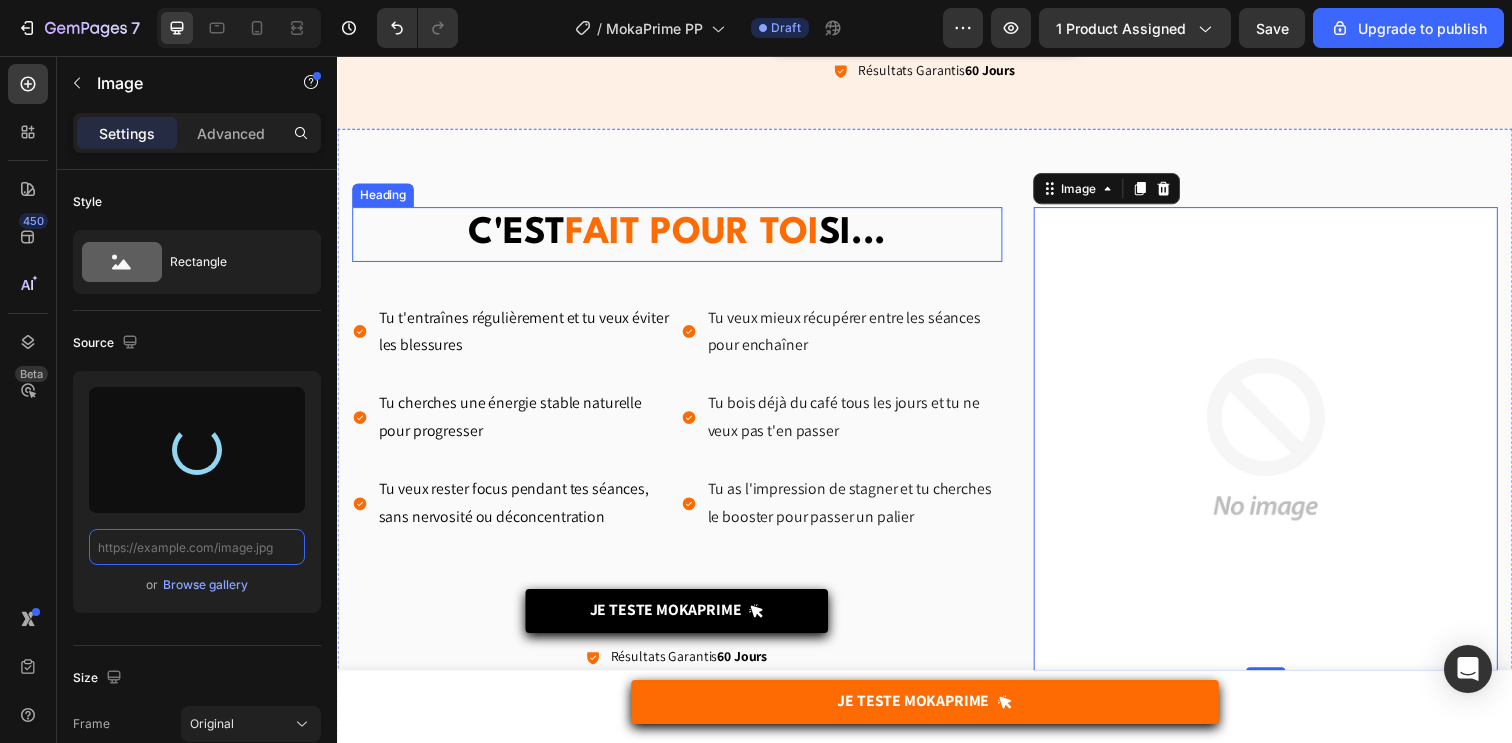 type on "https://cdn.shopify.com/s/files/1/0928/6959/1372/files/gempages_559222839790535766-81390142-a302-48c9-8b6c-a8024e1587ec.webp" 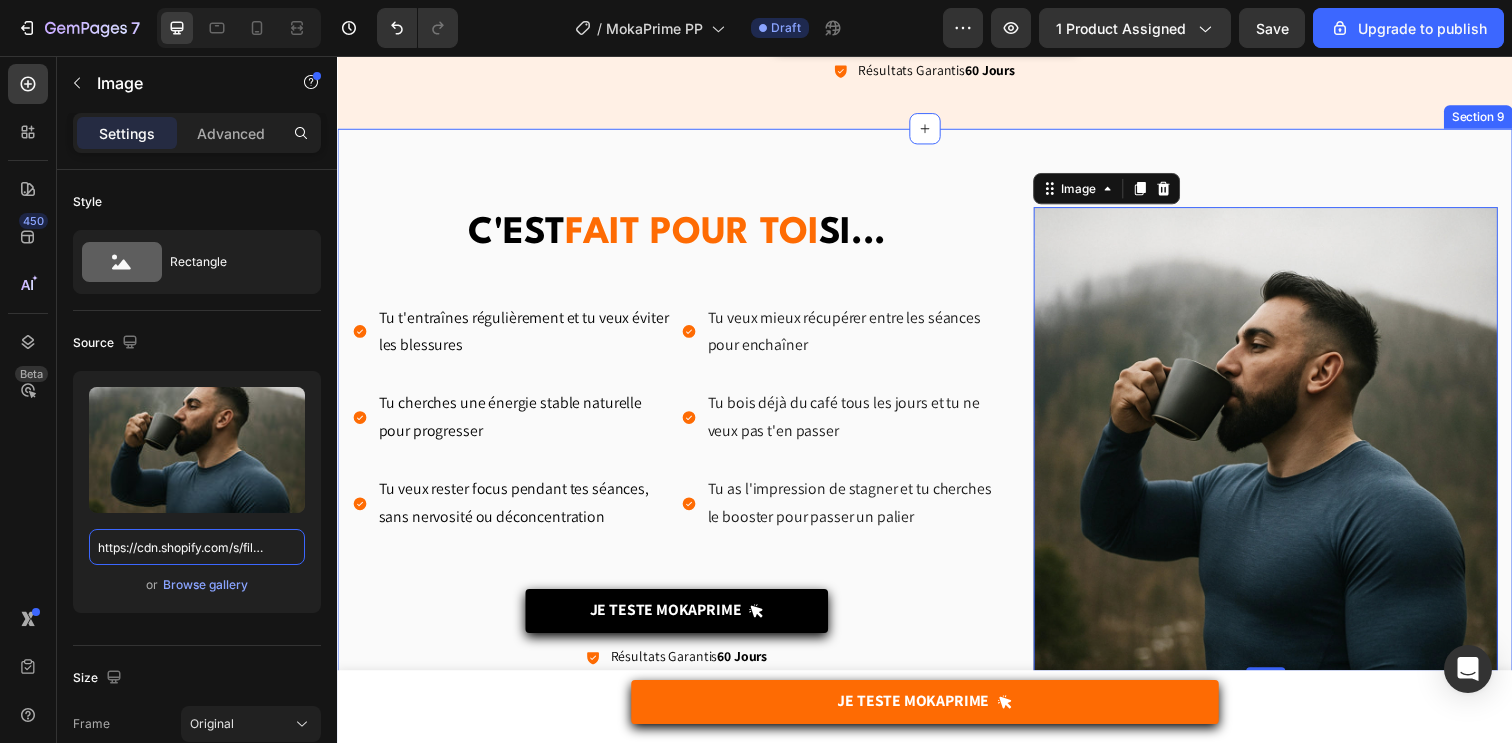 scroll, scrollTop: 3952, scrollLeft: 0, axis: vertical 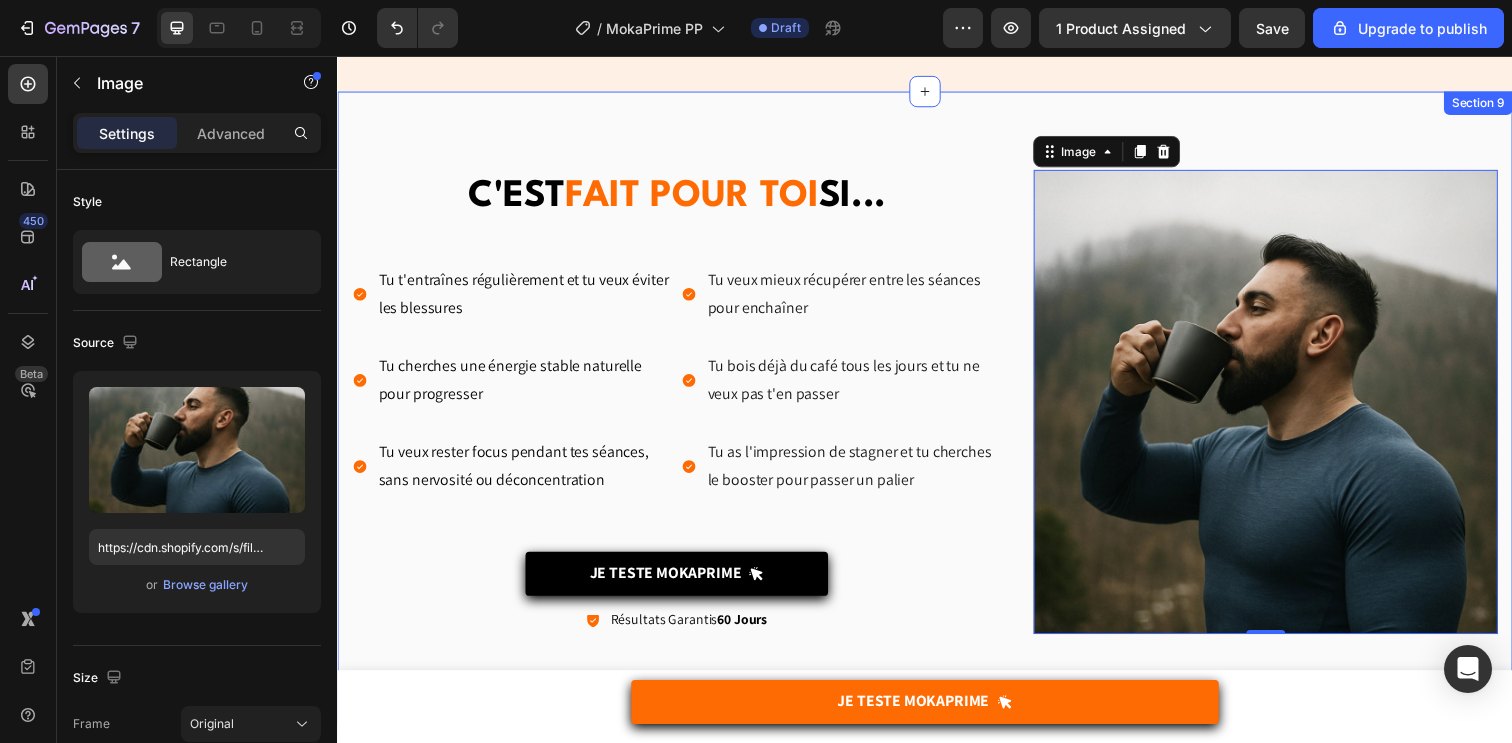 click on "C'EST  FAIT POUR TOI  SI... Heading Tu t'entraînes régulièrement et tu veux éviter les blessures Tu cherches une énergie stable naturelle pour progresser Tu veux rester focus pendant tes séances, sans nervosité ou déconcentration Item List Tu veux mieux récupérer entre les séances pour enchaîner Tu bois déjà du café tous les jours et tu ne veux pas t'en passer Tu as l'impression de stagner et tu cherches le booster pour passer un palier Item List Row Image Coup de mou Text Block Tu manques d’énergie dès l’échauffement, alors que tu pensais être prêt physiquement. Tu ressens une fatigue constante. Text block Row Image Récup' lente Text Block Tu t’entraînes dur, mais tu sens que ta récupération ne suit pas et tu as du mal à enchainer les séances, ça freine ta progression. Text block Row Image Fatigue nerveuse Text Block Tu repousses tes limites à chaque séance, mais tu enchaînes fatigue nerveuse, manque de motivation et coups de mou. Text block Row Row Row
Row" at bounding box center (937, 415) 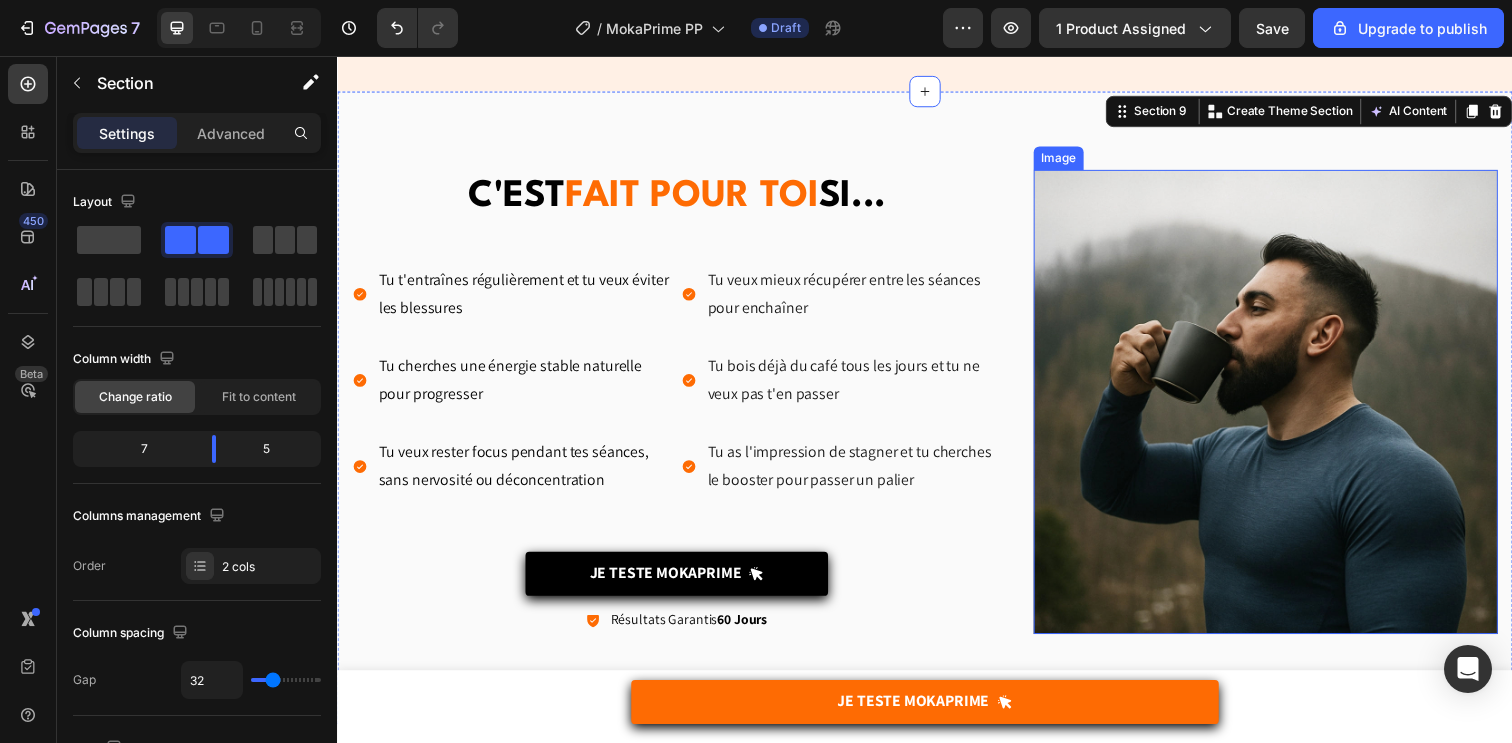 click at bounding box center [1285, 409] 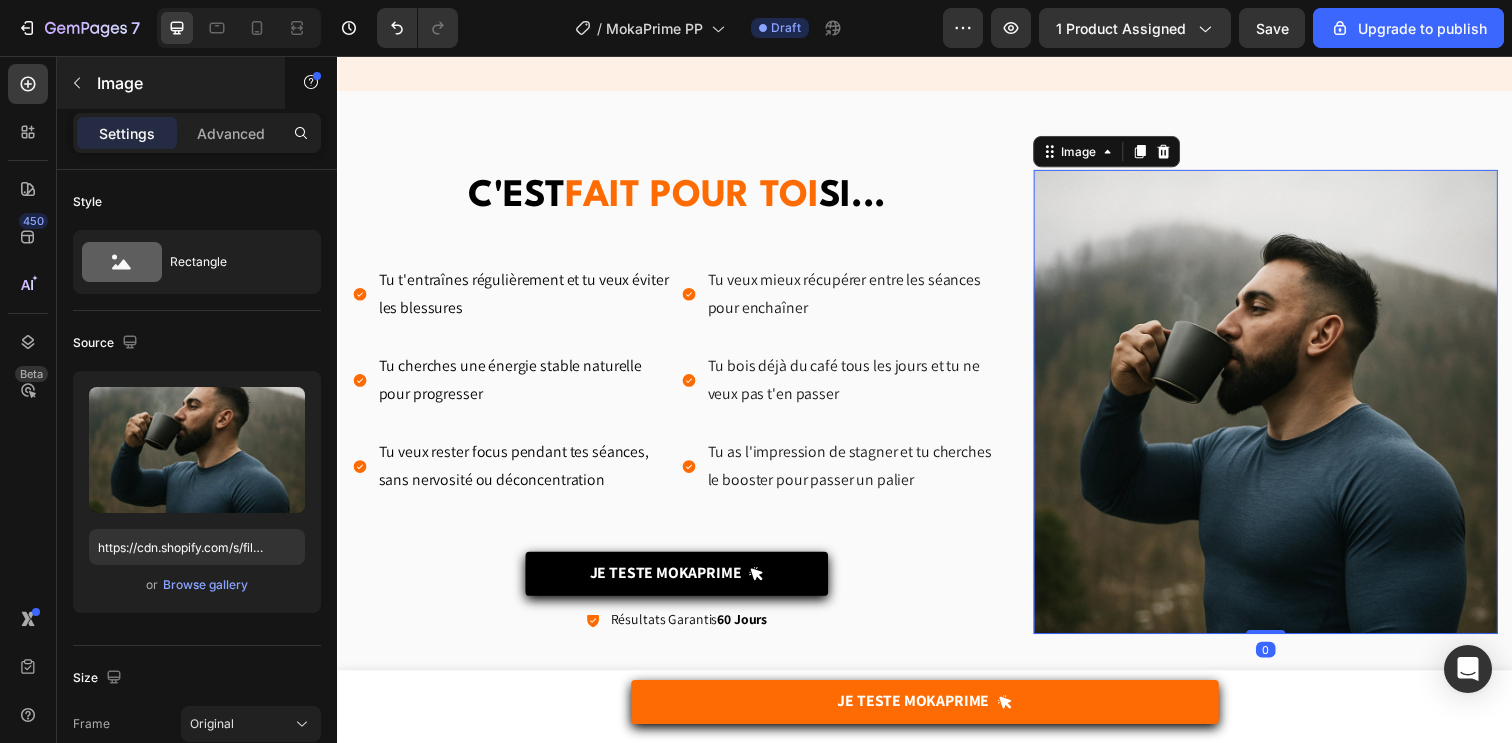 click on "Image" at bounding box center [171, 83] 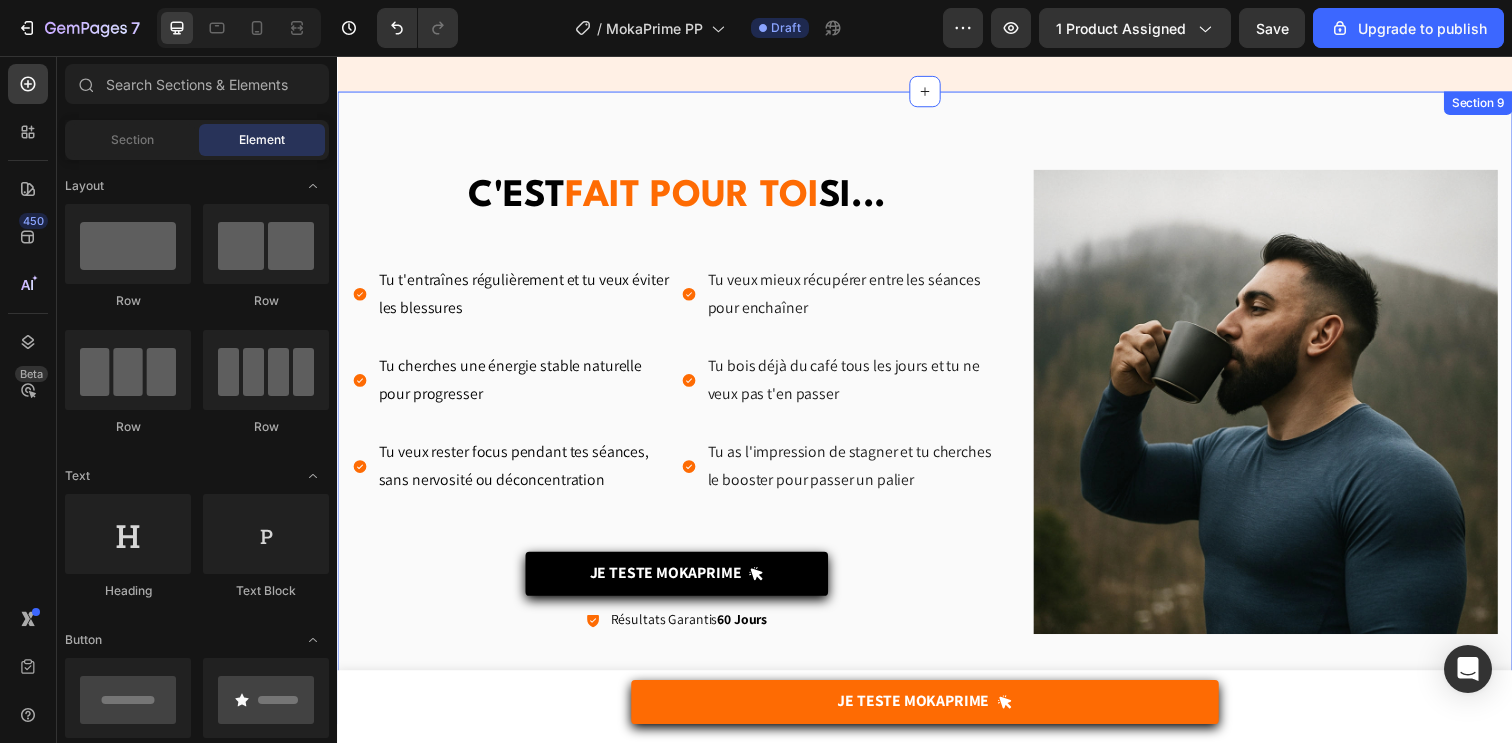 click on "C'EST  FAIT POUR TOI  SI... Heading Tu t'entraînes régulièrement et tu veux éviter les blessures Tu cherches une énergie stable naturelle pour progresser Tu veux rester focus pendant tes séances, sans nervosité ou déconcentration Item List Tu veux mieux récupérer entre les séances pour enchaîner Tu bois déjà du café tous les jours et tu ne veux pas t'en passer Tu as l'impression de stagner et tu cherches le booster pour passer un palier Item List Row Image Coup de mou Text Block Tu manques d’énergie dès l’échauffement, alors que tu pensais être prêt physiquement. Tu ressens une fatigue constante. Text block Row Image Récup' lente Text Block Tu t’entraînes dur, mais tu sens que ta récupération ne suit pas et tu as du mal à enchainer les séances, ça freine ta progression. Text block Row Image Fatigue nerveuse Text Block Tu repousses tes limites à chaque séance, mais tu enchaînes fatigue nerveuse, manque de motivation et coups de mou. Text block Row Row Row
Row" at bounding box center (937, 415) 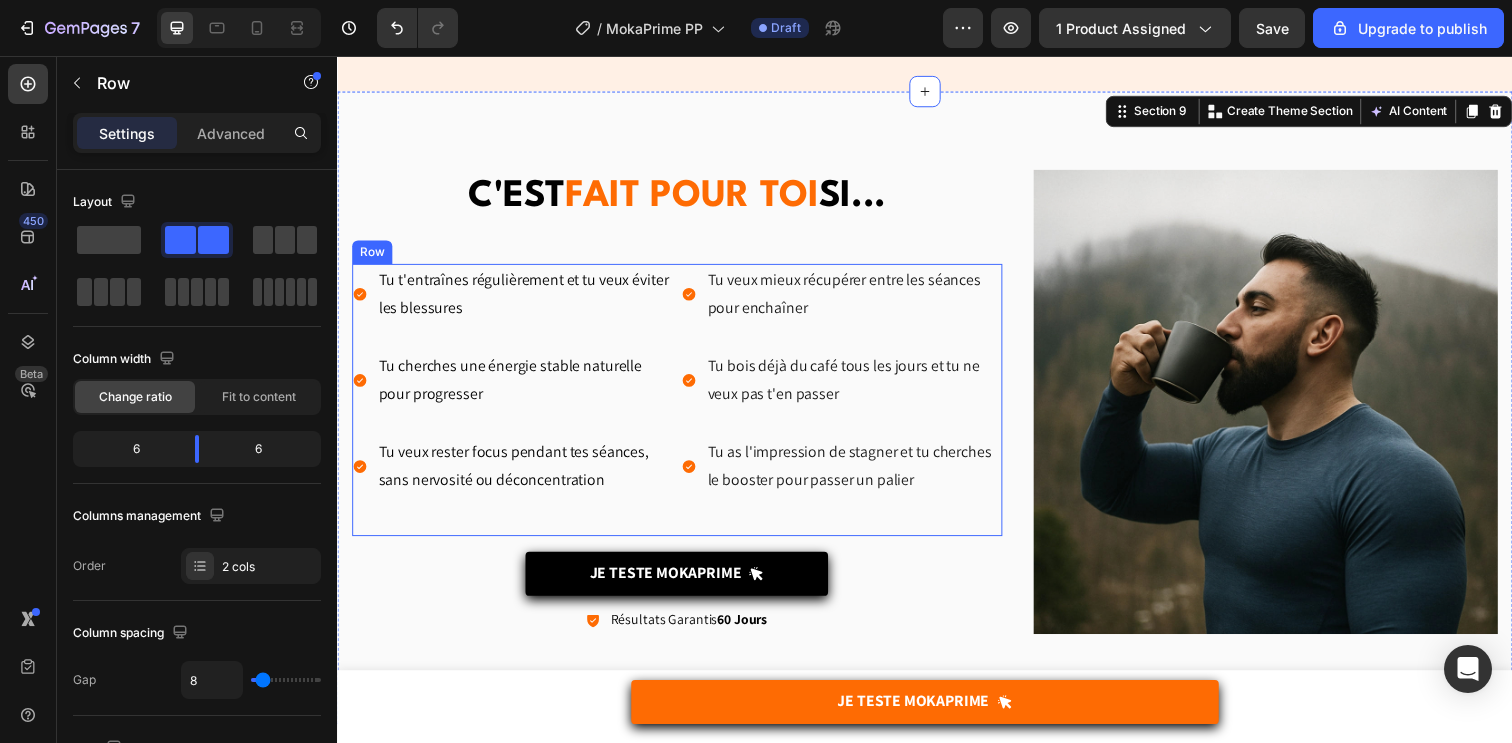 click on "Tu t'entraînes régulièrement et tu veux éviter les blessures Tu cherches une énergie stable naturelle pour progresser Tu veux rester focus pendant tes séances, sans nervosité ou déconcentration Item List Tu veux mieux récupérer entre les séances pour enchaîner Tu bois déjà du café tous les jours et tu ne veux pas t'en passer Tu as l'impression de stagner et tu cherches le booster pour passer un palier Item List Row" at bounding box center [684, 407] 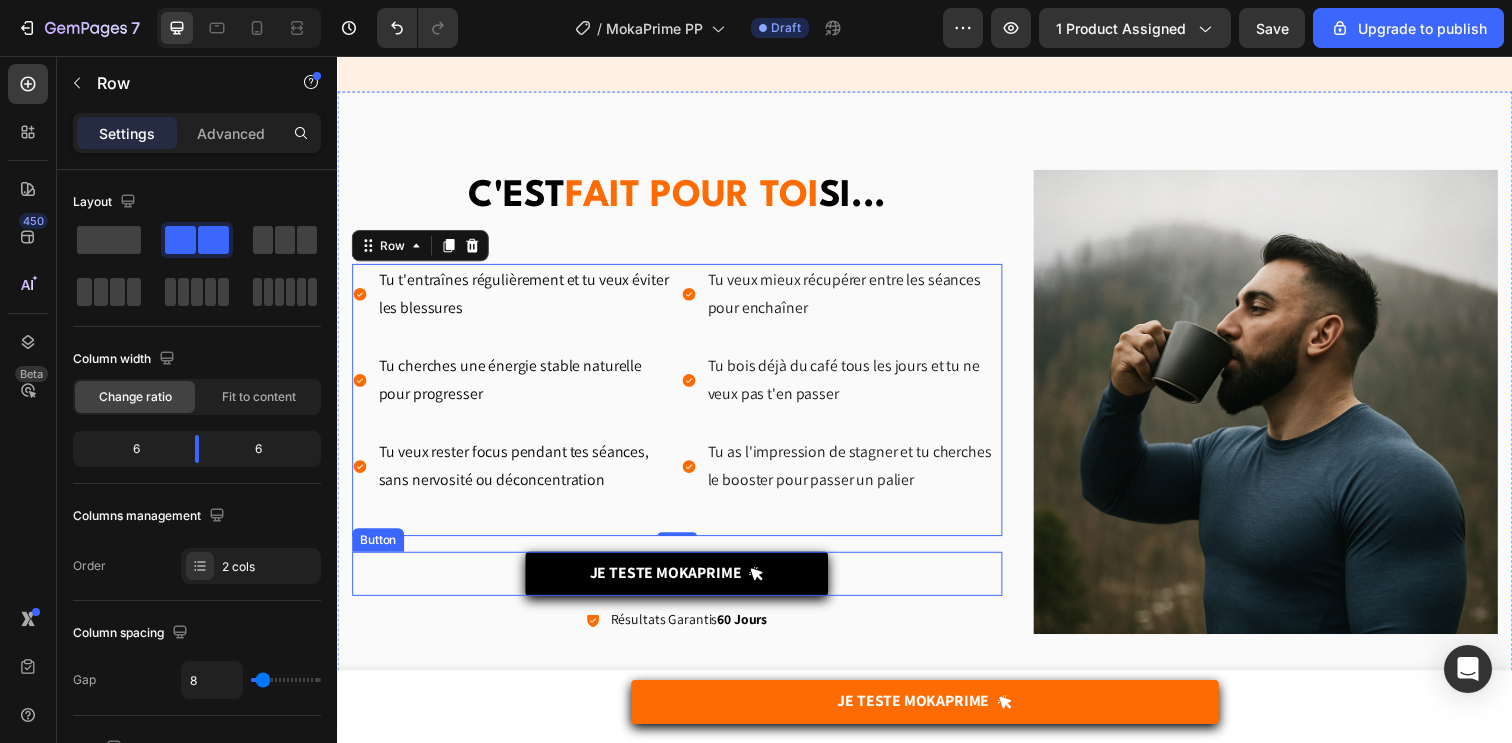 click on "Je Teste MOKAPRIME Button" at bounding box center [684, 584] 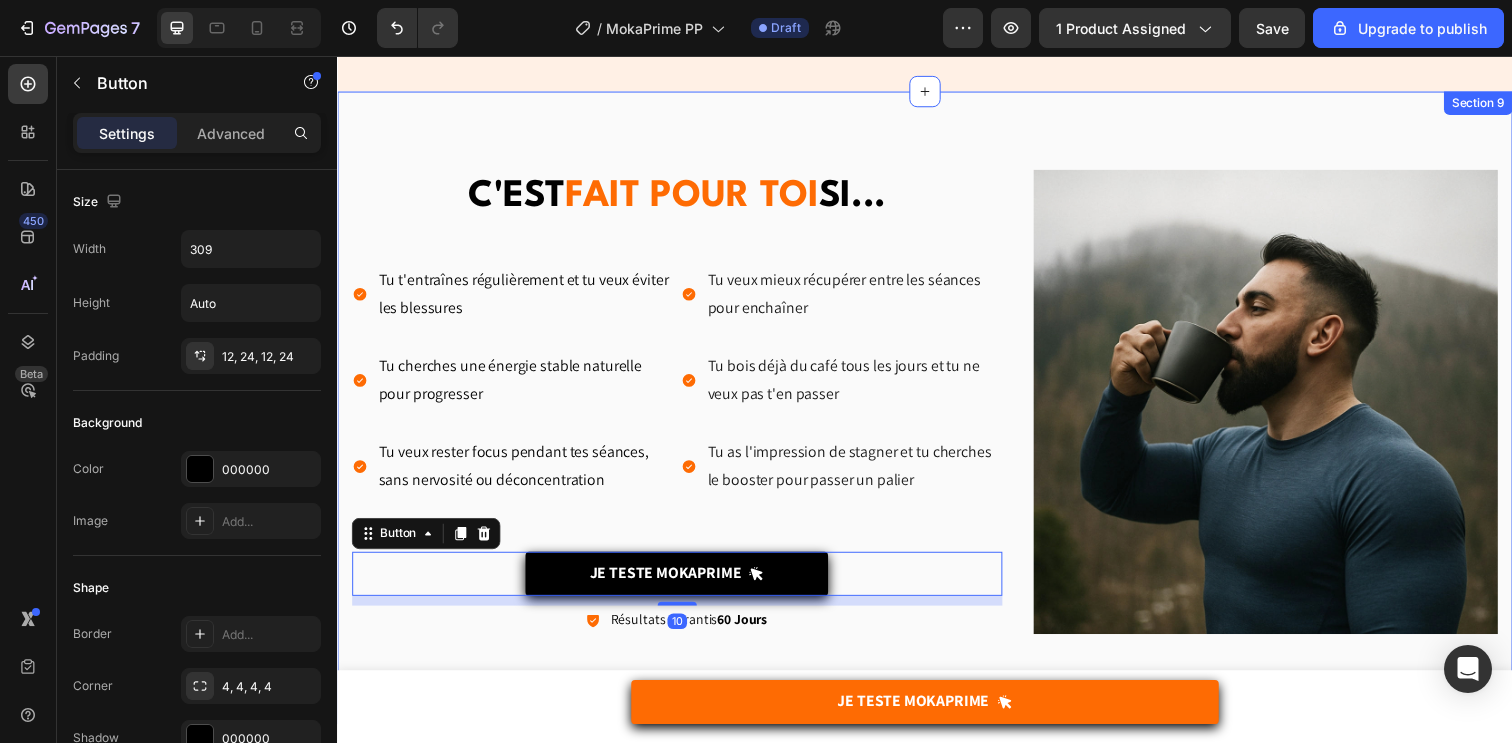 click on "C'EST FAIT POUR TOI SI... Heading Tu t'entraînes régulièrement et tu veux éviter les blessures Tu cherches une énergie stable naturelle pour progresser Tu veux rester focus pendant tes séances, sans nervosité ou déconcentration Item List Tu veux mieux récupérer entre les séances pour enchaîner Tu bois déjà du café tous les jours et tu ne veux pas t'en passer Tu as l'impression de stagner et tu cherches le booster pour passer un palier Item List Row Image Coup de mou Text Block Tu manques d’énergie dès l’échauffement, alors que tu pensais être prêt physiquement. Tu ressens une fatigue constante. Text block Row Image Récup' lente Text Block Tu t’entraînes dur, mais tu sens que ta récupération ne suit pas et tu as du mal à enchainer les séances, ça freine ta progression. Text block Row Image Fatigue nerveuse Text Block Tu repousses tes limites à chaque séance, mais tu enchaînes fatigue nerveuse, manque de motivation et coups de mou. Text block Row Row Row" at bounding box center (937, 415) 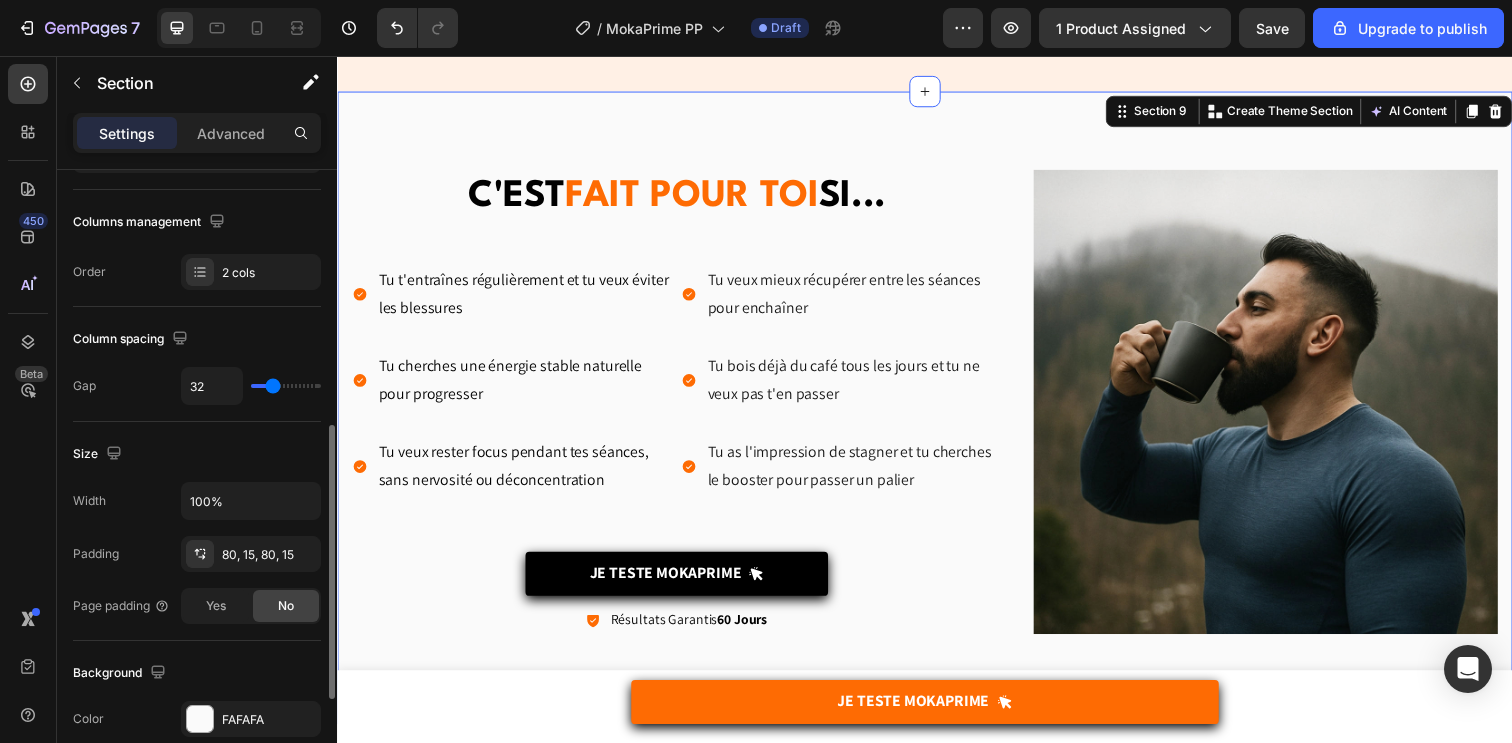 scroll, scrollTop: 383, scrollLeft: 0, axis: vertical 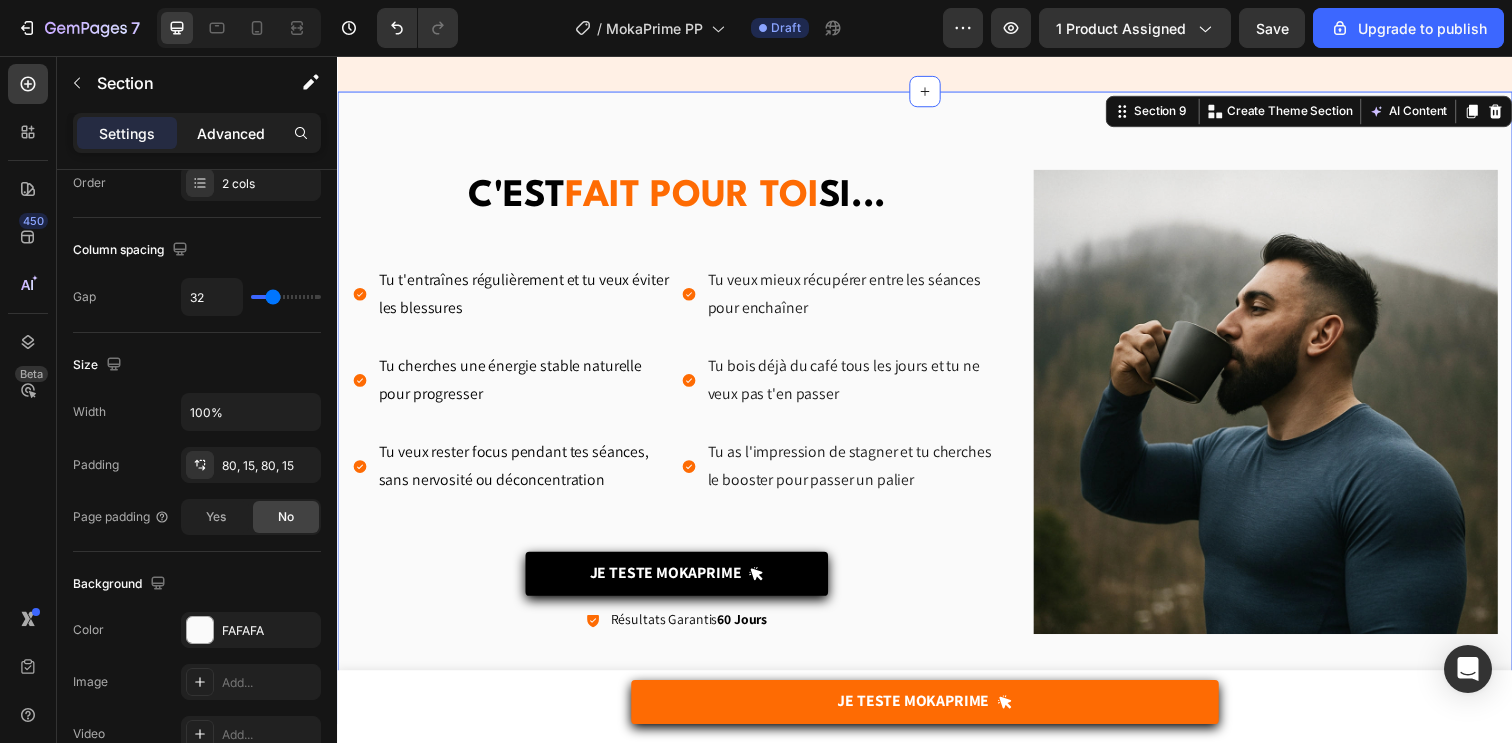 click on "Advanced" at bounding box center (231, 133) 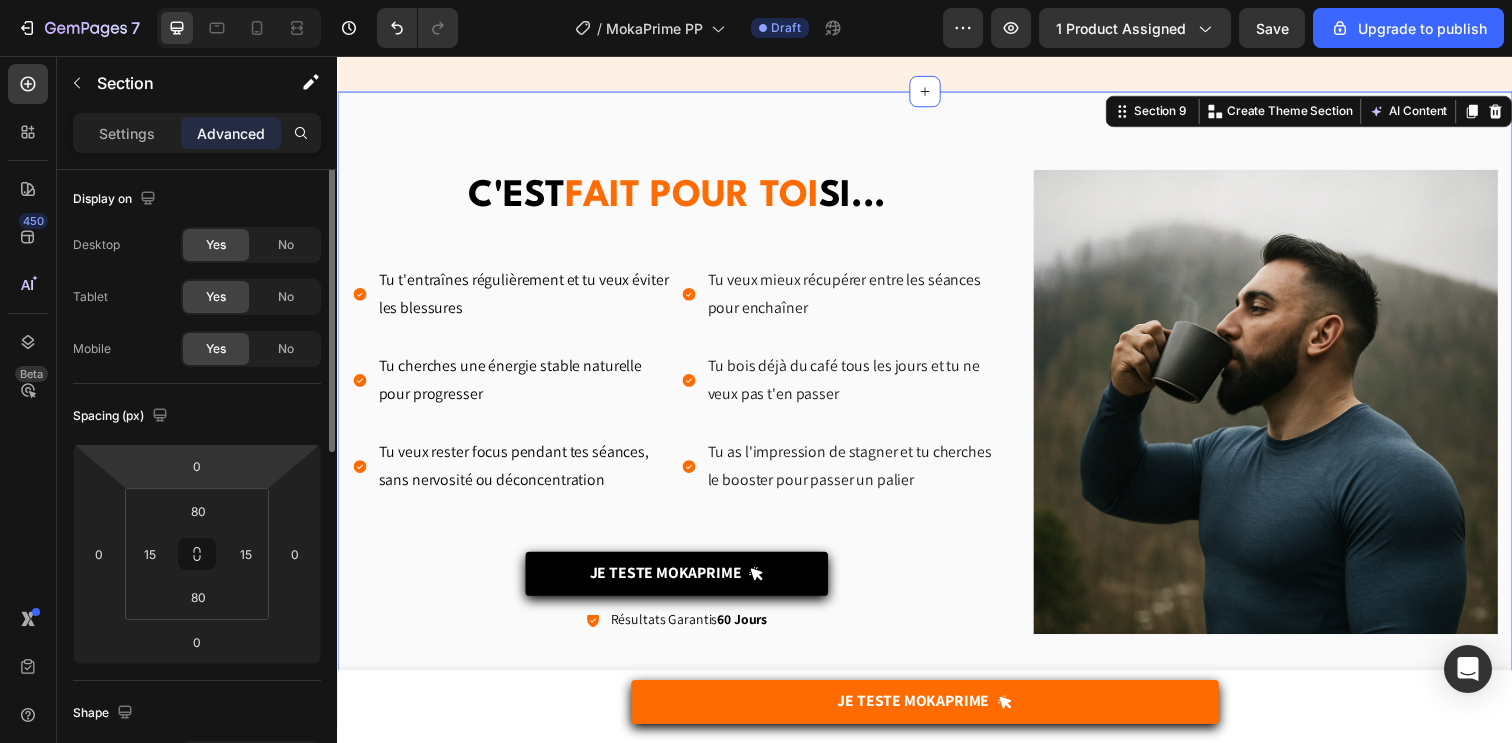 scroll, scrollTop: 0, scrollLeft: 0, axis: both 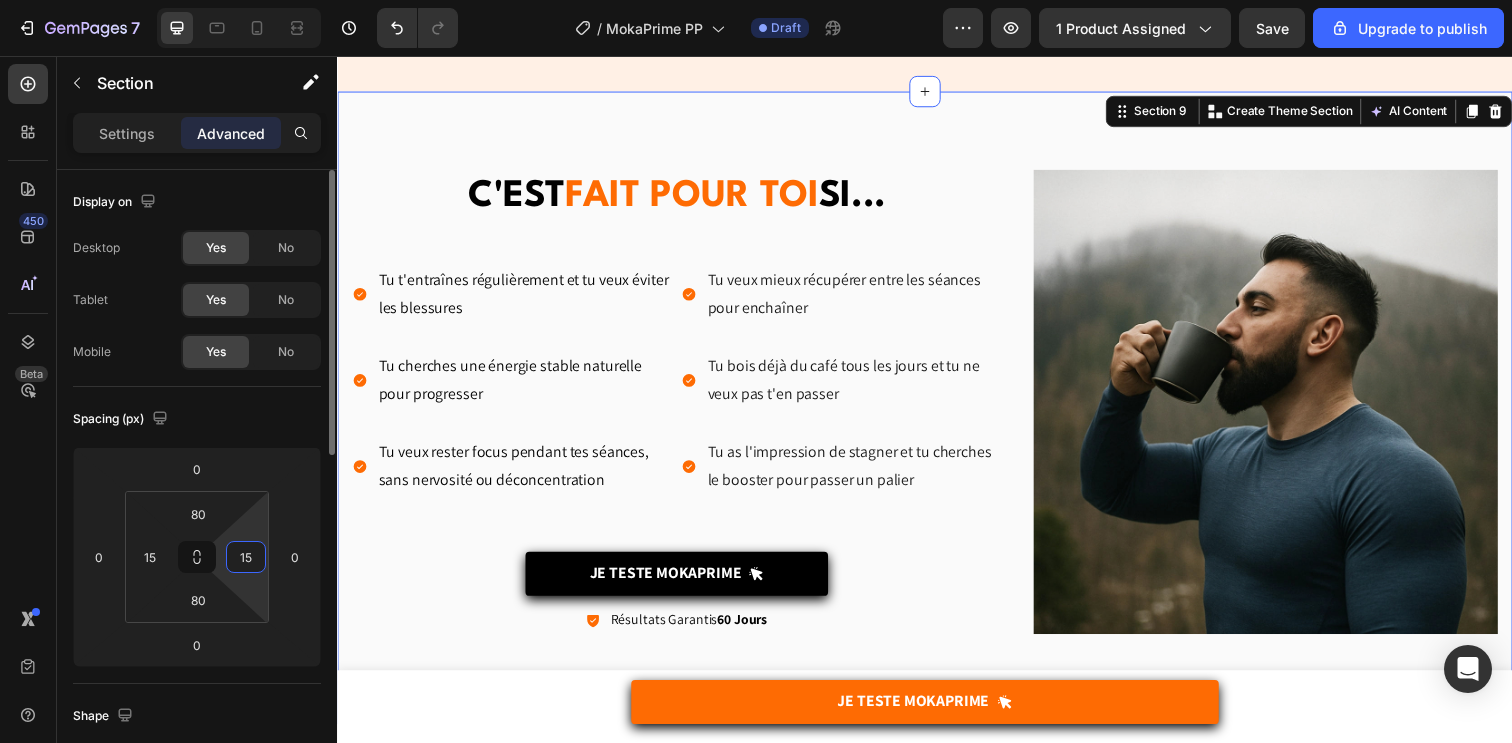 click on "15" at bounding box center [246, 557] 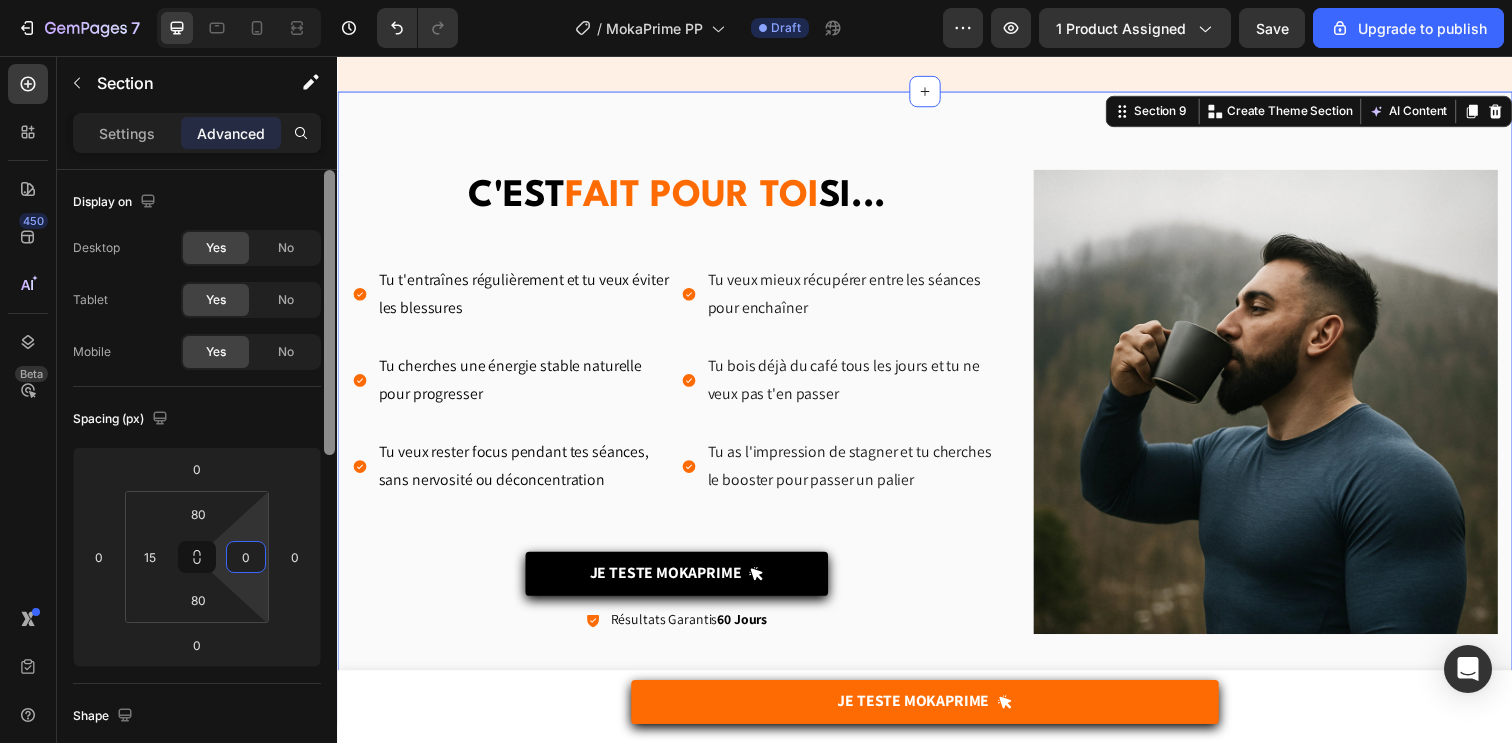 type on "0" 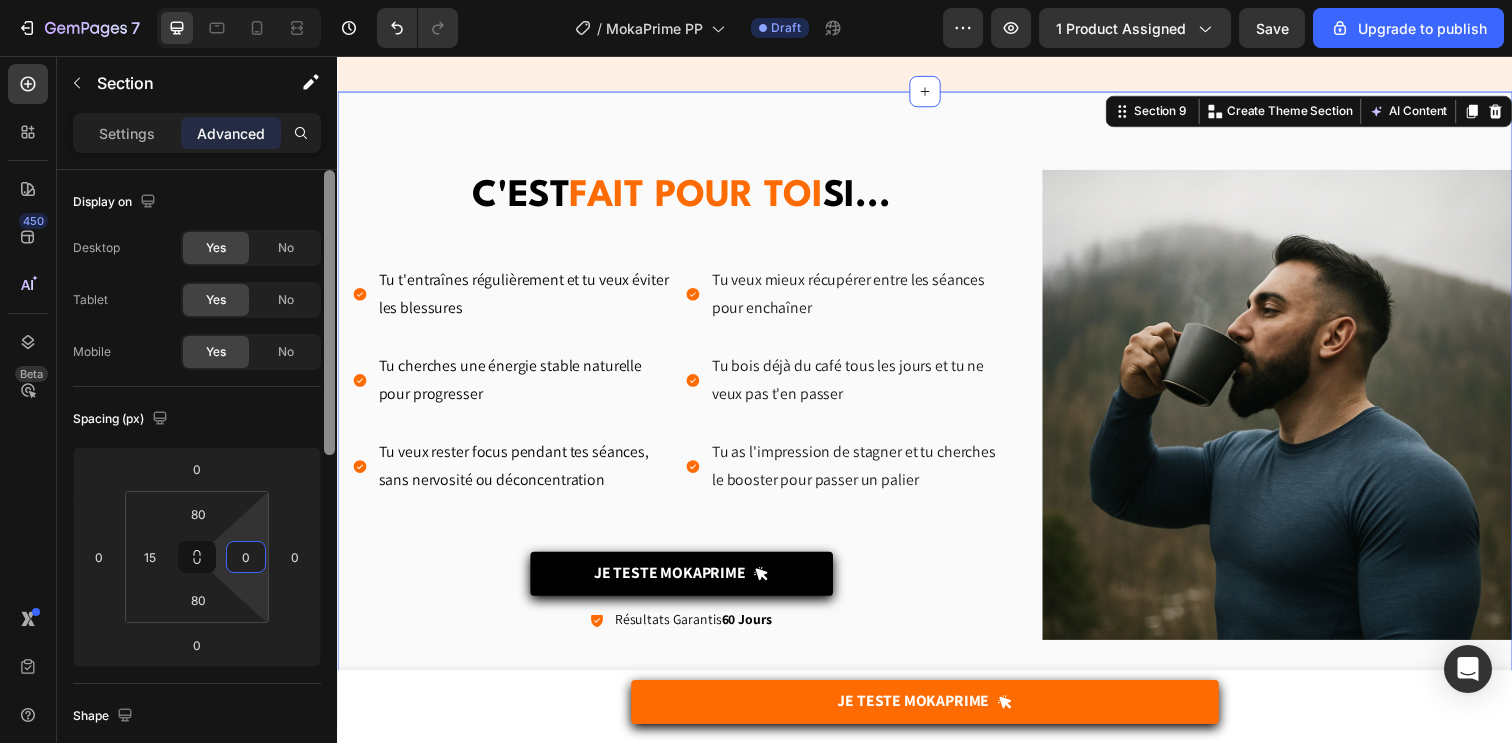 click at bounding box center (329, 485) 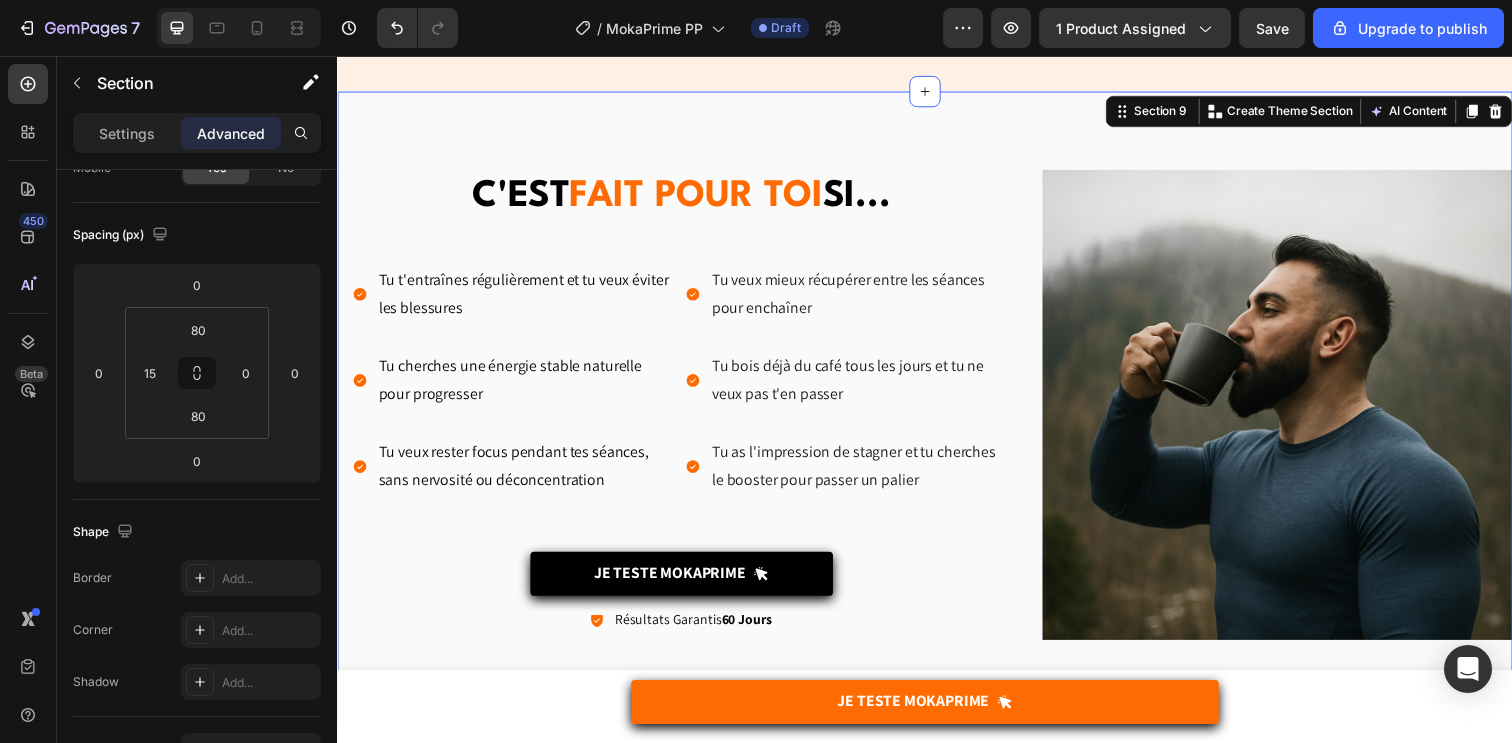scroll, scrollTop: 0, scrollLeft: 0, axis: both 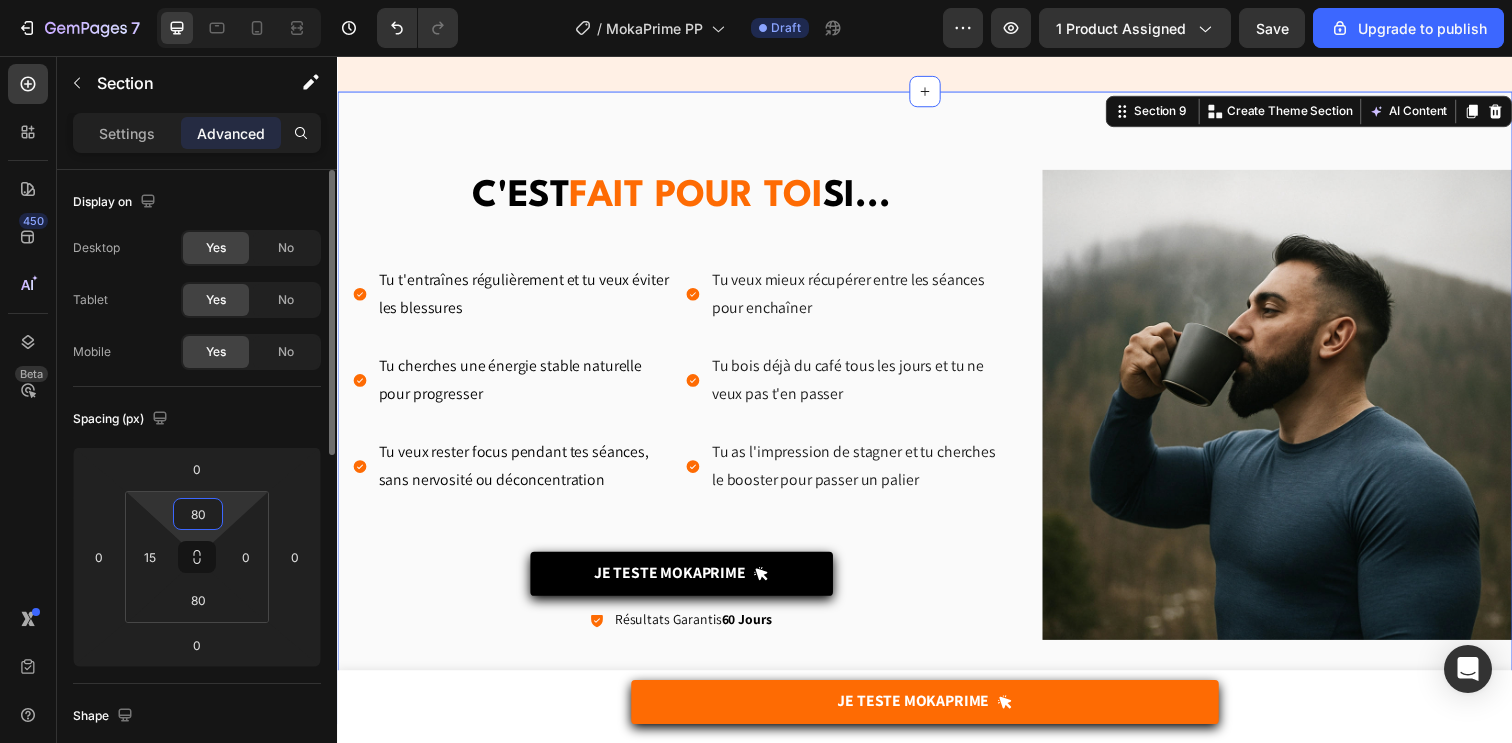 click on "80" at bounding box center [198, 514] 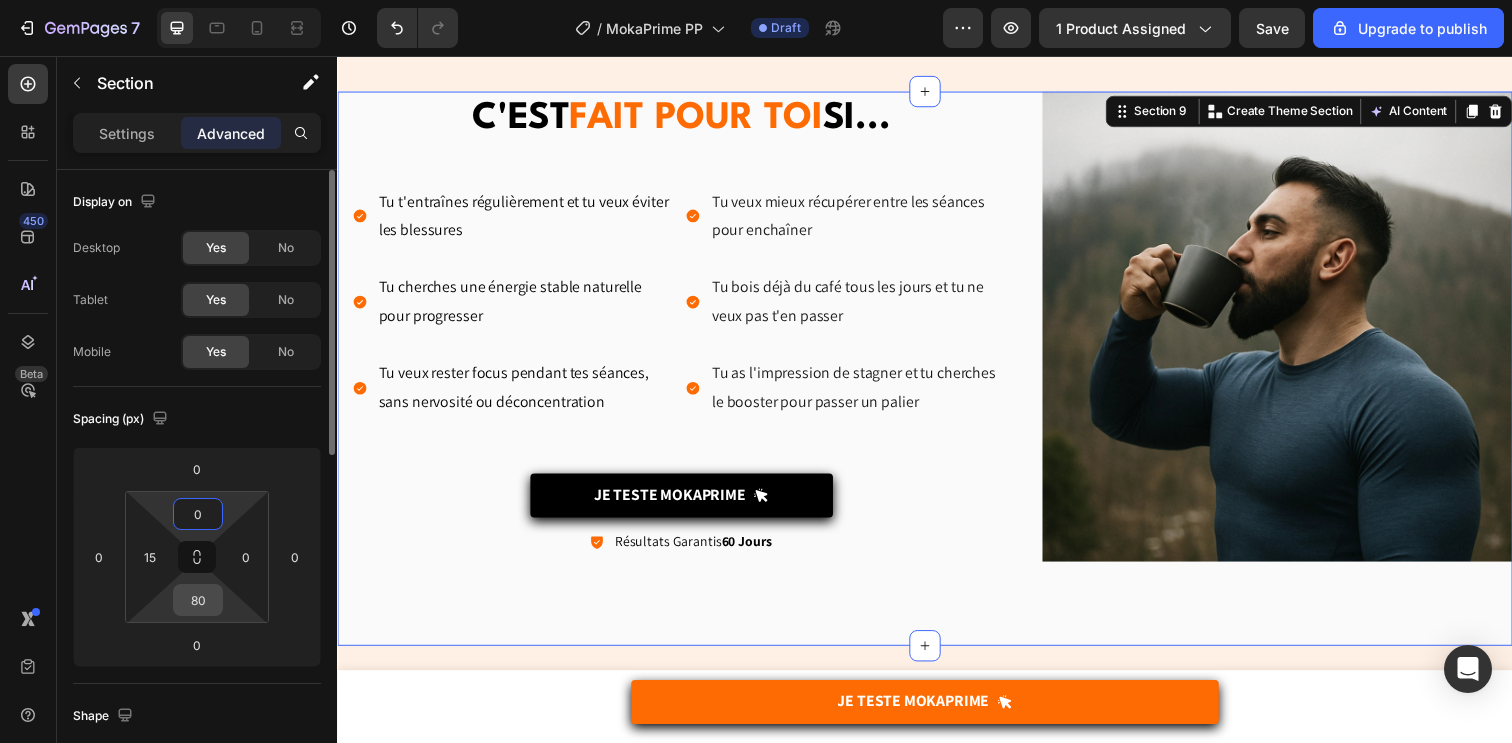 type on "0" 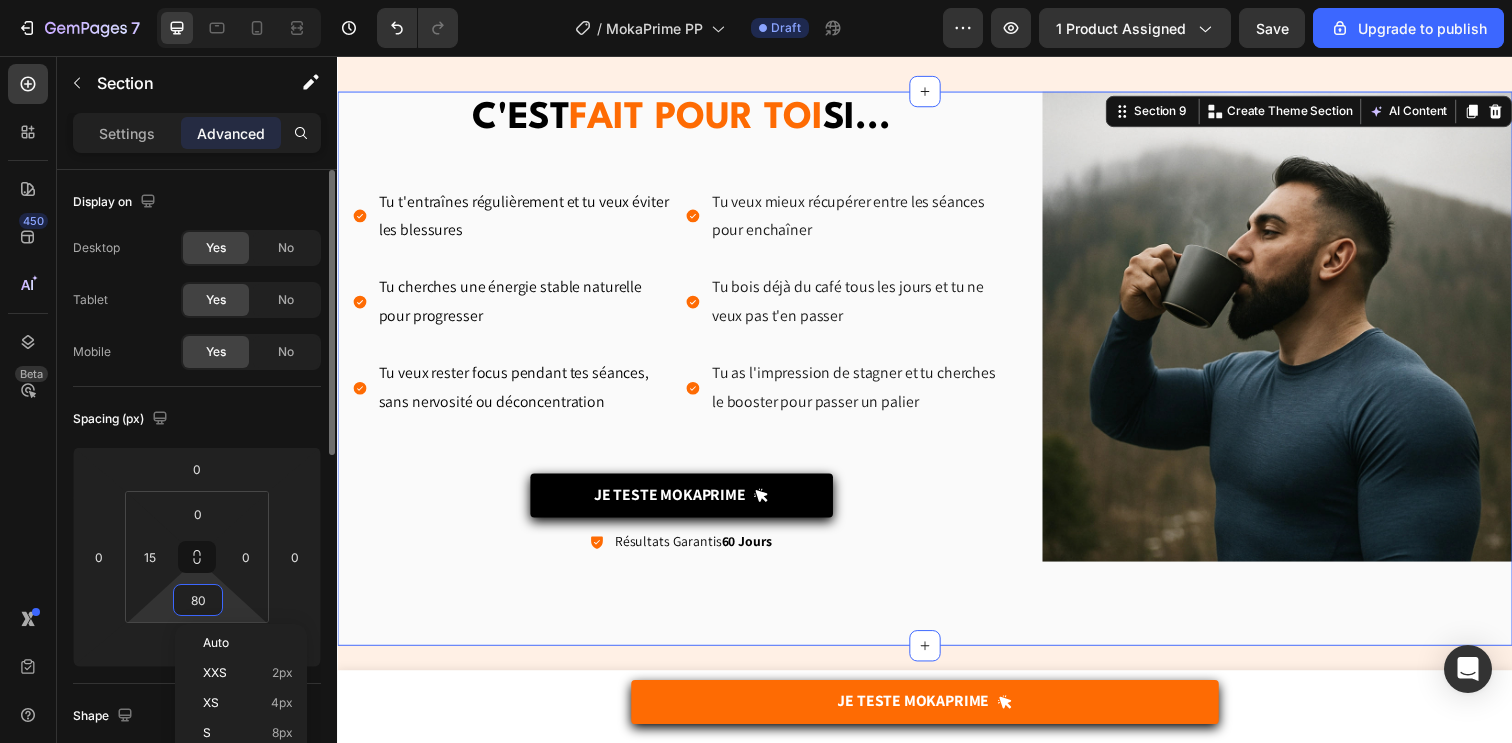 type on "0" 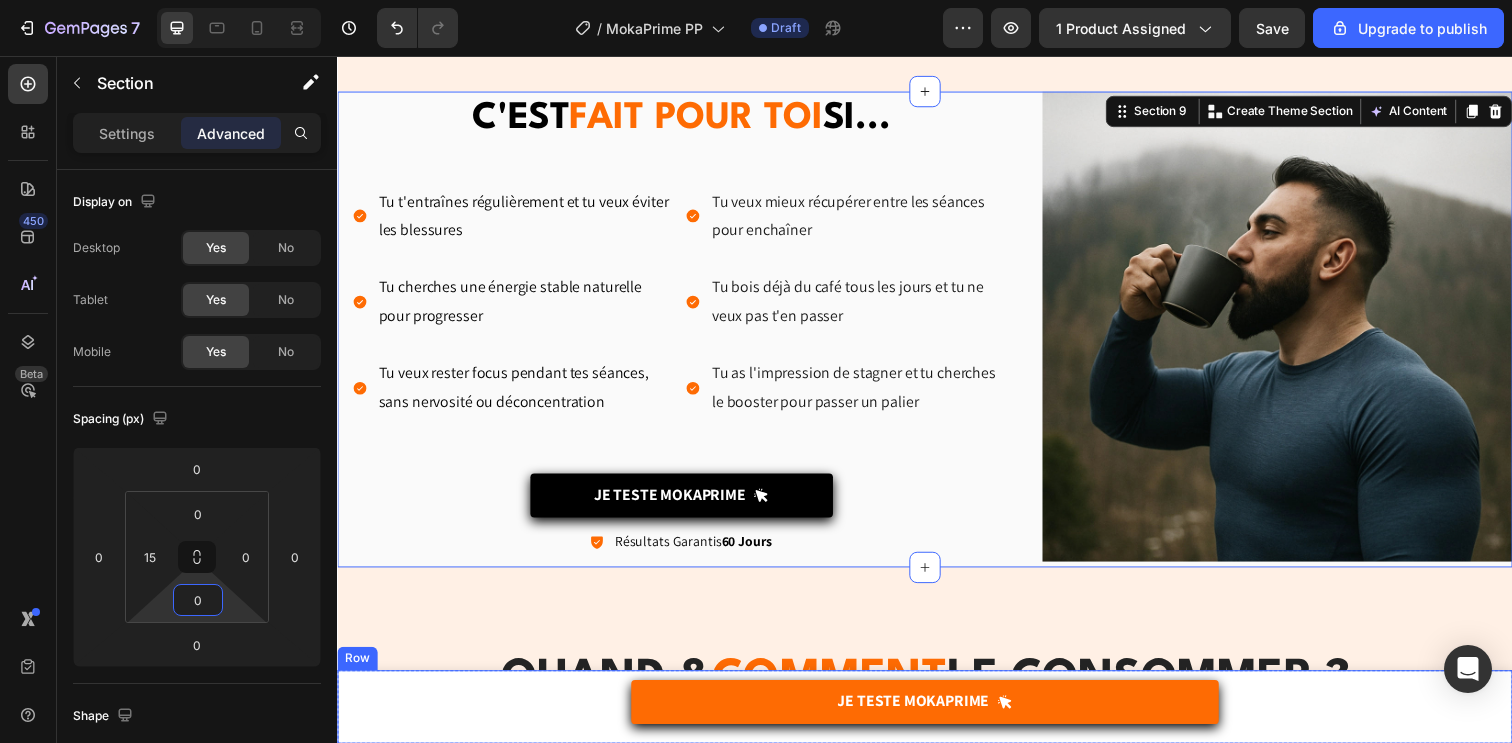 click on "QUAND &  comment  le consommer ?" at bounding box center (937, 692) 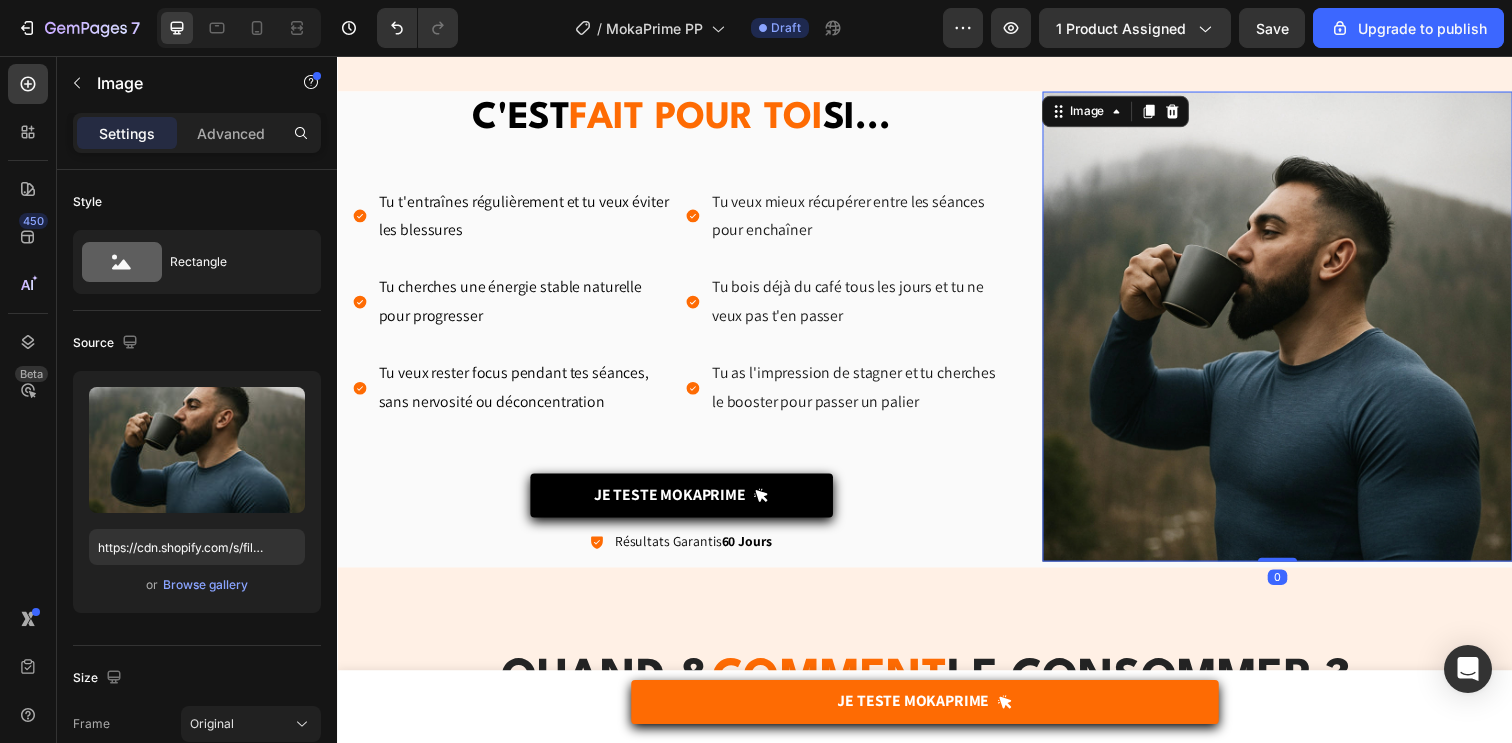 click at bounding box center (1297, 332) 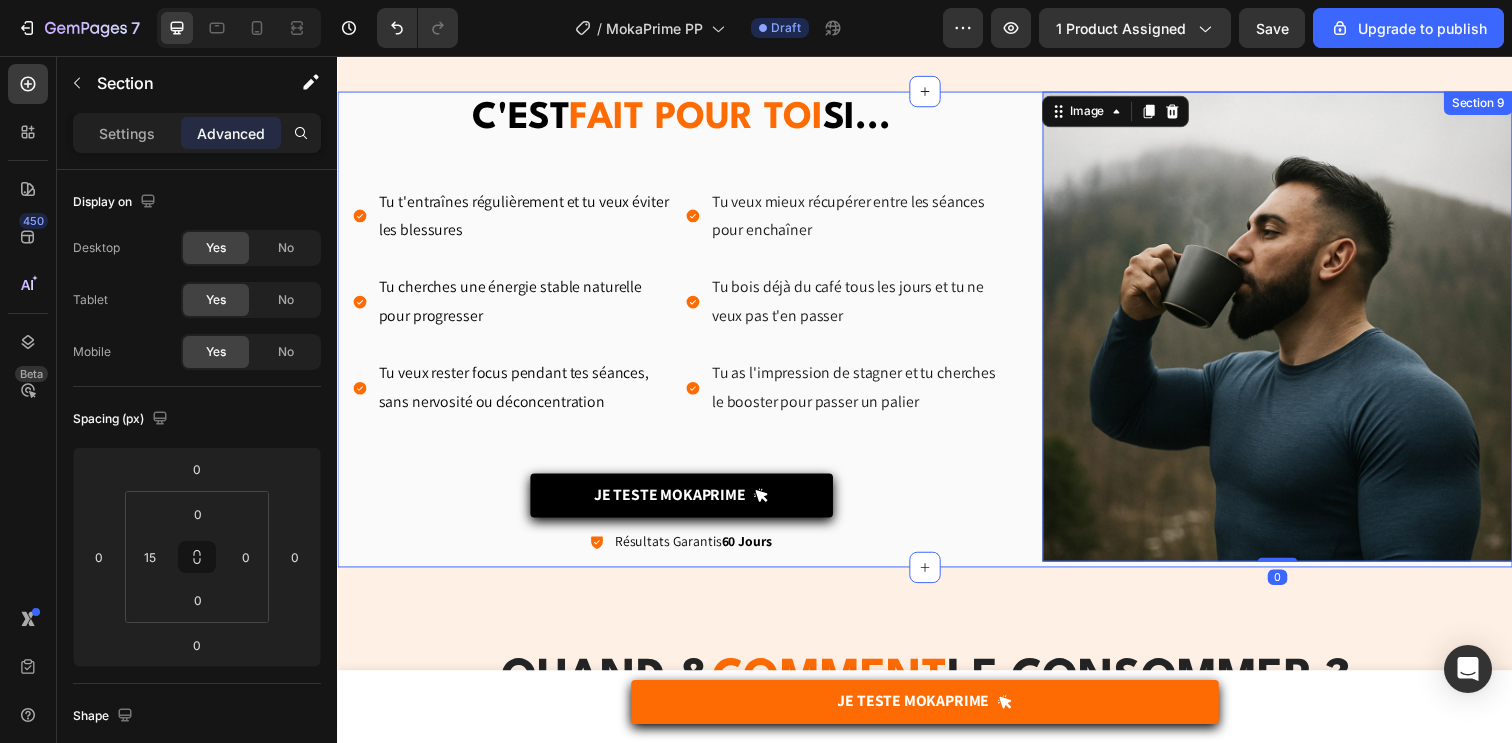 click on "Image   0" at bounding box center (1297, 335) 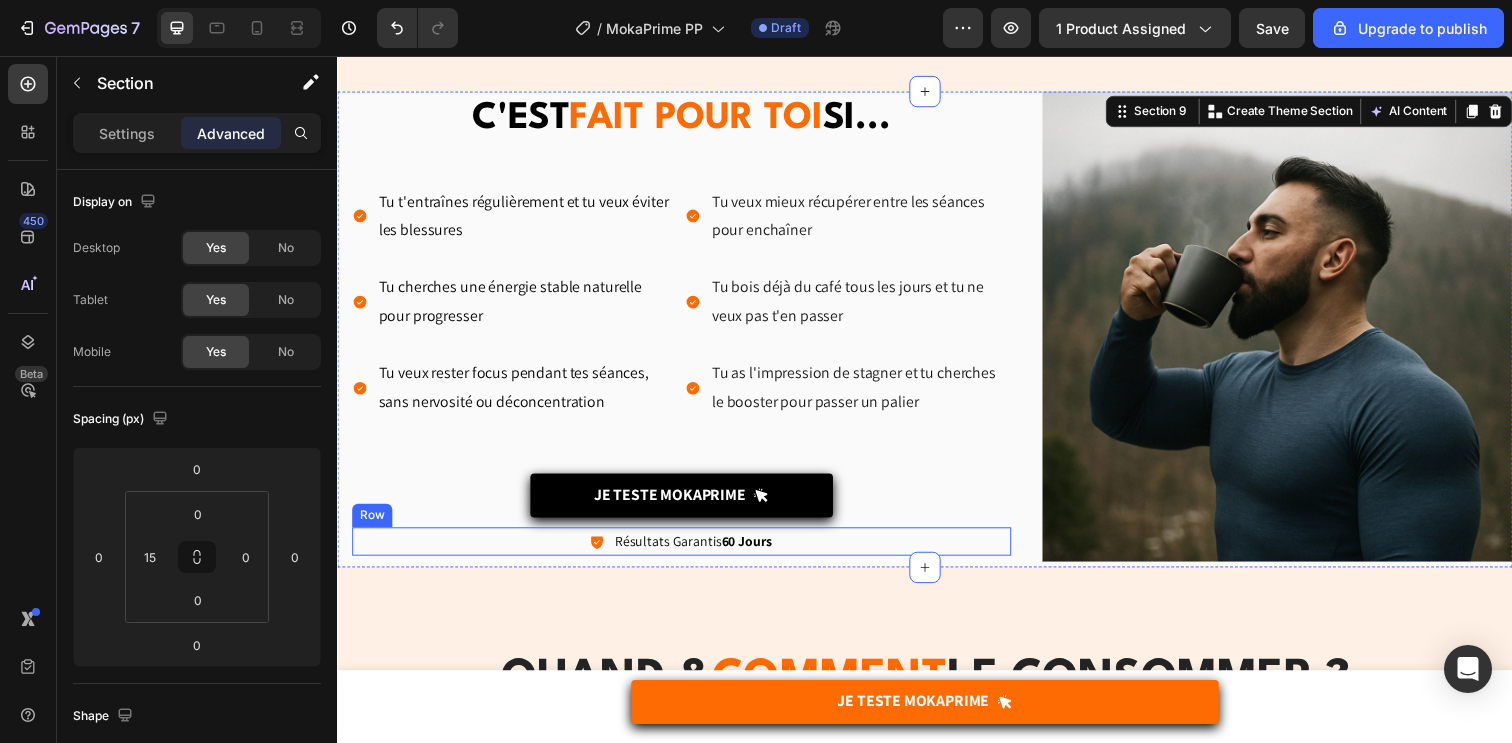 click on "Icon Résultats Garantis  60 Jours Text Block Row" at bounding box center (688, 551) 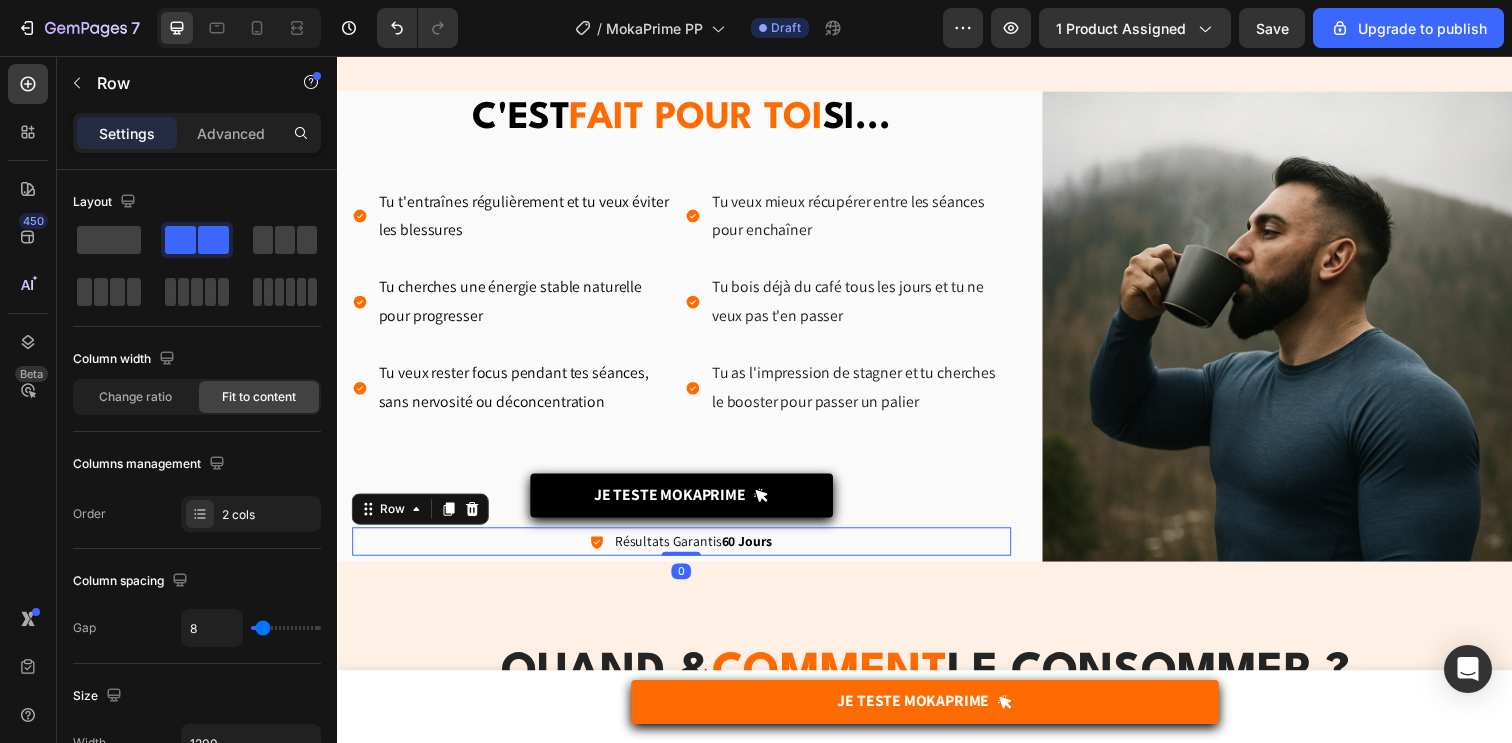 drag, startPoint x: 684, startPoint y: 576, endPoint x: 802, endPoint y: 549, distance: 121.049576 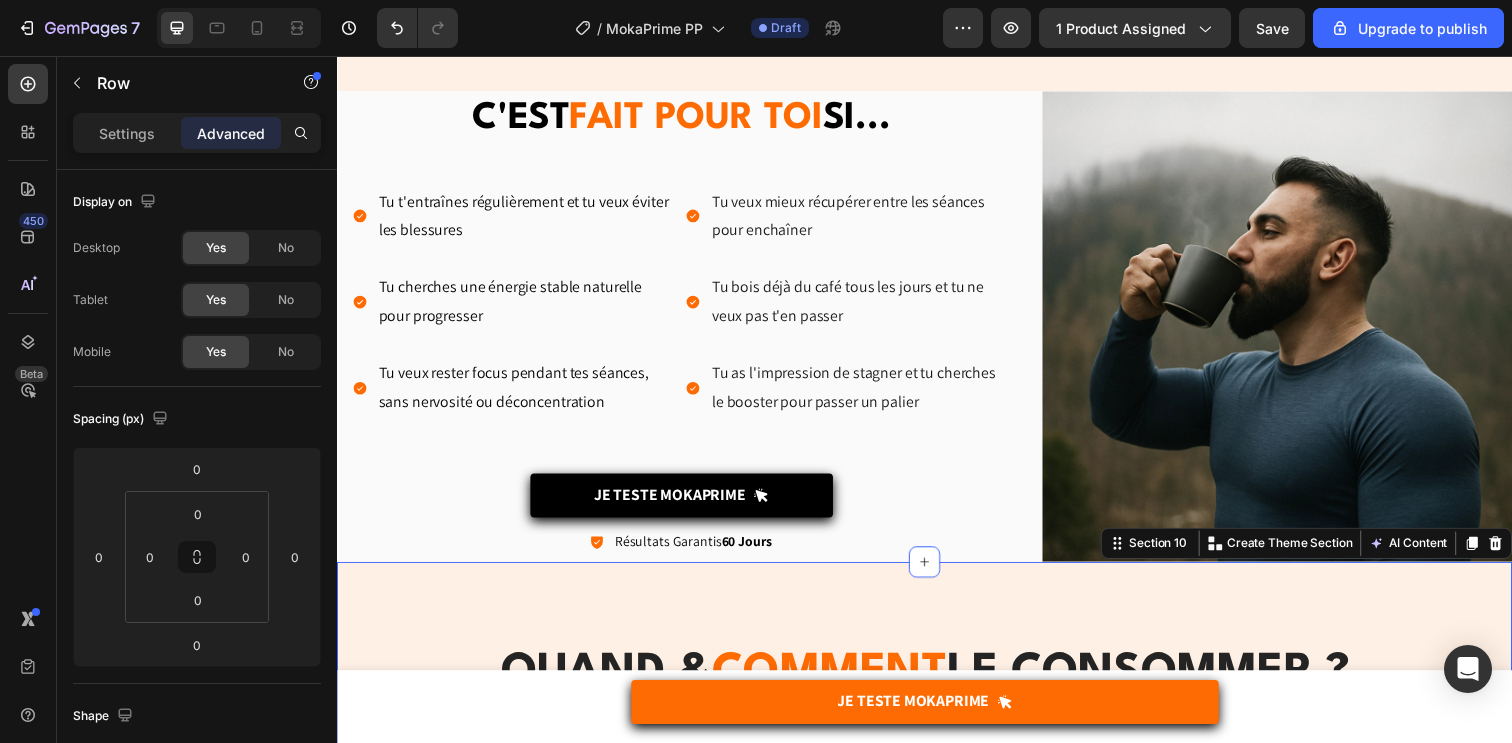 click on "QUAND & comment le consommer ? Heading Ultra simple et rapide , Pas besoin de machine à café. Text Block Row Image ÉTAPE 1 Text Block Mets 1 dosette de café dans ta tasse (dosette inclus) Text Block Row Image ÉTAPE 2 Text Block Ajoute l’eau chaude ou le lait pour diluer Text Block Row Image ÉTAPE 3 Text Block Mélange jusqu’à avoir une couleur homogène, et savoure Text Block Row Carousel Je Teste MOKAPRIME Button Icon Résultats Garantis 60 Jours Text Block Row Section 10 You can create reusable sections Create Theme Section AI Content Write with GemAI What would you like to describe here? Tone and Voice Persuasive Product TEAPRIME Show more Generate" at bounding box center [937, 840] 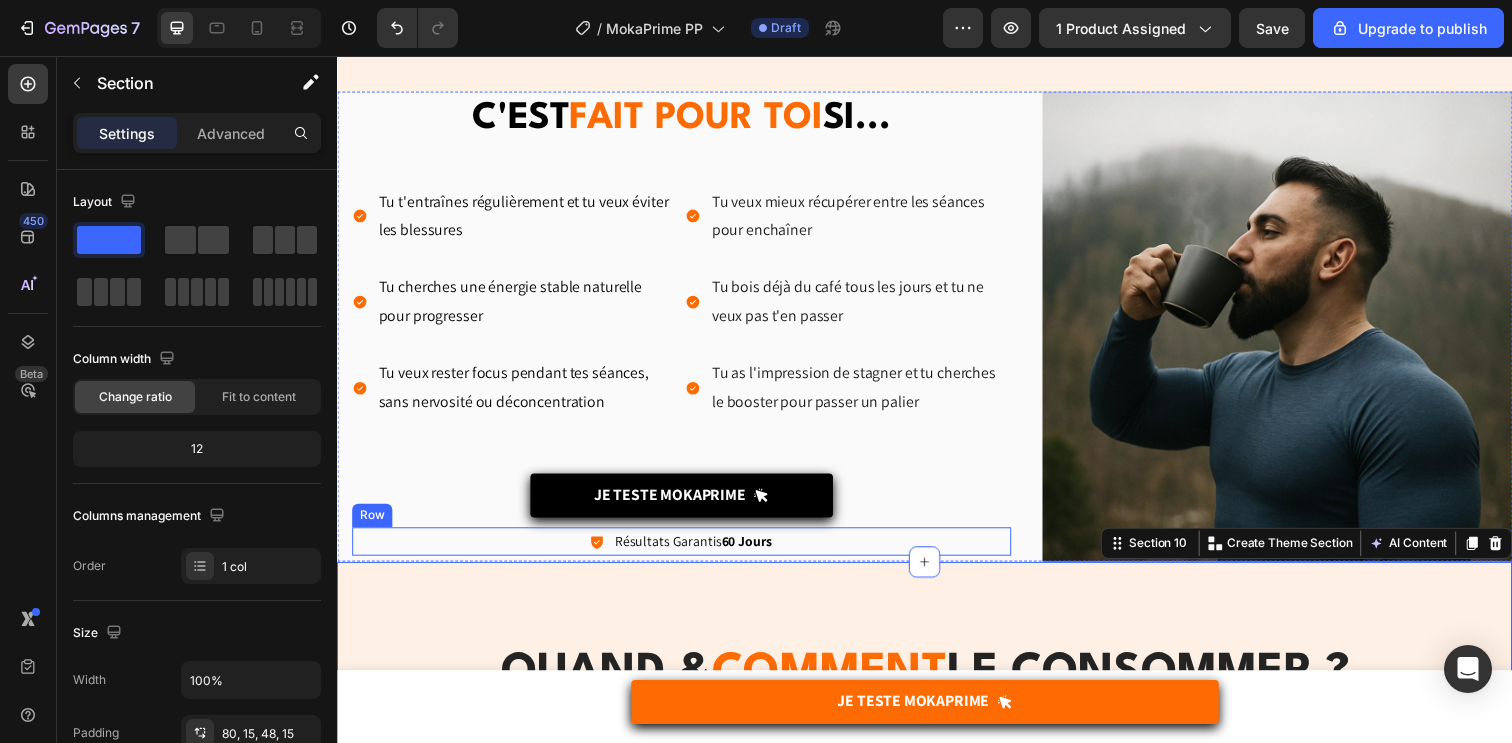 click on "Je Teste MOKAPRIME Button" at bounding box center [688, 504] 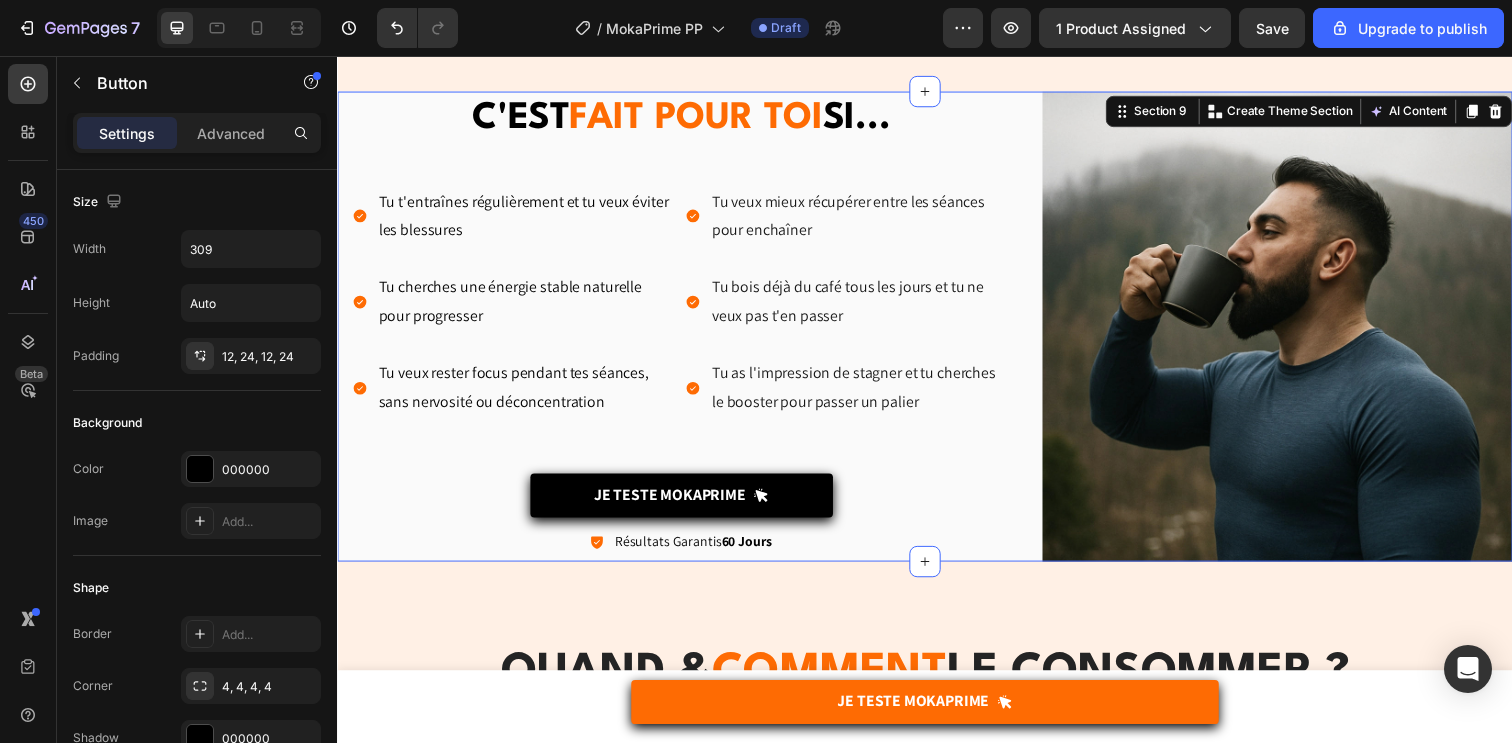 click on "C'EST  FAIT POUR TOI  SI... Heading Tu t'entraînes régulièrement et tu veux éviter les blessures Tu cherches une énergie stable naturelle pour progresser Tu veux rester focus pendant tes séances, sans nervosité ou déconcentration Item List Tu veux mieux récupérer entre les séances pour enchaîner Tu bois déjà du café tous les jours et tu ne veux pas t'en passer Tu as l'impression de stagner et tu cherches le booster pour passer un palier Item List Row Image Coup de mou Text Block Tu manques d’énergie dès l’échauffement, alors que tu pensais être prêt physiquement. Tu ressens une fatigue constante. Text block Row Image Récup' lente Text Block Tu t’entraînes dur, mais tu sens que ta récupération ne suit pas et tu as du mal à enchainer les séances, ça freine ta progression. Text block Row Image Fatigue nerveuse Text Block Tu repousses tes limites à chaque séance, mais tu enchaînes fatigue nerveuse, manque de motivation et coups de mou. Text block Row Row Row
Row" at bounding box center (937, 332) 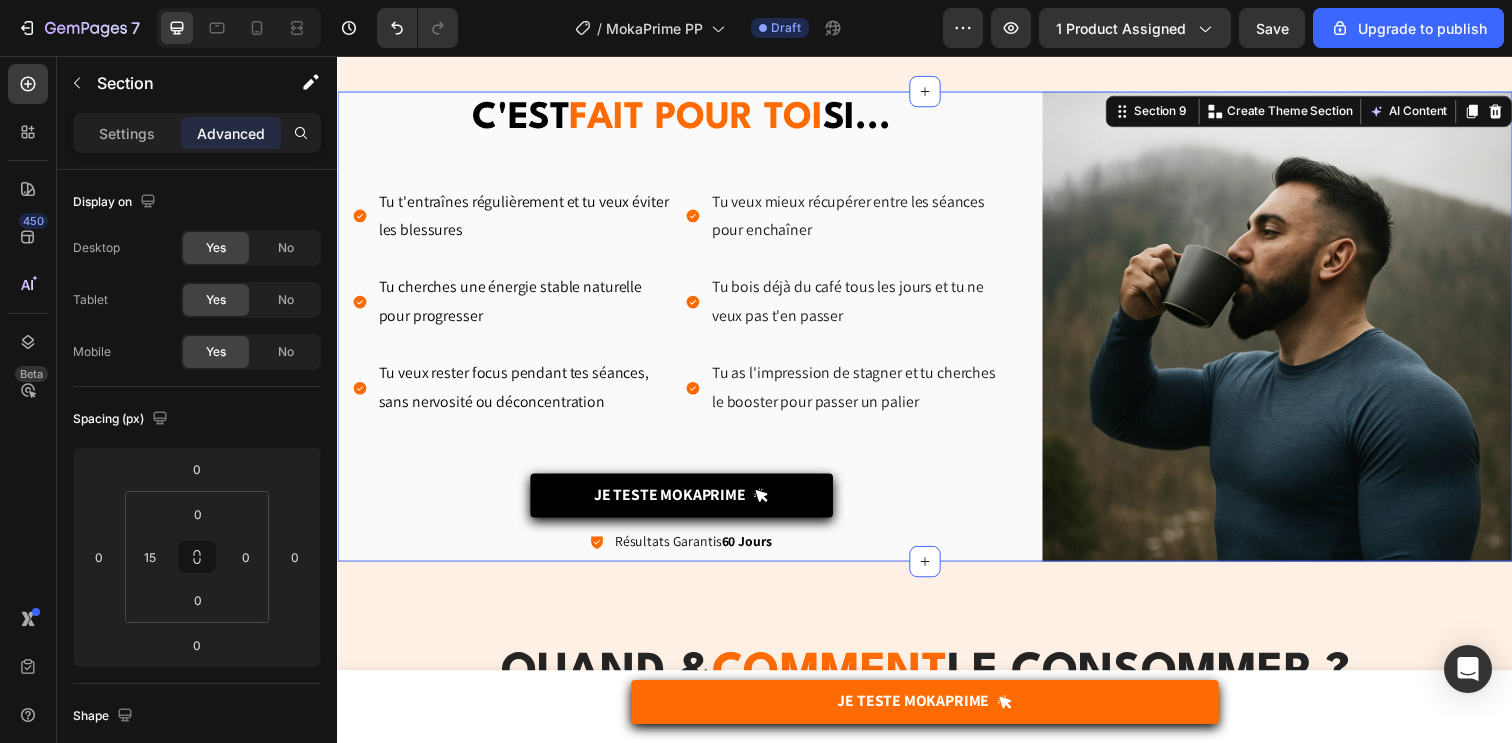 click on "C'EST  FAIT POUR TOI  SI... Heading Tu t'entraînes régulièrement et tu veux éviter les blessures Tu cherches une énergie stable naturelle pour progresser Tu veux rester focus pendant tes séances, sans nervosité ou déconcentration Item List Tu veux mieux récupérer entre les séances pour enchaîner Tu bois déjà du café tous les jours et tu ne veux pas t'en passer Tu as l'impression de stagner et tu cherches le booster pour passer un palier Item List Row Image Coup de mou Text Block Tu manques d’énergie dès l’échauffement, alors que tu pensais être prêt physiquement. Tu ressens une fatigue constante. Text block Row Image Récup' lente Text Block Tu t’entraînes dur, mais tu sens que ta récupération ne suit pas et tu as du mal à enchainer les séances, ça freine ta progression. Text block Row Image Fatigue nerveuse Text Block Tu repousses tes limites à chaque séance, mais tu enchaînes fatigue nerveuse, manque de motivation et coups de mou. Text block Row Row Row
Row" at bounding box center [688, 332] 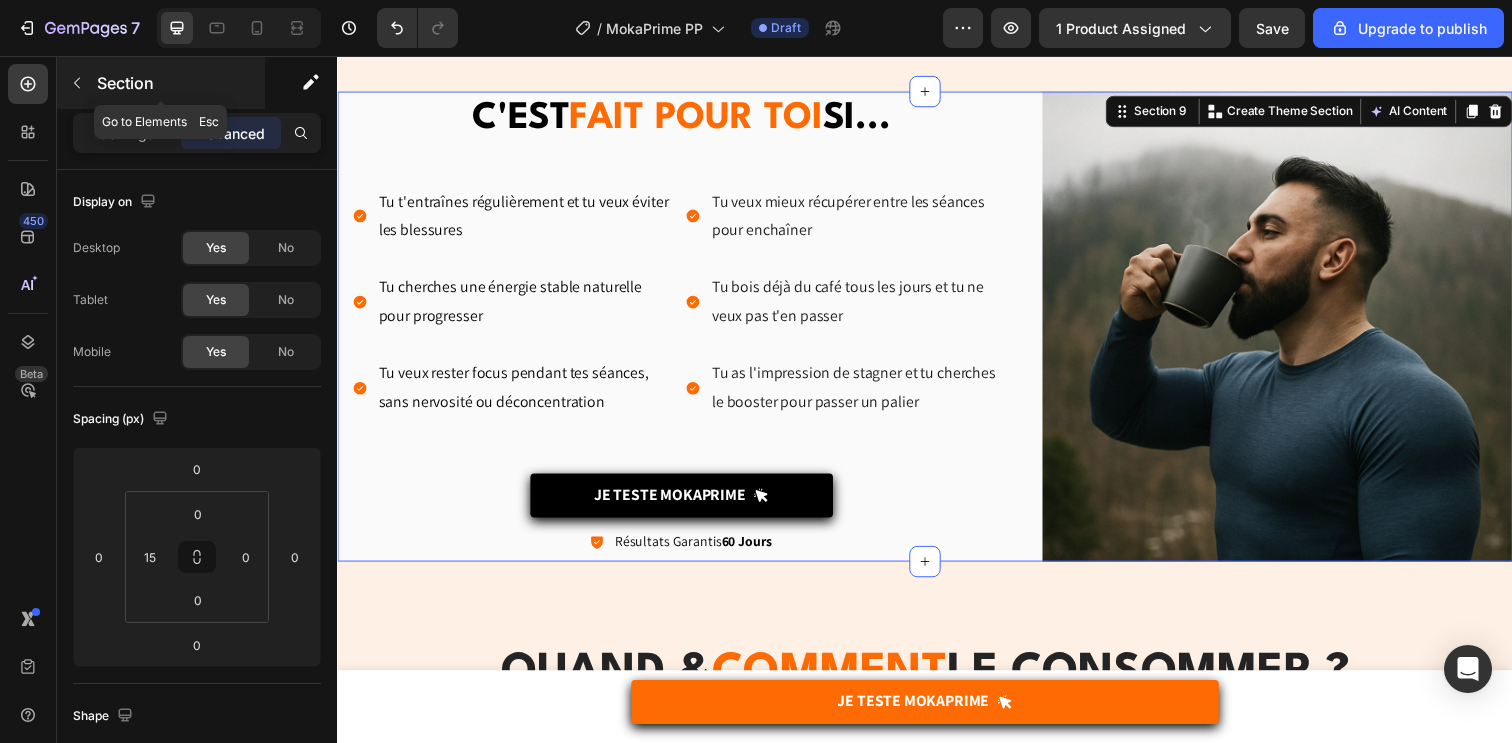 click 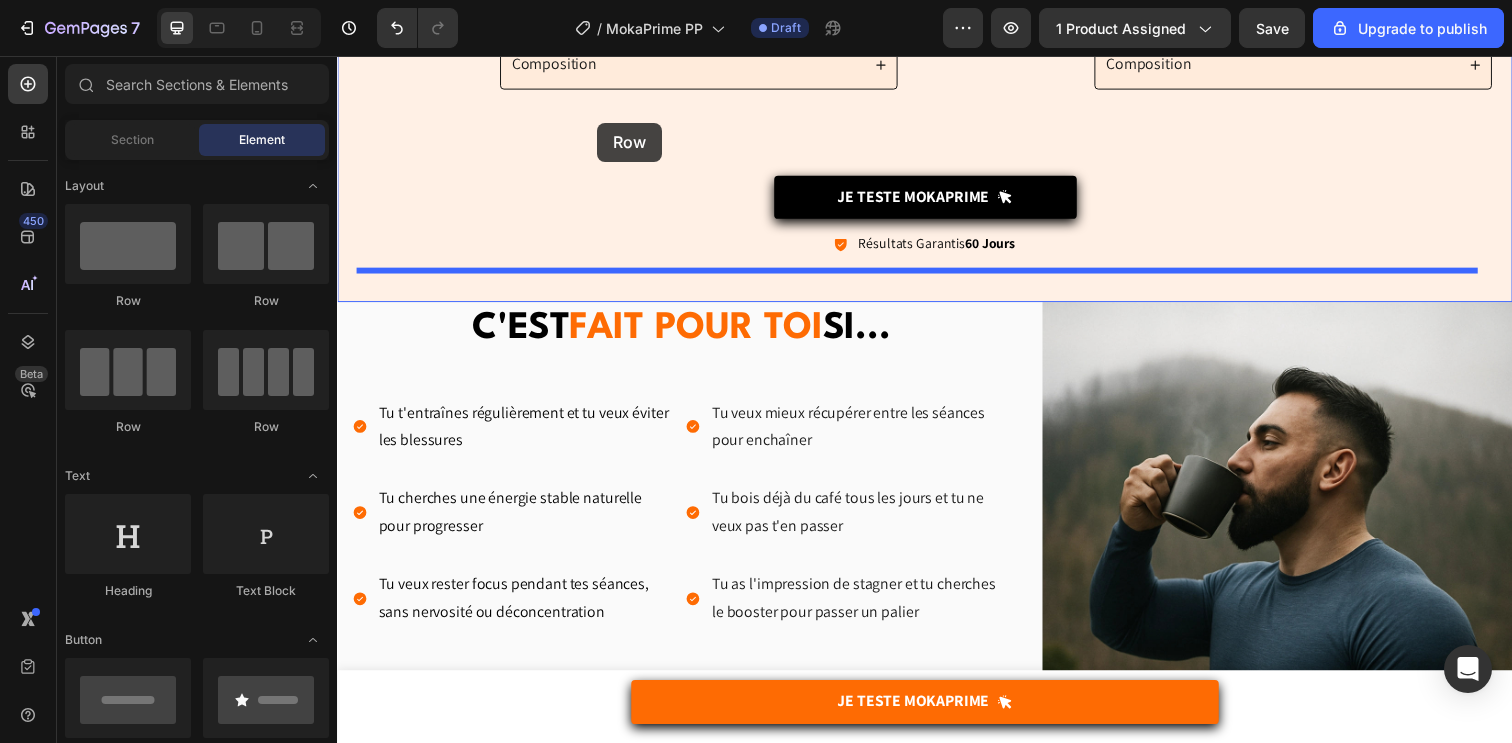 scroll, scrollTop: 3732, scrollLeft: 0, axis: vertical 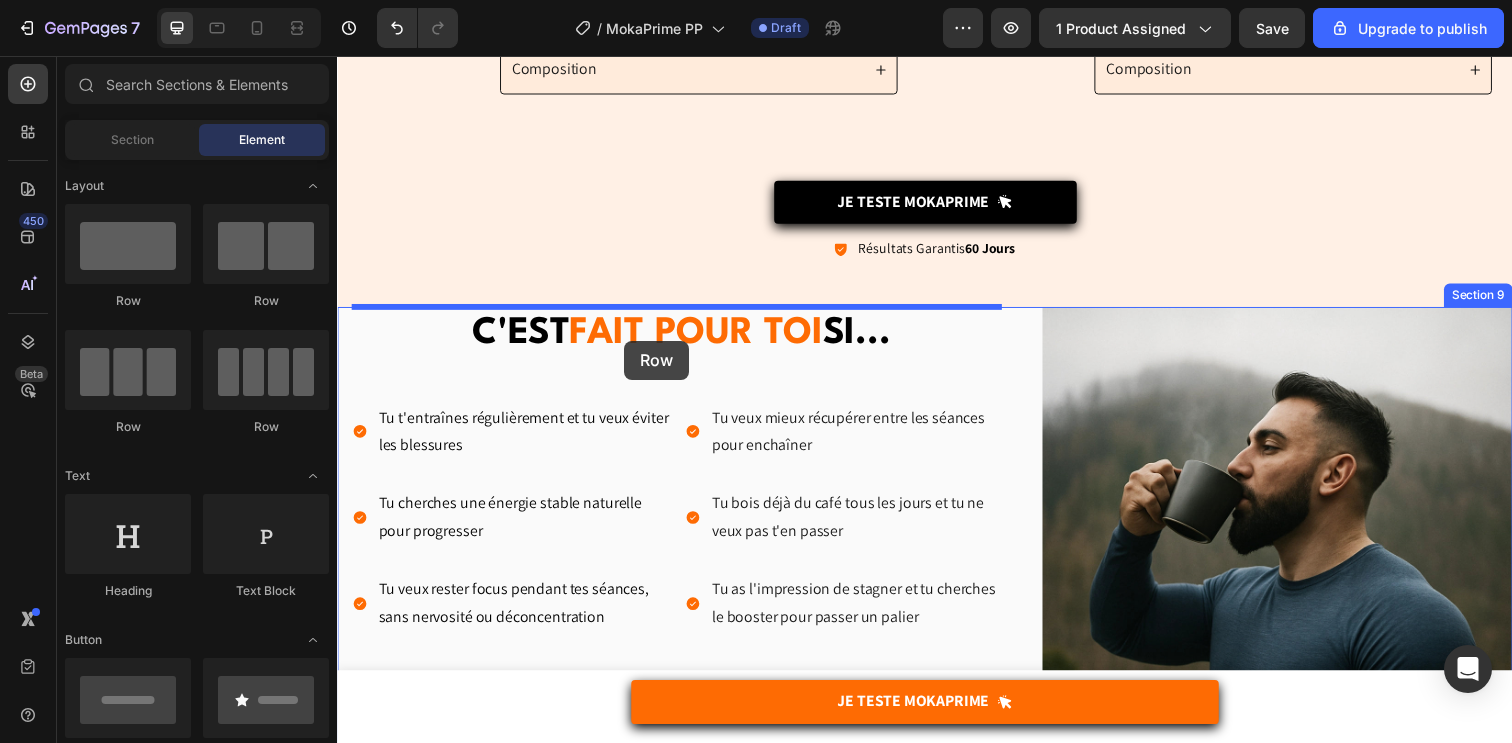 drag, startPoint x: 467, startPoint y: 284, endPoint x: 630, endPoint y: 347, distance: 174.75125 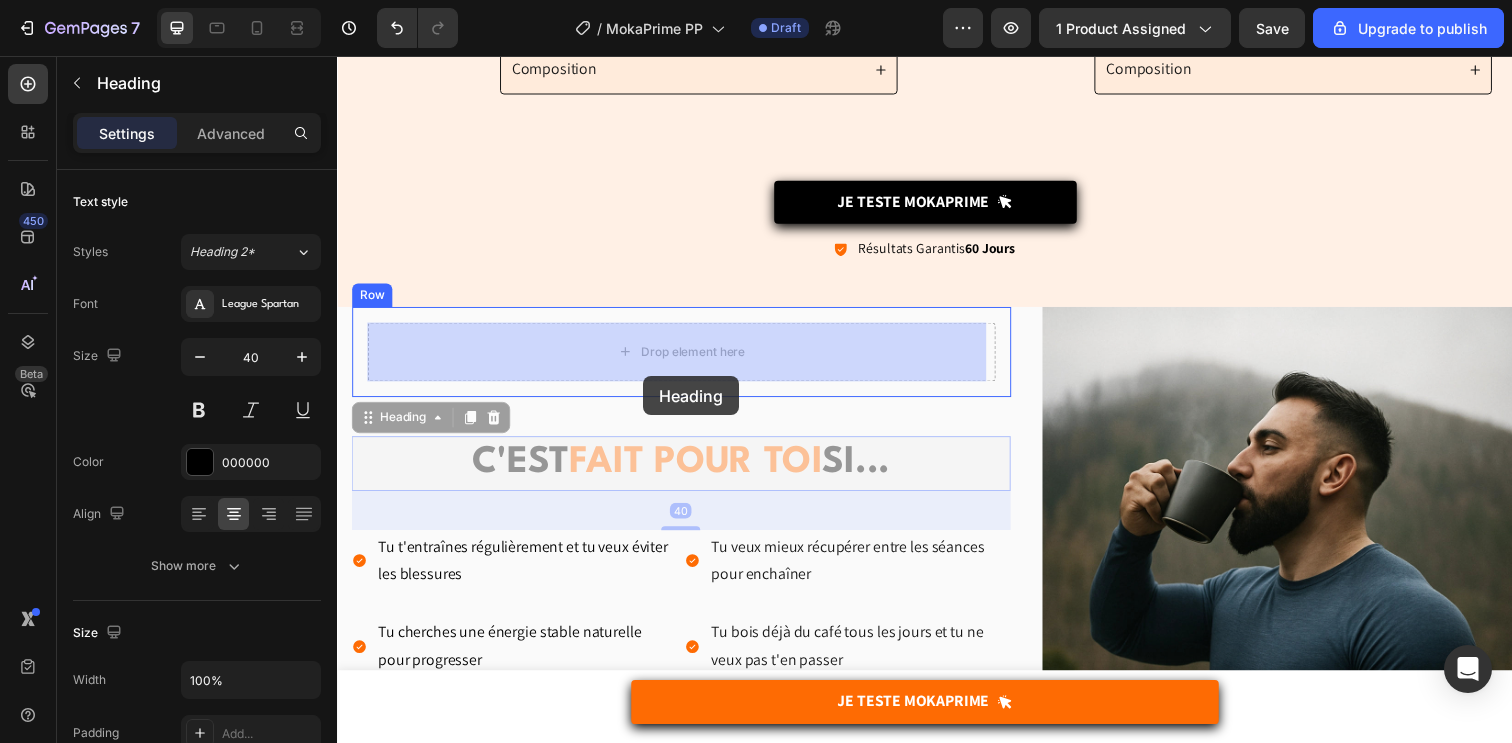 drag, startPoint x: 633, startPoint y: 469, endPoint x: 649, endPoint y: 383, distance: 87.47571 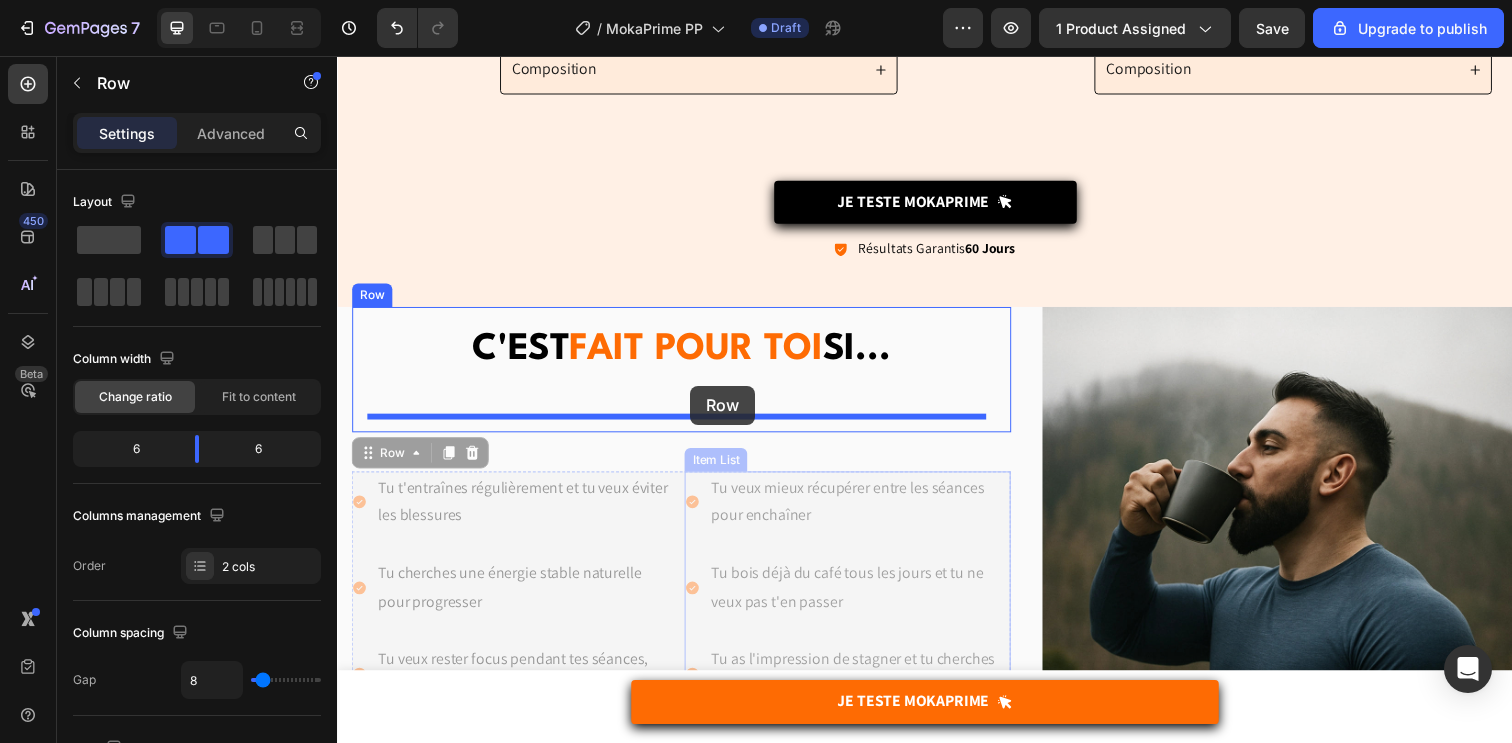 drag, startPoint x: 683, startPoint y: 525, endPoint x: 697, endPoint y: 393, distance: 132.74034 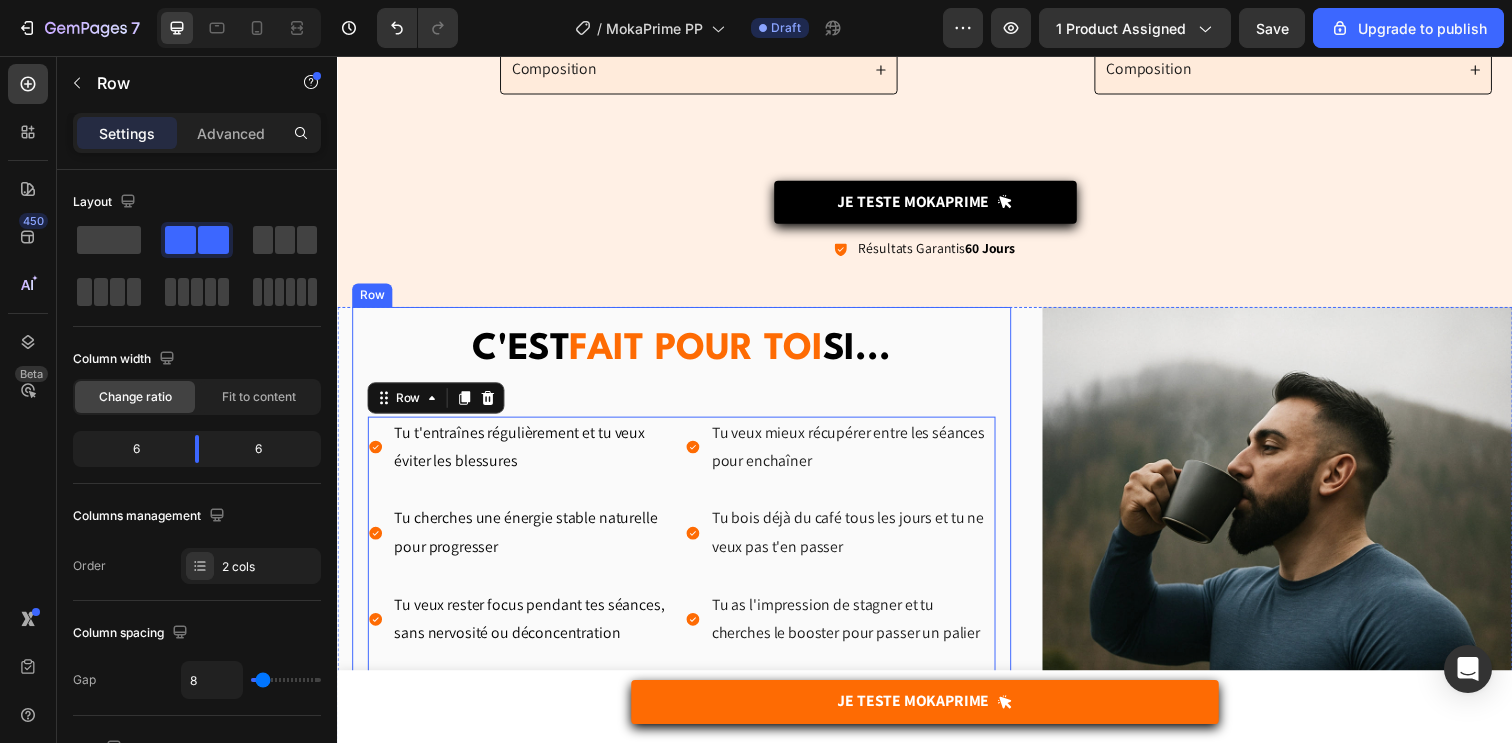 scroll, scrollTop: 3903, scrollLeft: 0, axis: vertical 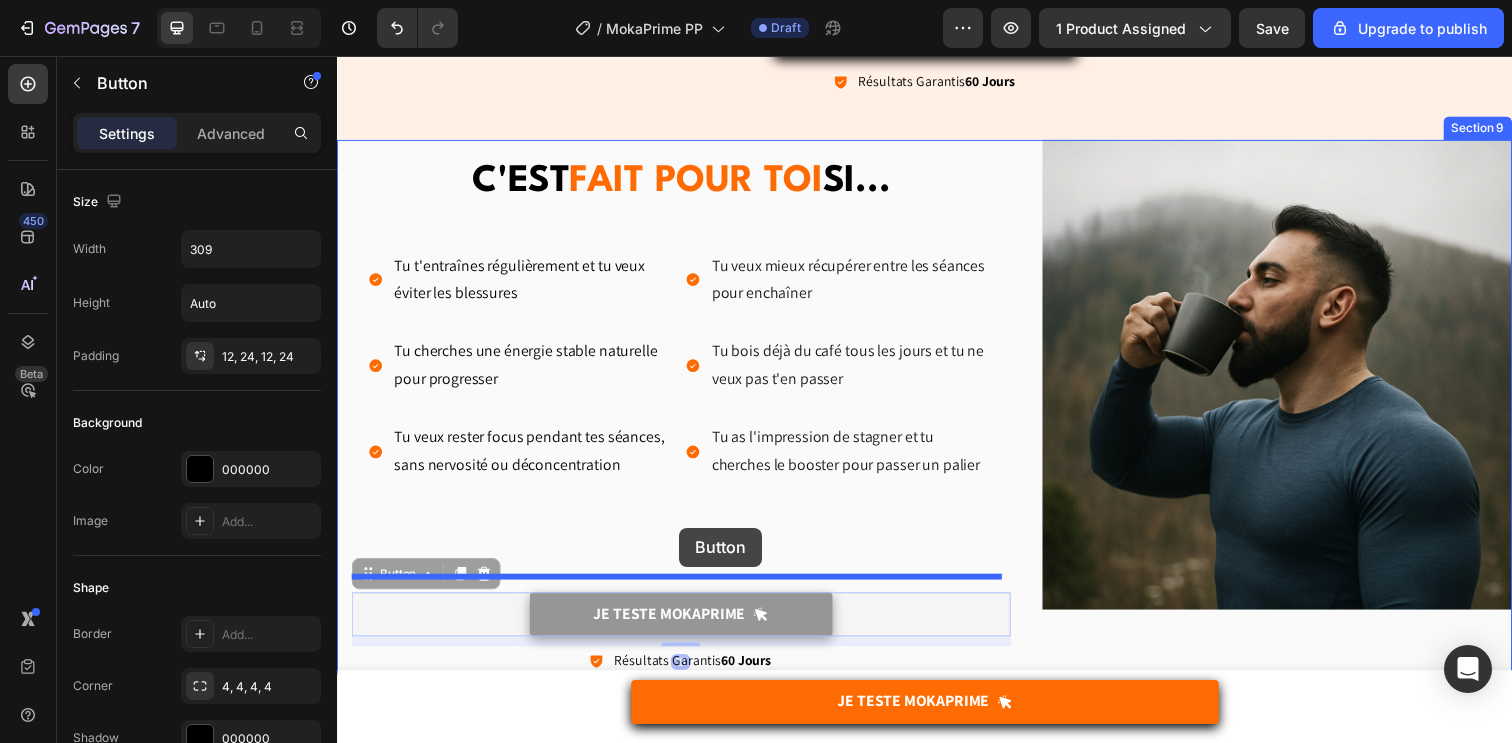 drag, startPoint x: 496, startPoint y: 631, endPoint x: 686, endPoint y: 538, distance: 211.5396 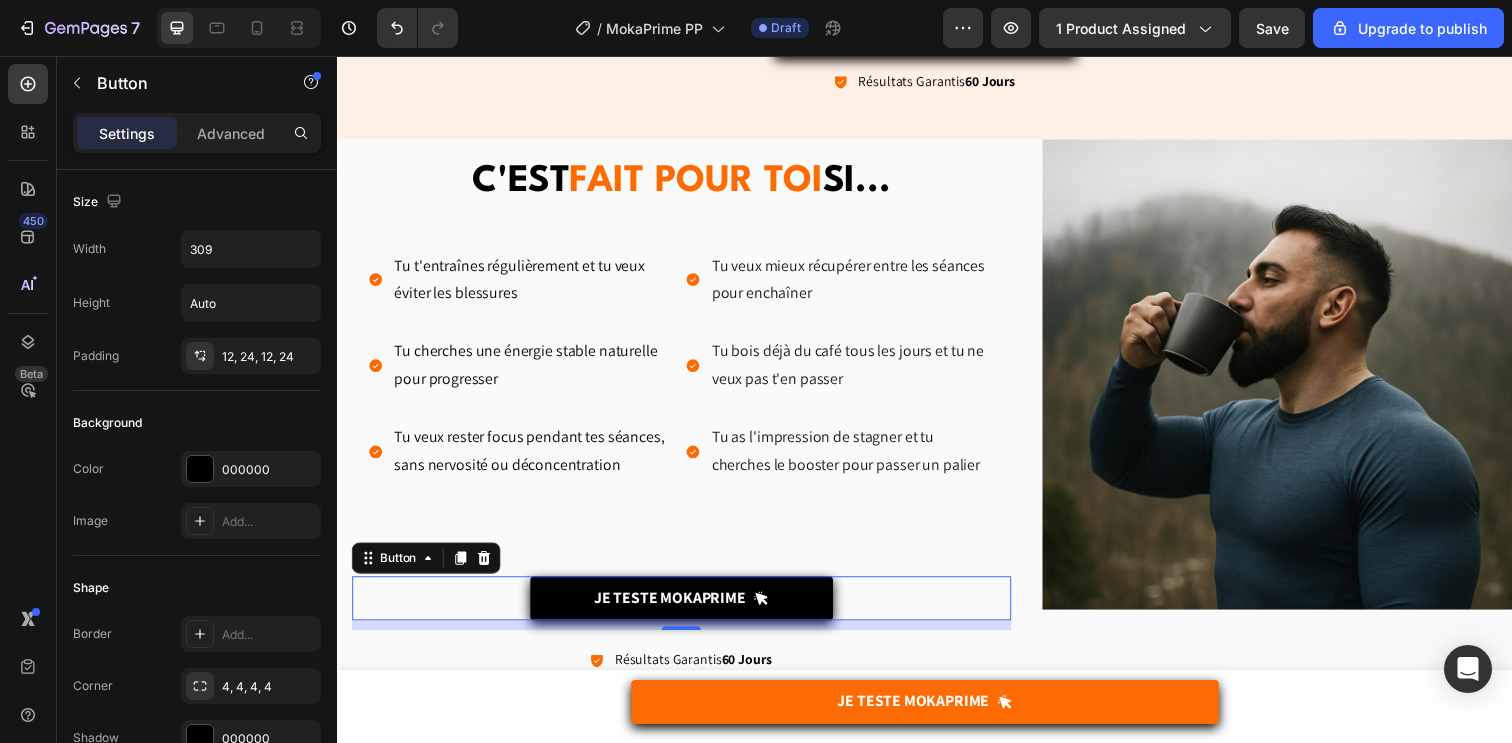 scroll, scrollTop: 4076, scrollLeft: 0, axis: vertical 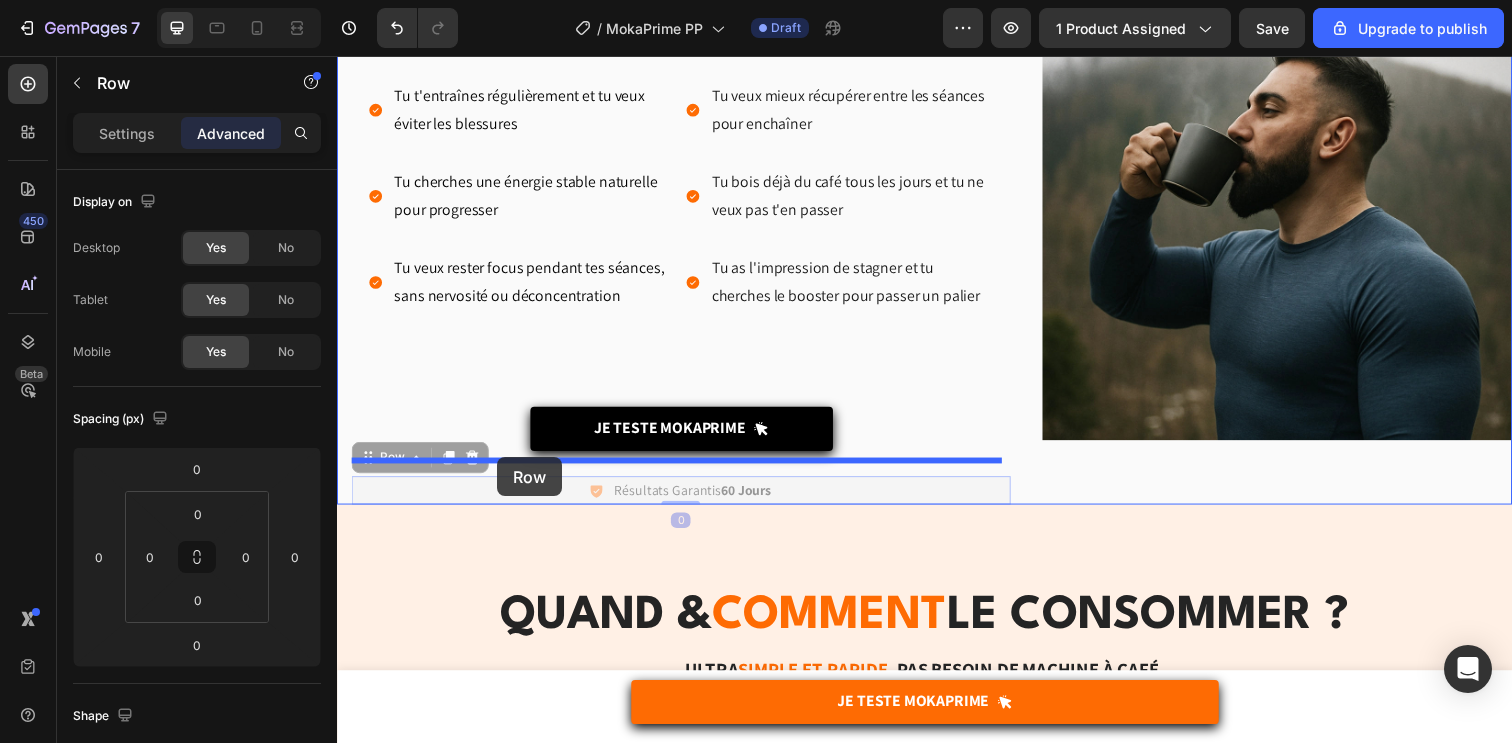 drag, startPoint x: 497, startPoint y: 502, endPoint x: 500, endPoint y: 473, distance: 29.15476 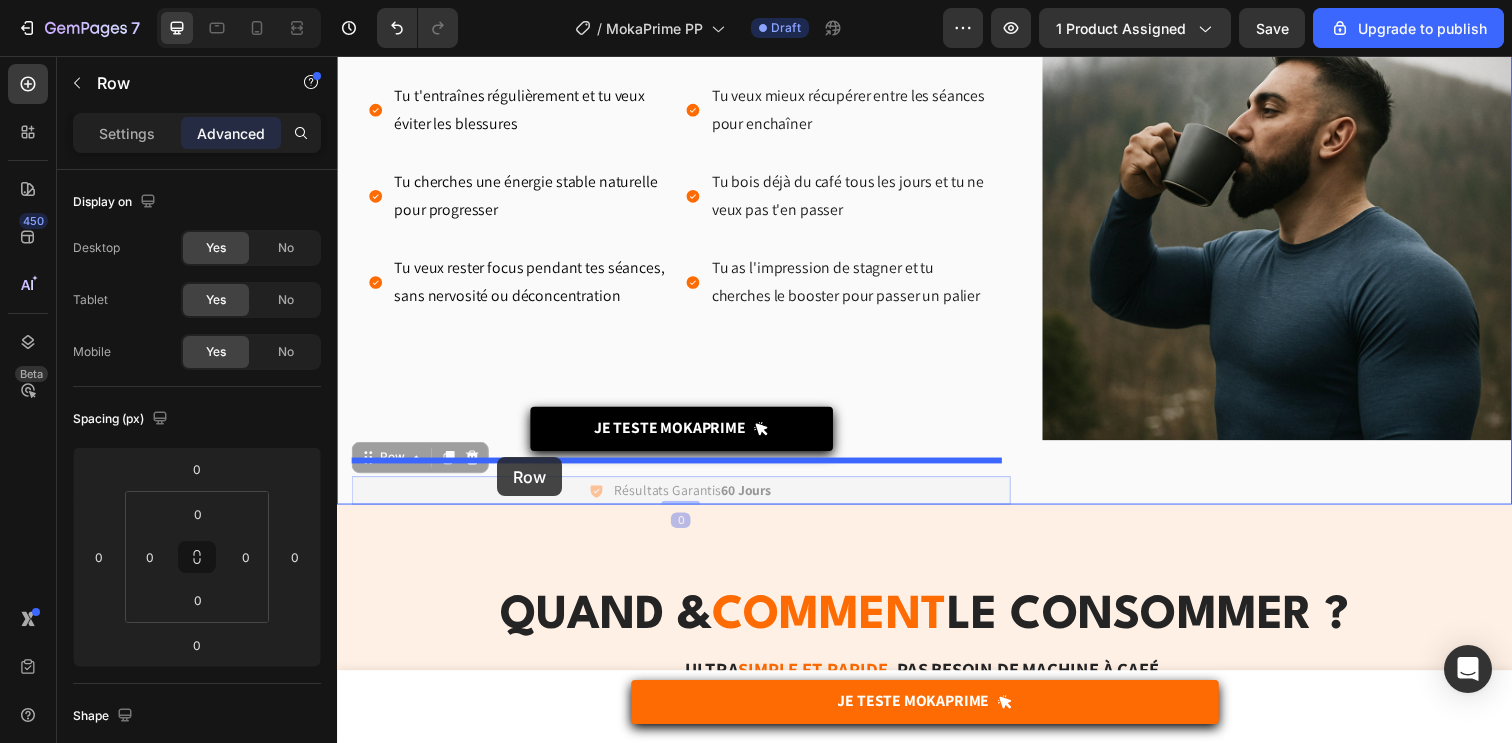 type on "10" 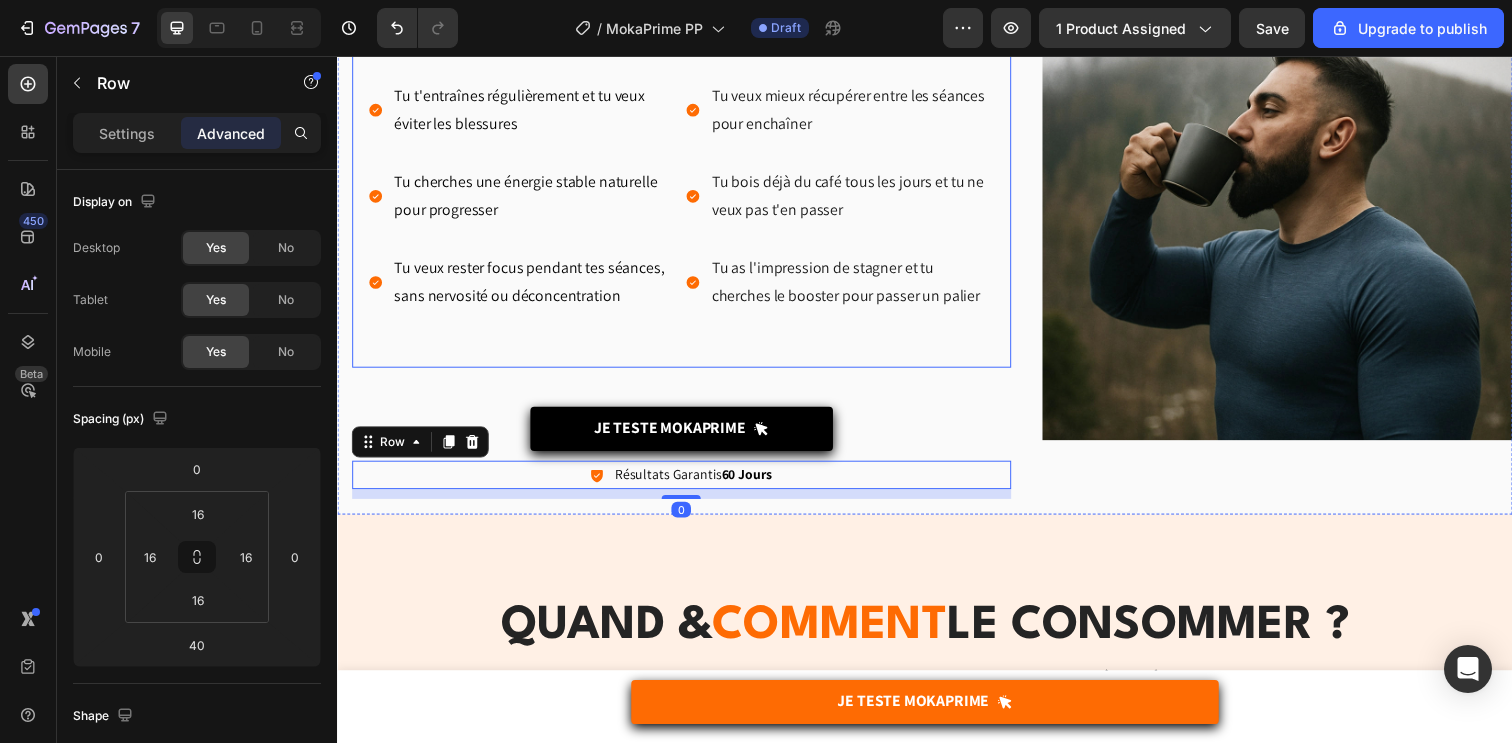 click on "C'EST FAIT POUR TOI SI... Heading Tu t'entraînes régulièrement et tu veux éviter les blessures Tu cherches une énergie stable naturelle pour progresser Tu veux rester focus pendant tes séances, sans nervosité ou déconcentration Item List Tu veux mieux récupérer entre les séances pour enchaîner Tu bois déjà du café tous les jours et tu ne veux pas t'en passer Tu as l'impression de stagner et tu cherches le booster pour passer un palier Item List Row Row" at bounding box center [688, 171] 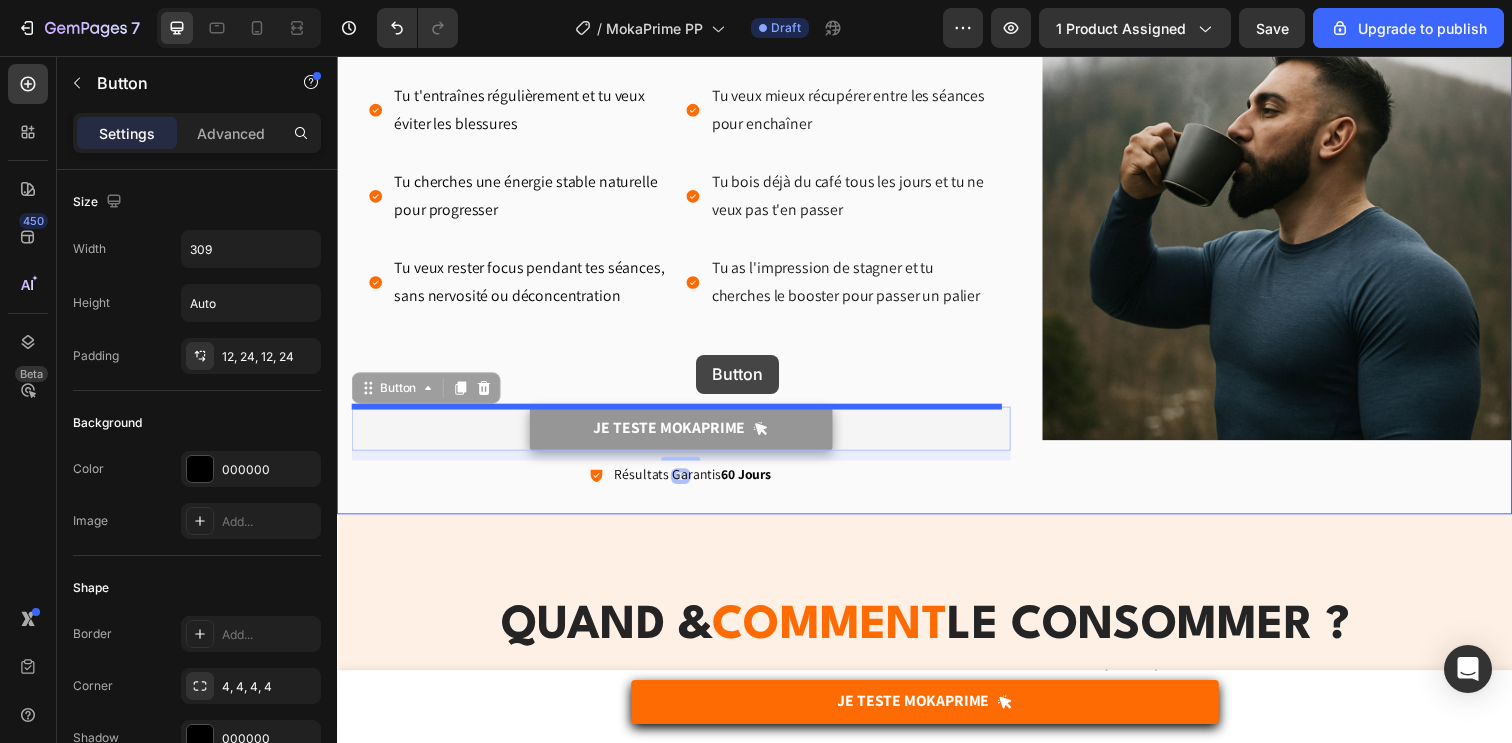 drag, startPoint x: 855, startPoint y: 443, endPoint x: 704, endPoint y: 361, distance: 171.8284 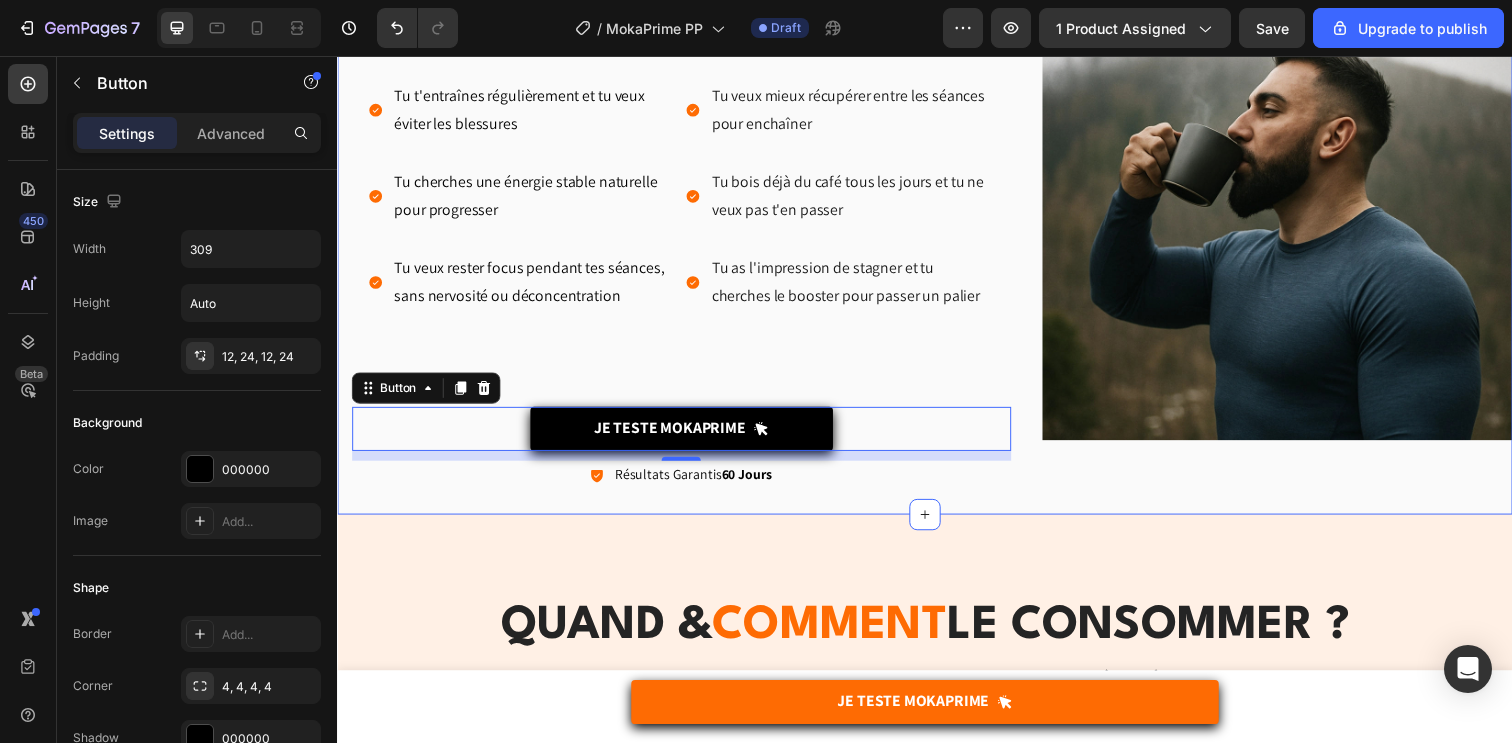 click on "C'EST  FAIT POUR TOI  SI... Heading Tu t'entraînes régulièrement et tu veux éviter les blessures Tu cherches une énergie stable naturelle pour progresser Tu veux rester focus pendant tes séances, sans nervosité ou déconcentration Item List Tu veux mieux récupérer entre les séances pour enchaîner Tu bois déjà du café tous les jours et tu ne veux pas t'en passer Tu as l'impression de stagner et tu cherches le booster pour passer un palier Item List Row Row
Je Teste MOKAPRIME Button   10
Icon Résultats Garantis  60 Jours Text Block Row Image Coup de mou Text Block Tu manques d’énergie dès l’échauffement, alors que tu pensais être prêt physiquement. Tu ressens une fatigue constante. Text block Row Image Récup' lente Text Block Tu t’entraînes dur, mais tu sens que ta récupération ne suit pas et tu as du mal à enchainer les séances, ça freine ta progression. Text block Row Image Fatigue nerveuse Text Block Text block Row Row Row Image Text Block Row" at bounding box center (688, 246) 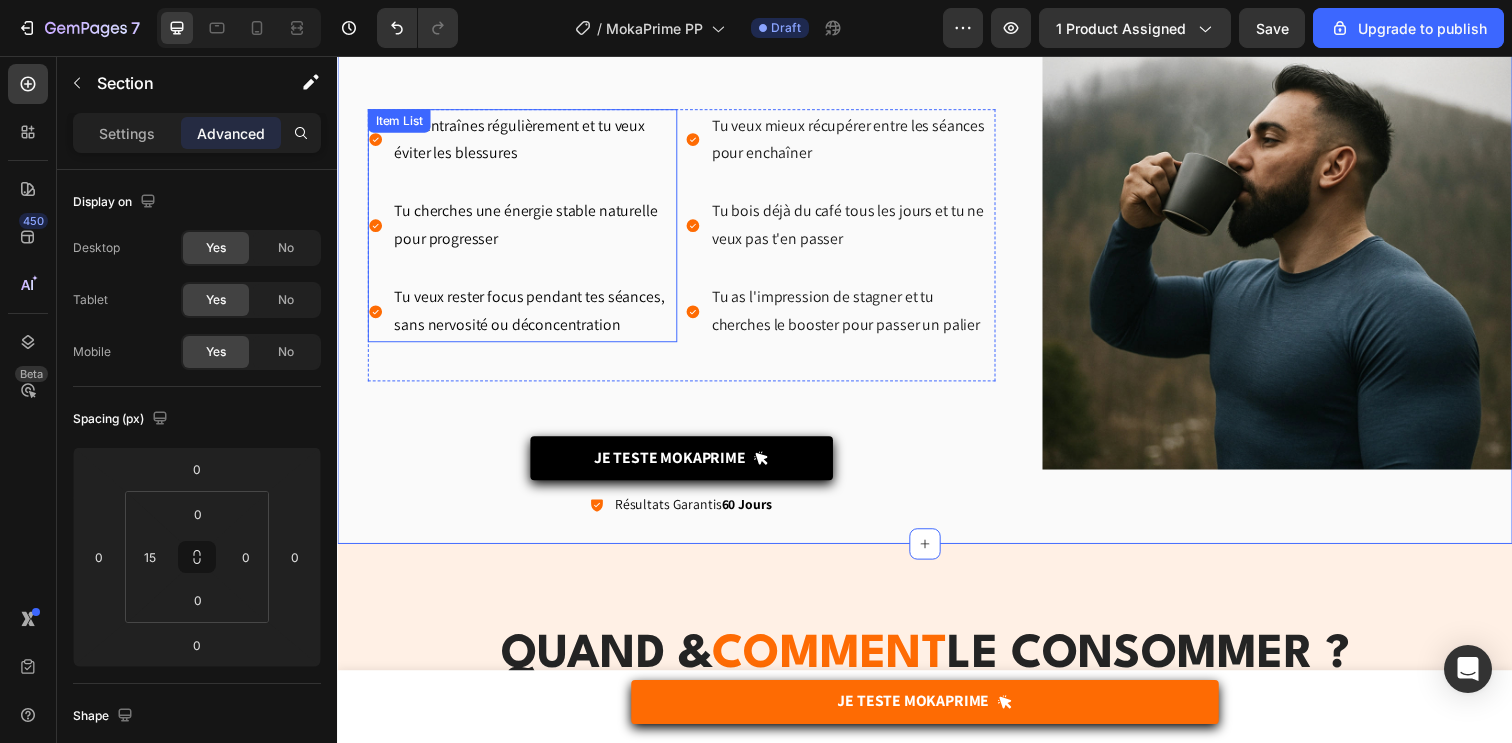 scroll, scrollTop: 3935, scrollLeft: 0, axis: vertical 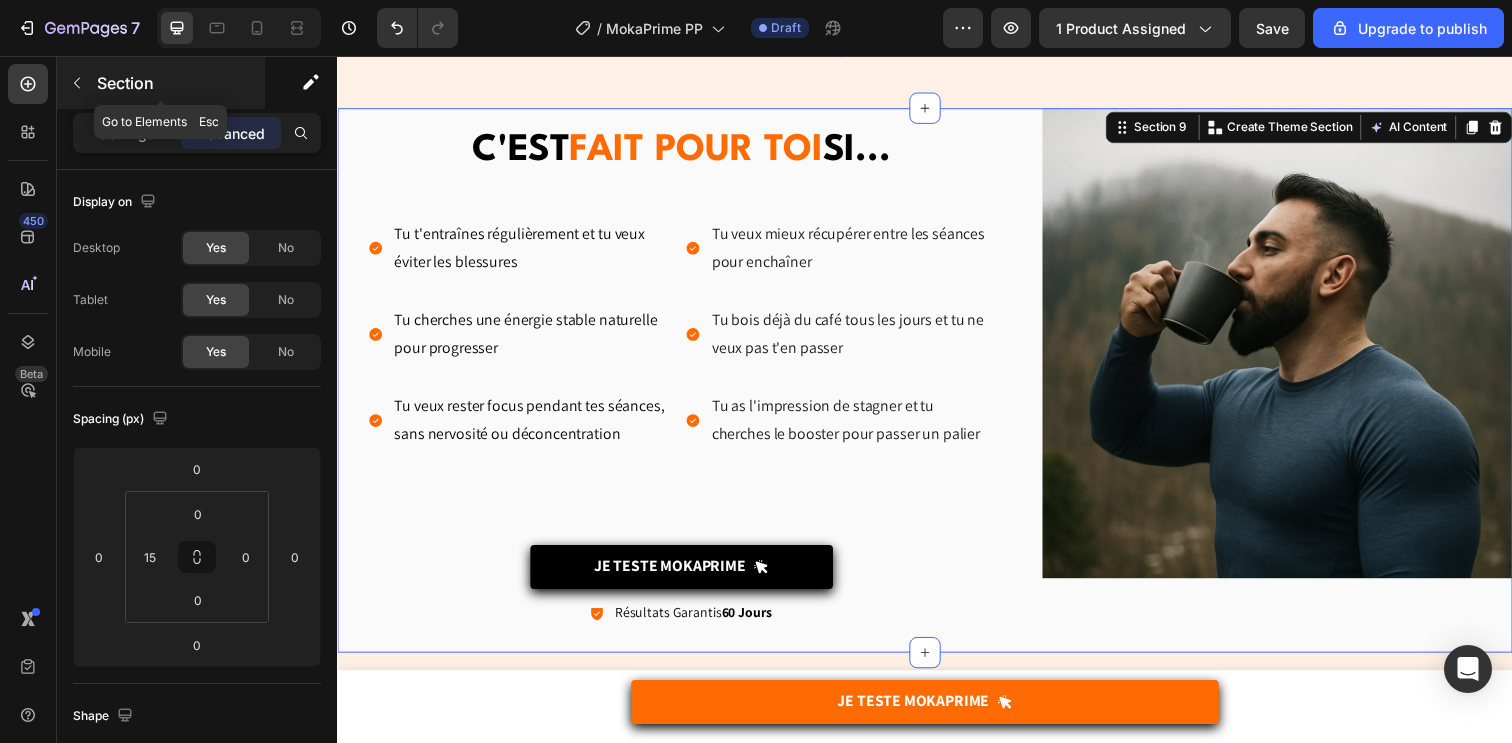 click at bounding box center (77, 83) 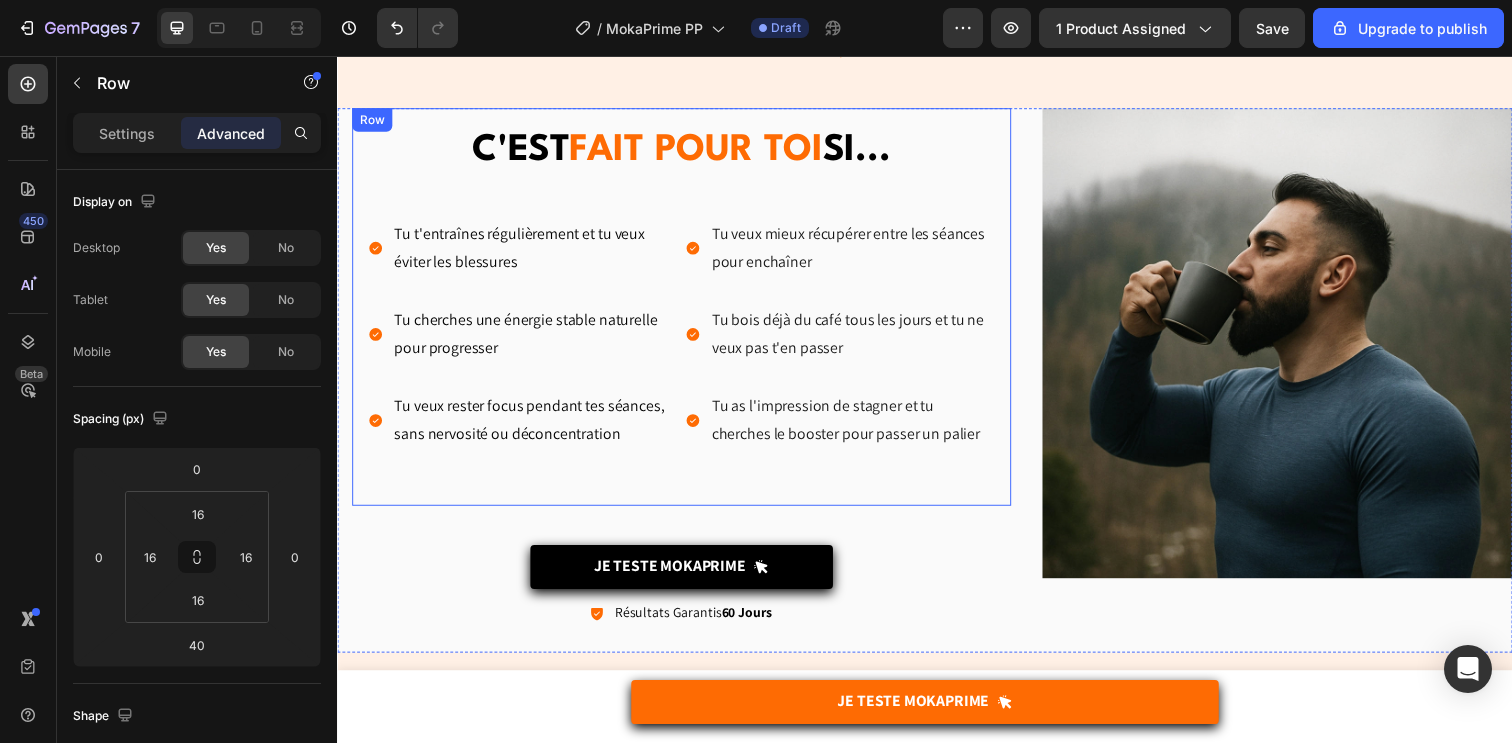 click on "C'EST FAIT POUR TOI SI... Heading Tu t'entraînes régulièrement et tu veux éviter les blessures Tu cherches une énergie stable naturelle pour progresser Tu veux rester focus pendant tes séances, sans nervosité ou déconcentration Item List Tu veux mieux récupérer entre les séances pour enchaîner Tu bois déjà du café tous les jours et tu ne veux pas t'en passer Tu as l'impression de stagner et tu cherches le booster pour passer un palier Item List Row Row" at bounding box center [688, 312] 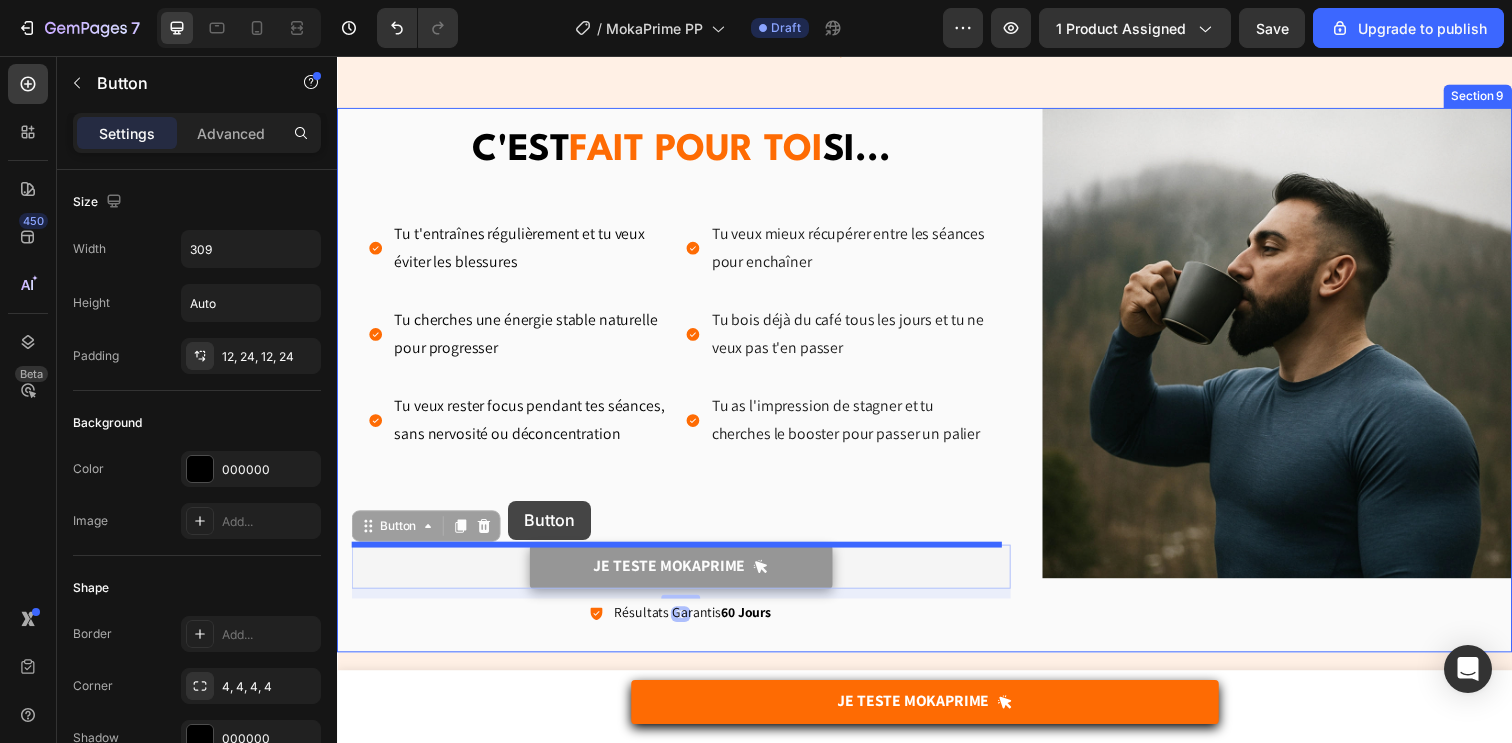 drag, startPoint x: 490, startPoint y: 586, endPoint x: 512, endPoint y: 510, distance: 79.12016 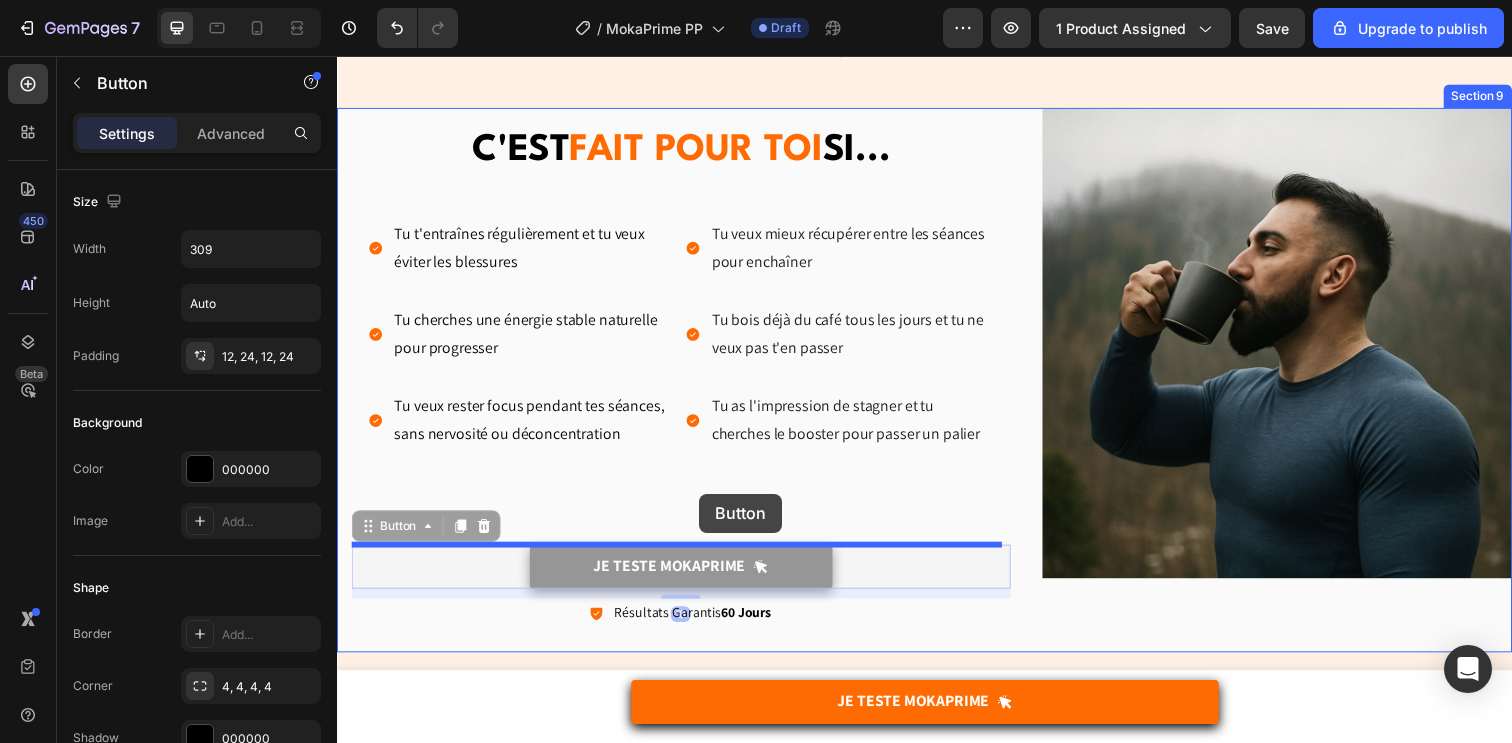 drag, startPoint x: 502, startPoint y: 585, endPoint x: 707, endPoint y: 503, distance: 220.79176 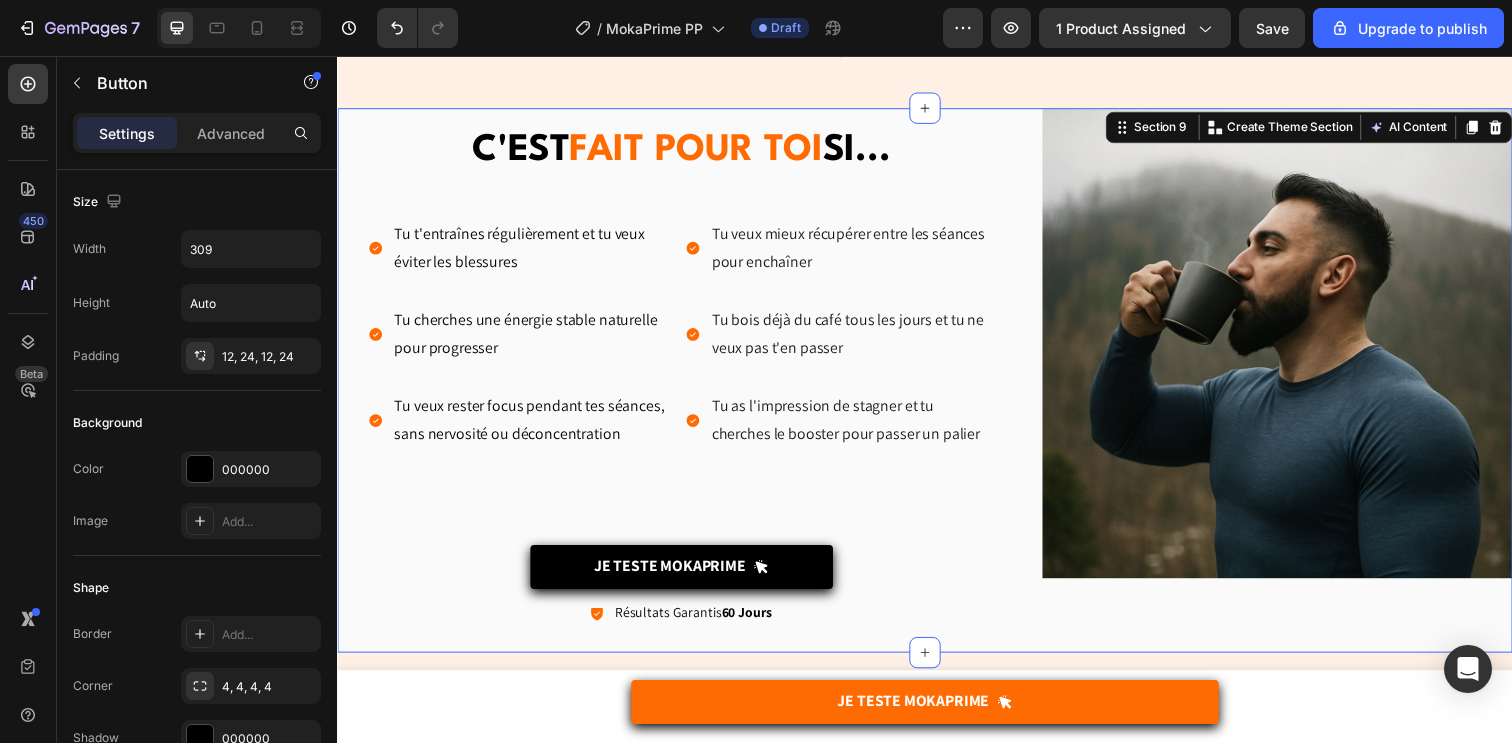 click on "C'EST  FAIT POUR TOI  SI... Heading Tu t'entraînes régulièrement et tu veux éviter les blessures Tu cherches une énergie stable naturelle pour progresser Tu veux rester focus pendant tes séances, sans nervosité ou déconcentration Item List Tu veux mieux récupérer entre les séances pour enchaîner Tu bois déjà du café tous les jours et tu ne veux pas t'en passer Tu as l'impression de stagner et tu cherches le booster pour passer un palier Item List Row Row
Je Teste MOKAPRIME Button
Icon Résultats Garantis  60 Jours Text Block Row Image Coup de mou Text Block Tu manques d’énergie dès l’échauffement, alors que tu pensais être prêt physiquement. Tu ressens une fatigue constante. Text block Row Image Récup' lente Text Block Tu t’entraînes dur, mais tu sens que ta récupération ne suit pas et tu as du mal à enchainer les séances, ça freine ta progression. Text block Row Image Fatigue nerveuse Text Block Text block Row Row Row Image haute intensité Row" at bounding box center [688, 387] 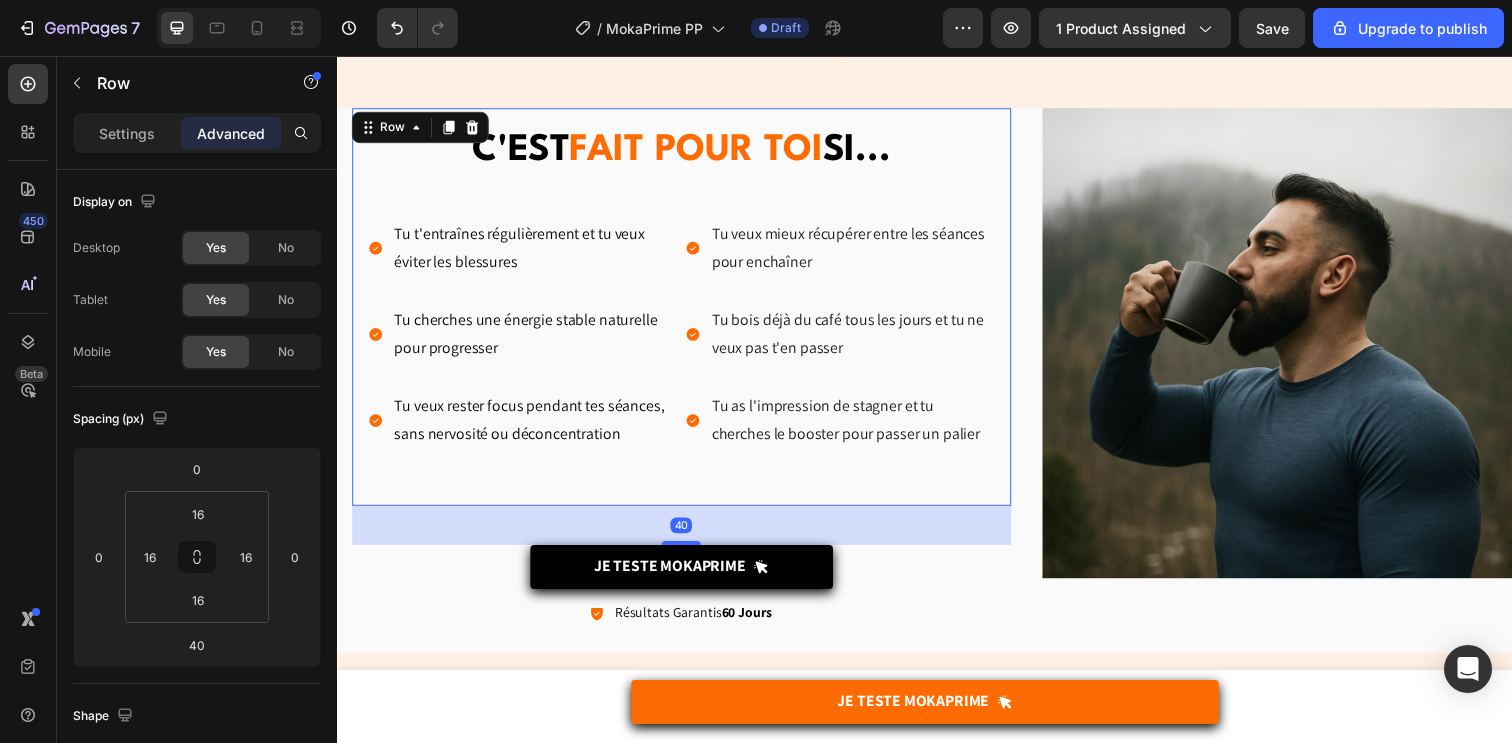 click on "C'EST  FAIT POUR TOI  SI... Heading Tu t'entraînes régulièrement et tu veux éviter les blessures Tu cherches une énergie stable naturelle pour progresser Tu veux rester focus pendant tes séances, sans nervosité ou déconcentration Item List Tu veux mieux récupérer entre les séances pour enchaîner Tu bois déjà du café tous les jours et tu ne veux pas t'en passer Tu as l'impression de stagner et tu cherches le booster pour passer un palier Item List Row Row   40" at bounding box center [688, 312] 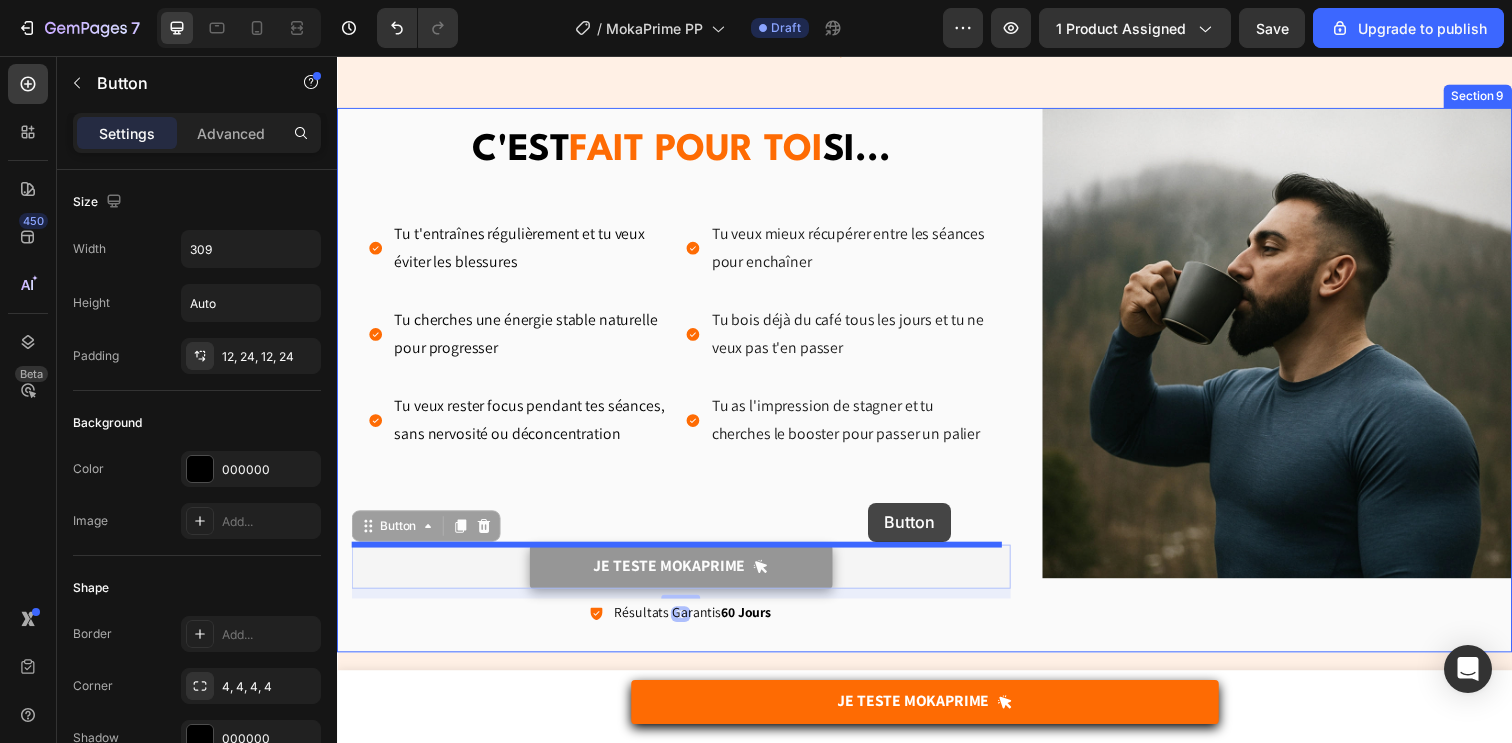 drag, startPoint x: 905, startPoint y: 575, endPoint x: 879, endPoint y: 512, distance: 68.154236 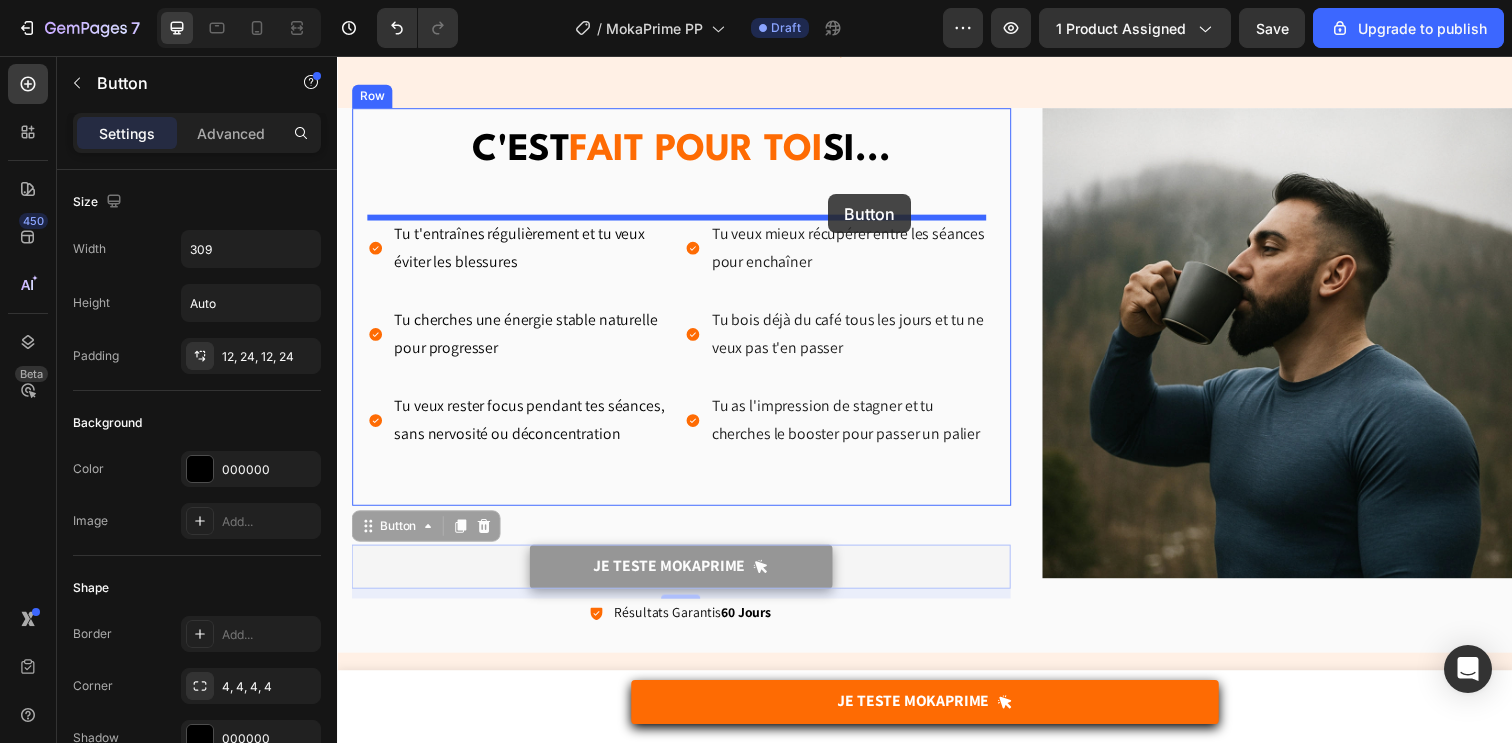 drag, startPoint x: 874, startPoint y: 571, endPoint x: 838, endPoint y: 197, distance: 375.72864 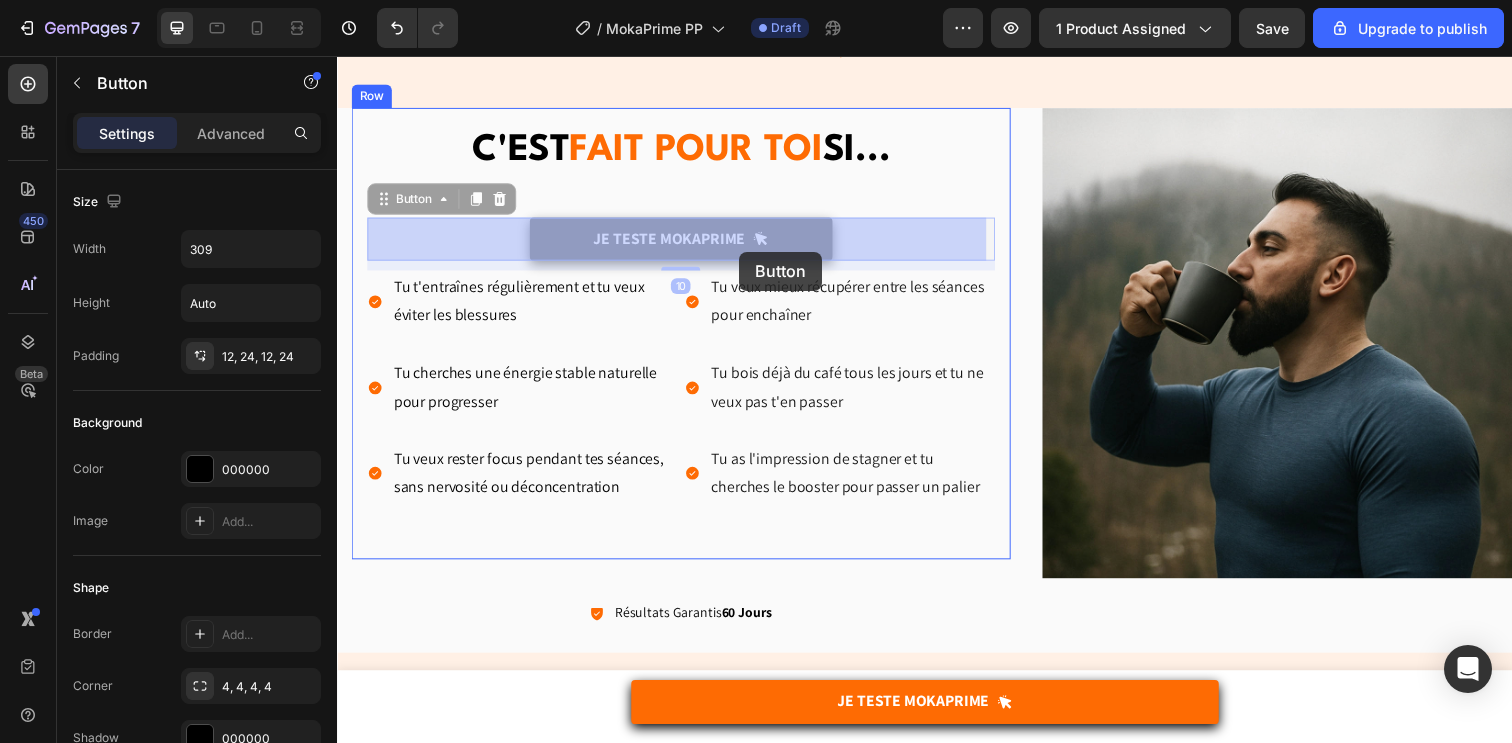 drag, startPoint x: 881, startPoint y: 233, endPoint x: 749, endPoint y: 252, distance: 133.36041 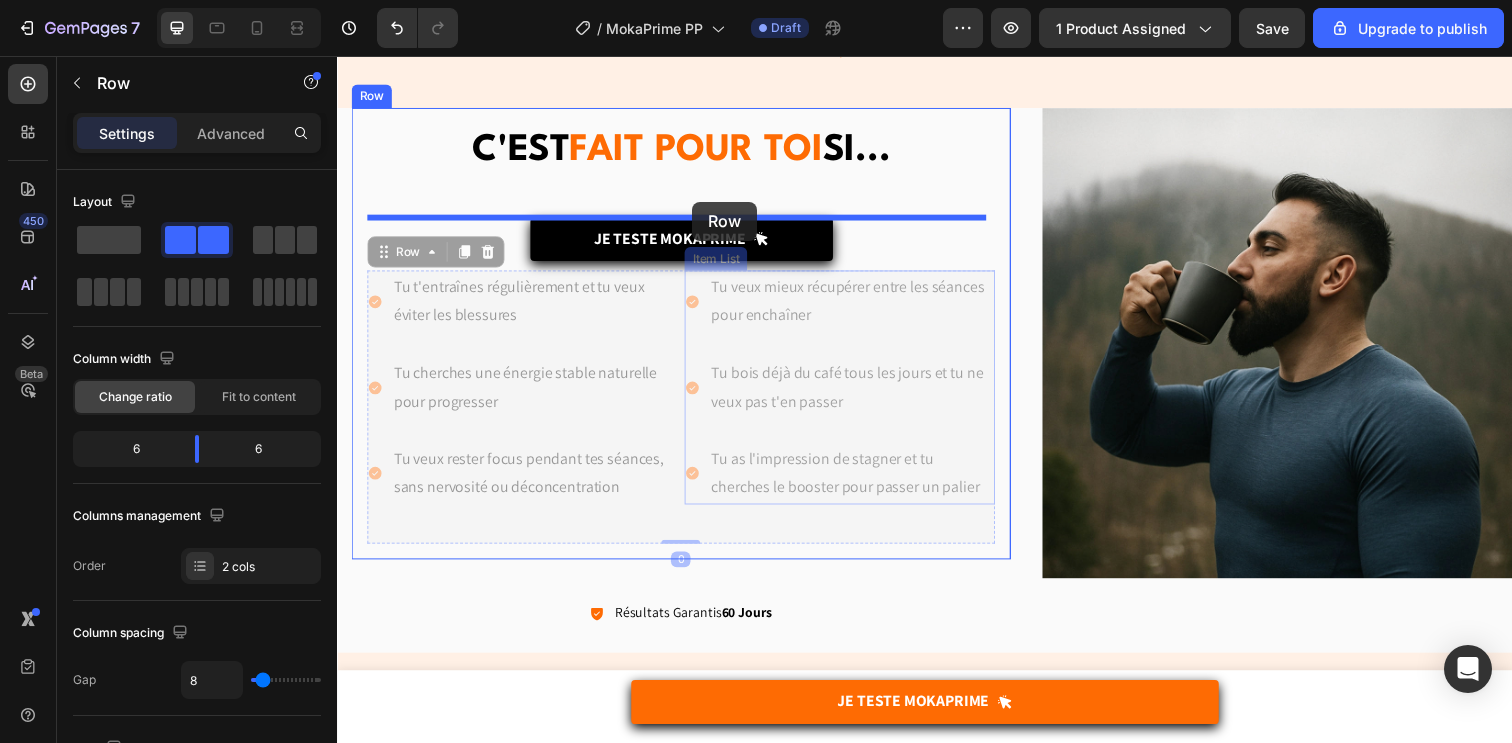 drag, startPoint x: 684, startPoint y: 354, endPoint x: 700, endPoint y: 205, distance: 149.8566 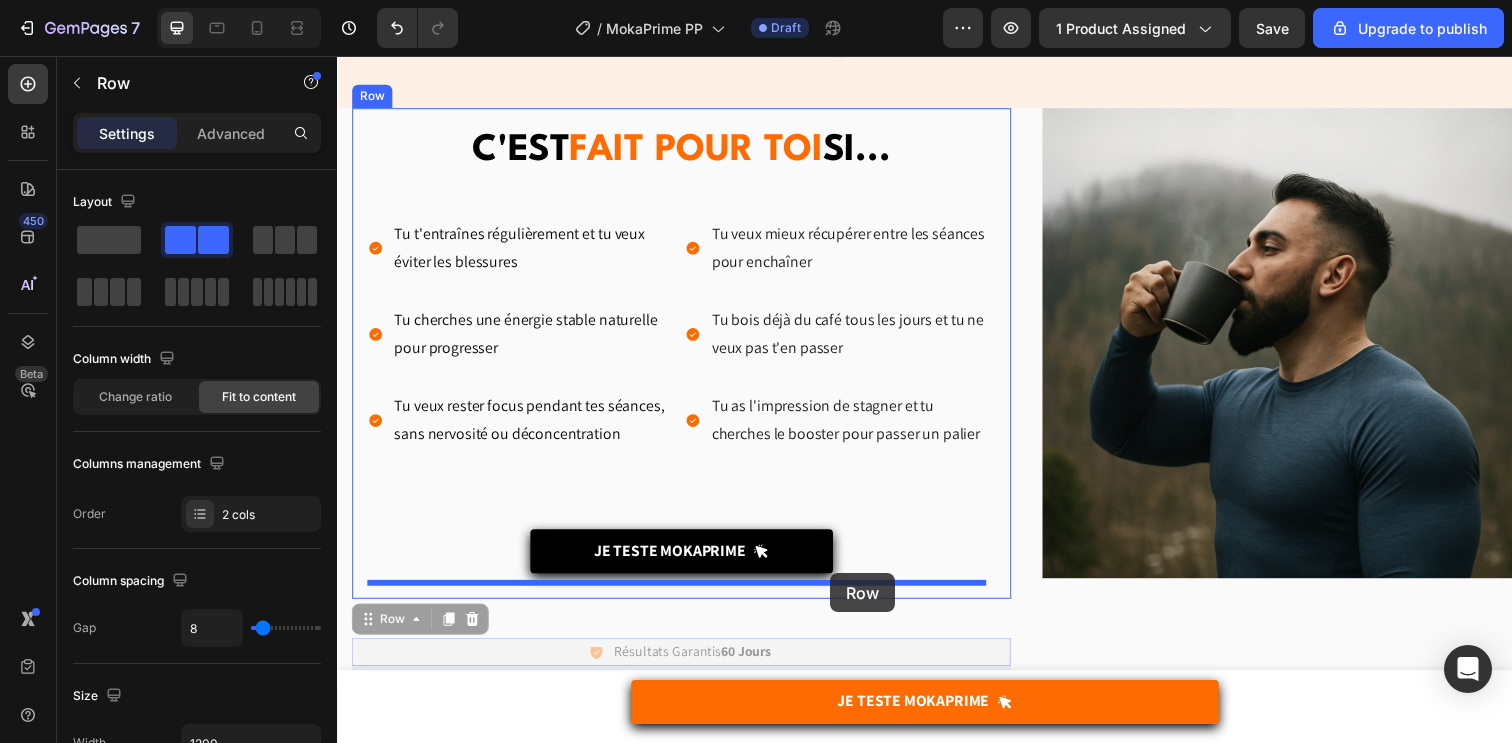 drag, startPoint x: 825, startPoint y: 661, endPoint x: 840, endPoint y: 584, distance: 78.44743 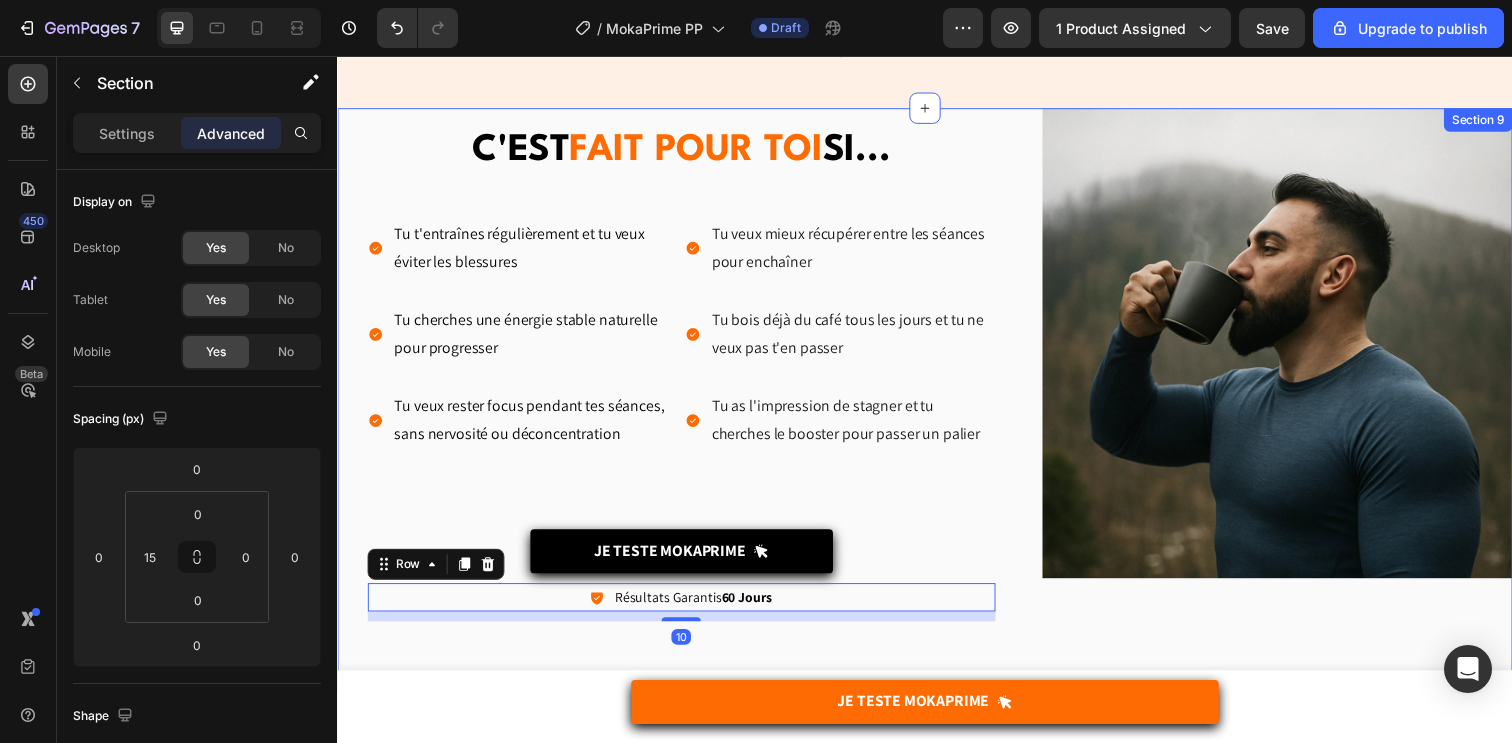 click on "Image" at bounding box center [1297, 407] 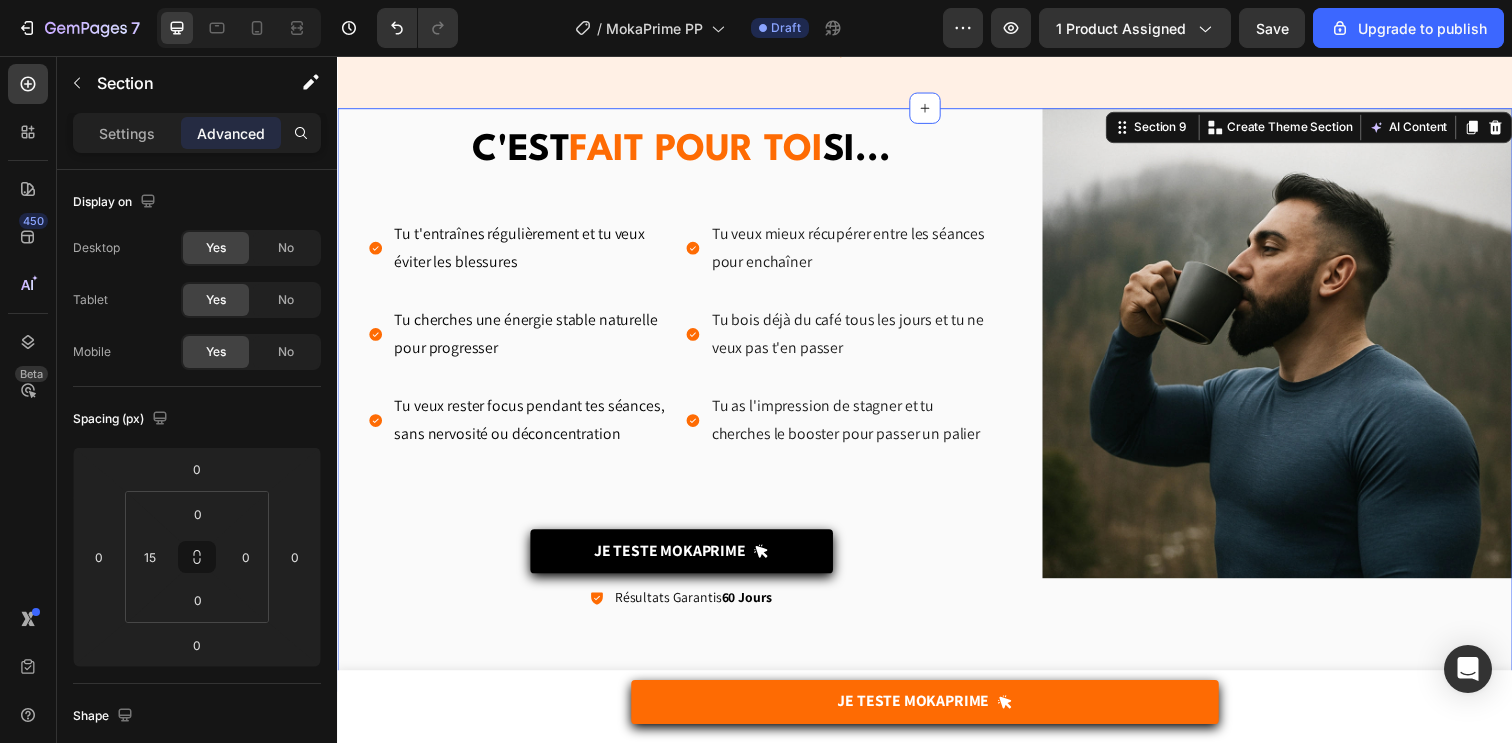 scroll, scrollTop: 4090, scrollLeft: 0, axis: vertical 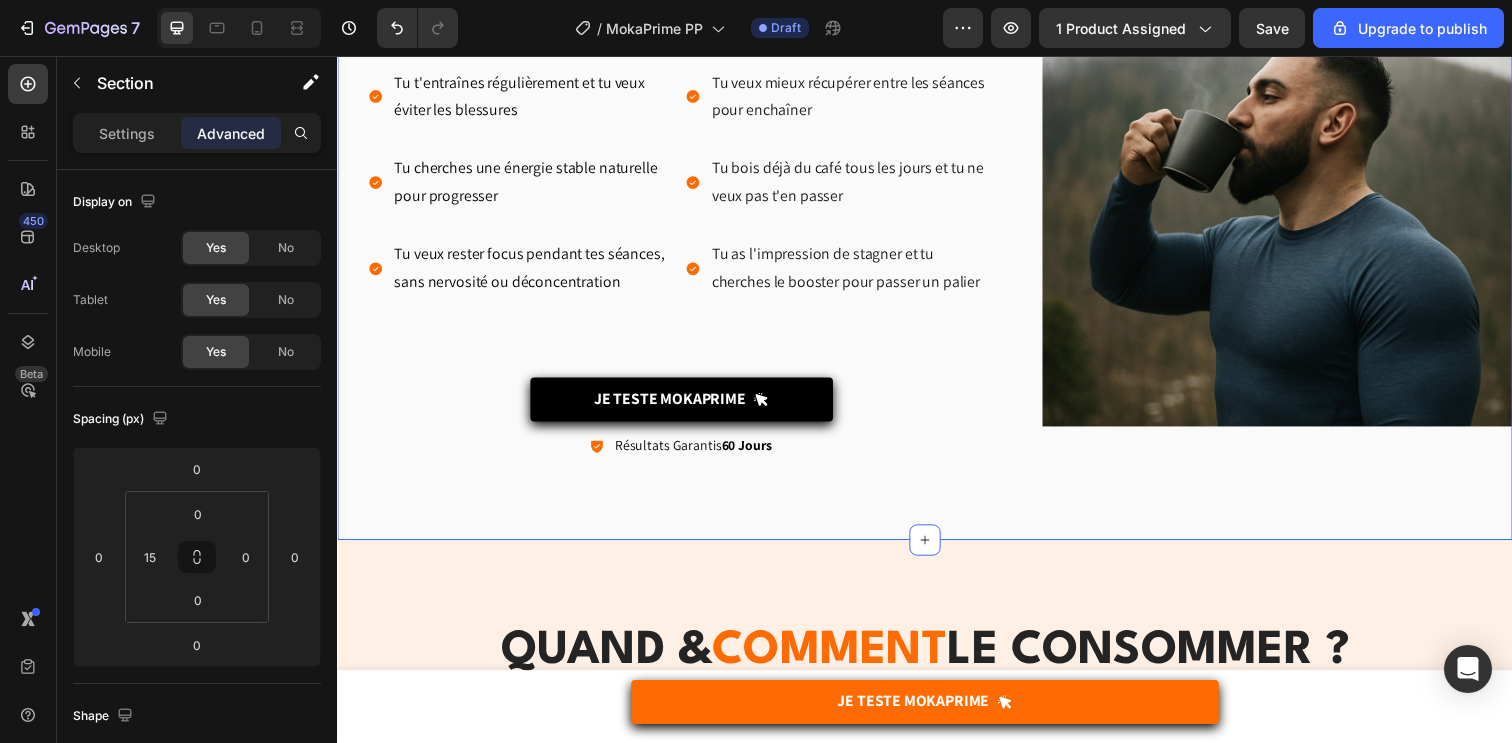 click on "C'EST FAIT POUR TOI SI... Heading Tu t'entraînes régulièrement et tu veux éviter les blessures Tu cherches une énergie stable naturelle pour progresser Tu veux rester focus pendant tes séances, sans nervosité ou déconcentration Item List Tu veux mieux récupérer entre les séances pour enchaîner Tu bois déjà du café tous les jours et tu ne veux pas t'en passer Tu as l'impression de stagner et tu cherches le booster pour passer un palier Item List Row Je Teste MOKAPRIME Button Icon Résultats Garantis 60 Jours Text Block Row Row Image Coup de mou Text Block Tu manques d’énergie dès l’échauffement, alors que tu pensais être prêt physiquement. Tu ressens une fatigue constante. Text block Row Image Récup' lente Text Block Tu t’entraînes dur, mais tu sens que ta récupération ne suit pas et tu as du mal à enchainer les séances, ça freine ta progression. Text block Row Image Fatigue nerveuse Text Block Text block Row Row Row Image haute intensité Row" at bounding box center (937, 252) 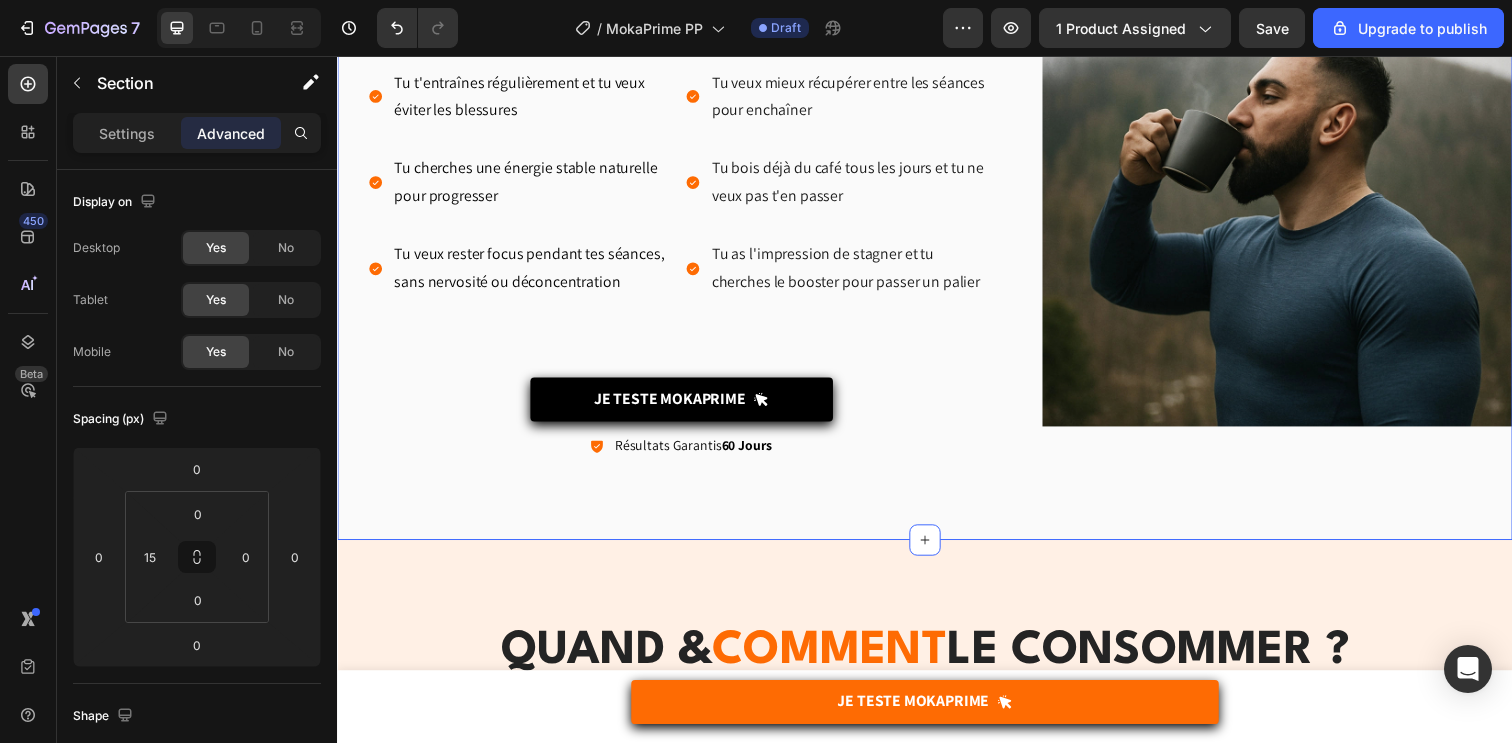 click on "Icon Résultats Garantis  60 Jours Text Block Row" at bounding box center [688, 453] 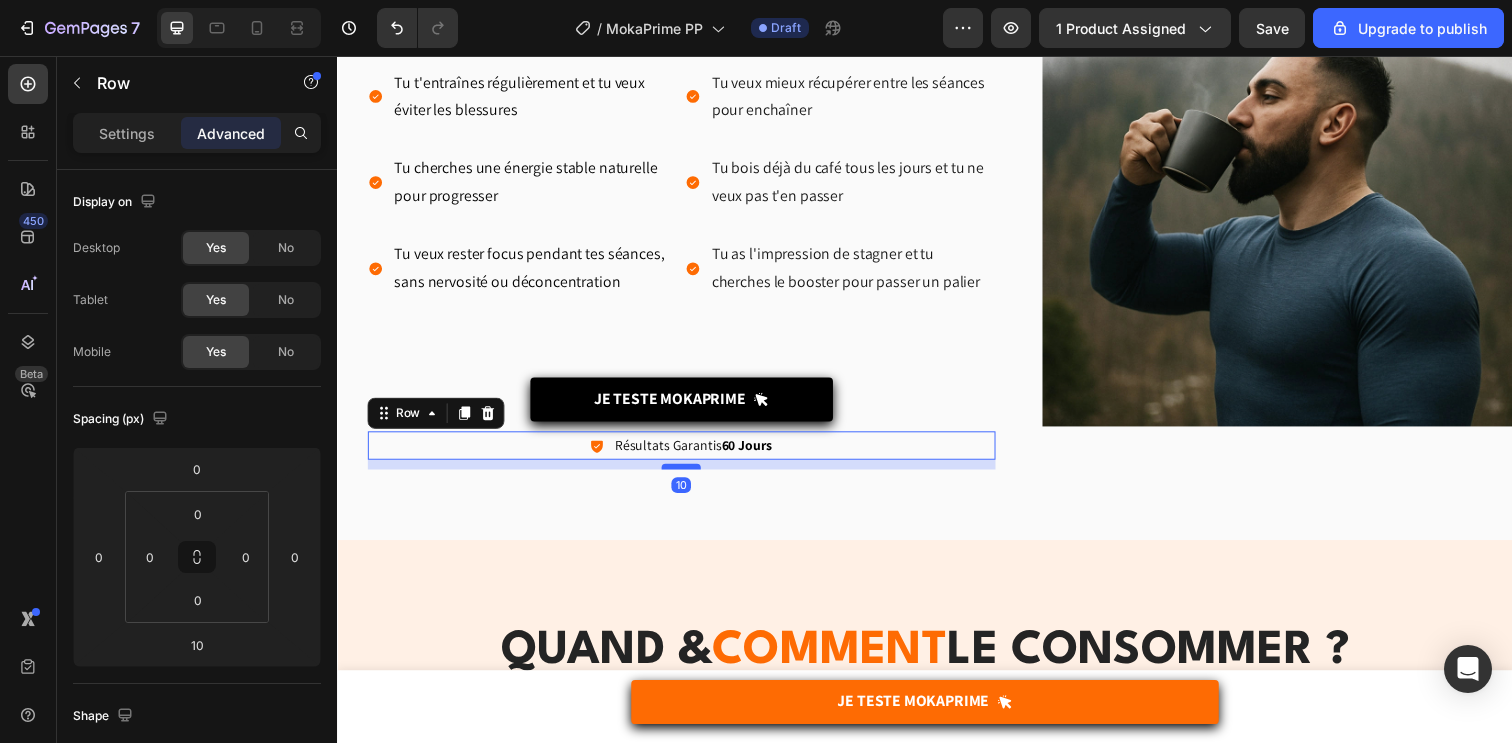 click at bounding box center (688, 475) 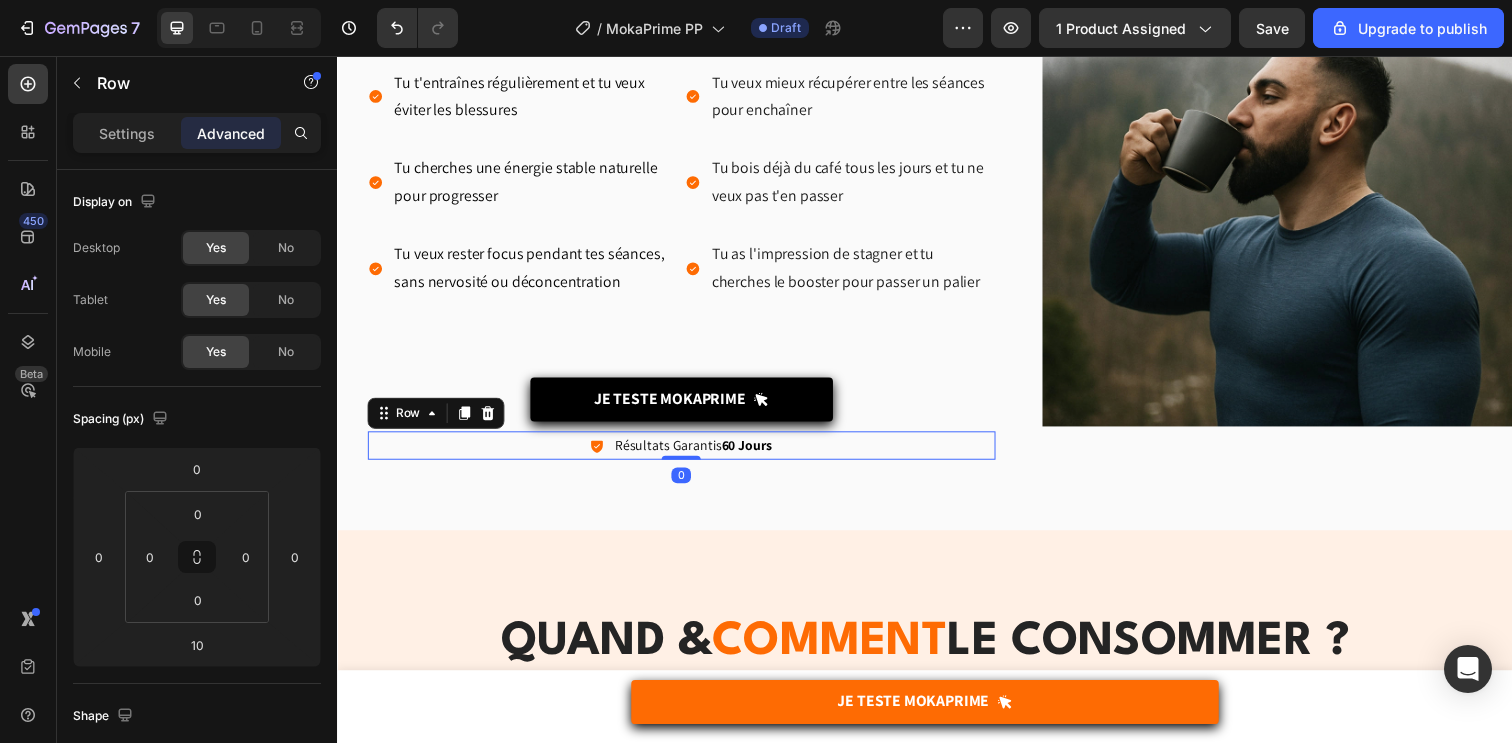 drag, startPoint x: 685, startPoint y: 473, endPoint x: 682, endPoint y: 435, distance: 38.118237 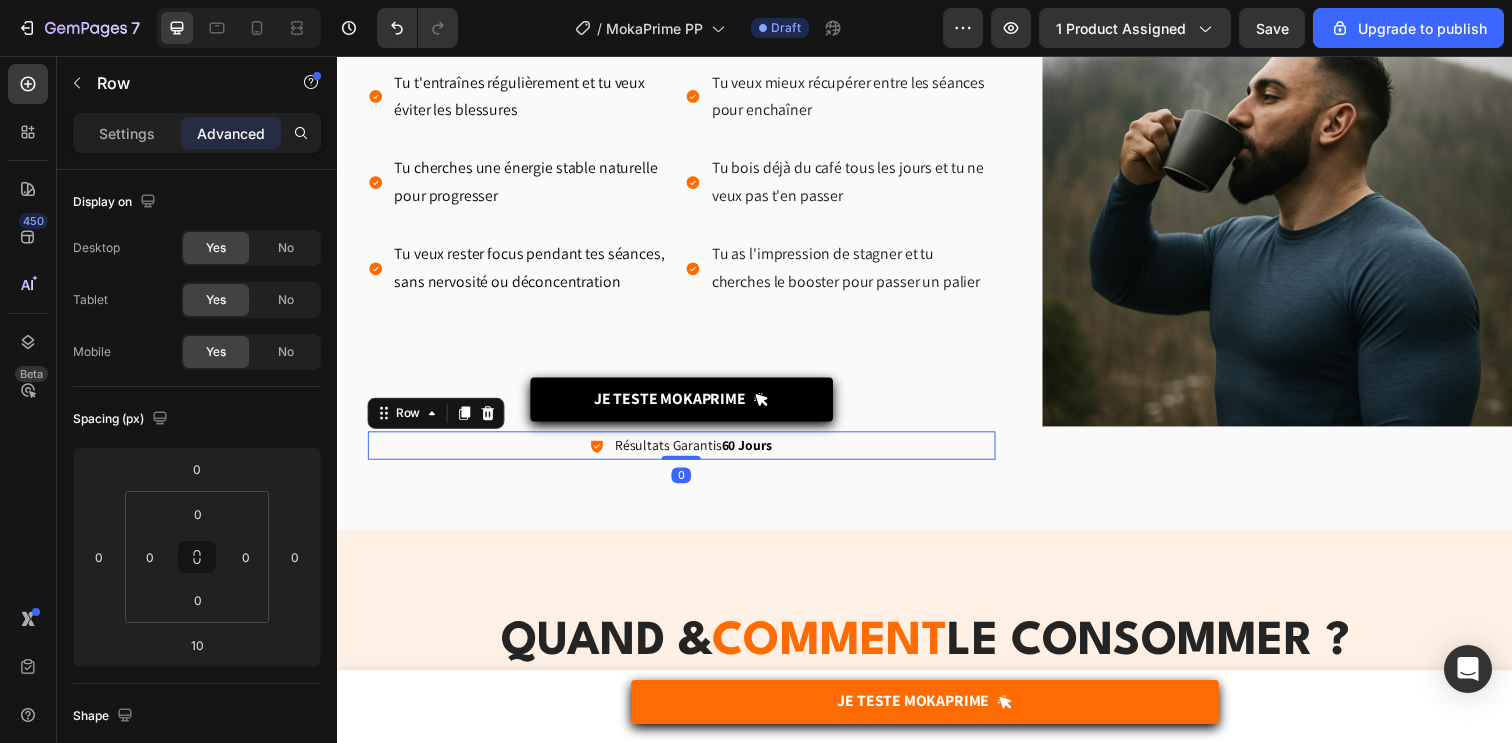 click on "C'EST FAIT POUR TOI SI... Heading Tu t'entraînes régulièrement et tu veux éviter les blessures Tu cherches une énergie stable naturelle pour progresser Tu veux rester focus pendant tes séances, sans nervosité ou déconcentration Item List Tu veux mieux récupérer entre les séances pour enchaîner Tu bois déjà du café tous les jours et tu ne veux pas t'en passer Tu as l'impression de stagner et tu cherches le booster pour passer un palier Item List Row Je Teste MOKAPRIME Button Icon Résultats Garantis 60 Jours Text Block Row 0" at bounding box center (688, 219) 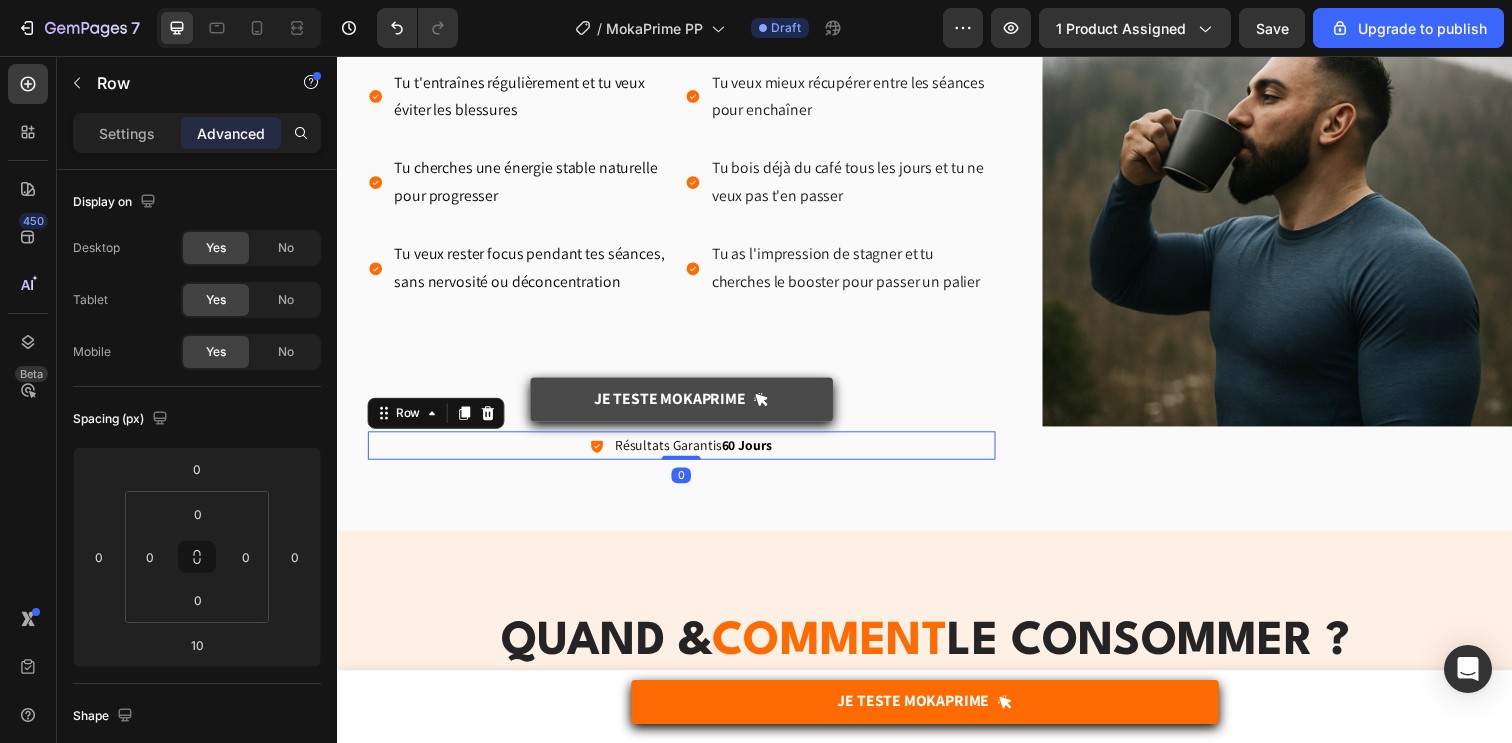 type on "0" 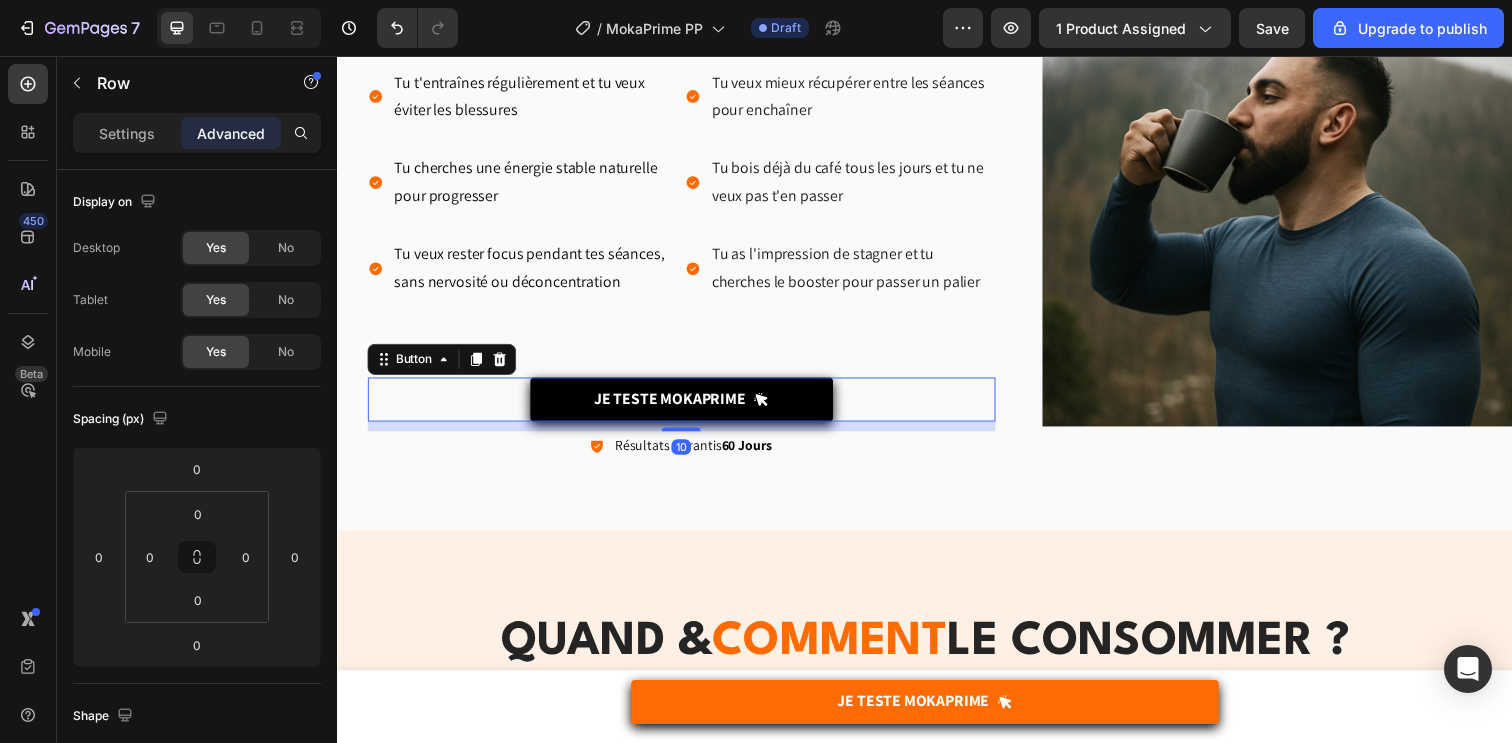 click on "Je Teste MOKAPRIME Button   10" at bounding box center [688, 406] 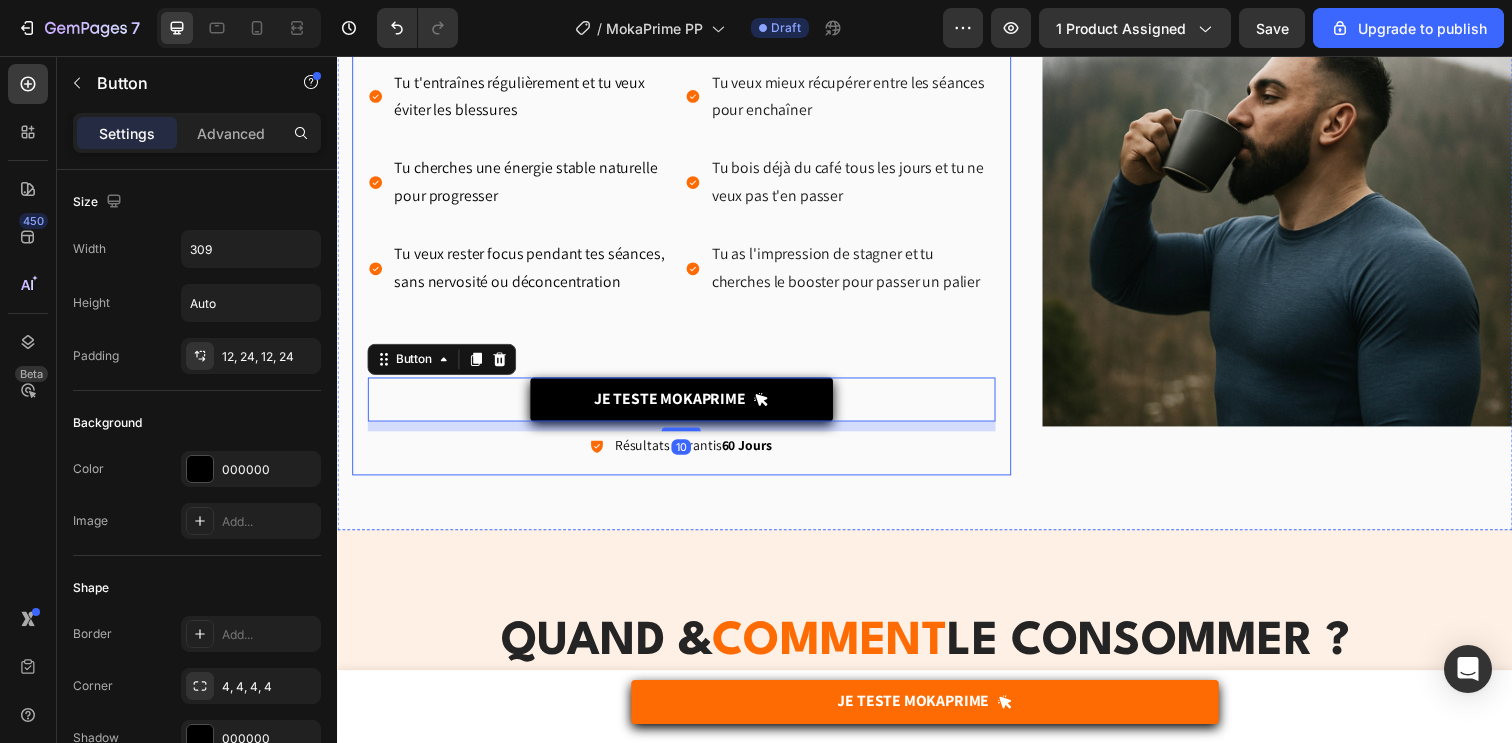 click on "C'EST  FAIT POUR TOI  SI... Heading Tu t'entraînes régulièrement et tu veux éviter les blessures Tu cherches une énergie stable naturelle pour progresser Tu veux rester focus pendant tes séances, sans nervosité ou déconcentration Item List Tu veux mieux récupérer entre les séances pour enchaîner Tu bois déjà du café tous les jours et tu ne veux pas t'en passer Tu as l'impression de stagner et tu cherches le booster pour passer un palier Item List Row
Je Teste MOKAPRIME Button   10
Icon Résultats Garantis  60 Jours Text Block Row Row" at bounding box center [688, 219] 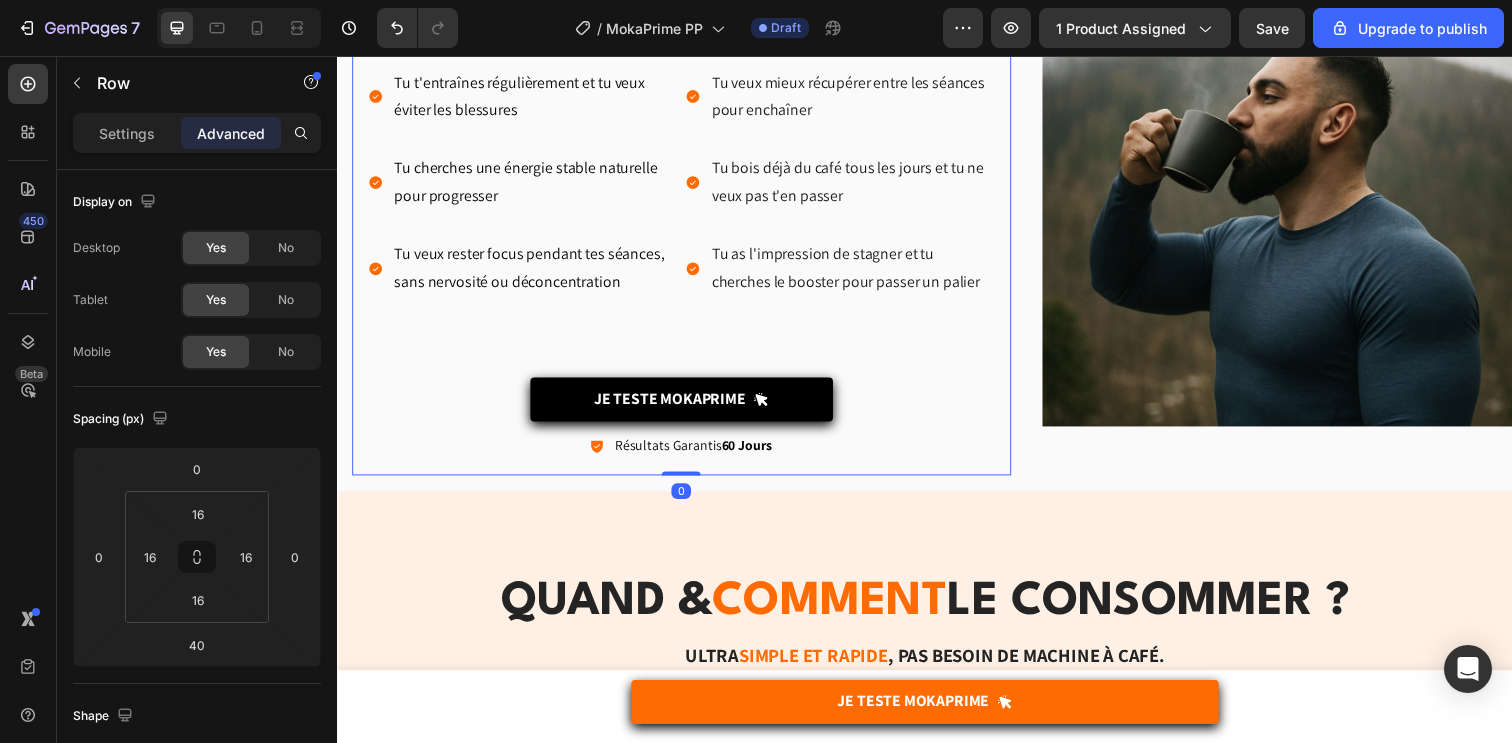 drag, startPoint x: 671, startPoint y: 520, endPoint x: 735, endPoint y: 430, distance: 110.4355 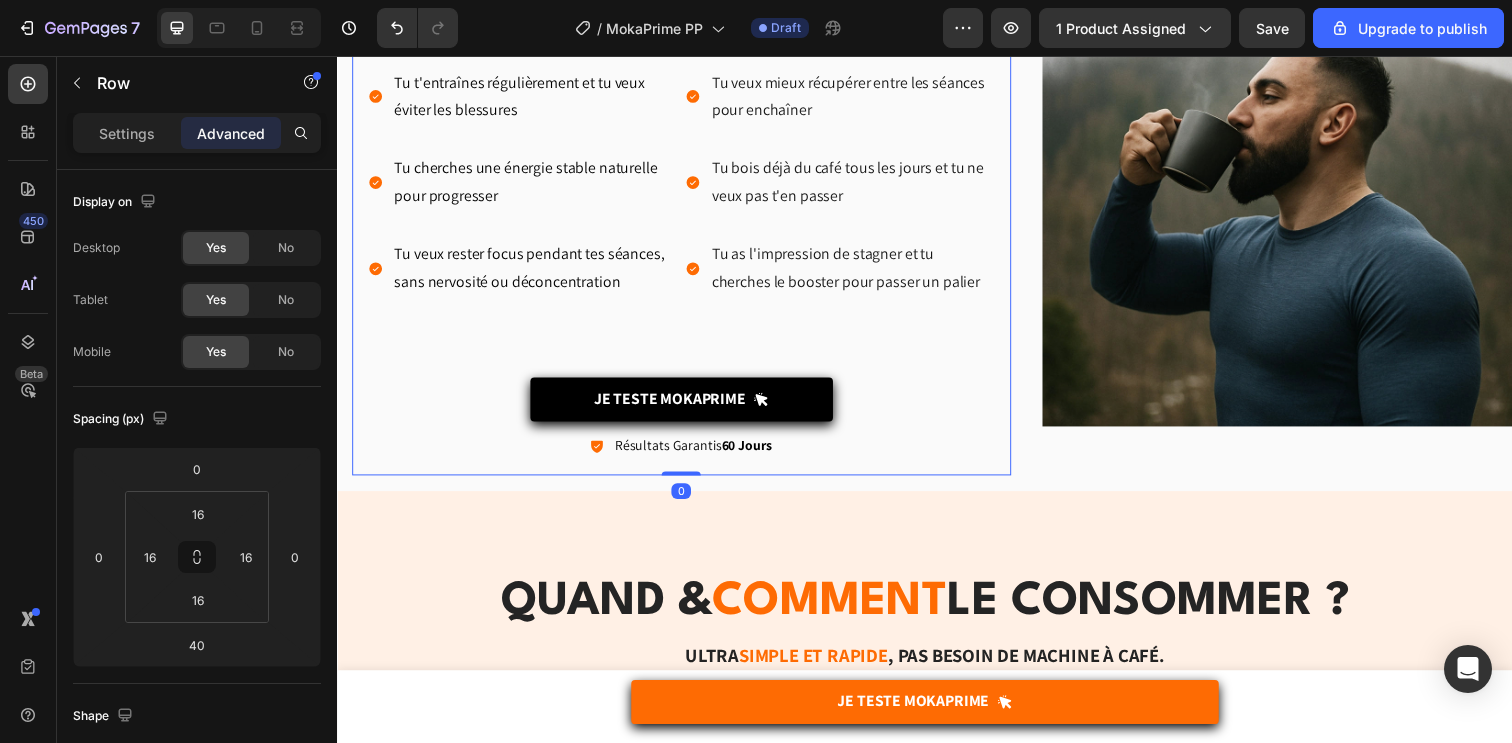 click on "C'EST  FAIT POUR TOI  SI... Heading Tu t'entraînes régulièrement et tu veux éviter les blessures Tu cherches une énergie stable naturelle pour progresser Tu veux rester focus pendant tes séances, sans nervosité ou déconcentration Item List Tu veux mieux récupérer entre les séances pour enchaîner Tu bois déjà du café tous les jours et tu ne veux pas t'en passer Tu as l'impression de stagner et tu cherches le booster pour passer un palier Item List Row
Je Teste MOKAPRIME Button
Icon Résultats Garantis  60 Jours Text Block Row Row   0" at bounding box center [688, 219] 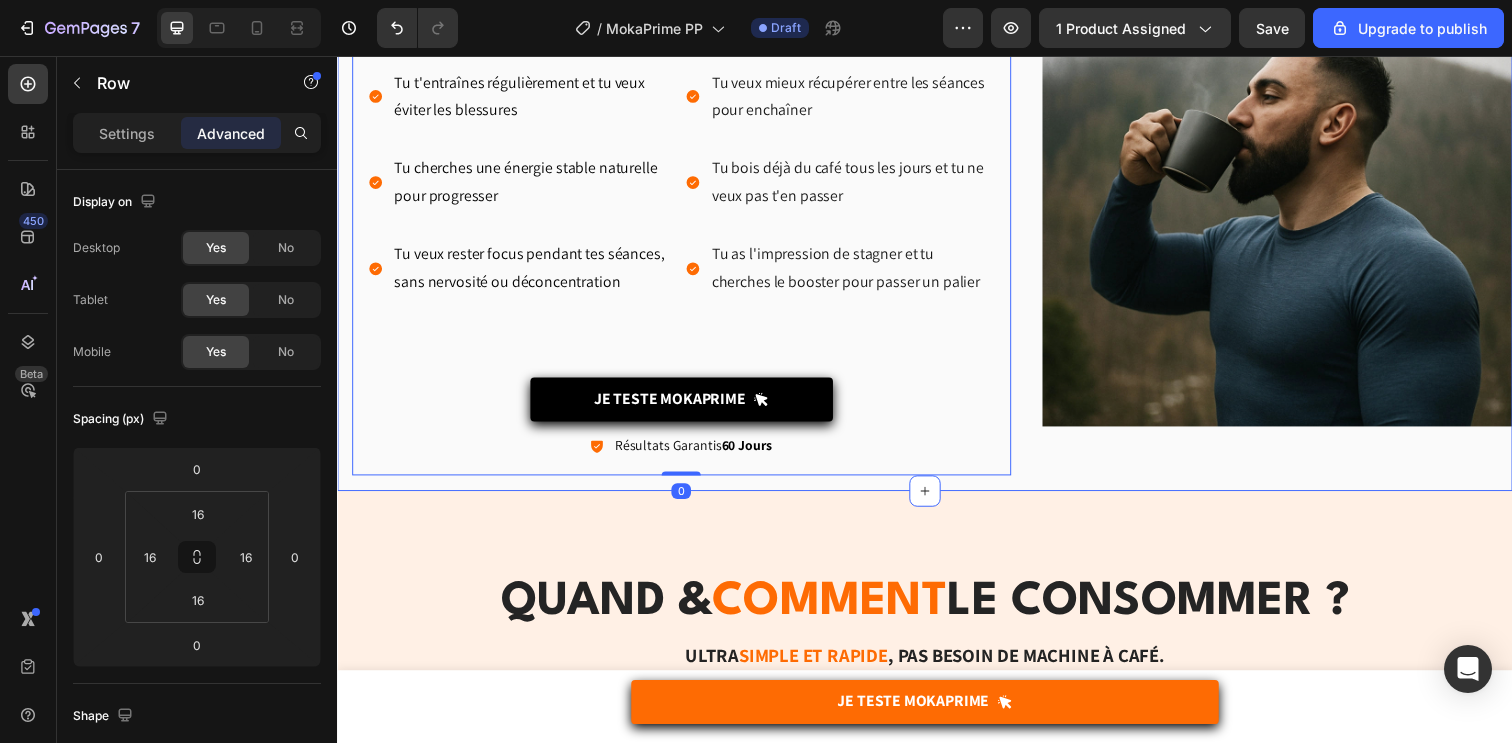 click on "Image" at bounding box center [1297, 227] 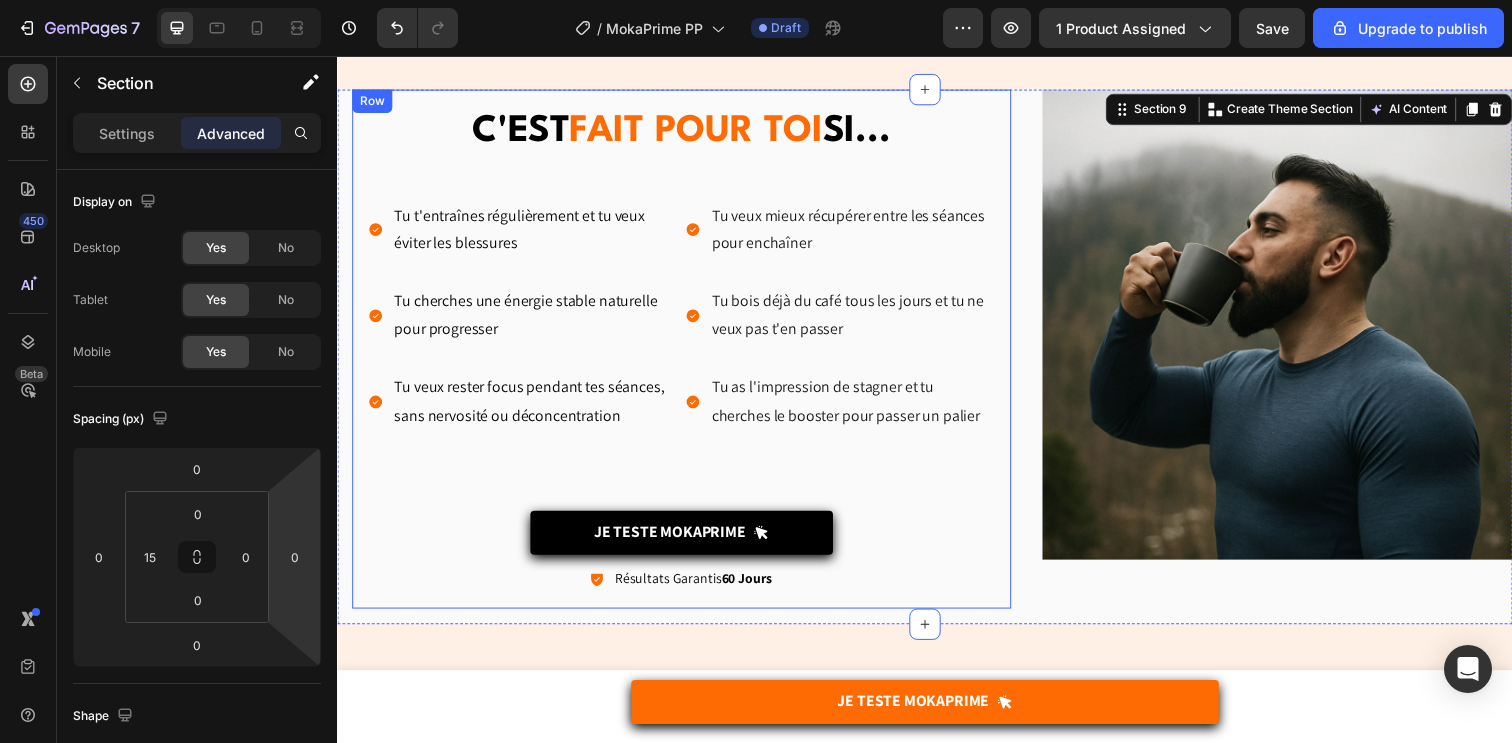 scroll, scrollTop: 3953, scrollLeft: 0, axis: vertical 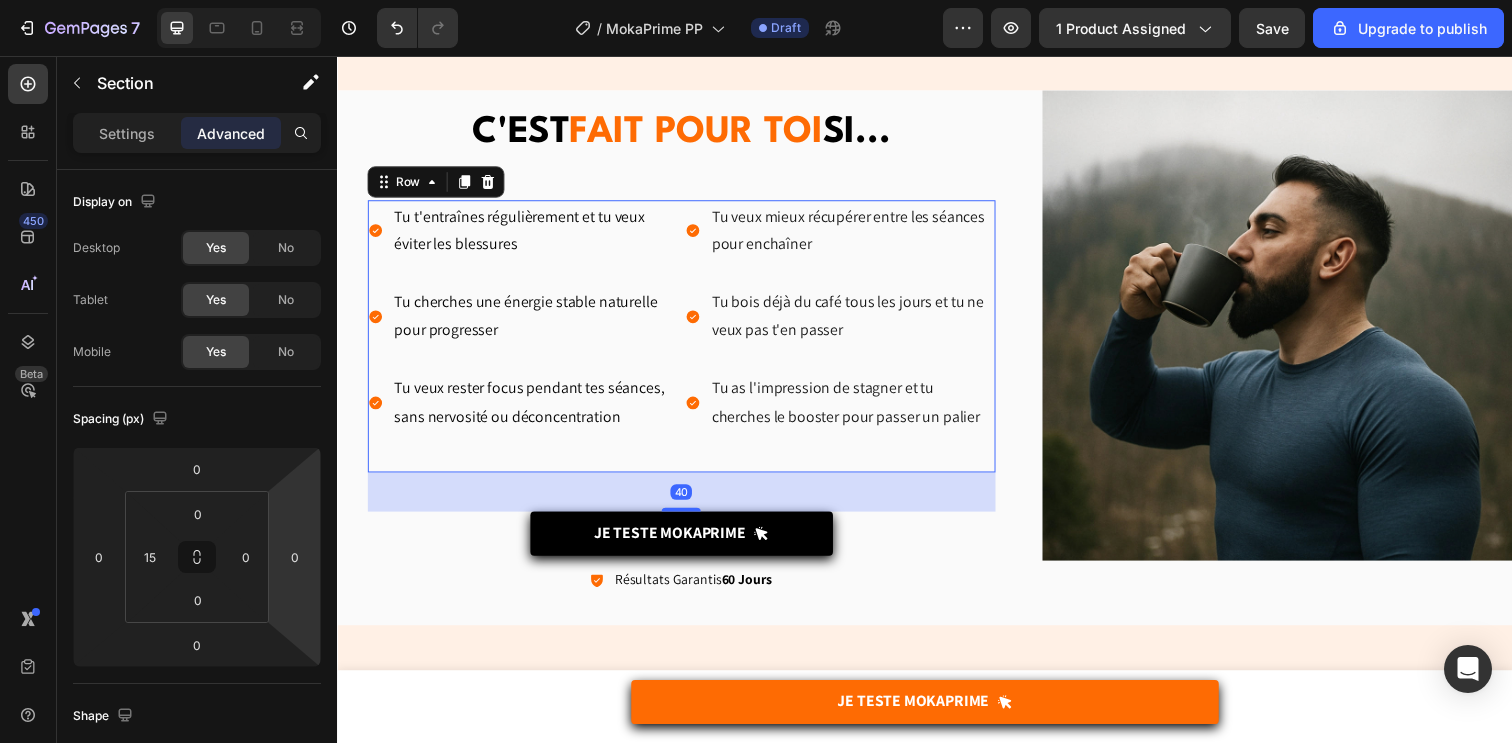click on "Tu t'entraînes régulièrement et tu veux éviter les blessures Tu cherches une énergie stable naturelle pour progresser Tu veux rester focus pendant tes séances, sans nervosité ou déconcentration Item List" at bounding box center [526, 342] 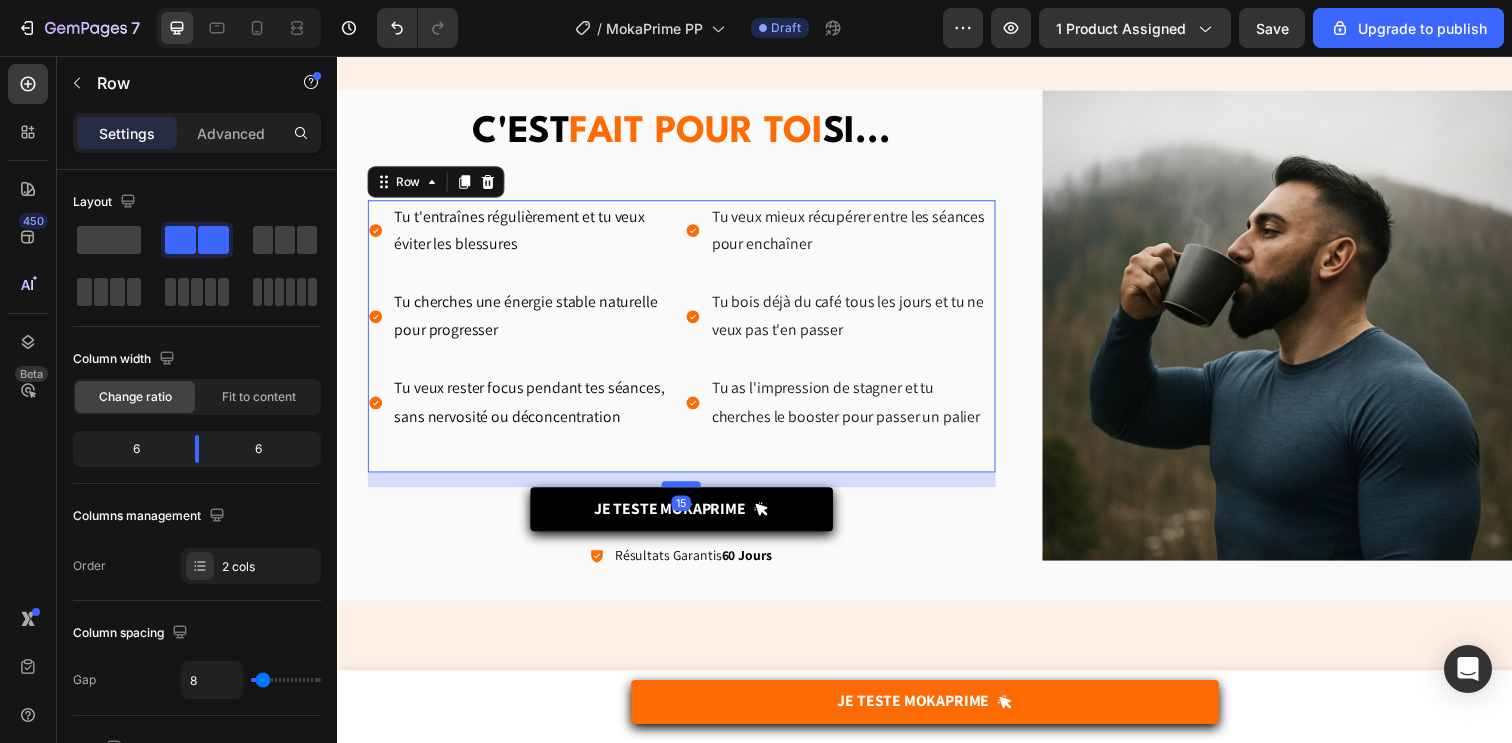 drag, startPoint x: 683, startPoint y: 519, endPoint x: 686, endPoint y: 494, distance: 25.179358 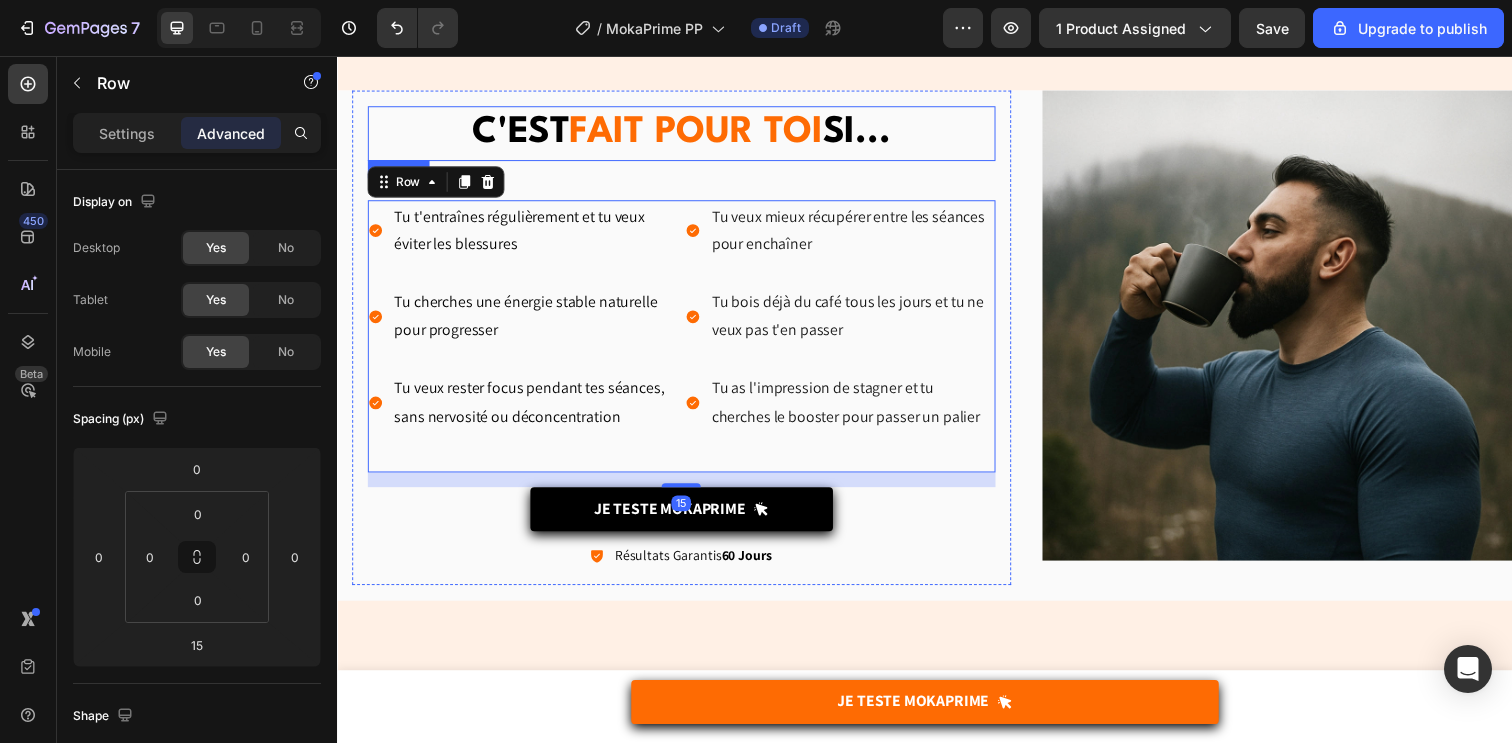 click on "FAIT POUR TOI" at bounding box center [703, 134] 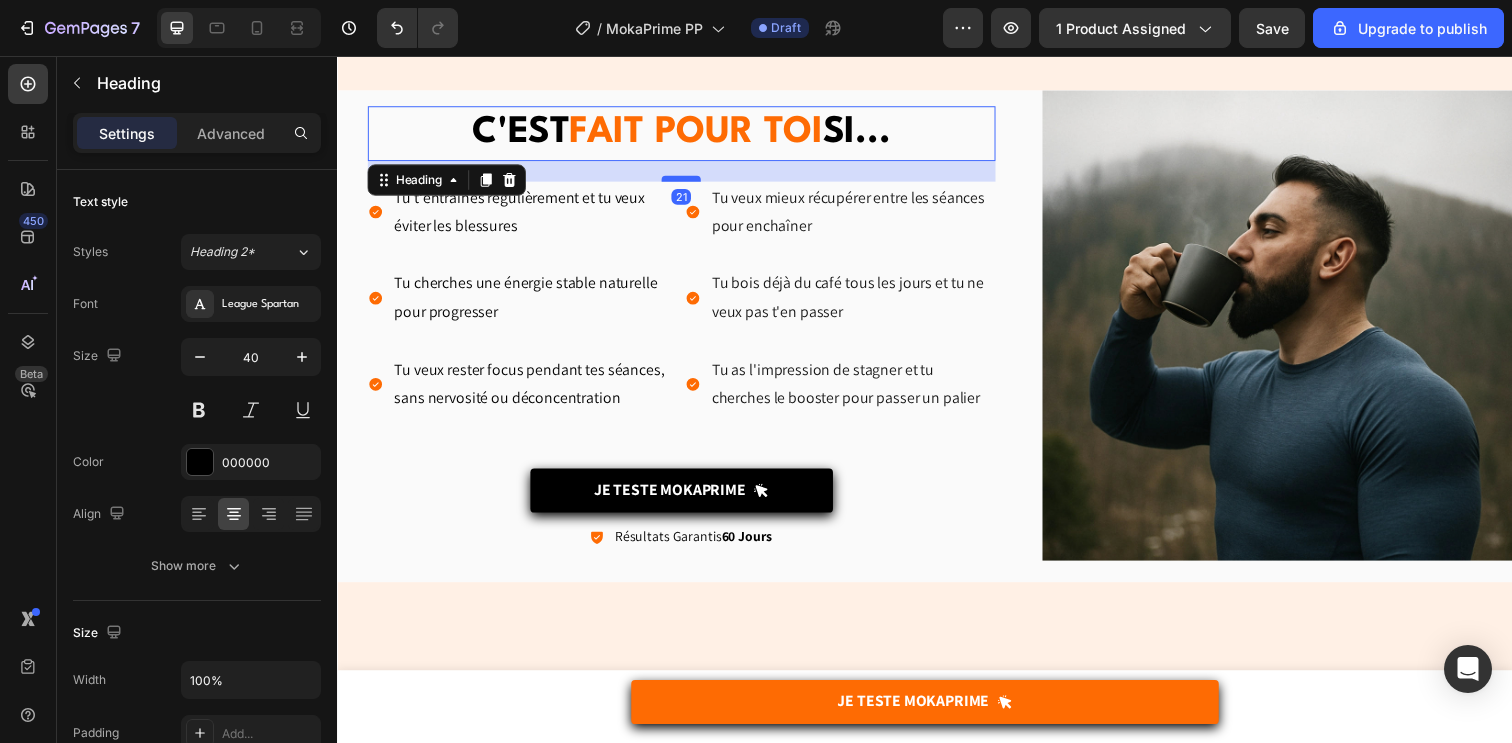 drag, startPoint x: 683, startPoint y: 201, endPoint x: 682, endPoint y: 182, distance: 19.026299 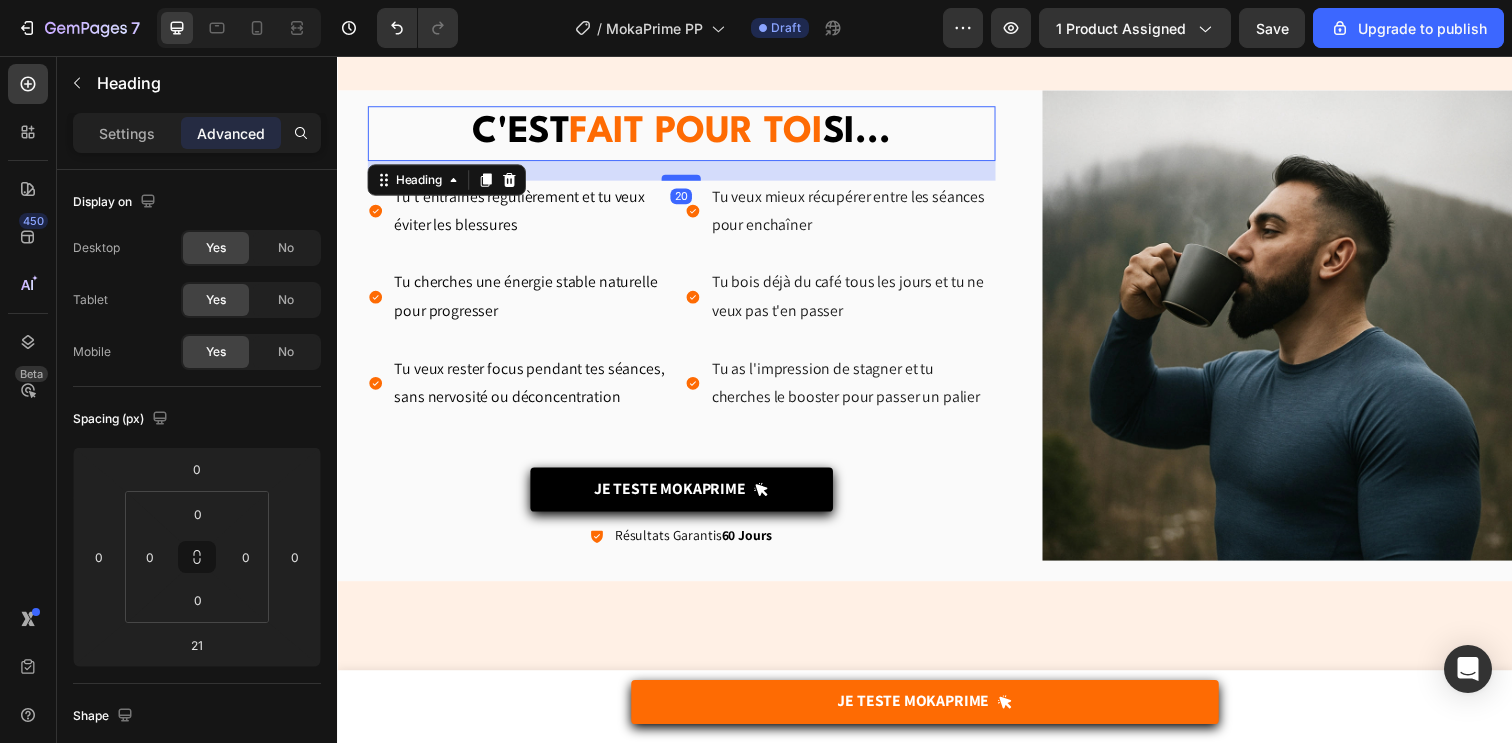 click at bounding box center [688, 180] 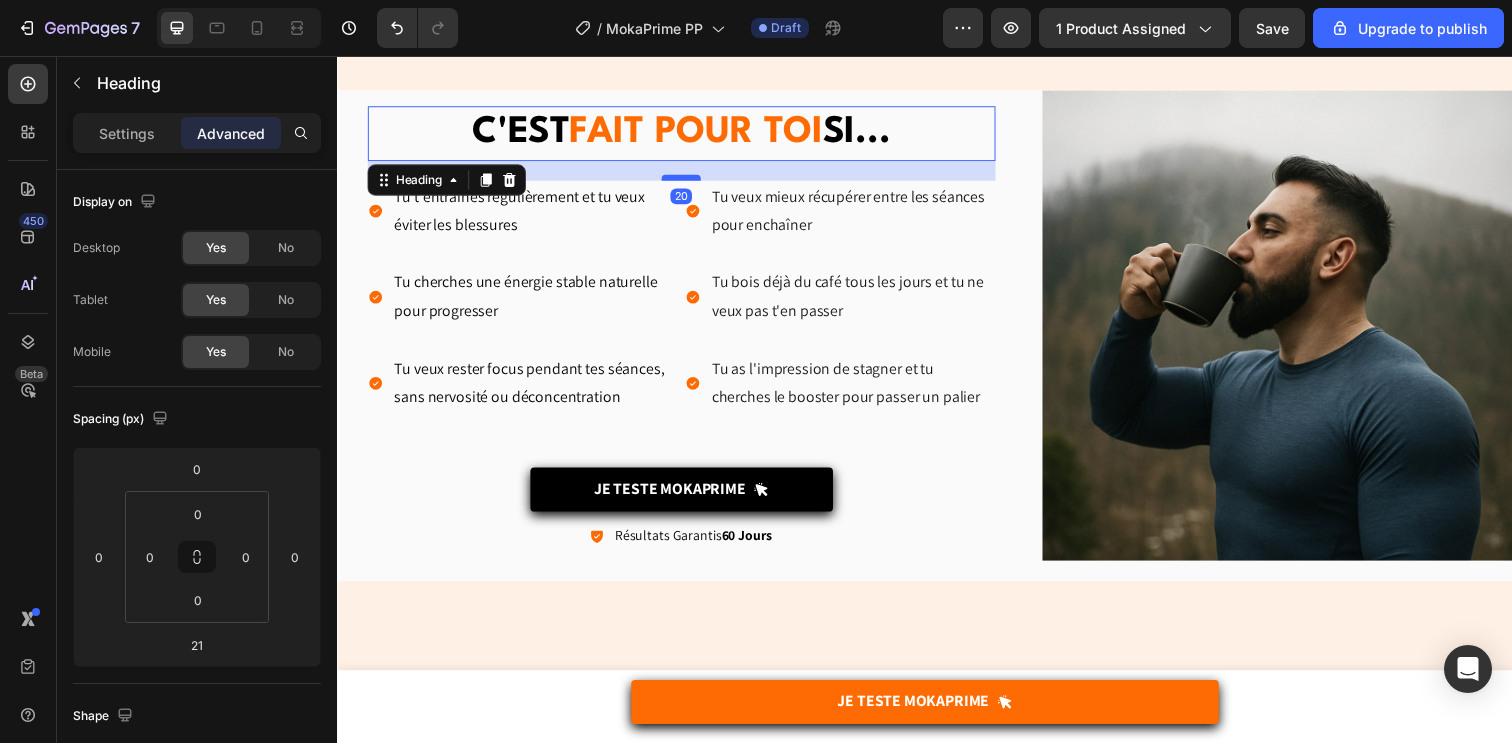 type on "20" 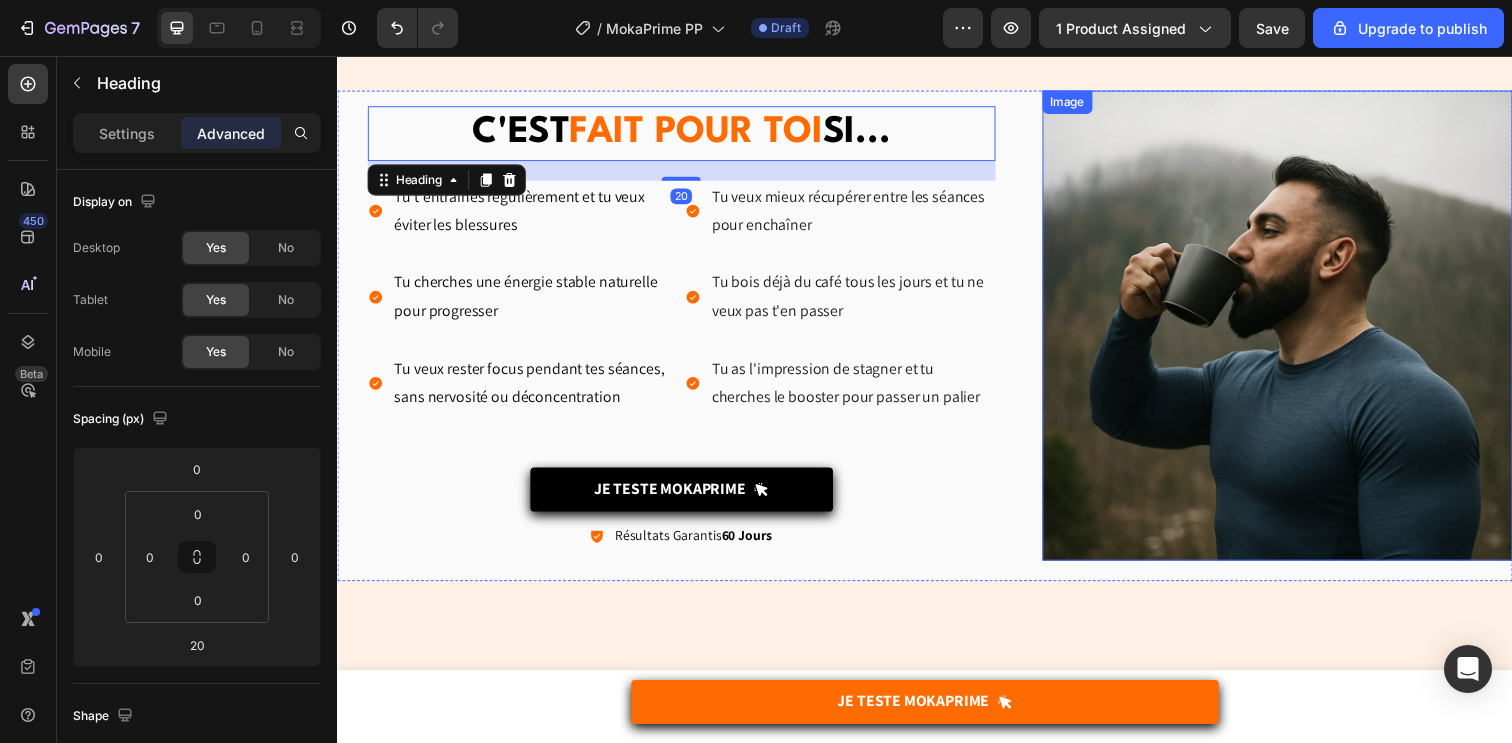 click at bounding box center (1297, 331) 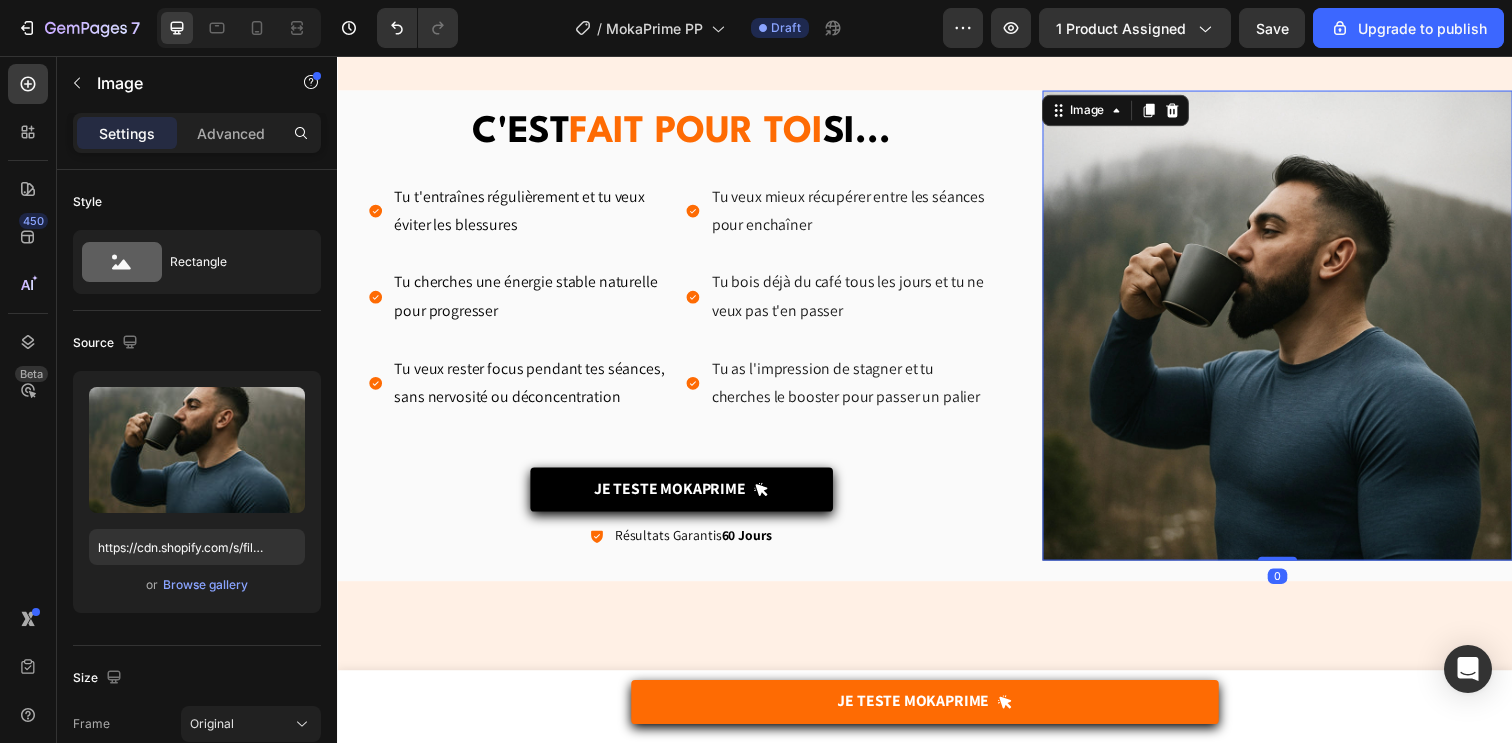 click at bounding box center (1297, 331) 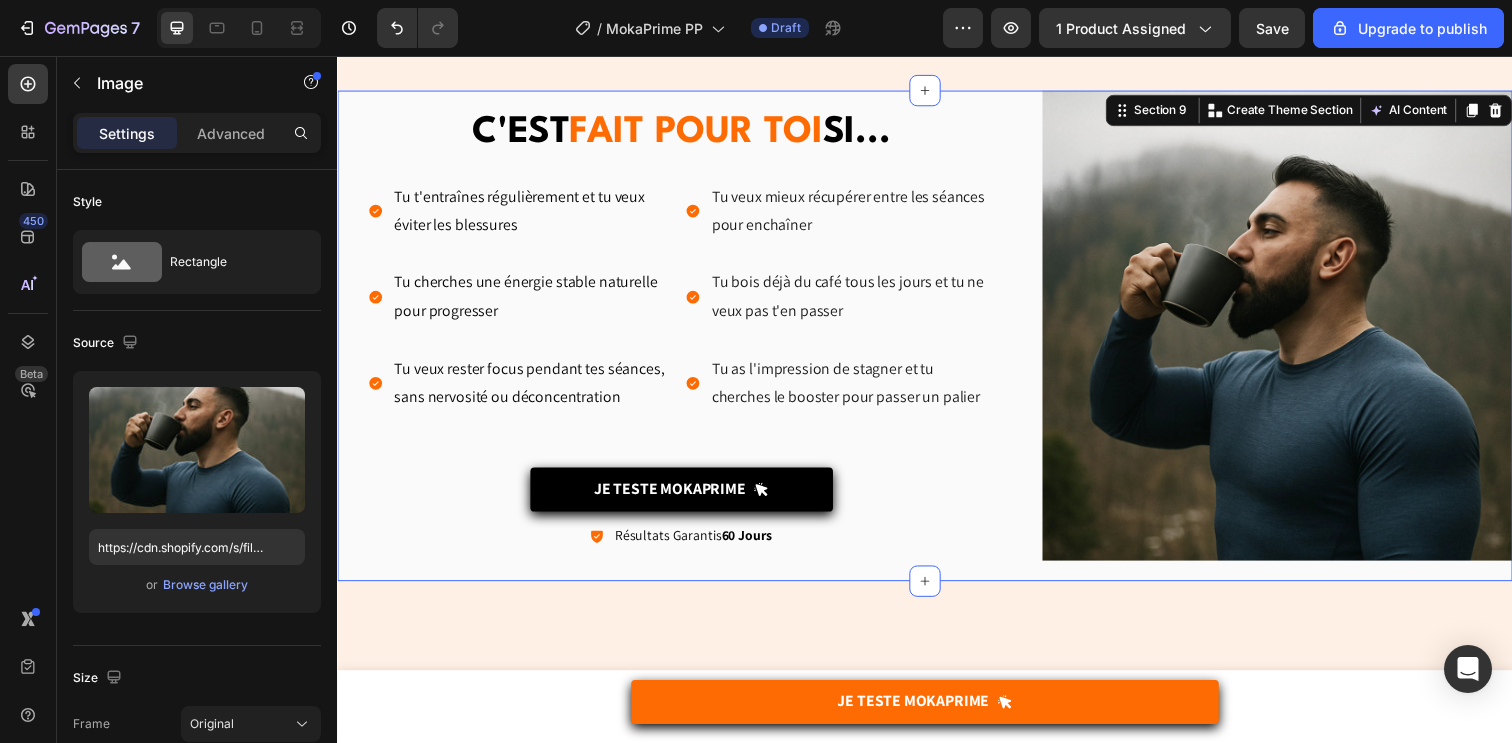 click on "Image" at bounding box center (1297, 342) 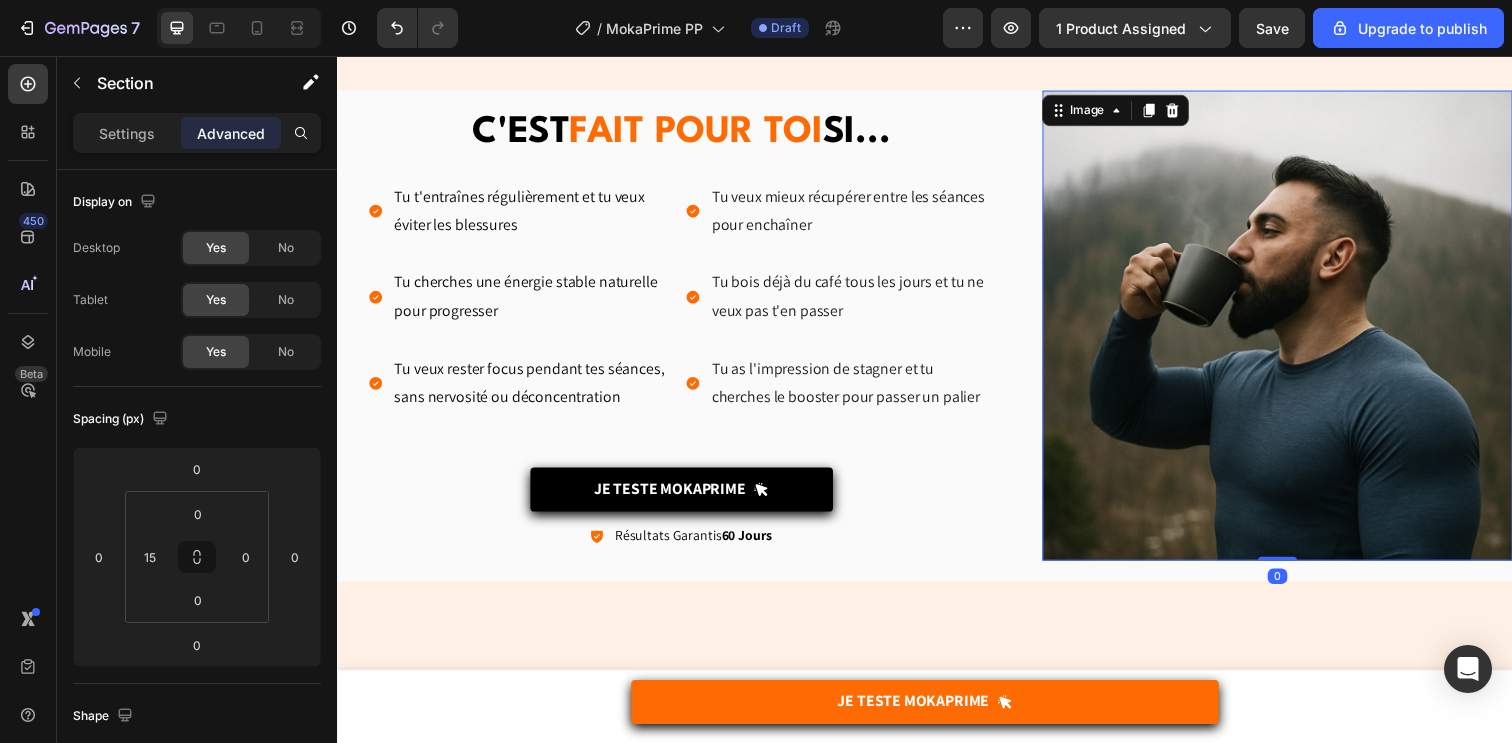 click at bounding box center (1297, 331) 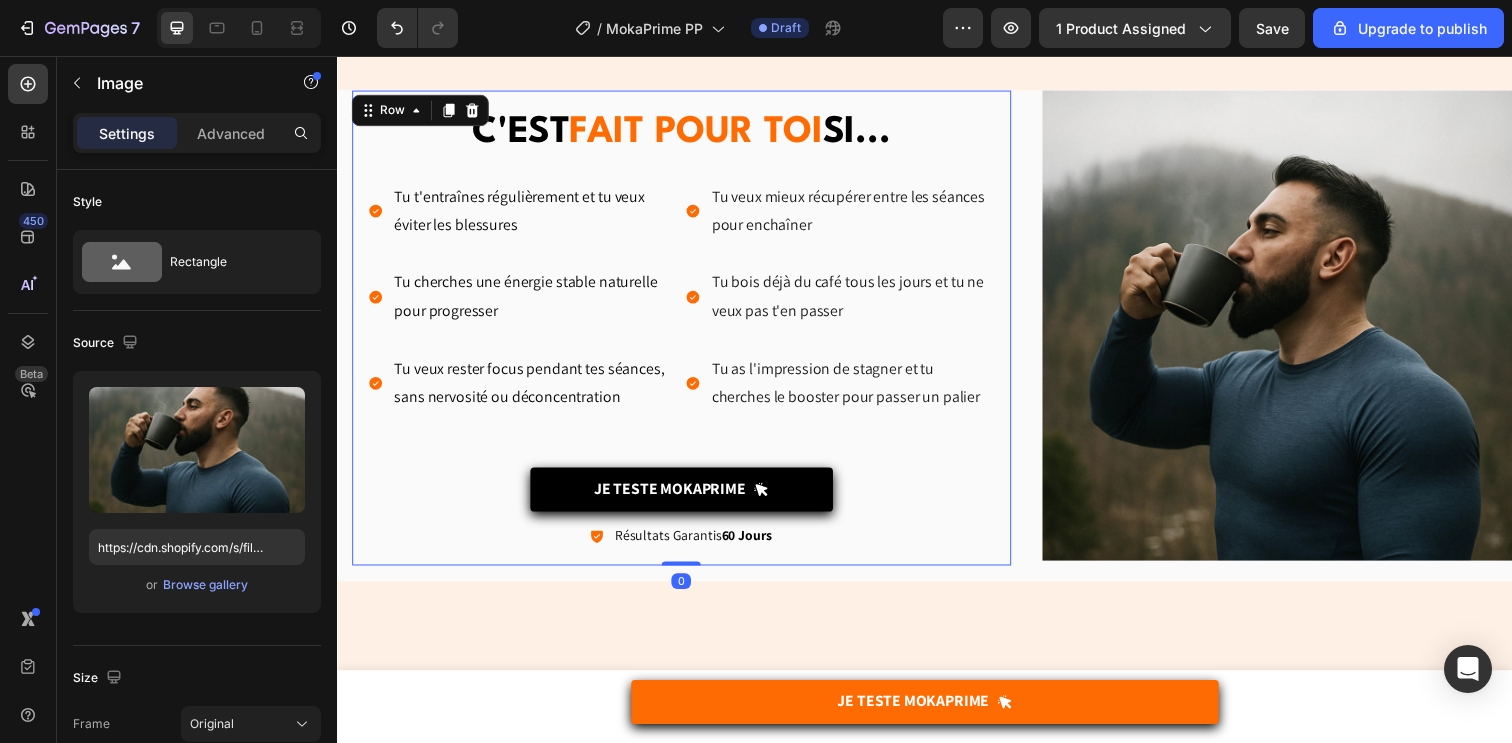 click on "C'EST  FAIT POUR TOI  SI... Heading Tu t'entraînes régulièrement et tu veux éviter les blessures Tu cherches une énergie stable naturelle pour progresser Tu veux rester focus pendant tes séances, sans nervosité ou déconcentration Item List Tu veux mieux récupérer entre les séances pour enchaîner Tu bois déjà du café tous les jours et tu ne veux pas t'en passer Tu as l'impression de stagner et tu cherches le booster pour passer un palier Item List Row
Je Teste MOKAPRIME Button
Icon Résultats Garantis  60 Jours Text Block Row Row   0" at bounding box center [688, 334] 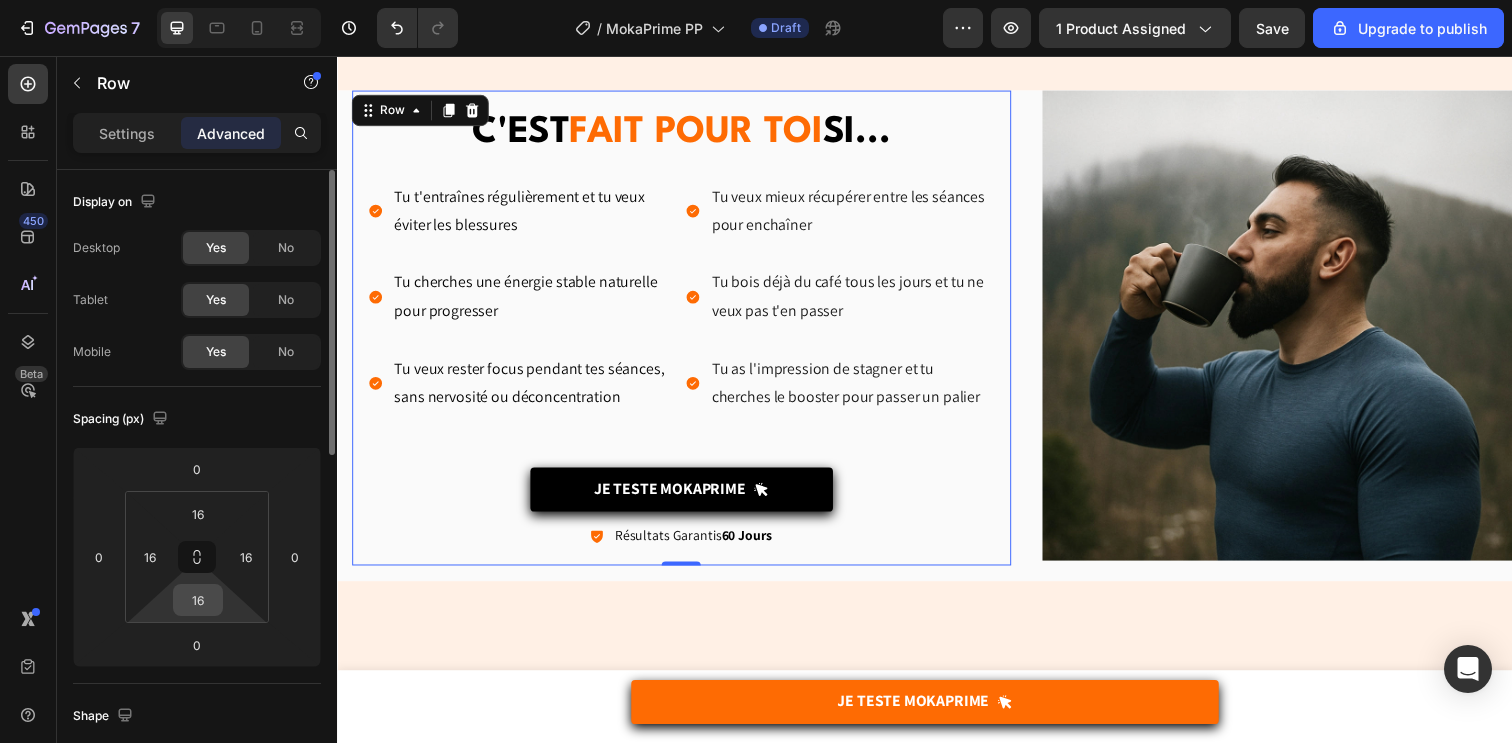 click on "16" at bounding box center (198, 600) 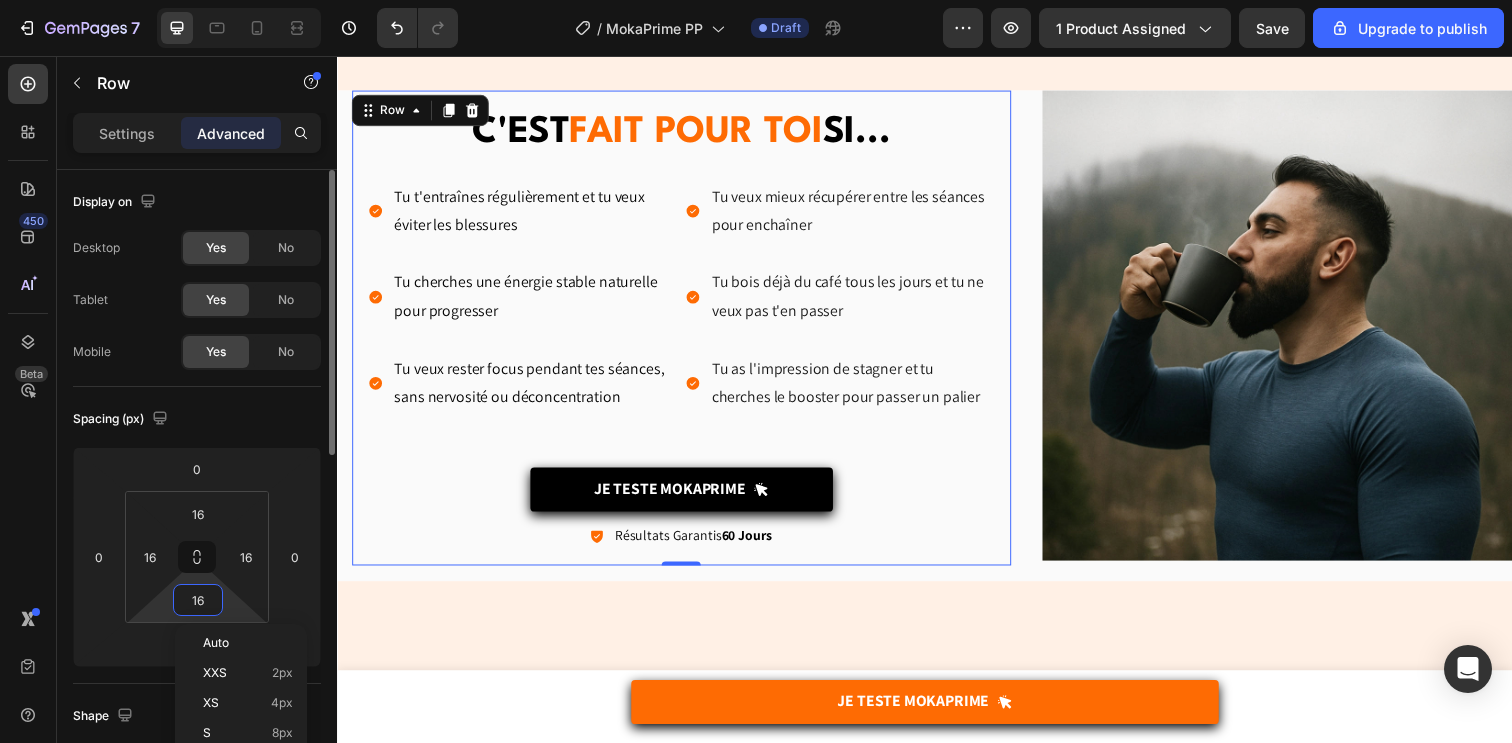 type on "0" 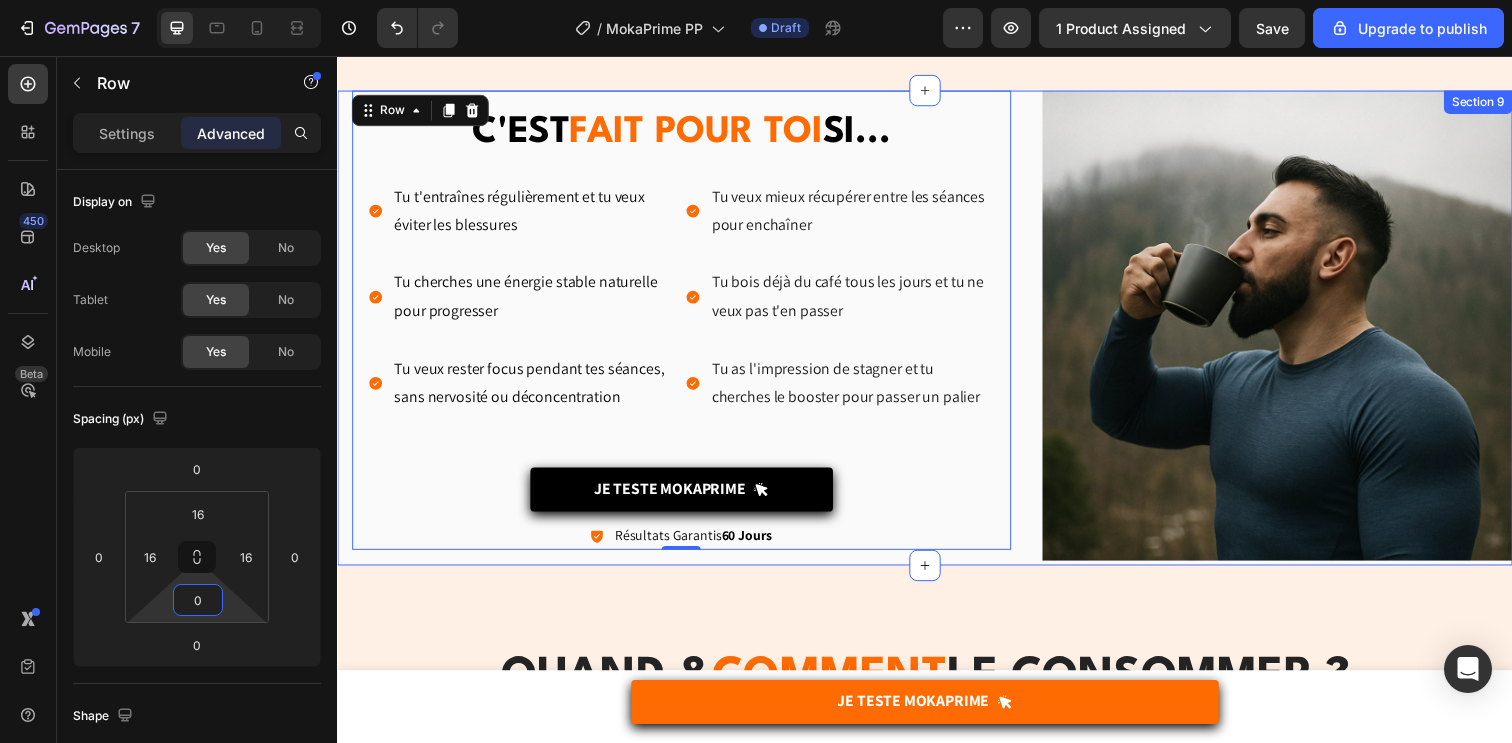 click at bounding box center [1297, 331] 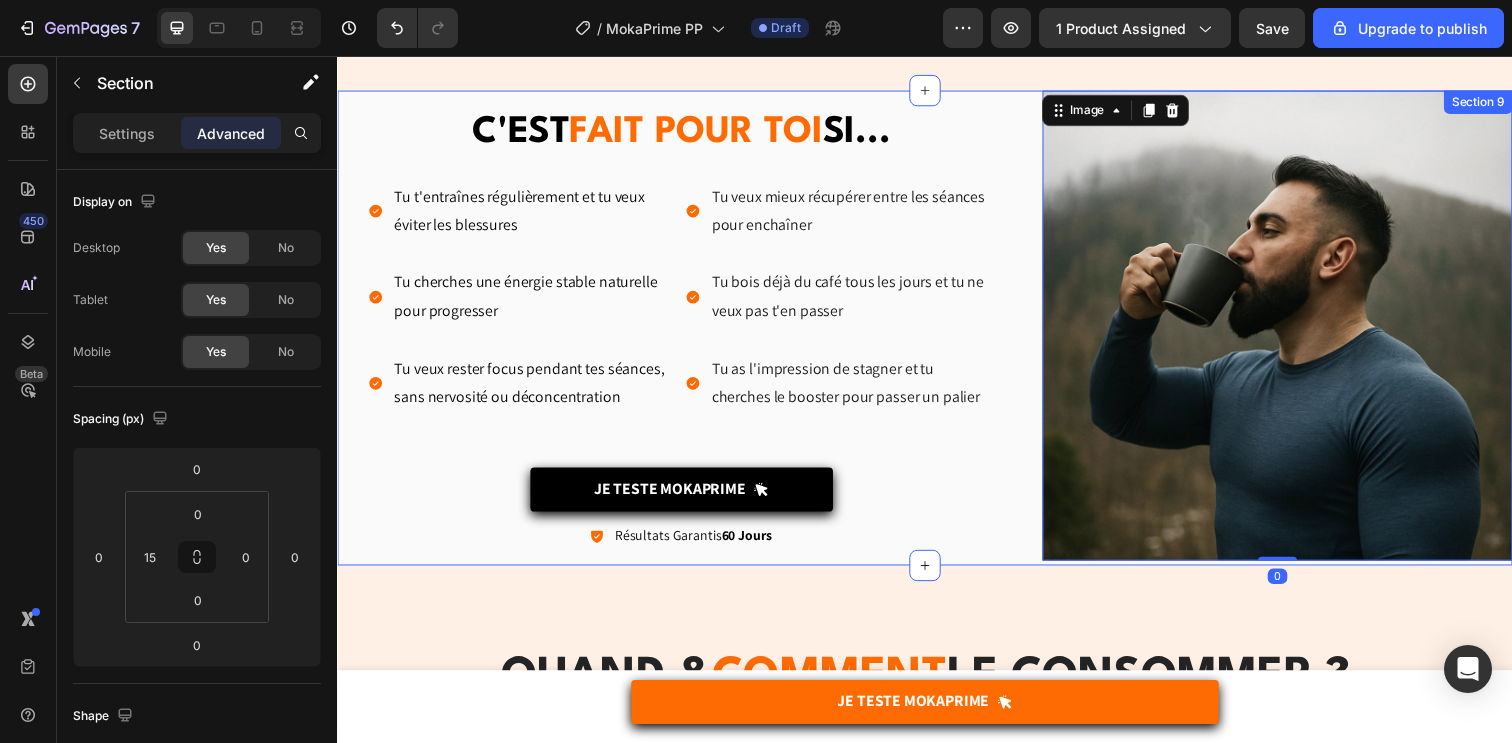 click on "C'EST FAIT POUR TOI SI... Heading Tu t'entraînes régulièrement et tu veux éviter les blessures Tu cherches une énergie stable naturelle pour progresser Tu veux rester focus pendant tes séances, sans nervosité ou déconcentration Item List Tu veux mieux récupérer entre les séances pour enchaîner Tu bois déjà du café tous les jours et tu ne veux pas t'en passer Tu as l'impression de stagner et tu cherches le booster pour passer un palier Item List Row Je Teste MOKAPRIME Button Icon Résultats Garantis 60 Jours Text Block Row Row Image Coup de mou Text Block Tu manques d’énergie dès l’échauffement, alors que tu pensais être prêt physiquement. Tu ressens une fatigue constante. Text block Row Image Récup' lente Text Block Tu t’entraînes dur, mais tu sens que ta récupération ne suit pas et tu as du mal à enchainer les séances, ça freine ta progression. Text block Row Image Fatigue nerveuse Text Block Text block Row Row Row Image haute intensité Row" at bounding box center (937, 334) 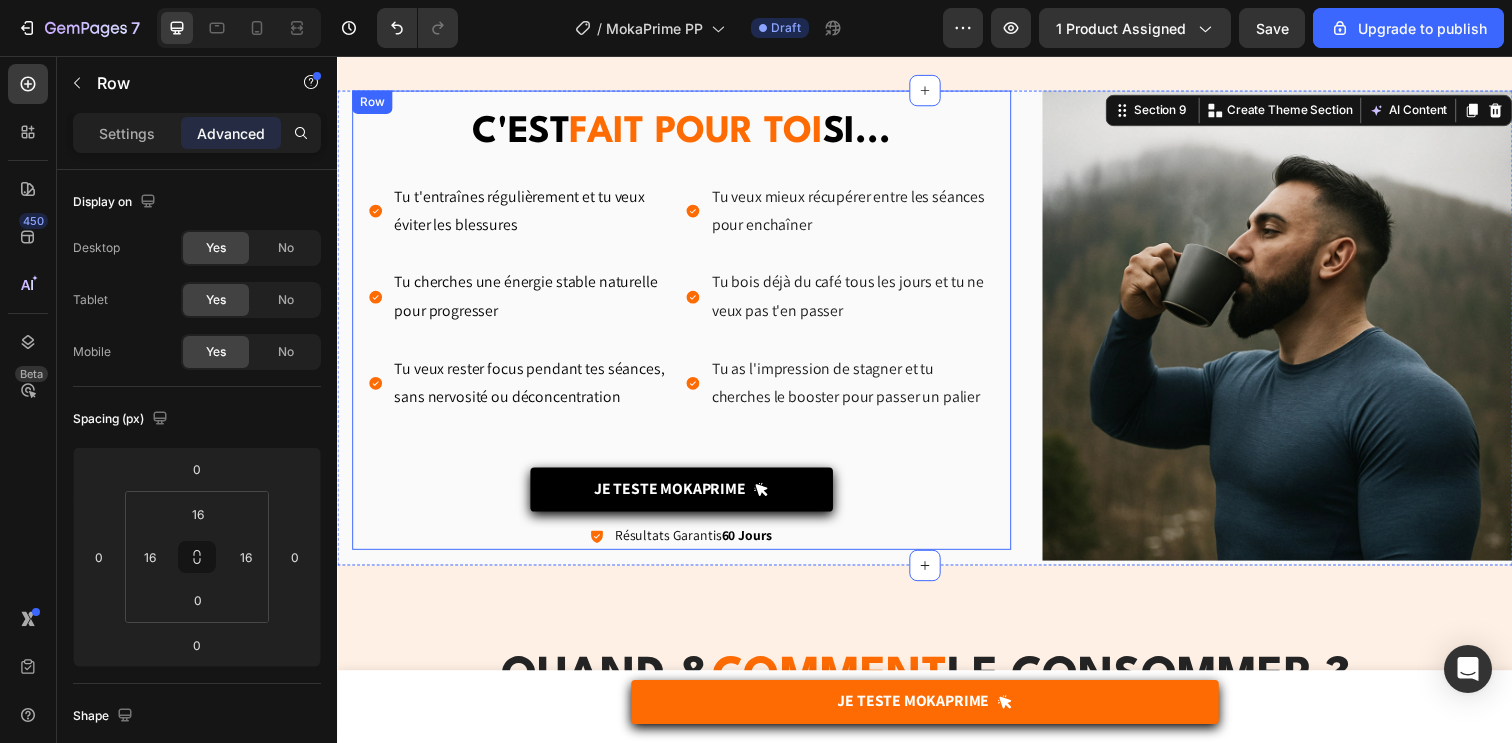 click on "C'EST  FAIT POUR TOI  SI... Heading Tu t'entraînes régulièrement et tu veux éviter les blessures Tu cherches une énergie stable naturelle pour progresser Tu veux rester focus pendant tes séances, sans nervosité ou déconcentration Item List Tu veux mieux récupérer entre les séances pour enchaîner Tu bois déjà du café tous les jours et tu ne veux pas t'en passer Tu as l'impression de stagner et tu cherches le booster pour passer un palier Item List Row
Je Teste MOKAPRIME Button
Icon Résultats Garantis  60 Jours Text Block Row Row" at bounding box center (688, 326) 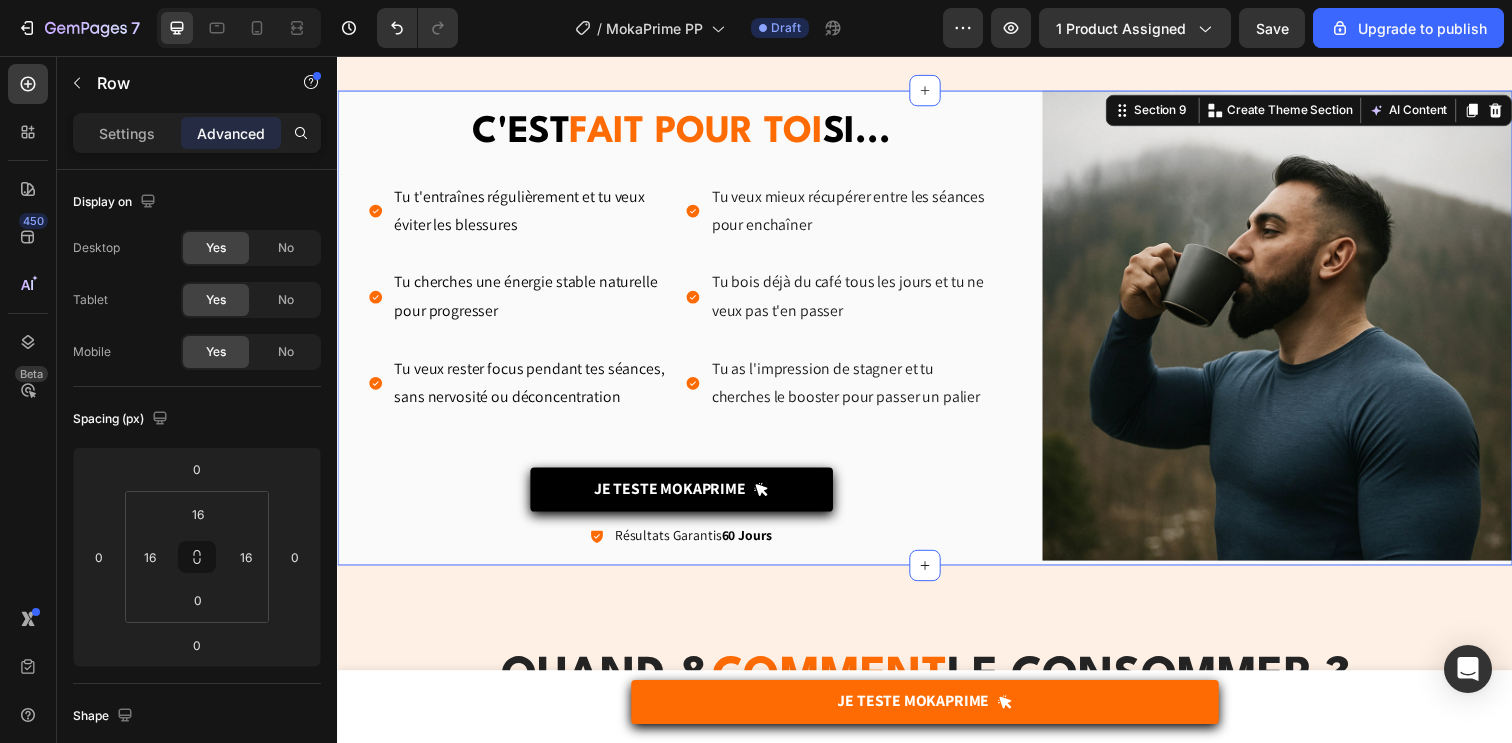 click on "C'EST FAIT POUR TOI SI... Heading Tu t'entraînes régulièrement et tu veux éviter les blessures Tu cherches une énergie stable naturelle pour progresser Tu veux rester focus pendant tes séances, sans nervosité ou déconcentration Item List Tu veux mieux récupérer entre les séances pour enchaîner Tu bois déjà du café tous les jours et tu ne veux pas t'en passer Tu as l'impression de stagner et tu cherches le booster pour passer un palier Item List Row Je Teste MOKAPRIME Button Icon Résultats Garantis 60 Jours Text Block Row Row Image Coup de mou Text Block Tu manques d’énergie dès l’échauffement, alors que tu pensais être prêt physiquement. Tu ressens une fatigue constante. Text block Row Image Récup' lente Text Block Tu t’entraînes dur, mais tu sens que ta récupération ne suit pas et tu as du mal à enchainer les séances, ça freine ta progression. Text block Row Image Fatigue nerveuse Text Block Text block Row Row Row Image haute intensité Row" at bounding box center [937, 334] 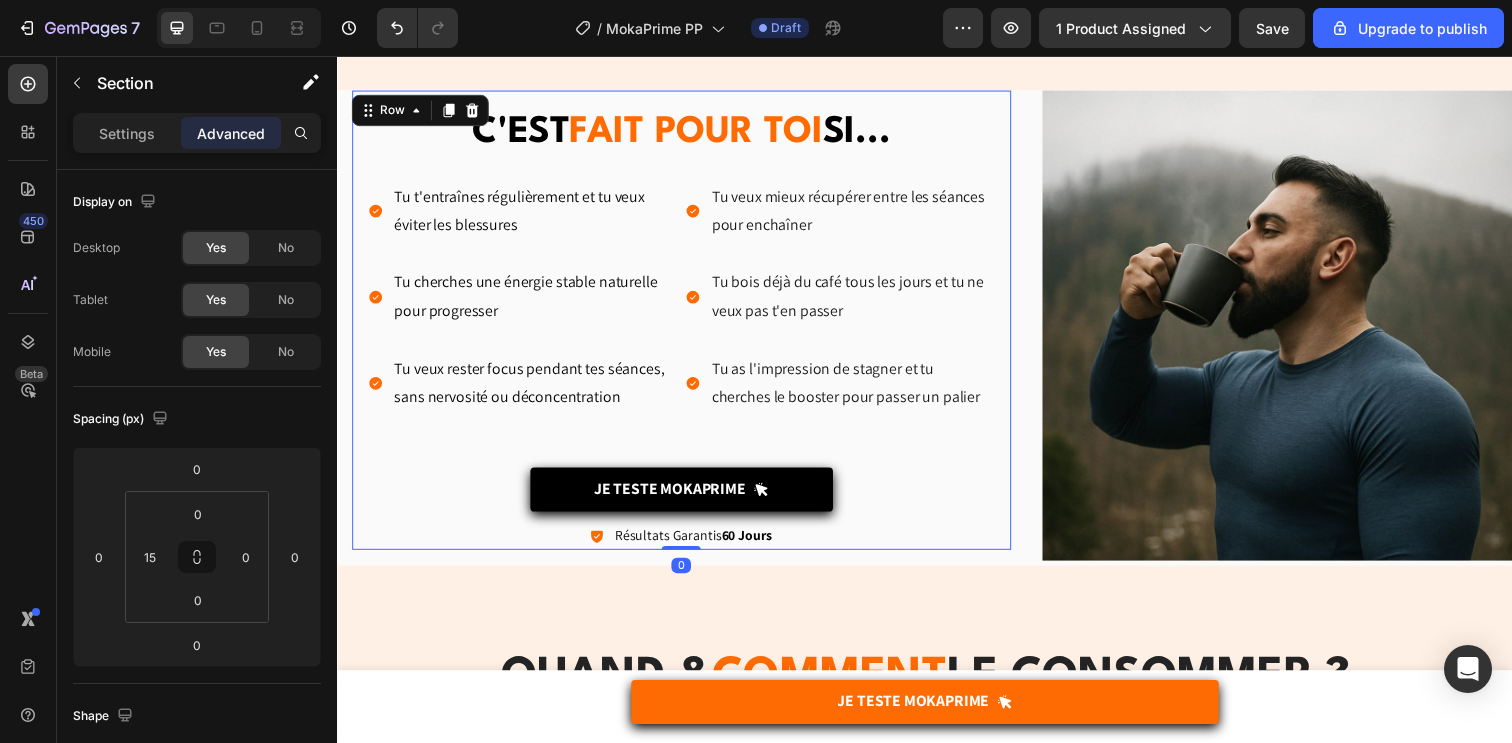 click on "Je Teste MOKAPRIME Button" at bounding box center (688, 503) 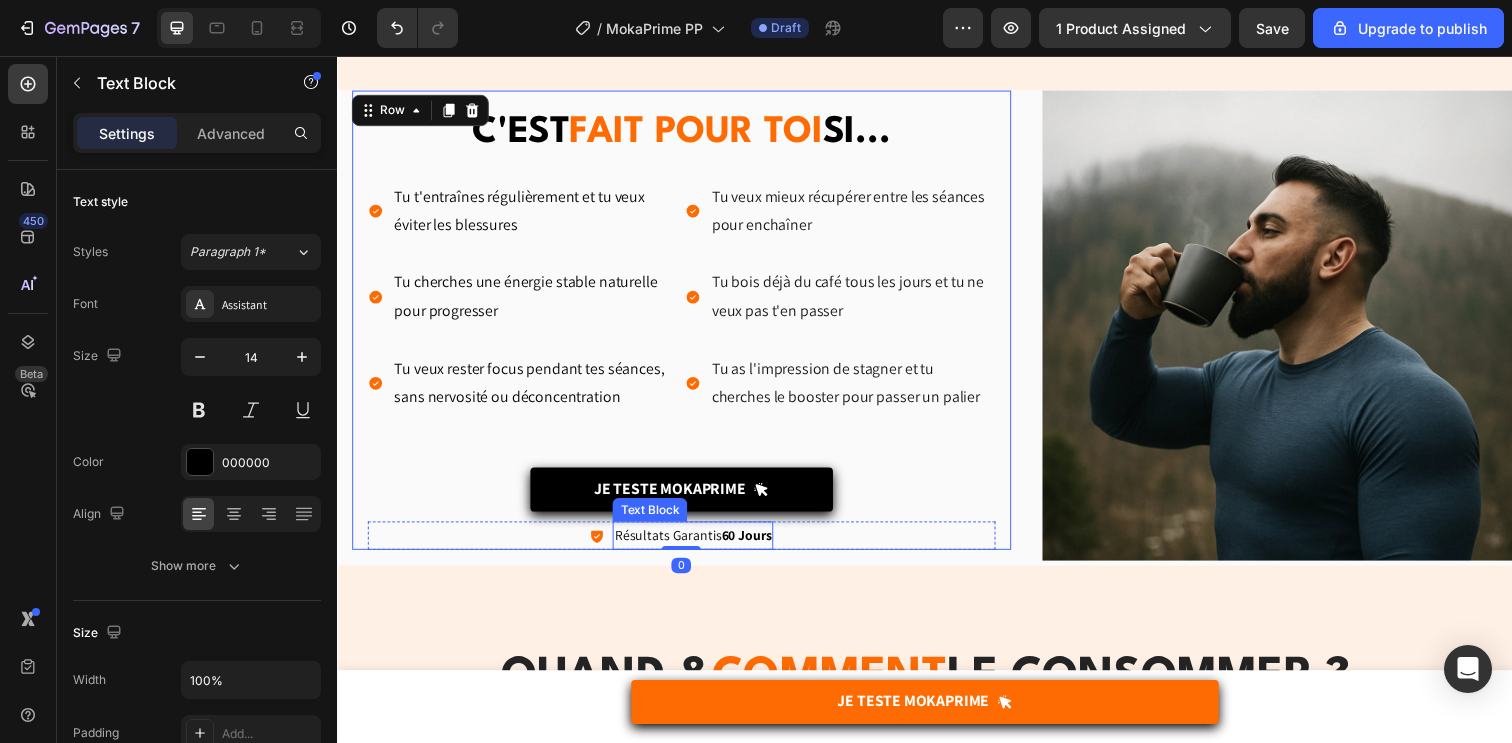 click on "60 Jours" at bounding box center (754, 545) 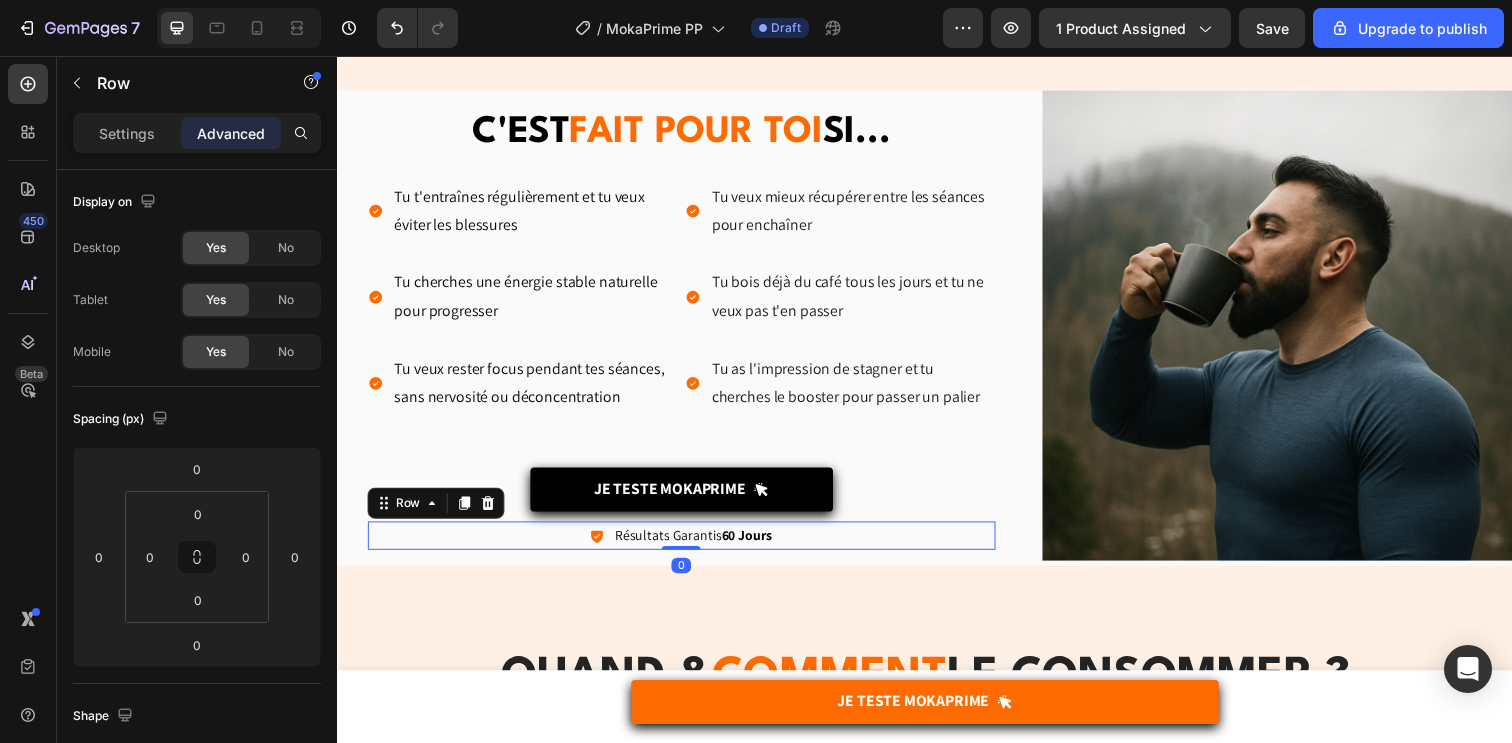 click on "Icon Résultats Garantis  60 Jours Text Block Row   0" at bounding box center [688, 545] 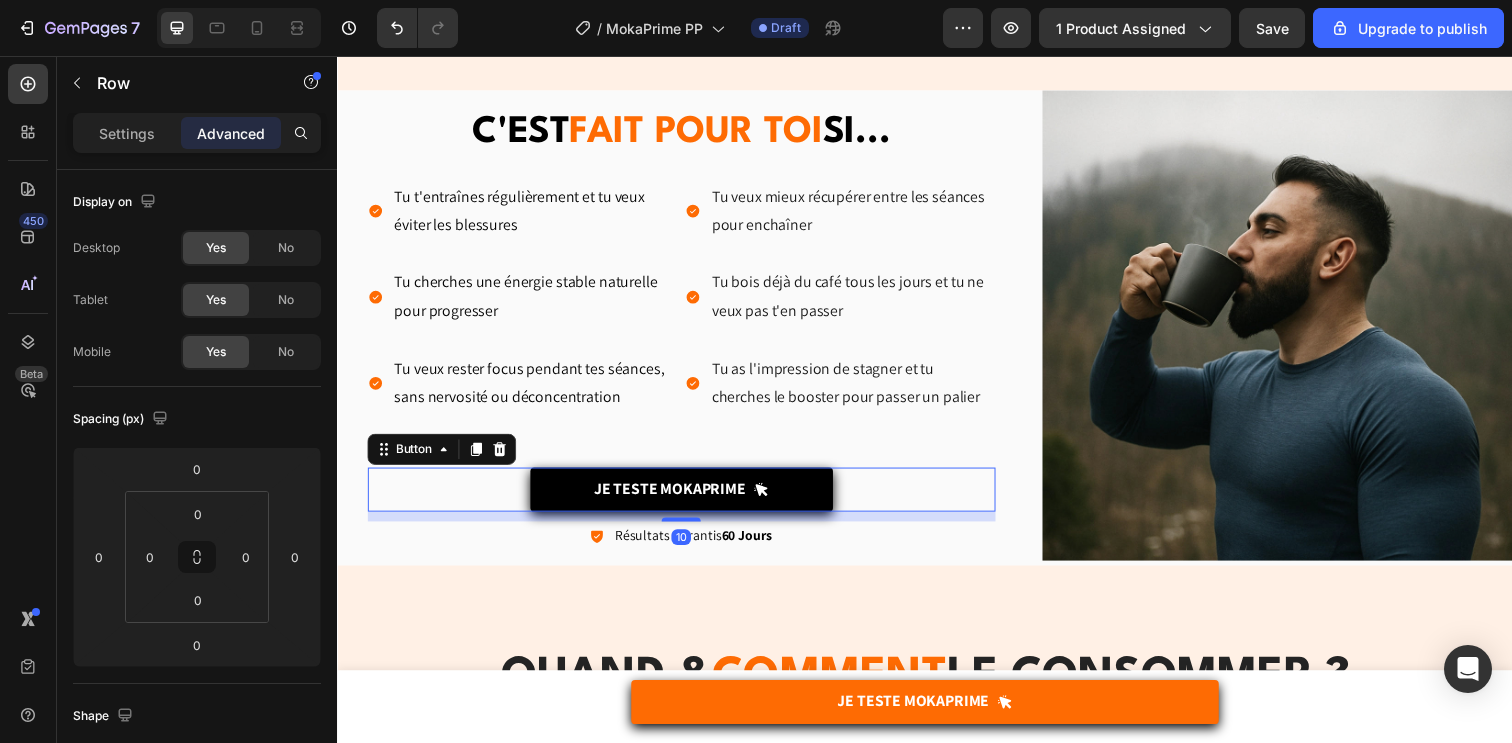click on "Je Teste MOKAPRIME Button   10" at bounding box center [688, 498] 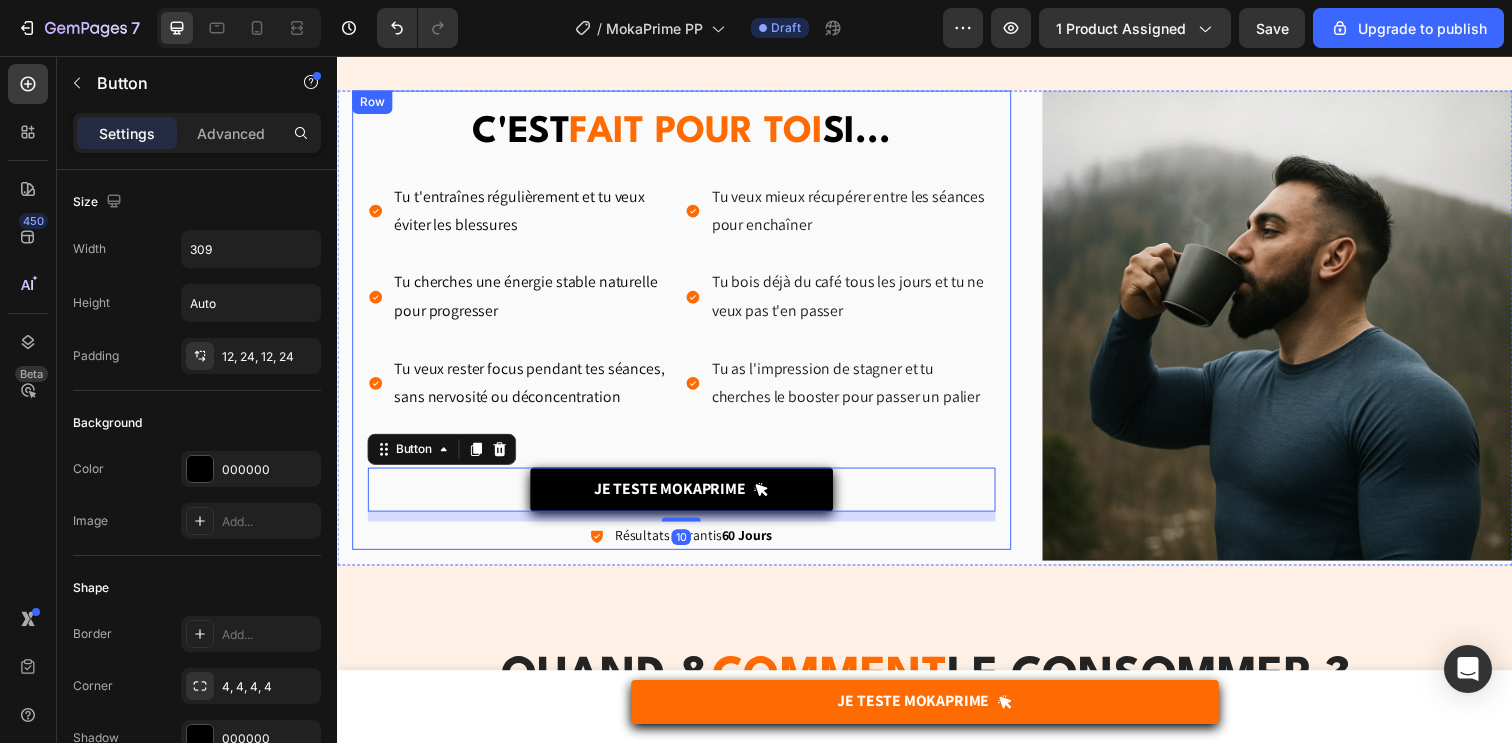 click on "C'EST  FAIT POUR TOI  SI... Heading Tu t'entraînes régulièrement et tu veux éviter les blessures Tu cherches une énergie stable naturelle pour progresser Tu veux rester focus pendant tes séances, sans nervosité ou déconcentration Item List Tu veux mieux récupérer entre les séances pour enchaîner Tu bois déjà du café tous les jours et tu ne veux pas t'en passer Tu as l'impression de stagner et tu cherches le booster pour passer un palier Item List Row
Je Teste MOKAPRIME Button   10
Icon Résultats Garantis  60 Jours Text Block Row" at bounding box center (688, 334) 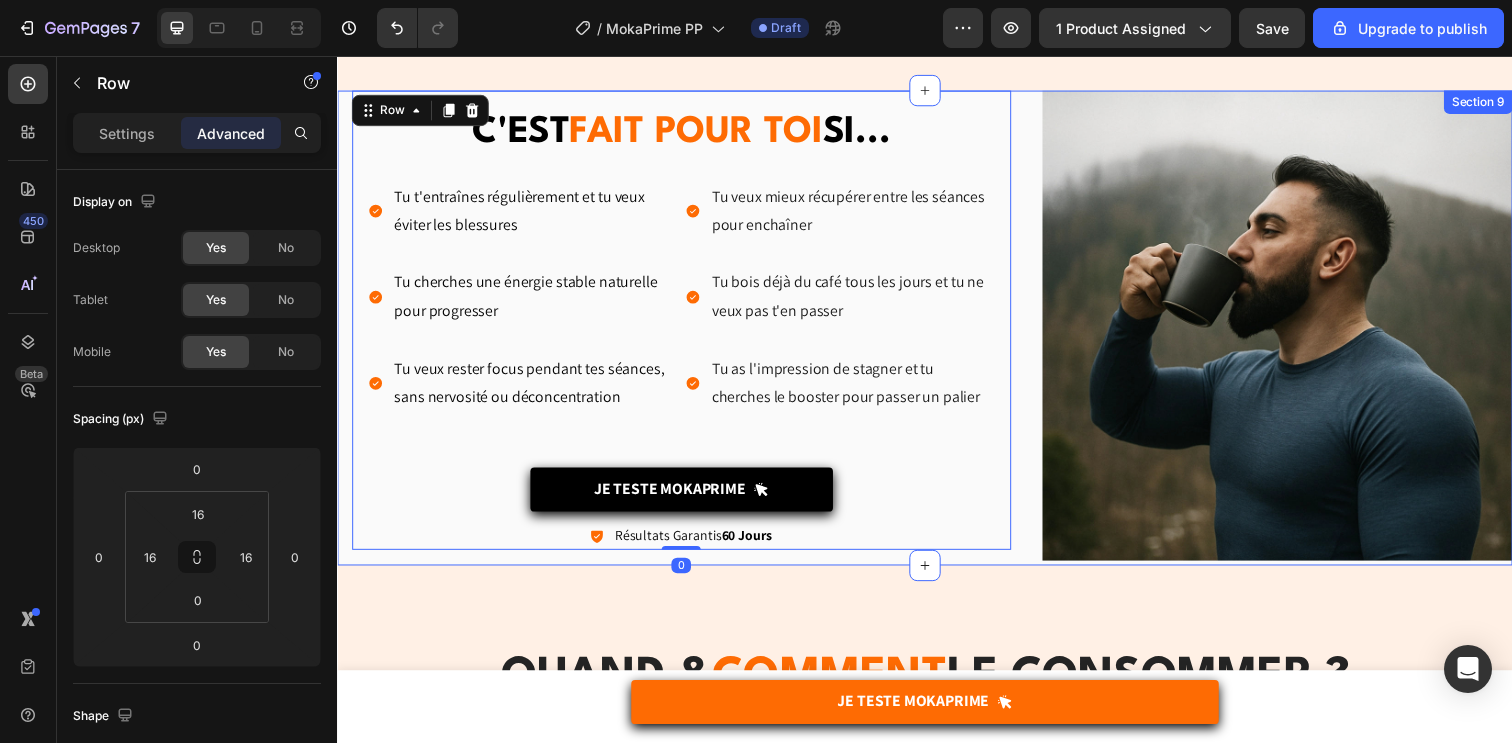 click at bounding box center [1297, 331] 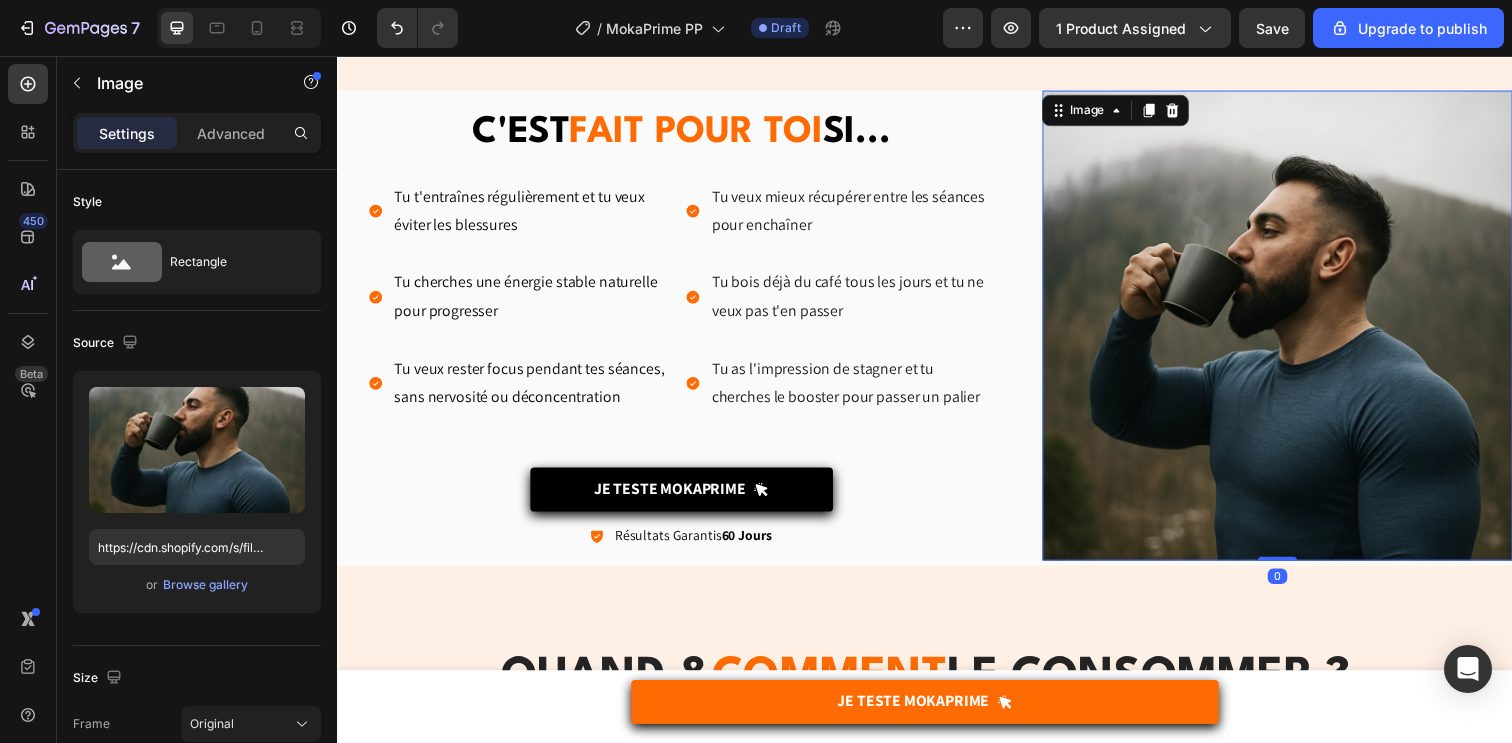 click at bounding box center (1297, 331) 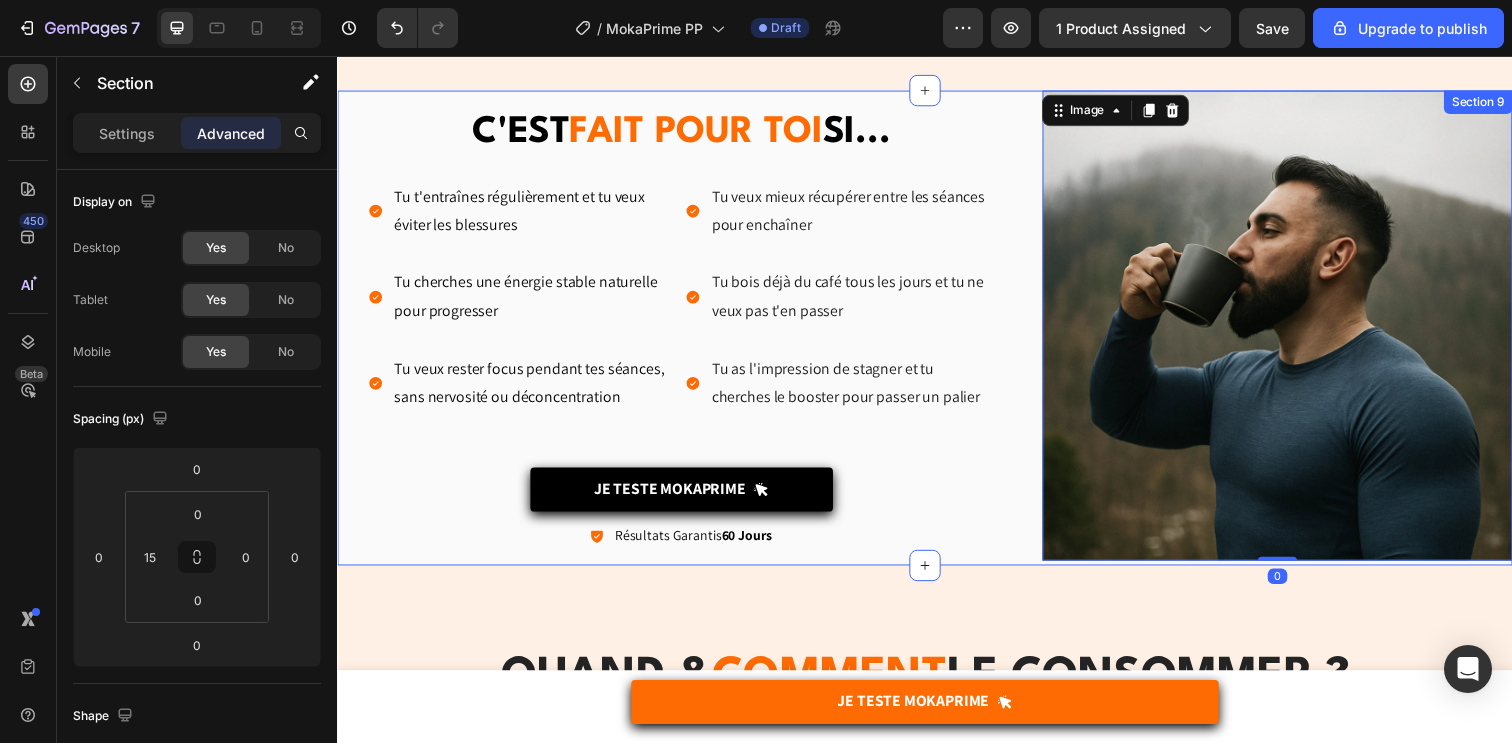 click on "Image   0" at bounding box center (1297, 334) 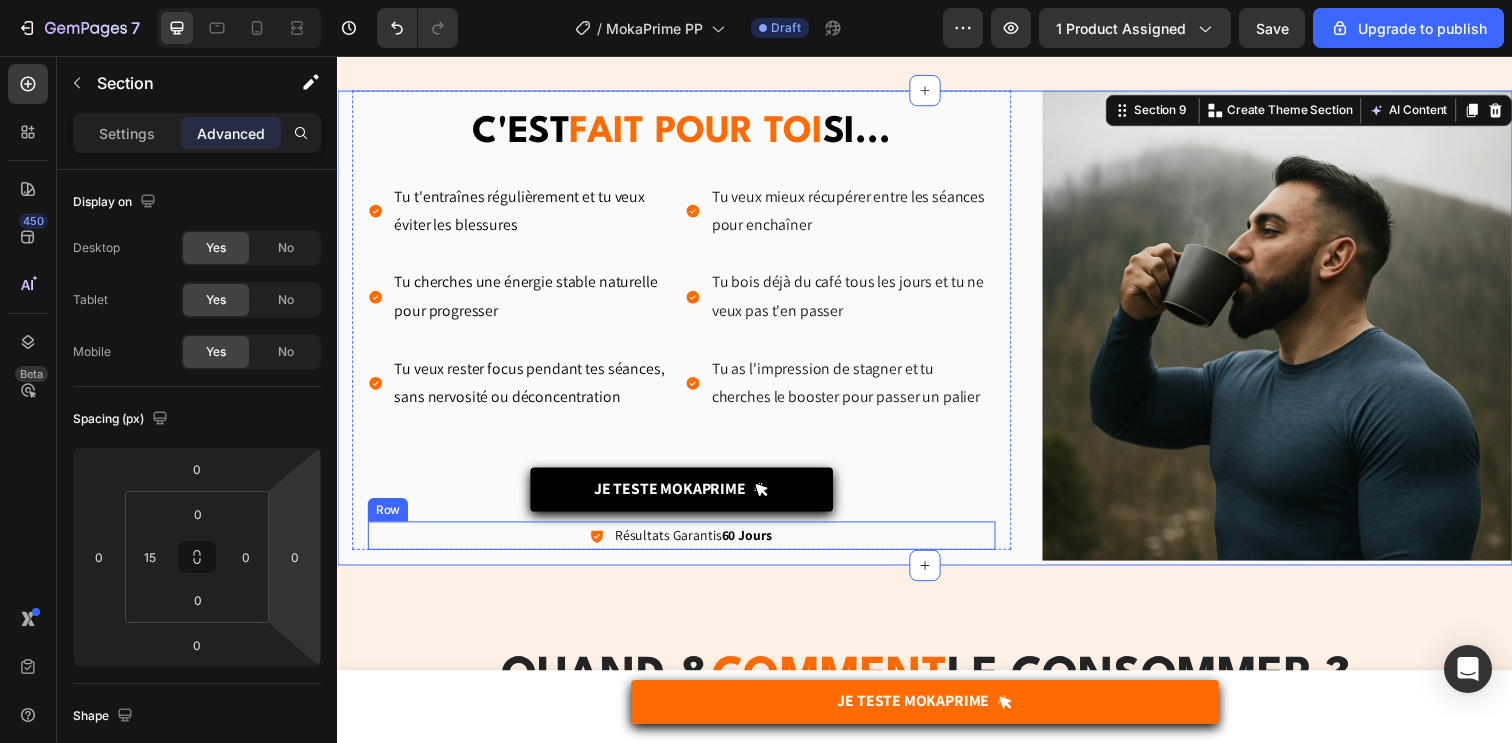 click on "C'EST FAIT POUR TOI SI... Heading Tu t'entraînes régulièrement et tu veux éviter les blessures Tu cherches une énergie stable naturelle pour progresser Tu veux rester focus pendant tes séances, sans nervosité ou déconcentration Item List Tu veux mieux récupérer entre les séances pour enchaîner Tu bois déjà du café tous les jours et tu ne veux pas t'en passer Tu as l'impression de stagner et tu cherches le booster pour passer un palier Item List Row Je Teste MOKAPRIME Button Icon Résultats Garantis 60 Jours Text Block Row Row Image Coup de mou Text Block Tu manques d’énergie dès l’échauffement, alors que tu pensais être prêt physiquement. Tu ressens une fatigue constante. Text block Row Image Récup' lente Text Block Tu t’entraînes dur, mais tu sens que ta récupération ne suit pas et tu as du mal à enchainer les séances, ça freine ta progression. Text block Row Image Fatigue nerveuse Text Block Text block Row Row Row Image haute intensité Row" at bounding box center (688, 334) 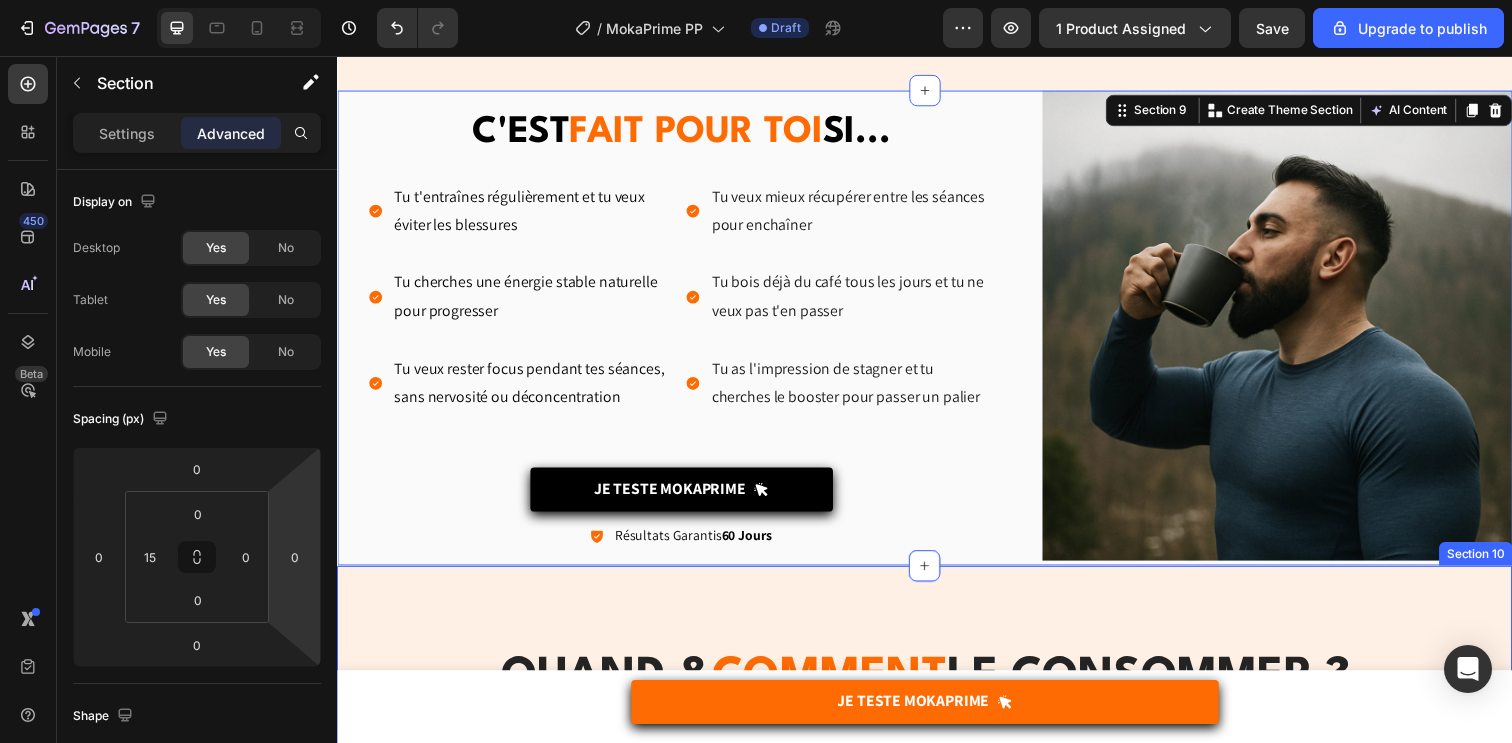 click at bounding box center (1297, 331) 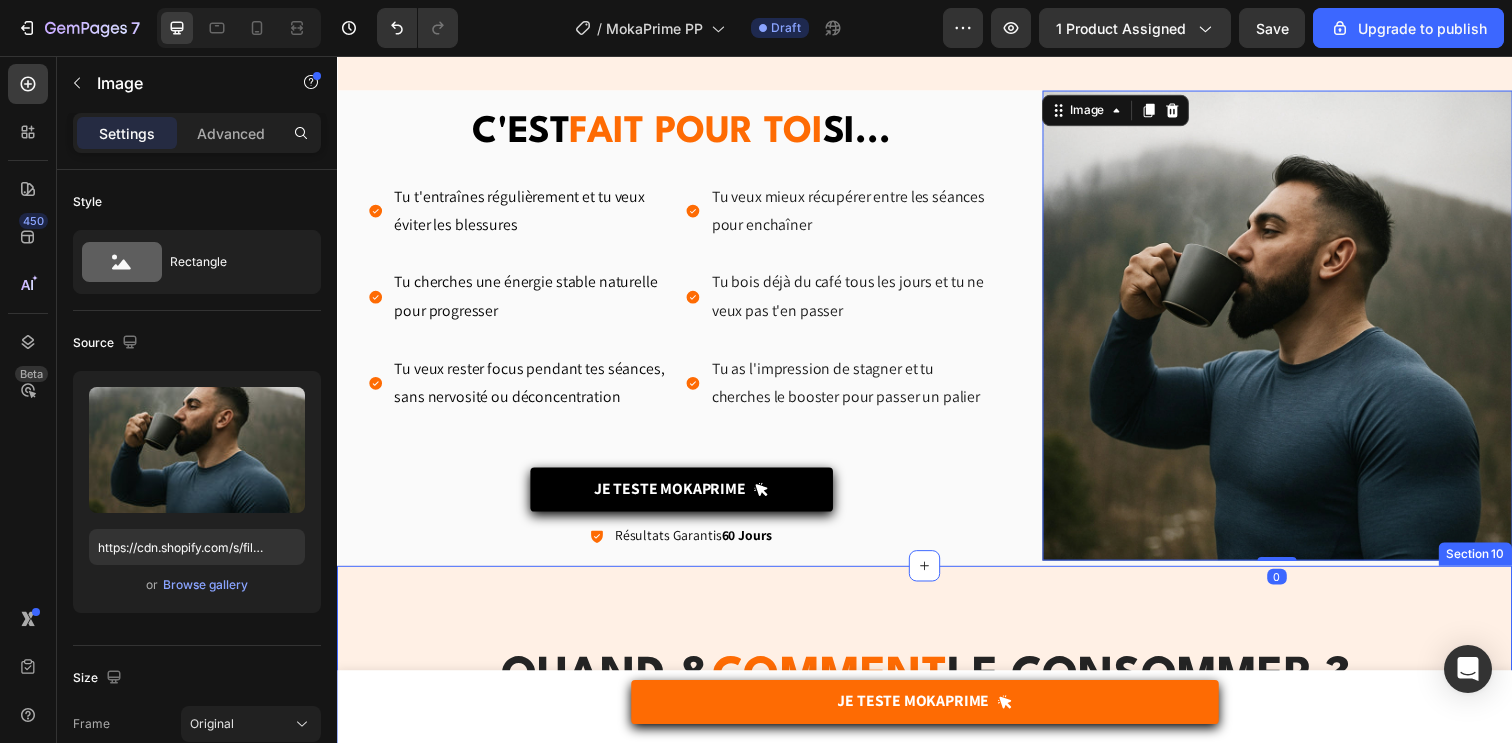 click on "QUAND & comment le consommer ? Heading Ultra simple et rapide , Pas besoin de machine à café. Text Block Row Image ÉTAPE 1 Text Block Mets 1 dosette de café dans ta tasse (dosette inclus) Text Block Row Image ÉTAPE 2 Text Block Ajoute l’eau chaude ou le lait pour diluer Text Block Row Image ÉTAPE 3 Text Block Mélange jusqu’à avoir une couleur homogène, et savoure Text Block Row Carousel Je Teste MOKAPRIME Button Icon Résultats Garantis 60 Jours Text Block Row Section 10" at bounding box center [937, 1015] 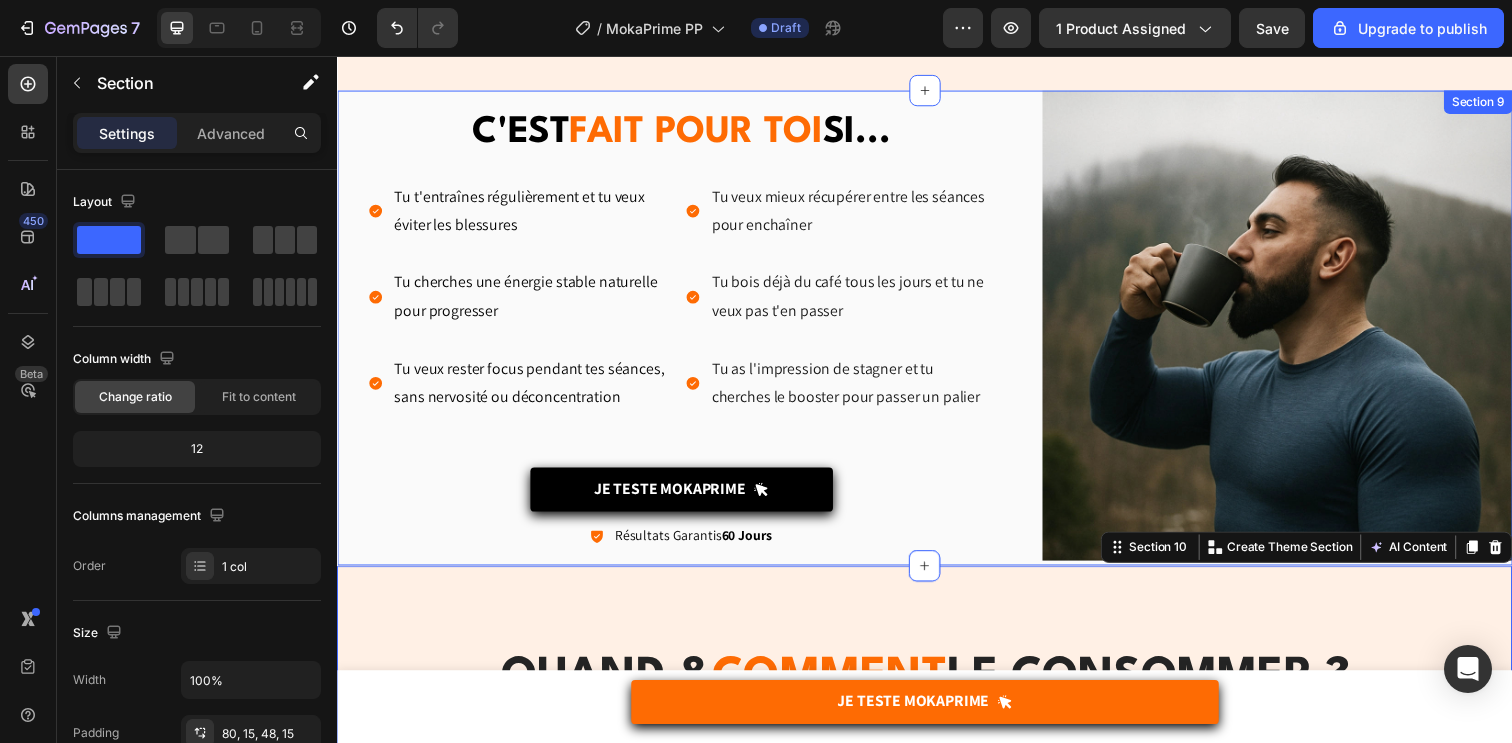 click on "C'EST FAIT POUR TOI SI... Heading Tu t'entraînes régulièrement et tu veux éviter les blessures Tu cherches une énergie stable naturelle pour progresser Tu veux rester focus pendant tes séances, sans nervosité ou déconcentration Item List Tu veux mieux récupérer entre les séances pour enchaîner Tu bois déjà du café tous les jours et tu ne veux pas t'en passer Tu as l'impression de stagner et tu cherches le booster pour passer un palier Item List Row Je Teste MOKAPRIME Button Icon Résultats Garantis 60 Jours Text Block Row Row Image Coup de mou Text Block Tu manques d’énergie dès l’échauffement, alors que tu pensais être prêt physiquement. Tu ressens une fatigue constante. Text block Row Image Récup' lente Text Block Tu t’entraînes dur, mais tu sens que ta récupération ne suit pas et tu as du mal à enchainer les séances, ça freine ta progression. Text block Row Image Fatigue nerveuse Text Block Text block Row Row Row Image haute intensité Row" at bounding box center (937, 334) 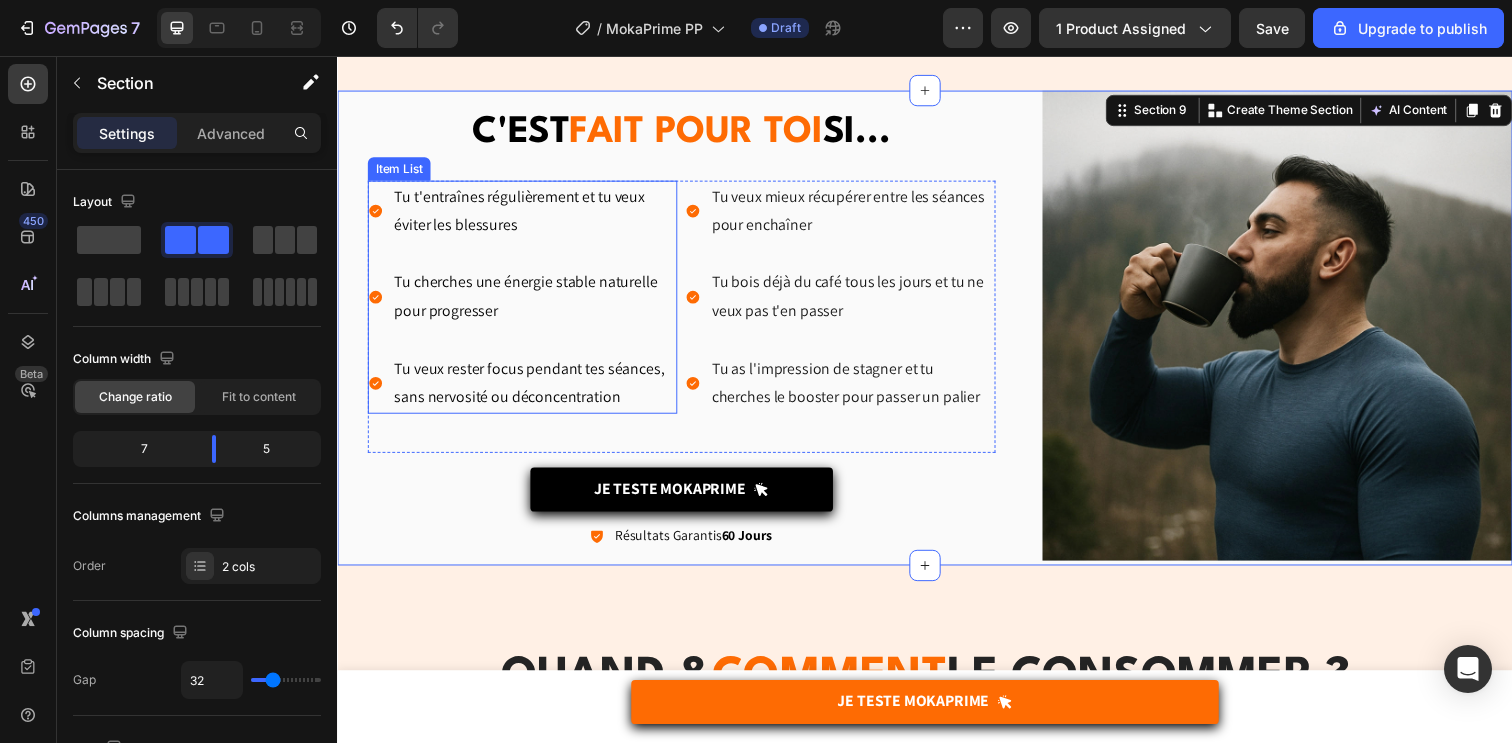 click on "Tu t'entraînes régulièrement et tu veux éviter les blessures" at bounding box center (526, 215) 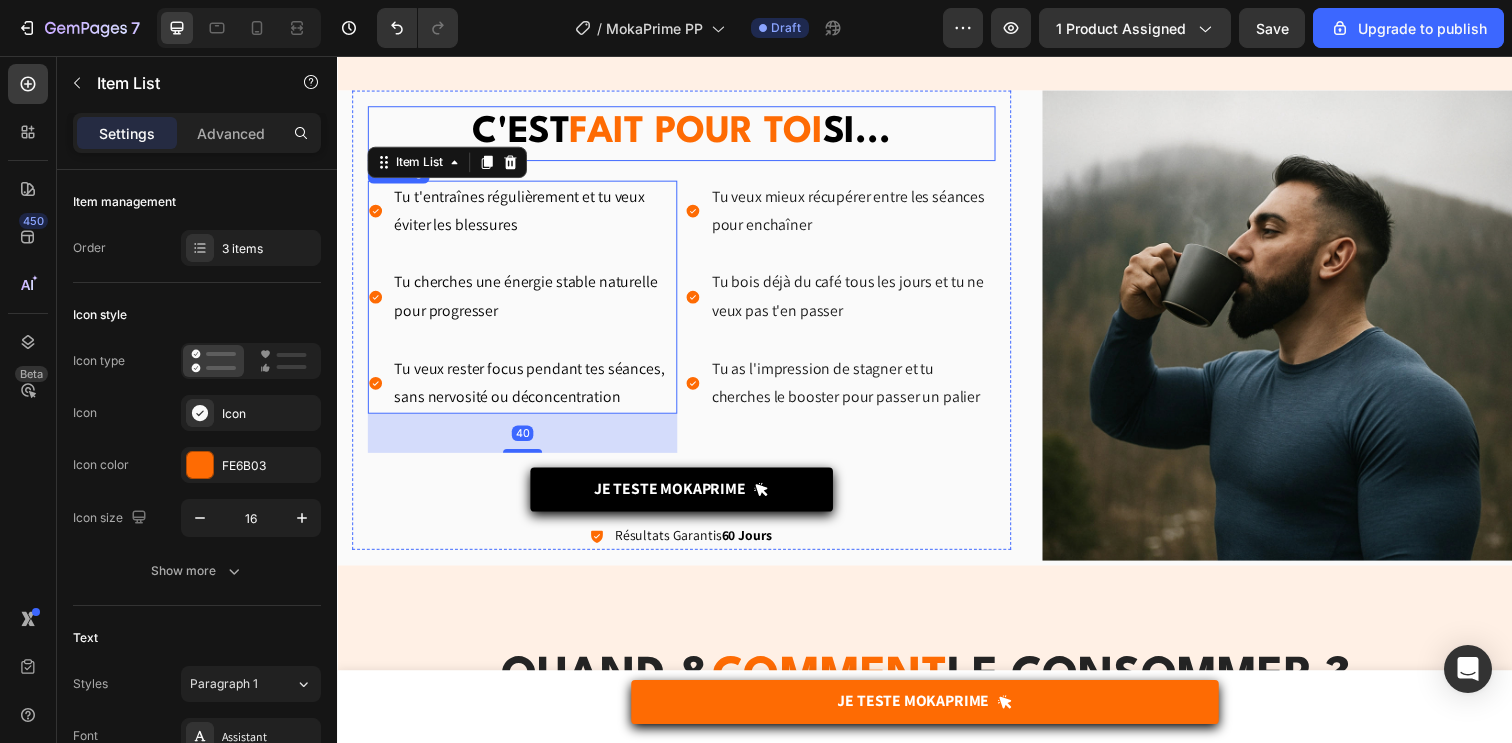 click on "C'EST  FAIT POUR TOI  SI..." at bounding box center (688, 135) 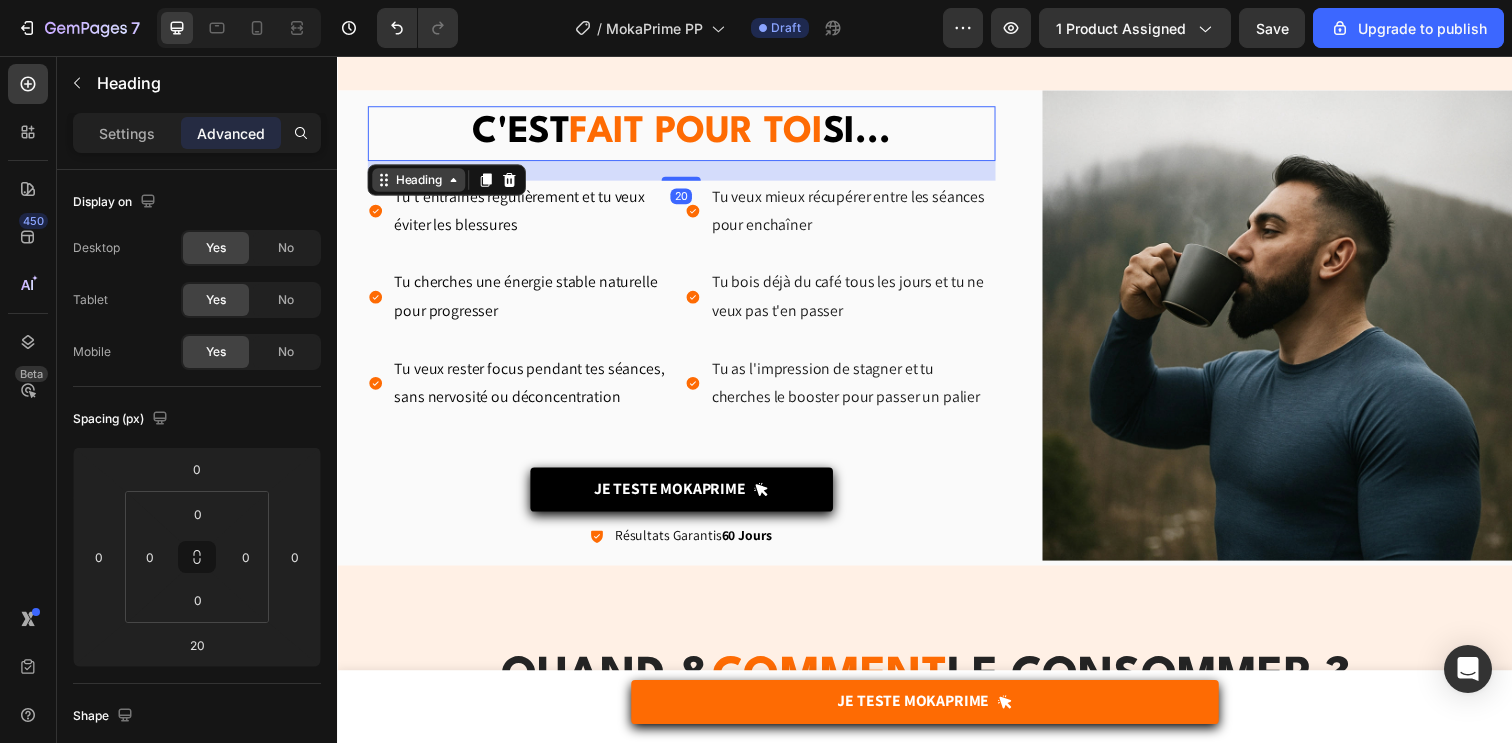 click on "Heading" at bounding box center [420, 182] 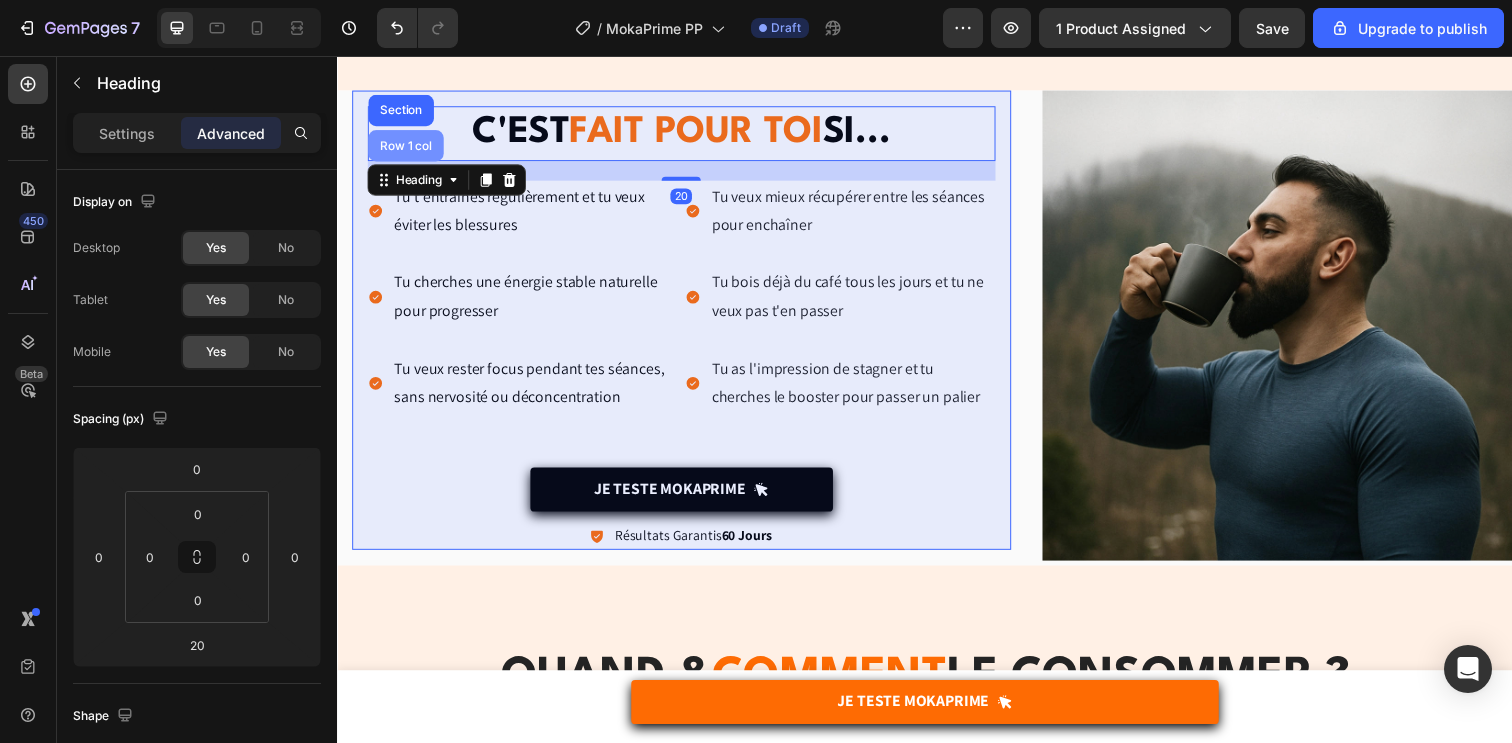 click on "Row 1 col" at bounding box center [407, 147] 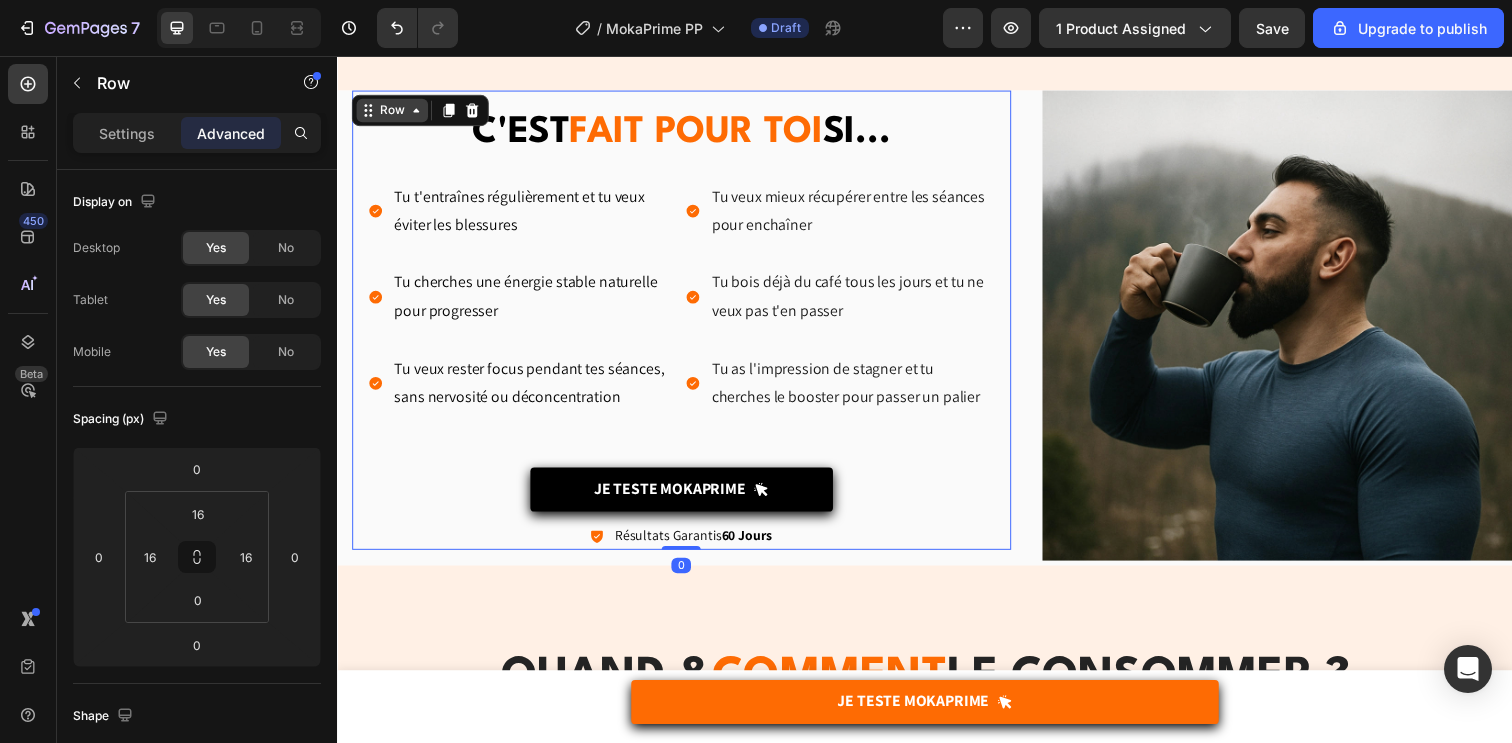 click on "Row" at bounding box center (393, 111) 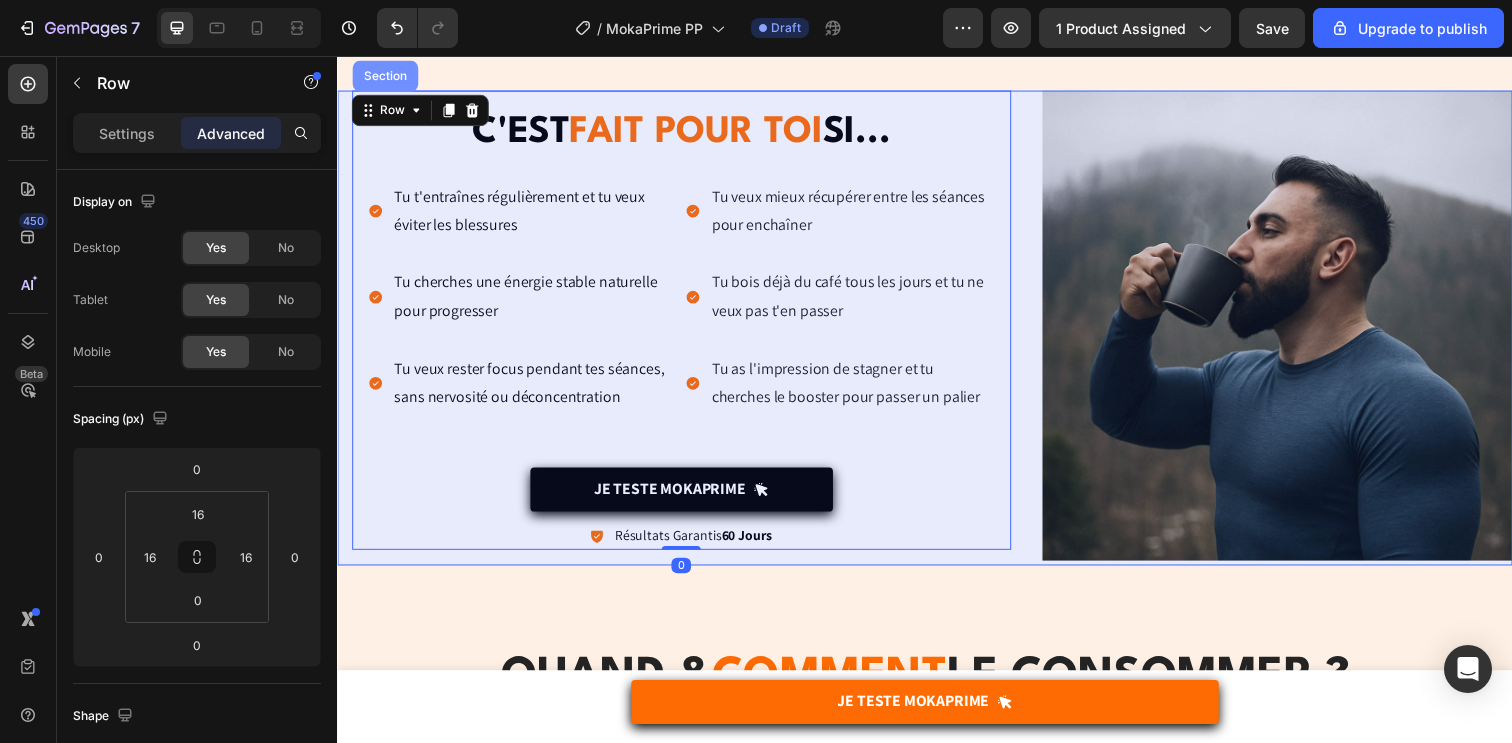 click on "Section" at bounding box center (386, 76) 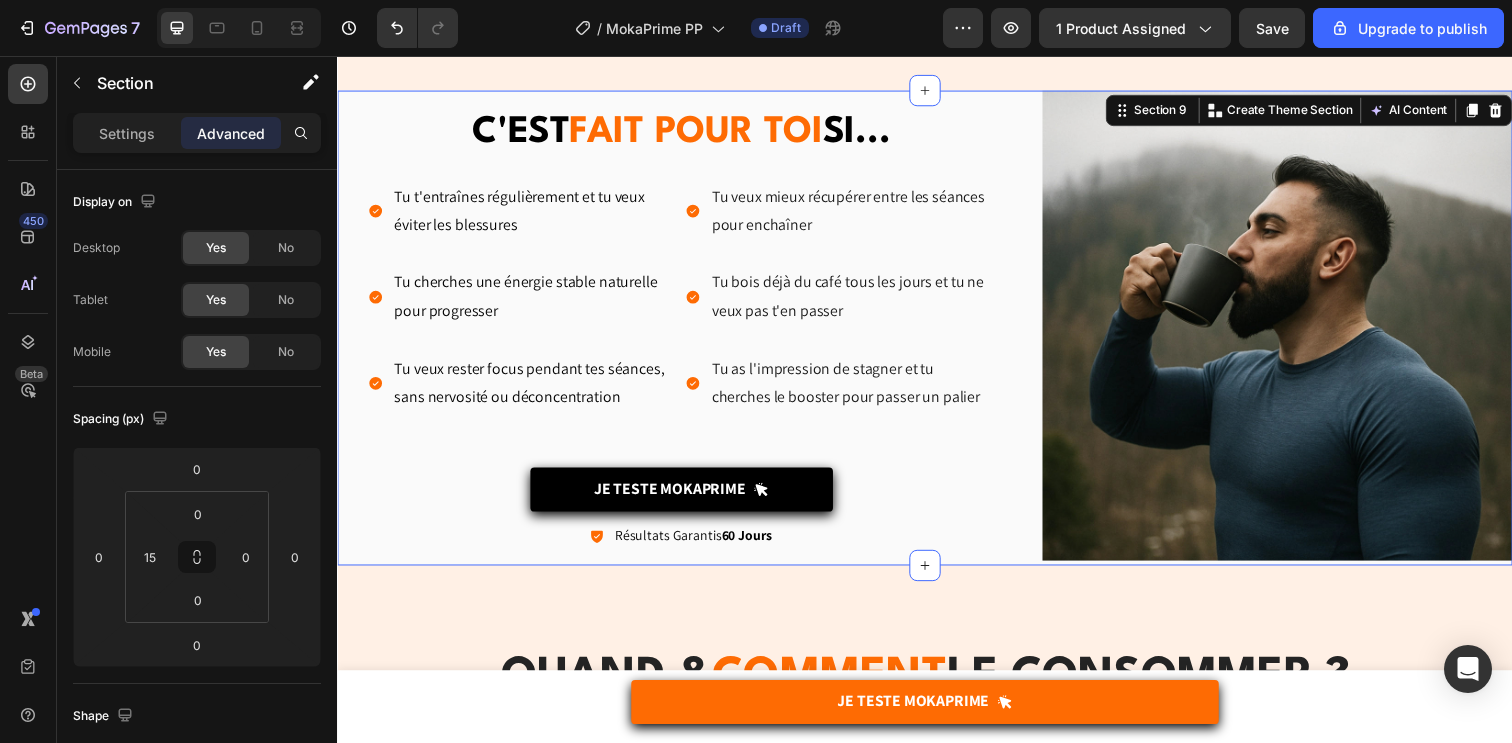 click on "C'EST FAIT POUR TOI SI... Heading Tu t'entraînes régulièrement et tu veux éviter les blessures Tu cherches une énergie stable naturelle pour progresser Tu veux rester focus pendant tes séances, sans nervosité ou déconcentration Item List Tu veux mieux récupérer entre les séances pour enchaîner Tu bois déjà du café tous les jours et tu ne veux pas t'en passer Tu as l'impression de stagner et tu cherches le booster pour passer un palier Item List Row Je Teste MOKAPRIME Button Icon Résultats Garantis 60 Jours Text Block Row Row Image Coup de mou Text Block Tu manques d’énergie dès l’échauffement, alors que tu pensais être prêt physiquement. Tu ressens une fatigue constante. Text block Row Image Récup' lente Text Block Tu t’entraînes dur, mais tu sens que ta récupération ne suit pas et tu as du mal à enchainer les séances, ça freine ta progression. Text block Row Image Fatigue nerveuse Text Block Text block Row Row Row Image haute intensité Row" at bounding box center [937, 334] 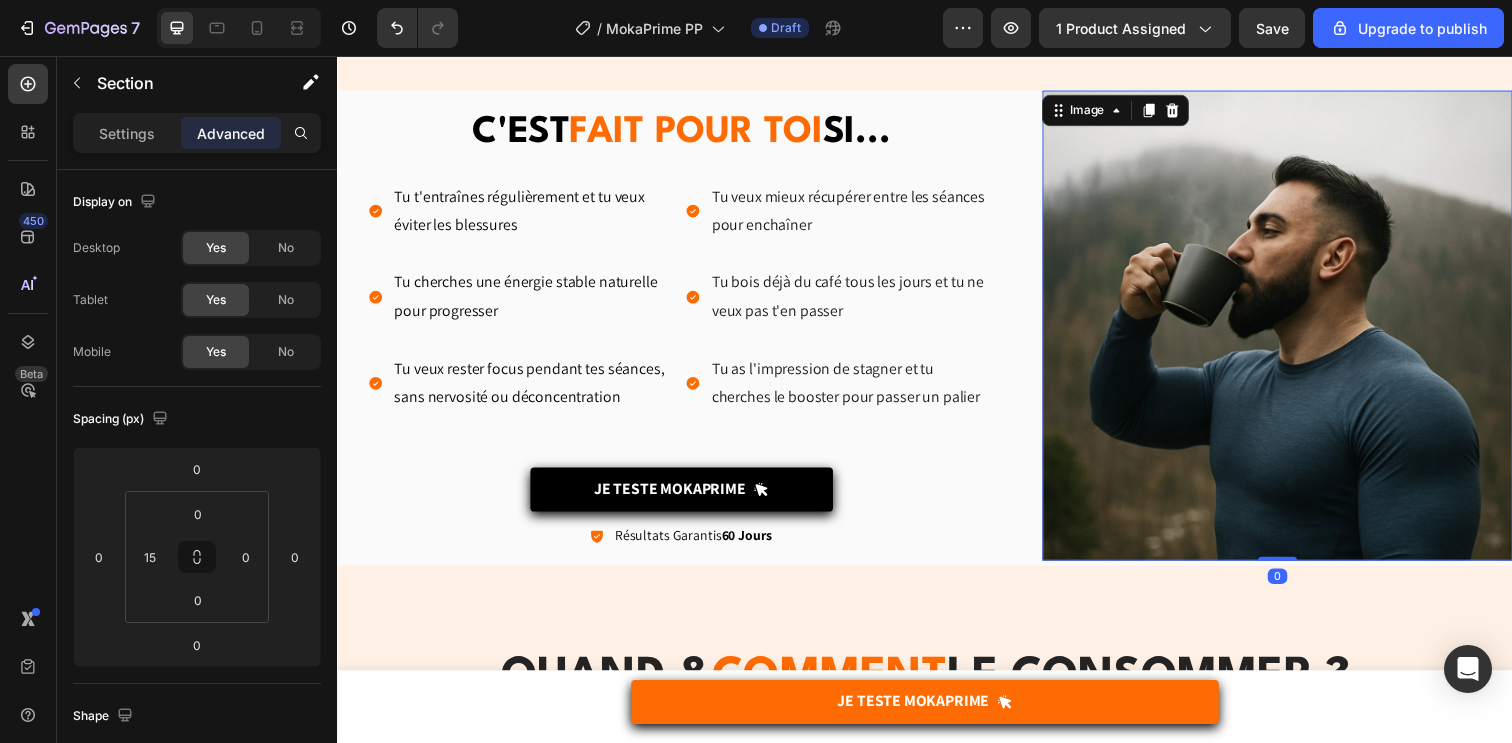 click at bounding box center [1297, 331] 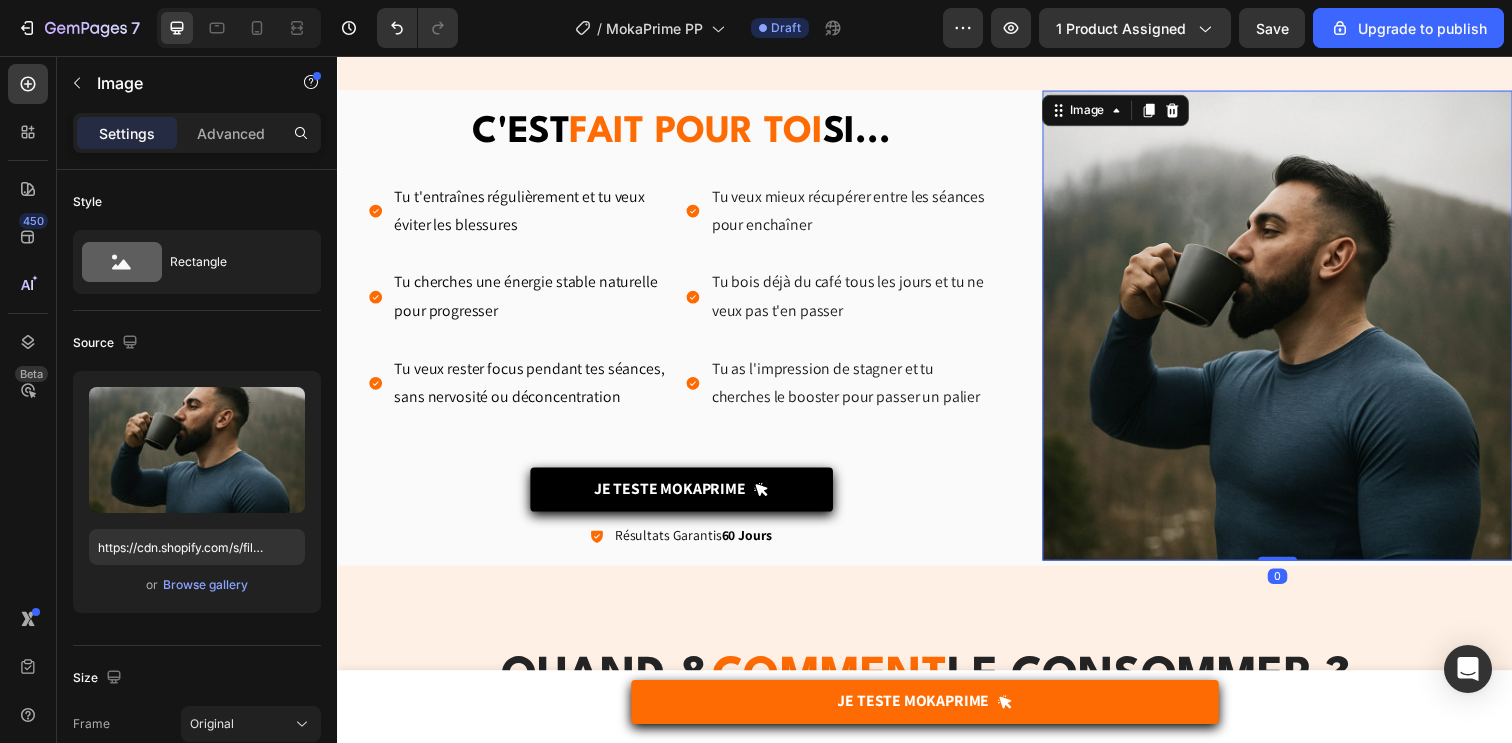 drag, startPoint x: 1286, startPoint y: 563, endPoint x: 1288, endPoint y: 544, distance: 19.104973 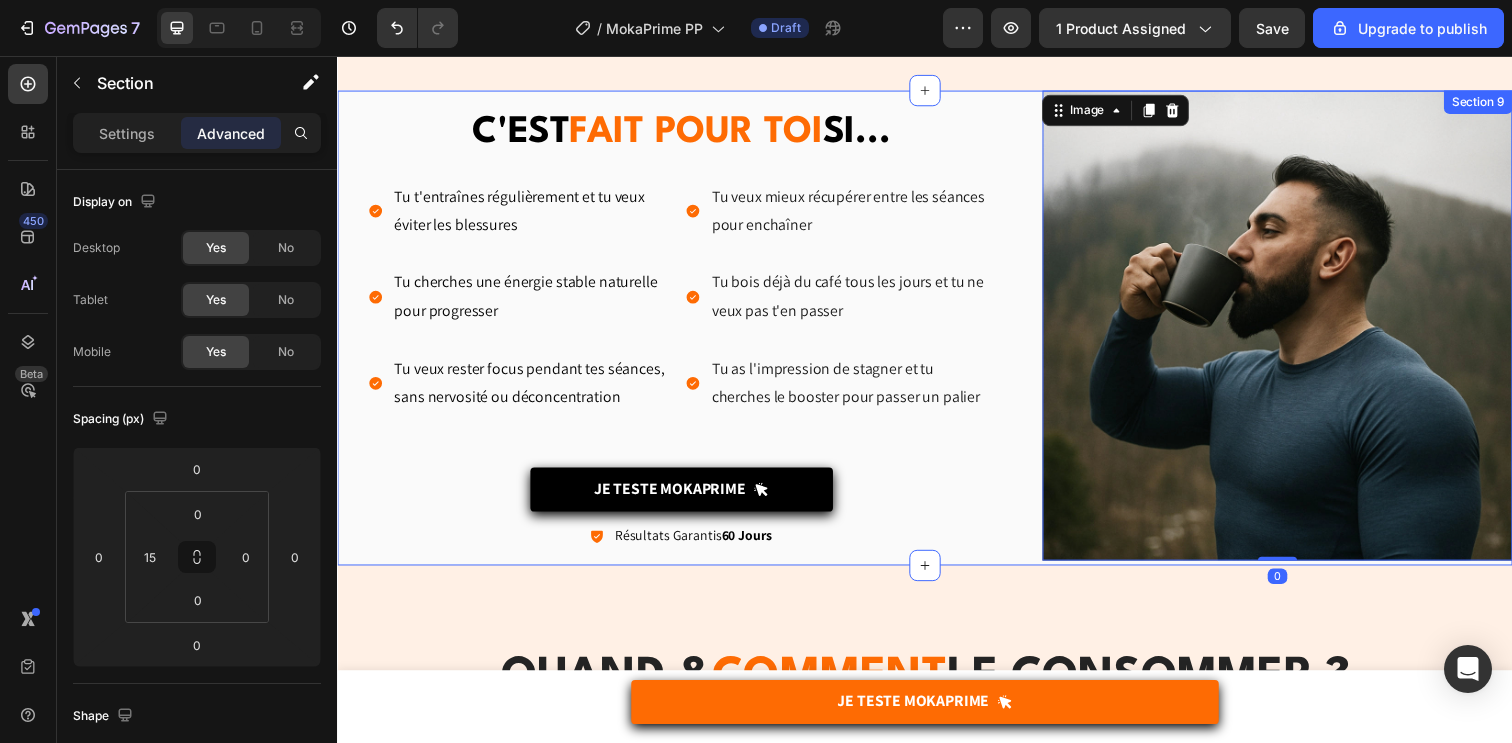 click on "Image   0" at bounding box center (1297, 334) 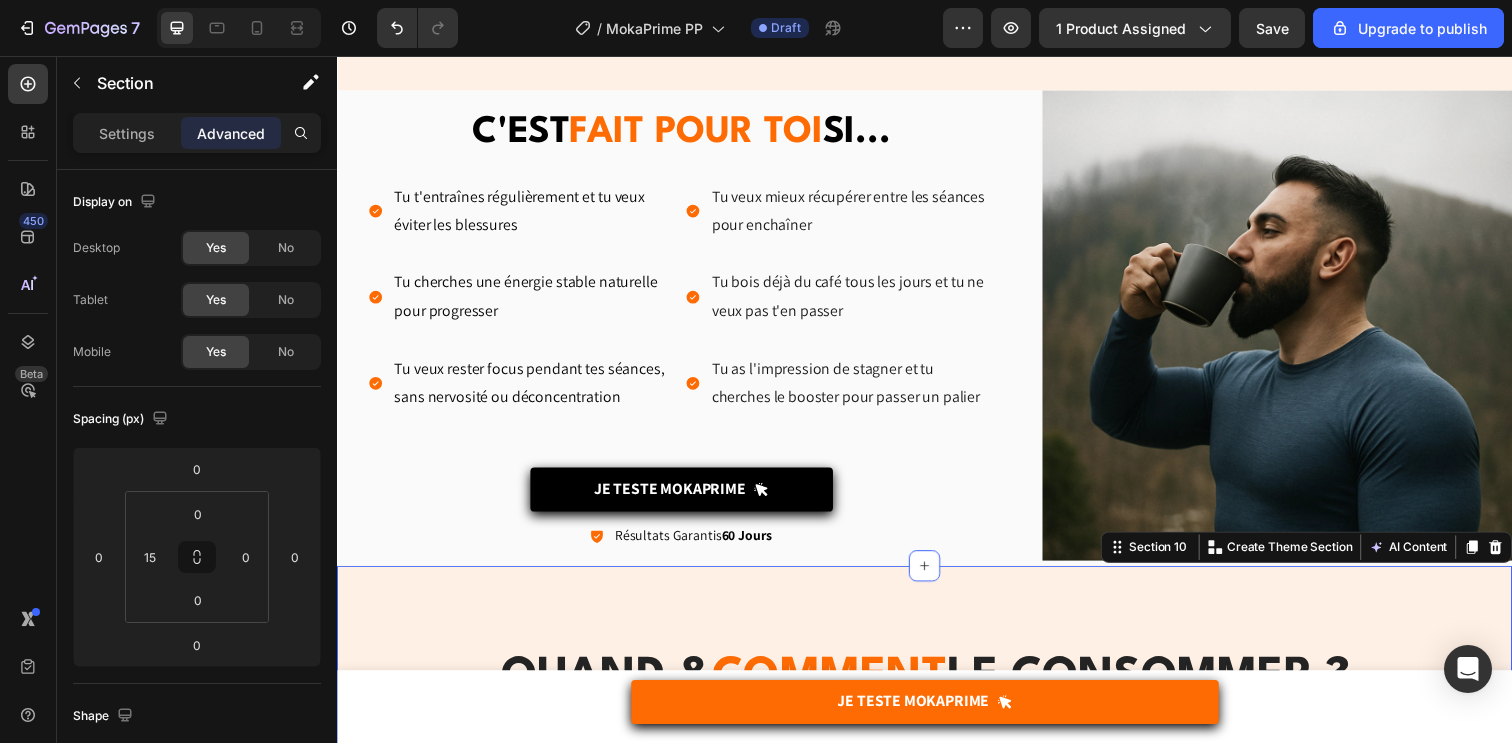 click on "QUAND & comment le consommer ? Heading Ultra simple et rapide , Pas besoin de machine à café. Text Block Row Image ÉTAPE 1 Text Block Mets 1 dosette de café dans ta tasse (dosette inclus) Text Block Row Image ÉTAPE 2 Text Block Ajoute l’eau chaude ou le lait pour diluer Text Block Row Image ÉTAPE 3 Text Block Mélange jusqu’à avoir une couleur homogène, et savoure Text Block Row Carousel Je Teste MOKAPRIME Button Icon Résultats Garantis 60 Jours Text Block Row Section 10 You can create reusable sections Create Theme Section AI Content Write with GemAI What would you like to describe here? Tone and Voice Persuasive Product TEAPRIME Show more Generate" at bounding box center [937, 1015] 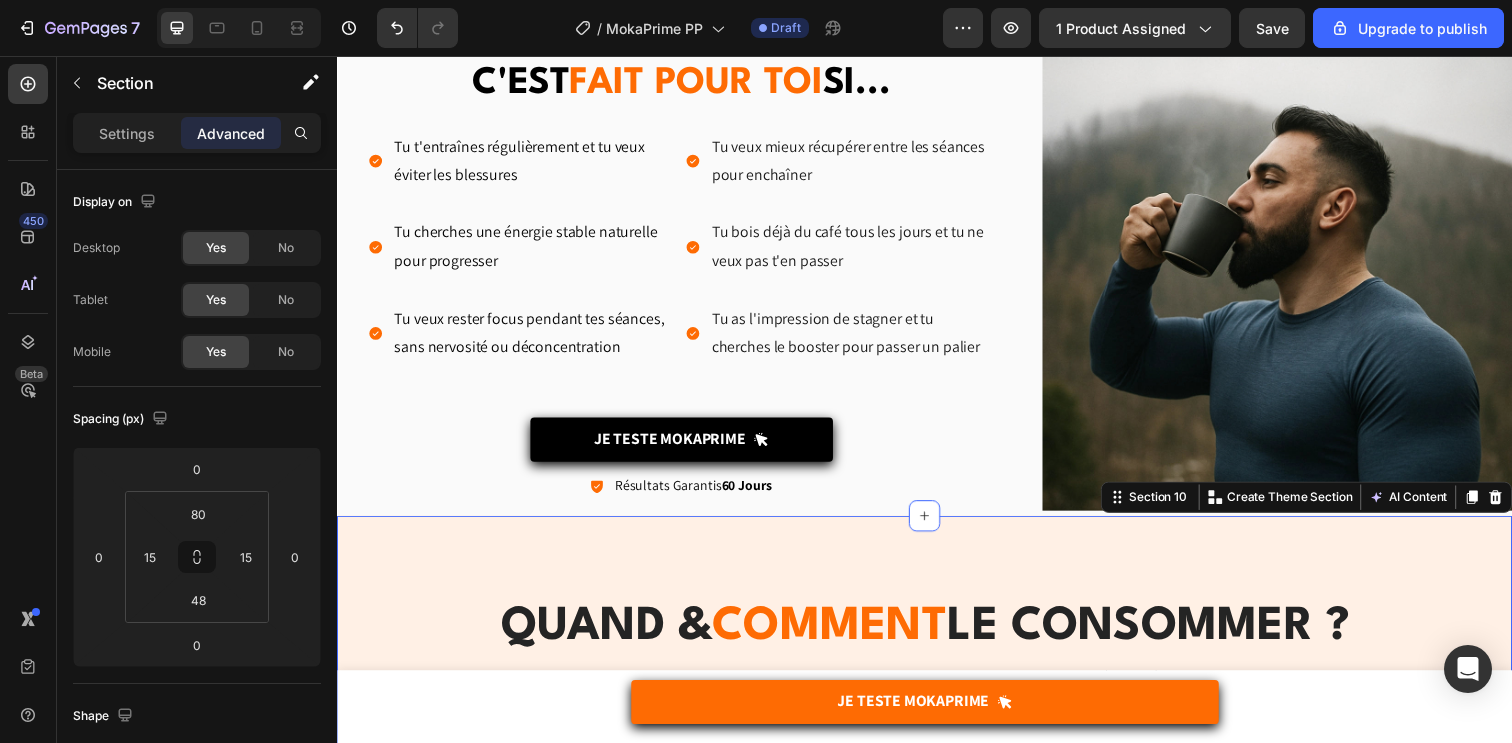 scroll, scrollTop: 3910, scrollLeft: 0, axis: vertical 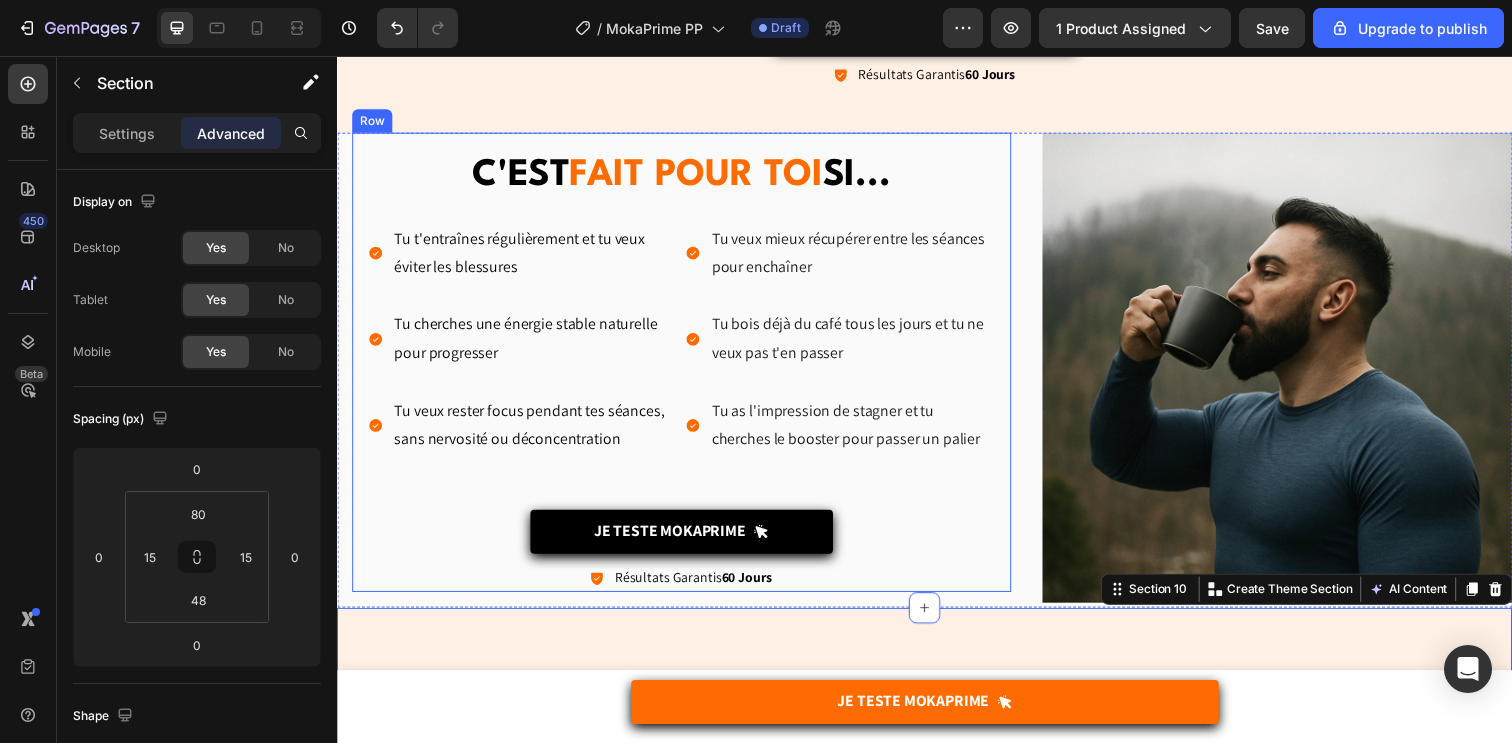 click on "C'EST  FAIT POUR TOI  SI... Heading Tu t'entraînes régulièrement et tu veux éviter les blessures Tu cherches une énergie stable naturelle pour progresser Tu veux rester focus pendant tes séances, sans nervosité ou déconcentration Item List Tu veux mieux récupérer entre les séances pour enchaîner Tu bois déjà du café tous les jours et tu ne veux pas t'en passer Tu as l'impression de stagner et tu cherches le booster pour passer un palier Item List Row
Je Teste MOKAPRIME Button
Icon Résultats Garantis  60 Jours Text Block Row Row" at bounding box center [688, 369] 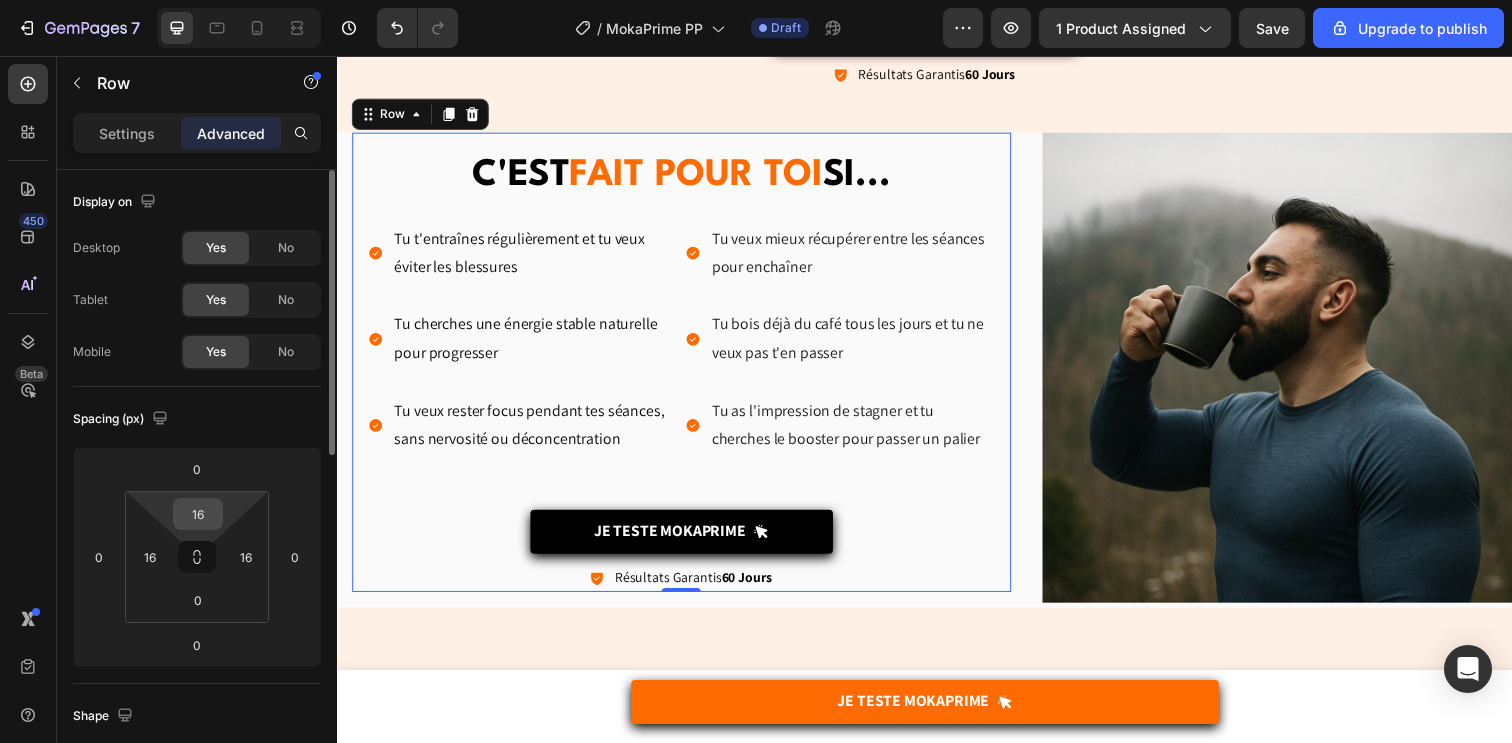 click on "16" at bounding box center [198, 514] 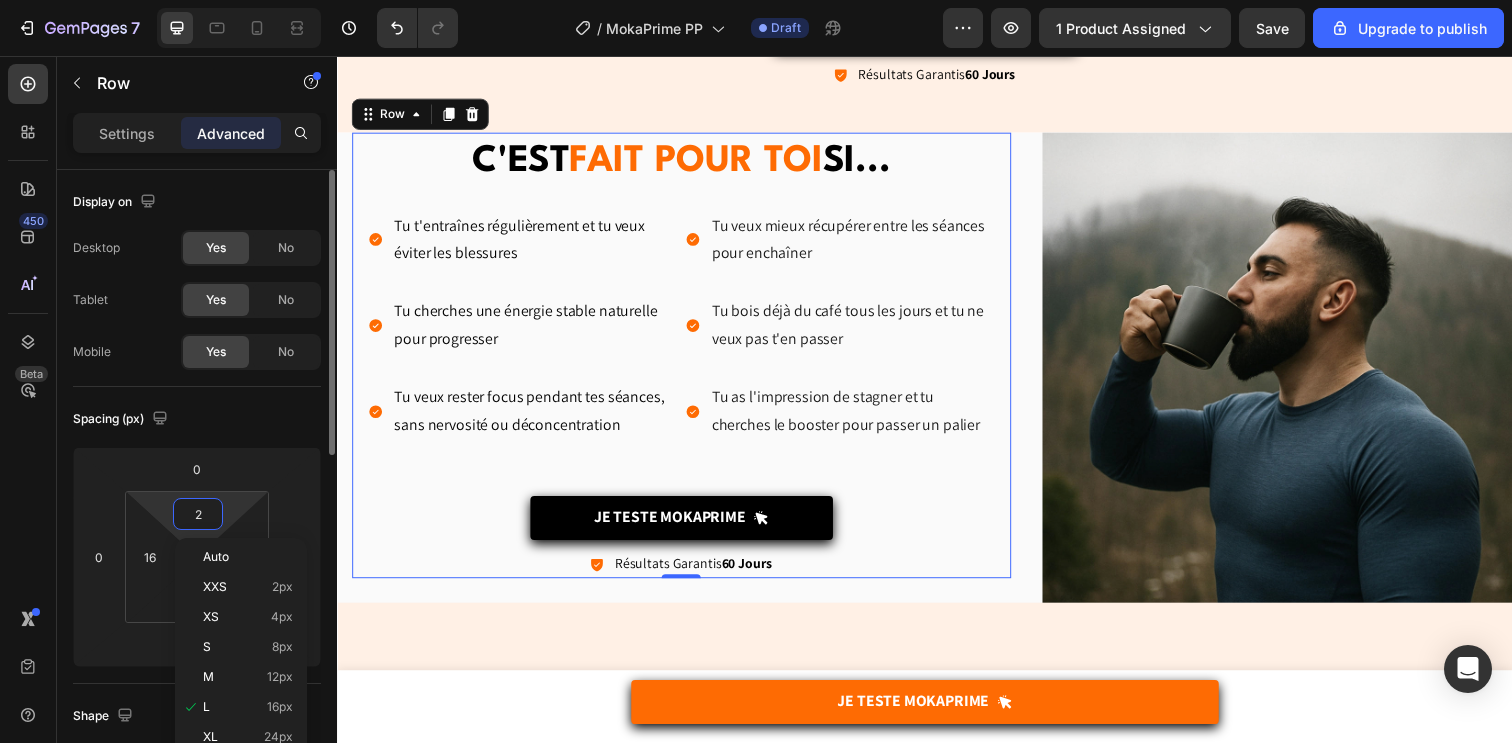 type on "20" 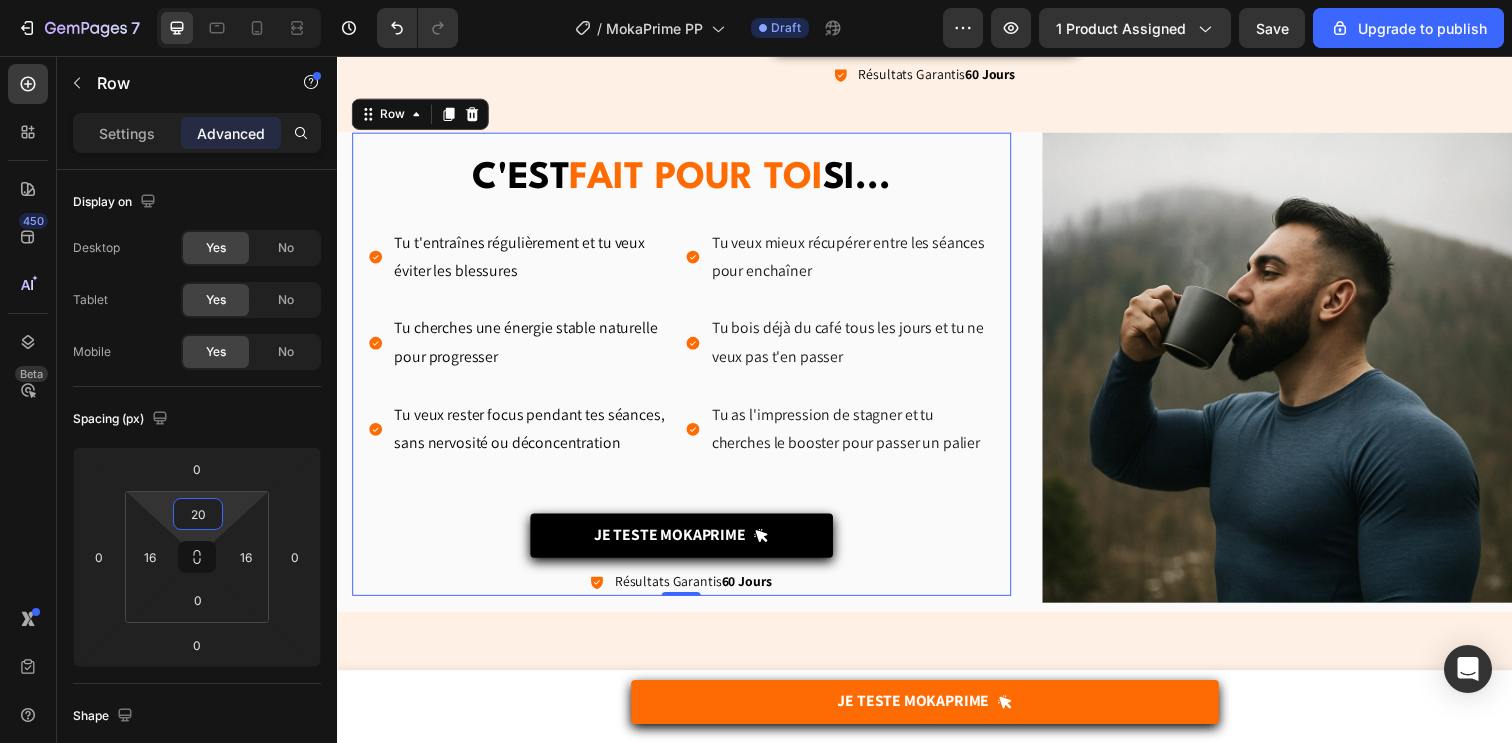 click on "Je Teste MOKAPRIME Button" at bounding box center (688, 545) 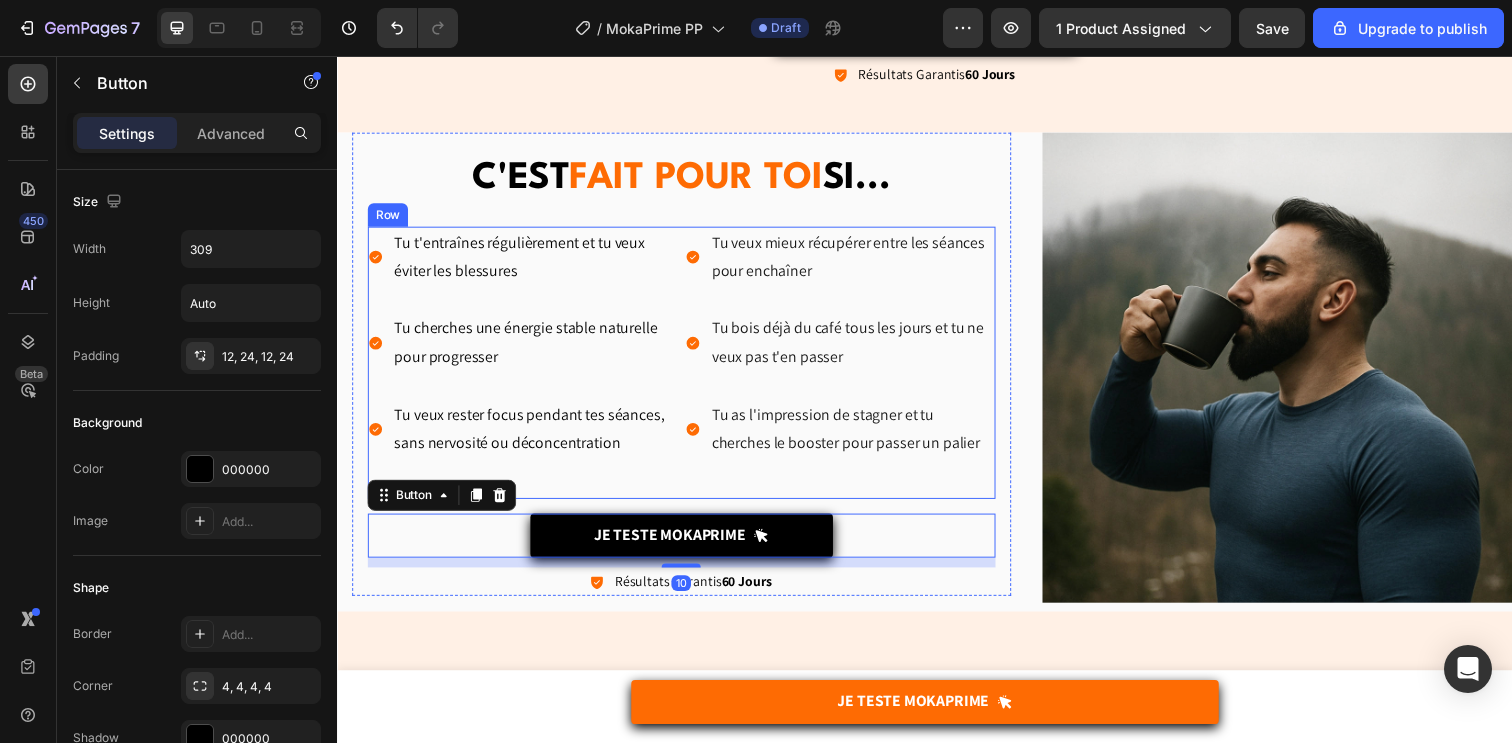 click on "Tu veux mieux récupérer entre les séances pour enchaîner Tu bois déjà du café tous les jours et tu ne veux pas t'en passer Tu as l'impression de stagner et tu cherches le booster pour passer un palier Item List" at bounding box center (850, 369) 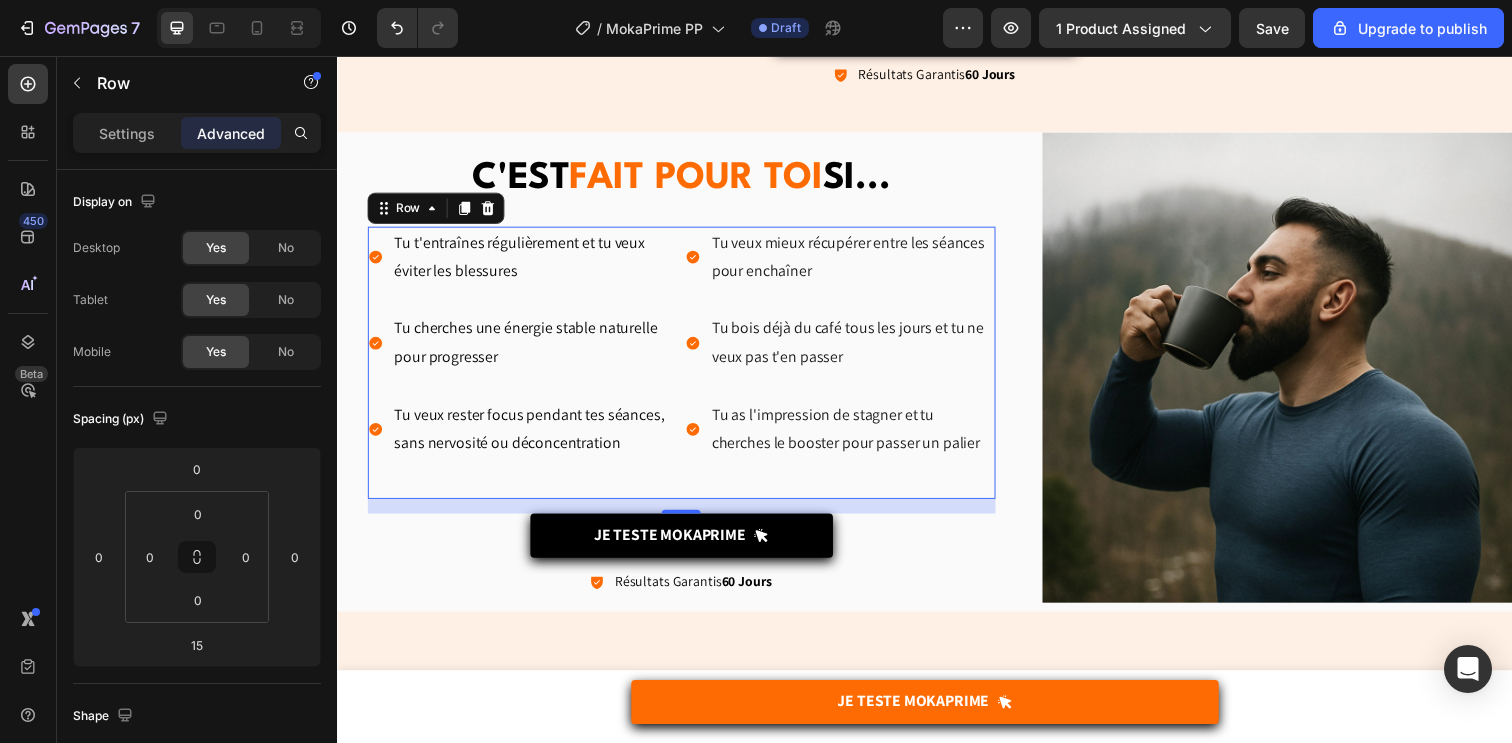 click on "Tu t'entraînes régulièrement et tu veux éviter les blessures Tu cherches une énergie stable naturelle pour progresser Tu veux rester focus pendant tes séances, sans nervosité ou déconcentration Item List Tu veux mieux récupérer entre les séances pour enchaîner Tu bois déjà du café tous les jours et tu ne veux pas t'en passer Tu as l'impression de stagner et tu cherches le booster pour passer un palier Item List Row 15" at bounding box center [688, 369] 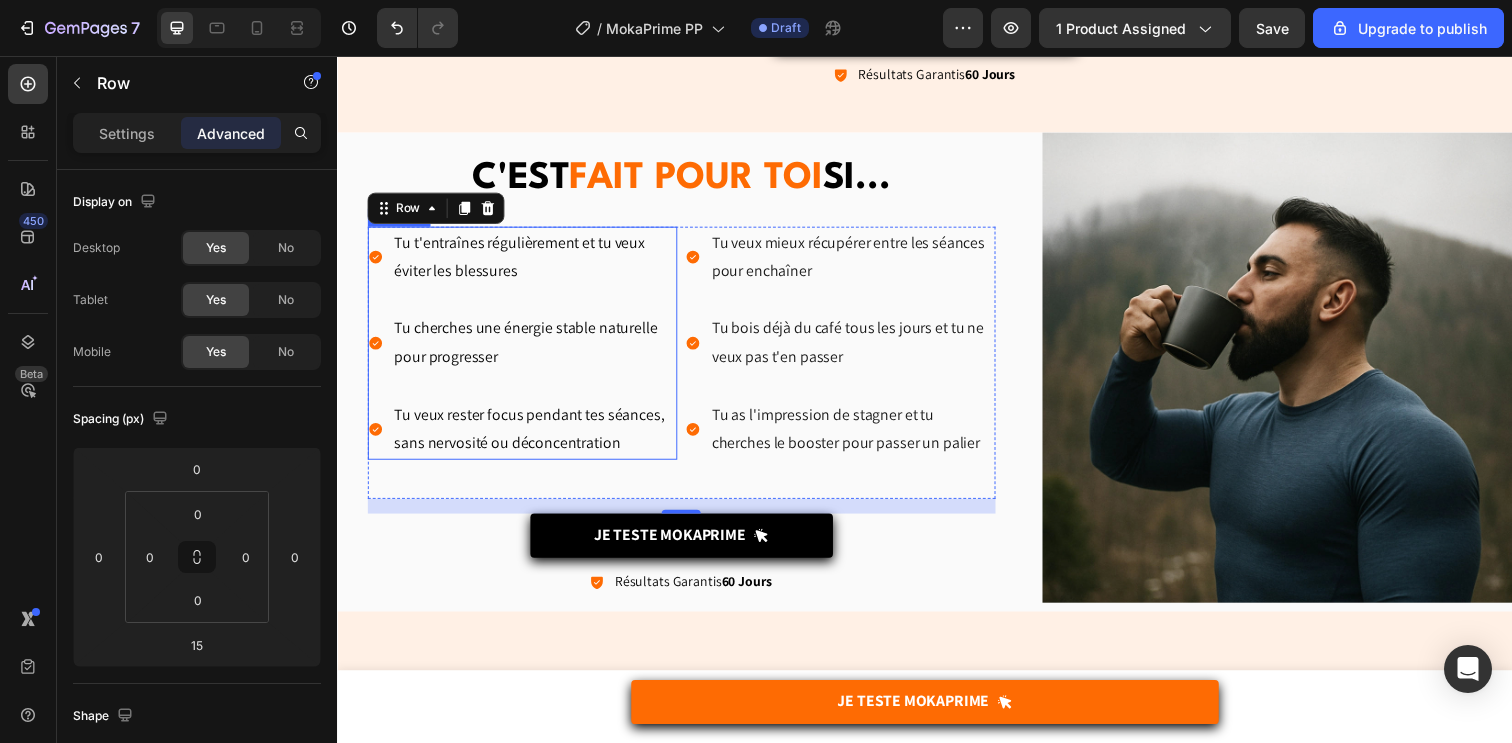click on "Tu veux rester focus pendant tes séances, sans nervosité ou déconcentration" at bounding box center (538, 437) 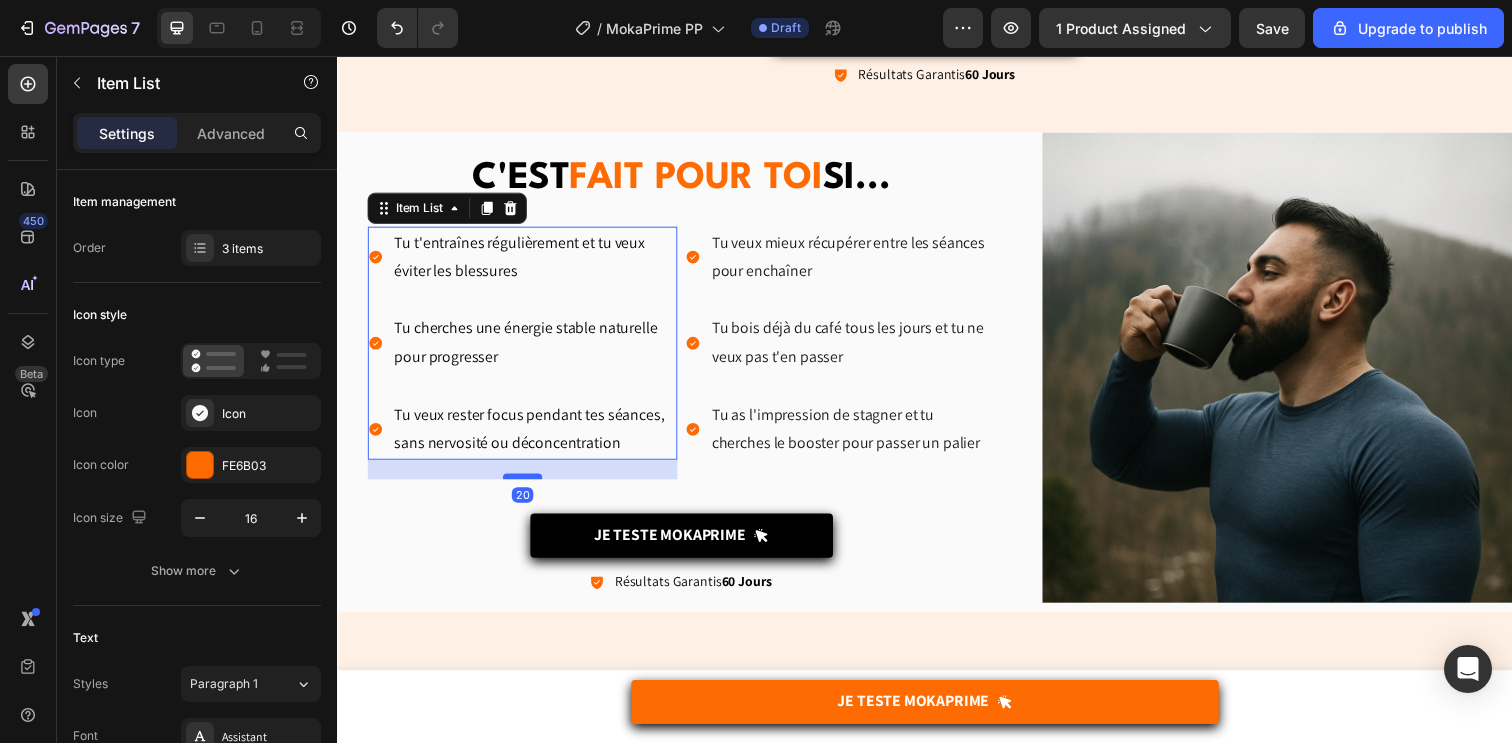 drag, startPoint x: 527, startPoint y: 502, endPoint x: 526, endPoint y: 482, distance: 20.024984 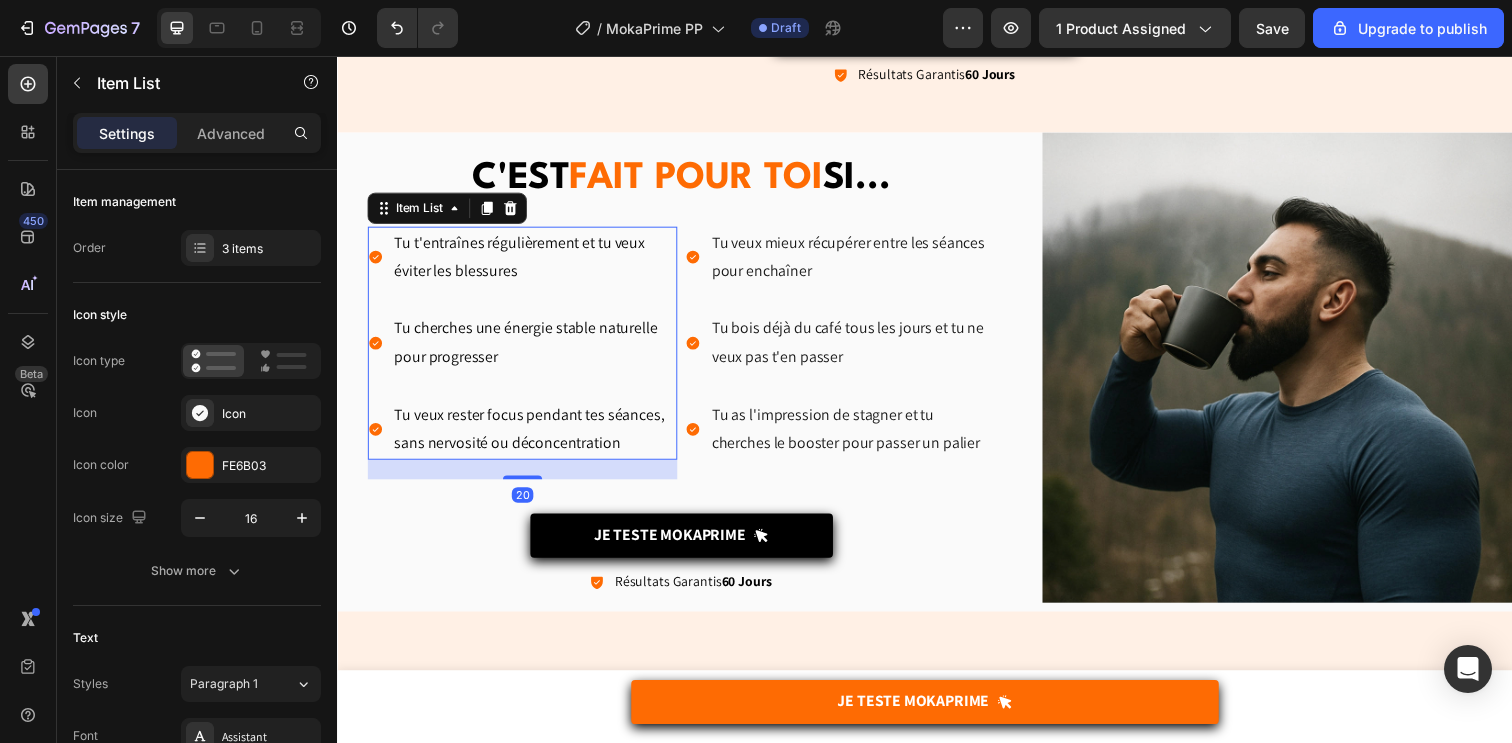 type on "100%" 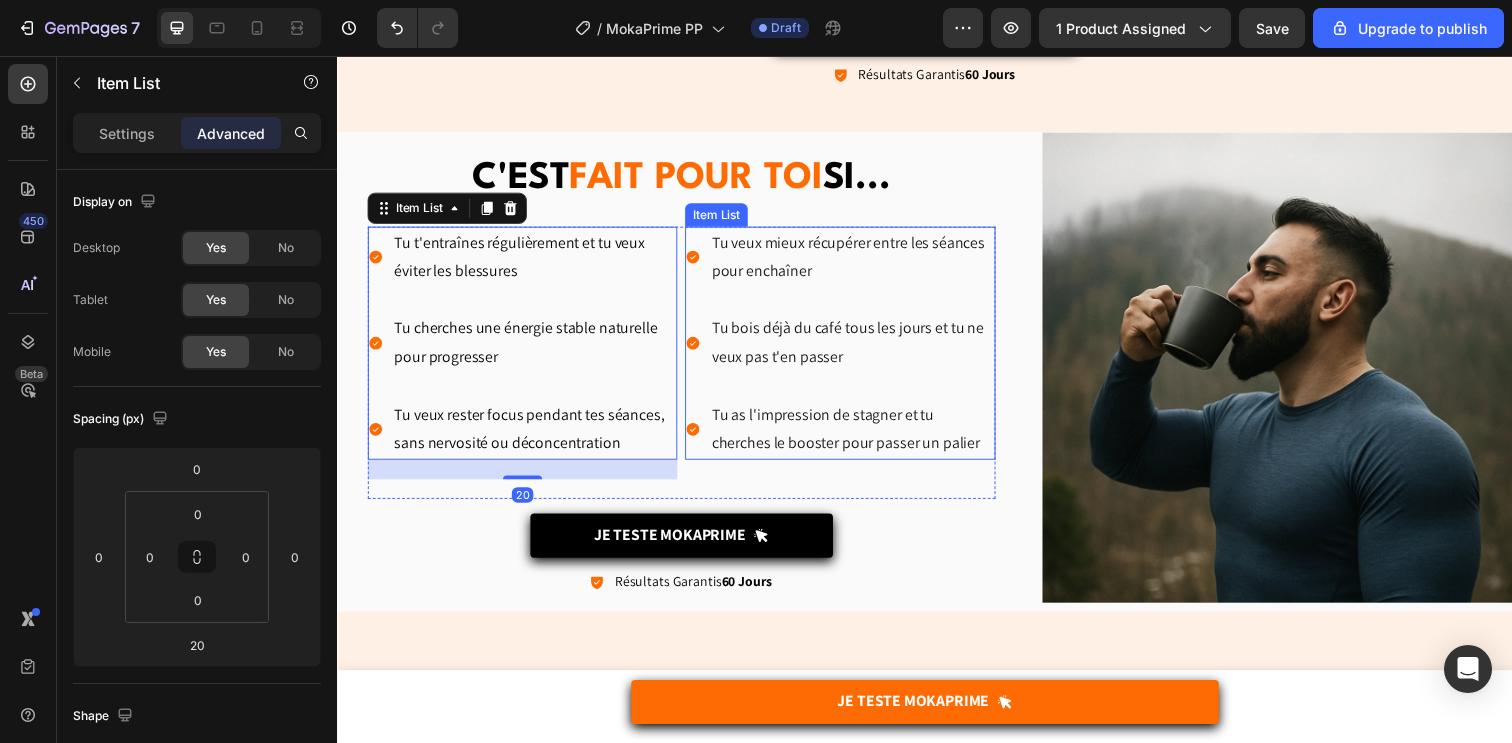 click on "Tu as l'impression de stagner et tu cherches le booster pour passer un palier" at bounding box center (850, 437) 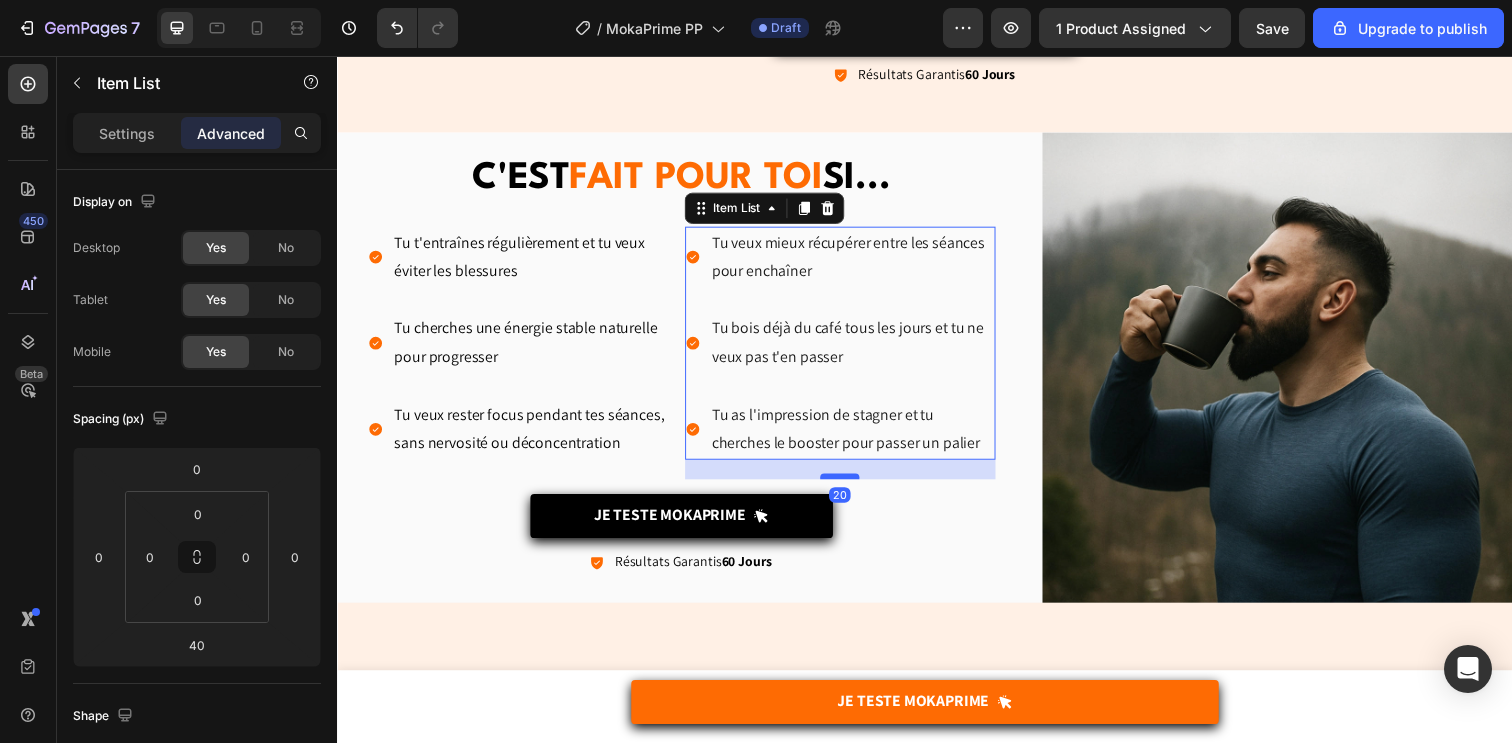 drag, startPoint x: 845, startPoint y: 501, endPoint x: 841, endPoint y: 484, distance: 17.464249 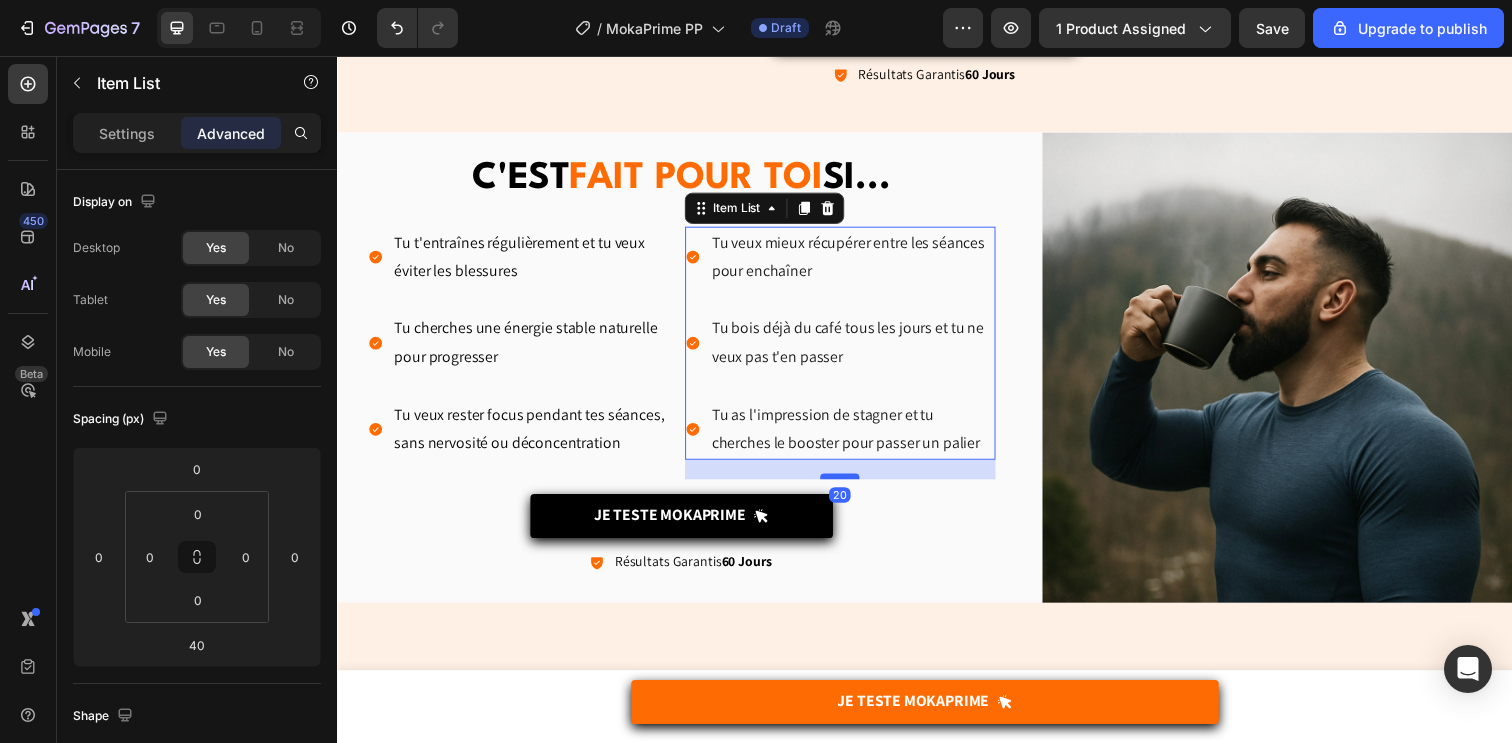 click at bounding box center (850, 485) 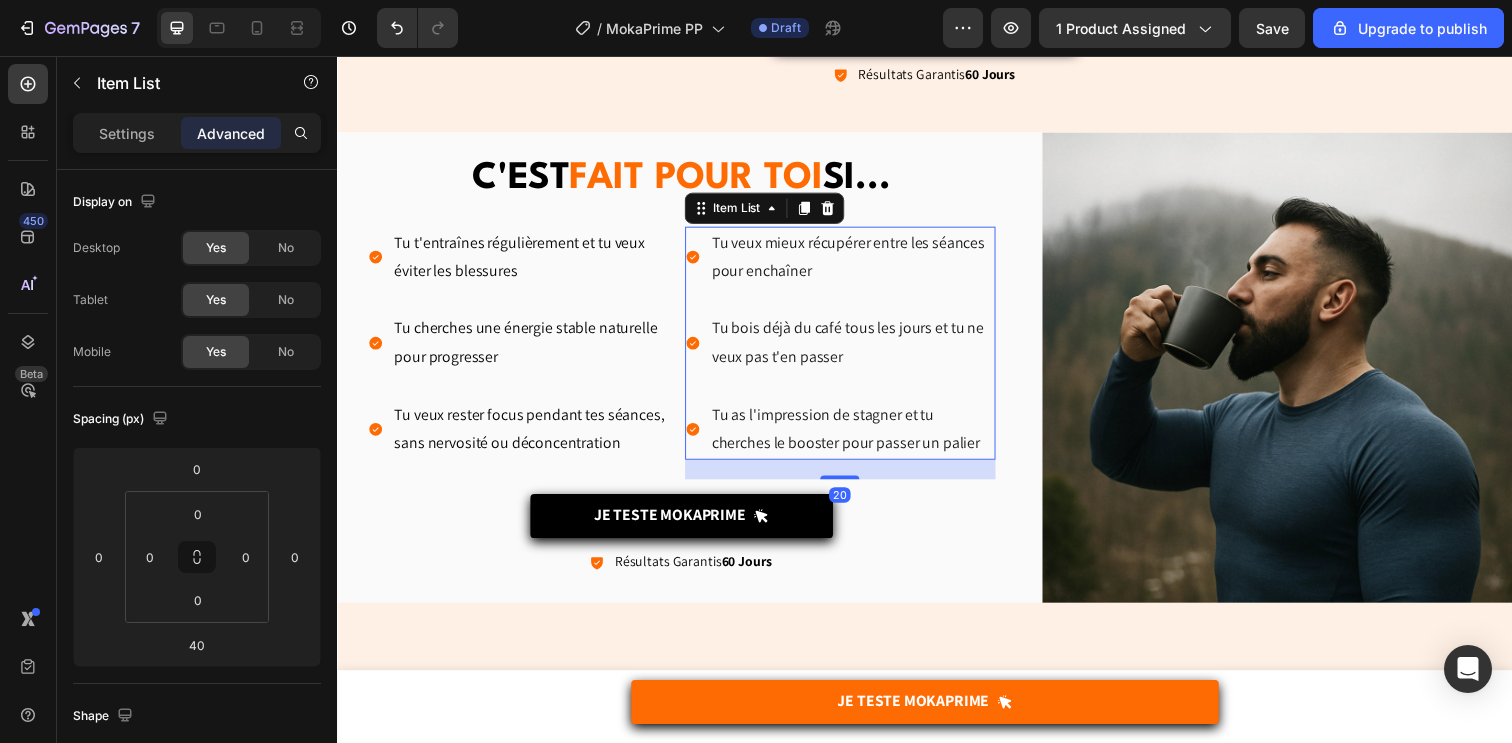 type on "20" 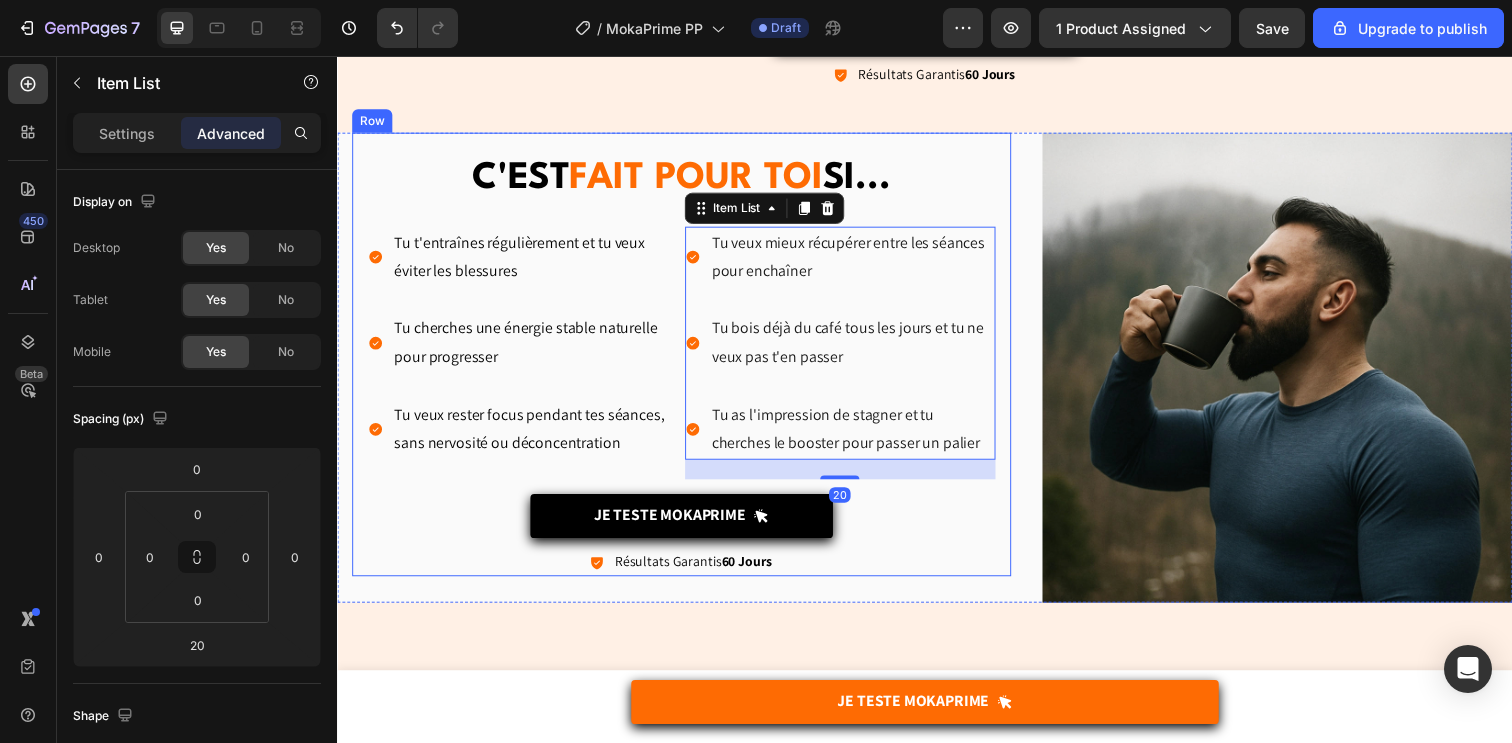 click on "Je Teste MOKAPRIME Button" at bounding box center (688, 530) 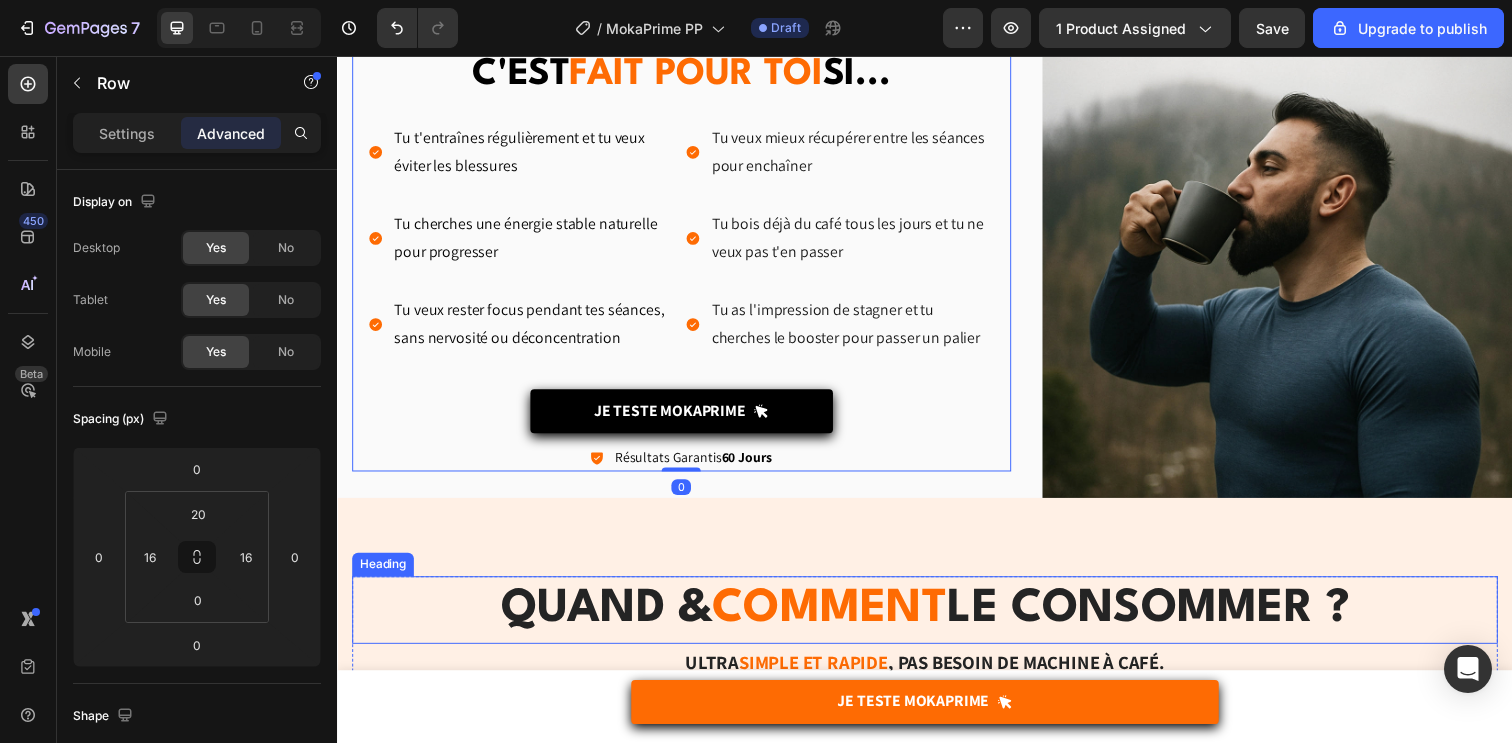 scroll, scrollTop: 4021, scrollLeft: 0, axis: vertical 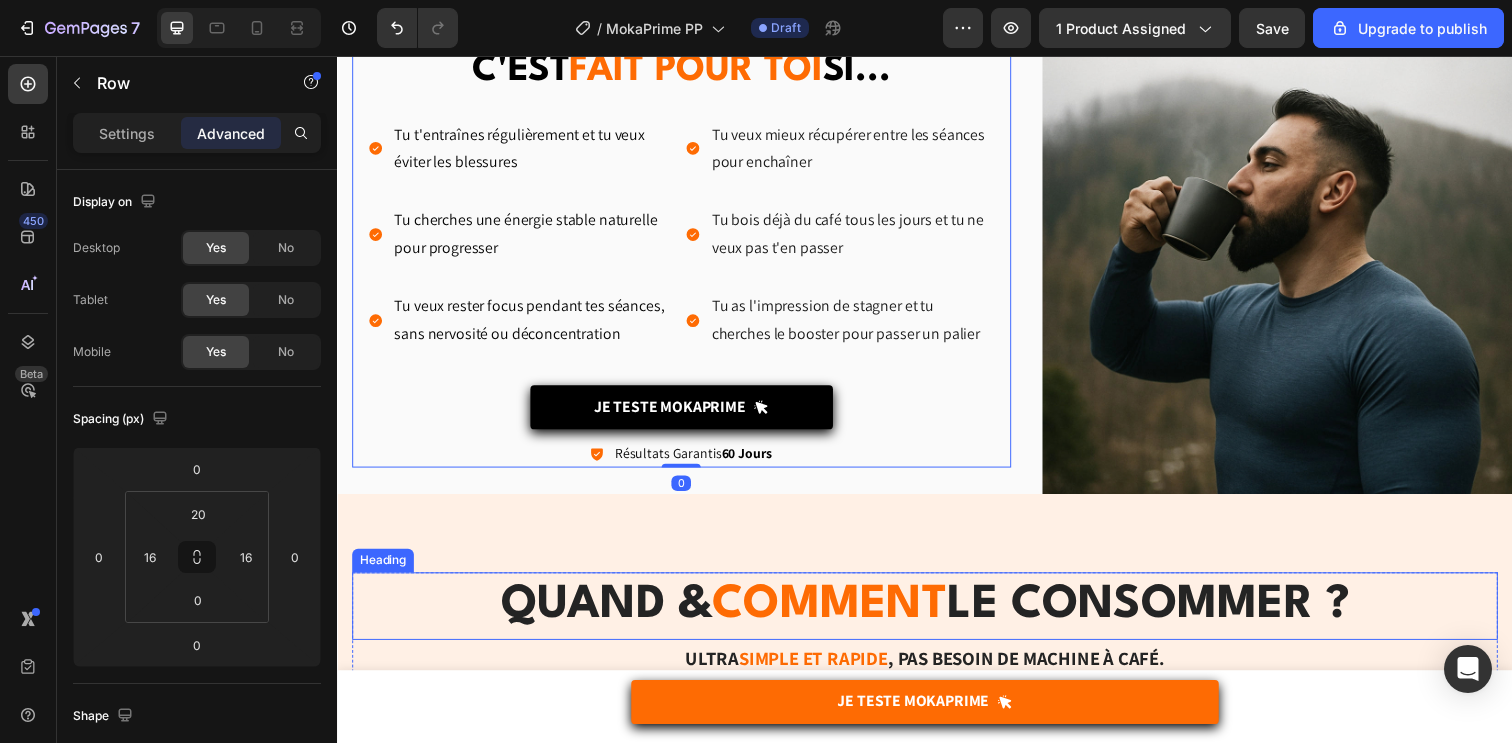 click on "QUAND &  comment  le consommer ?" at bounding box center [937, 617] 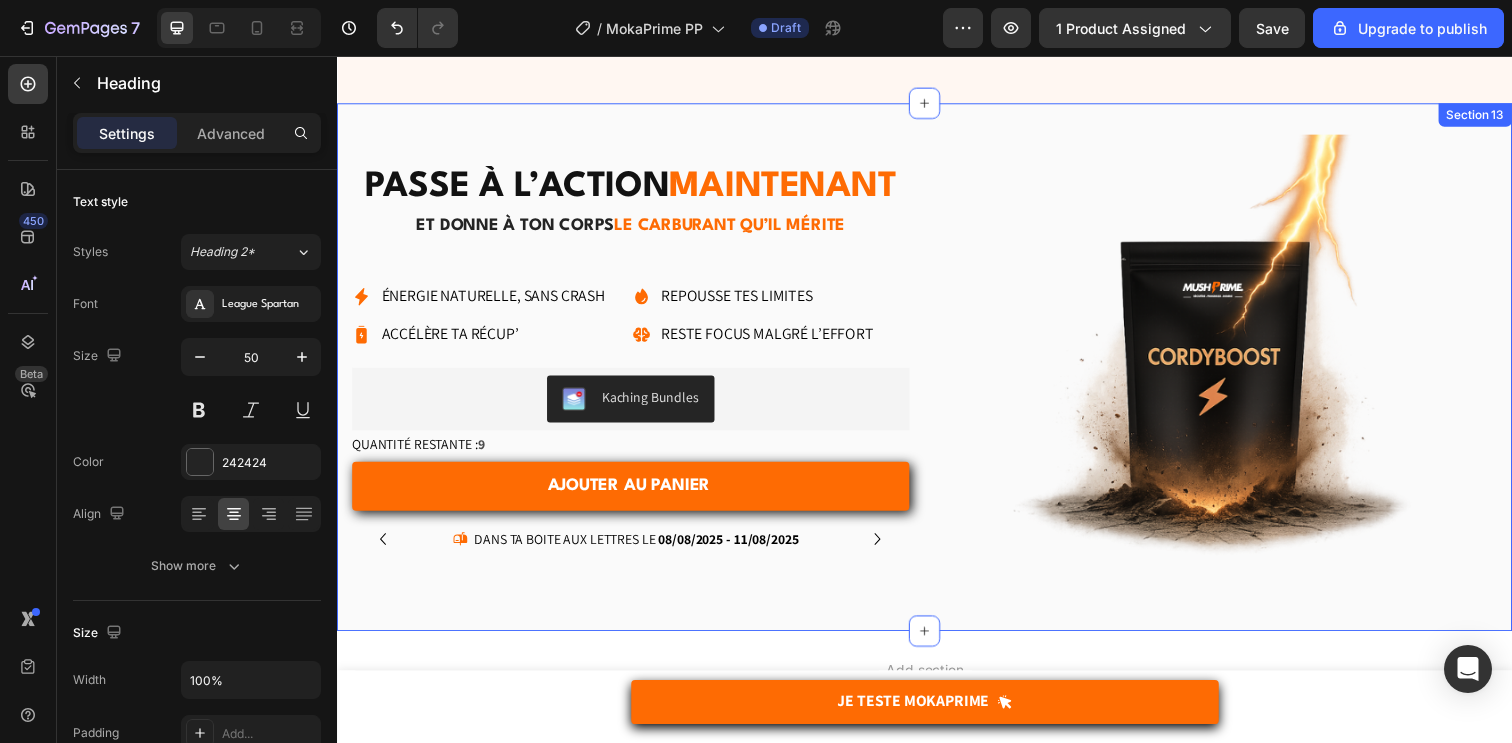 scroll, scrollTop: 7314, scrollLeft: 0, axis: vertical 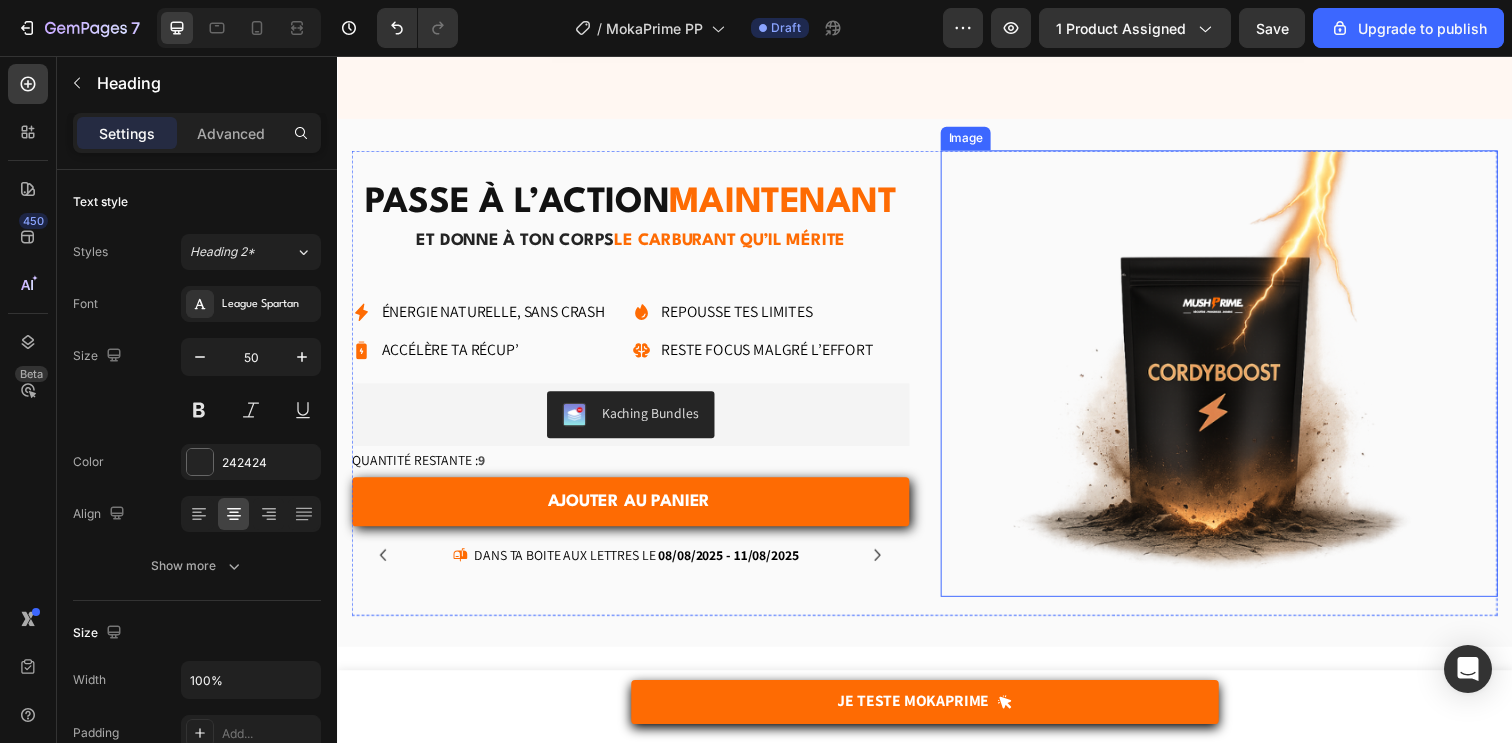 click at bounding box center (1237, 379) 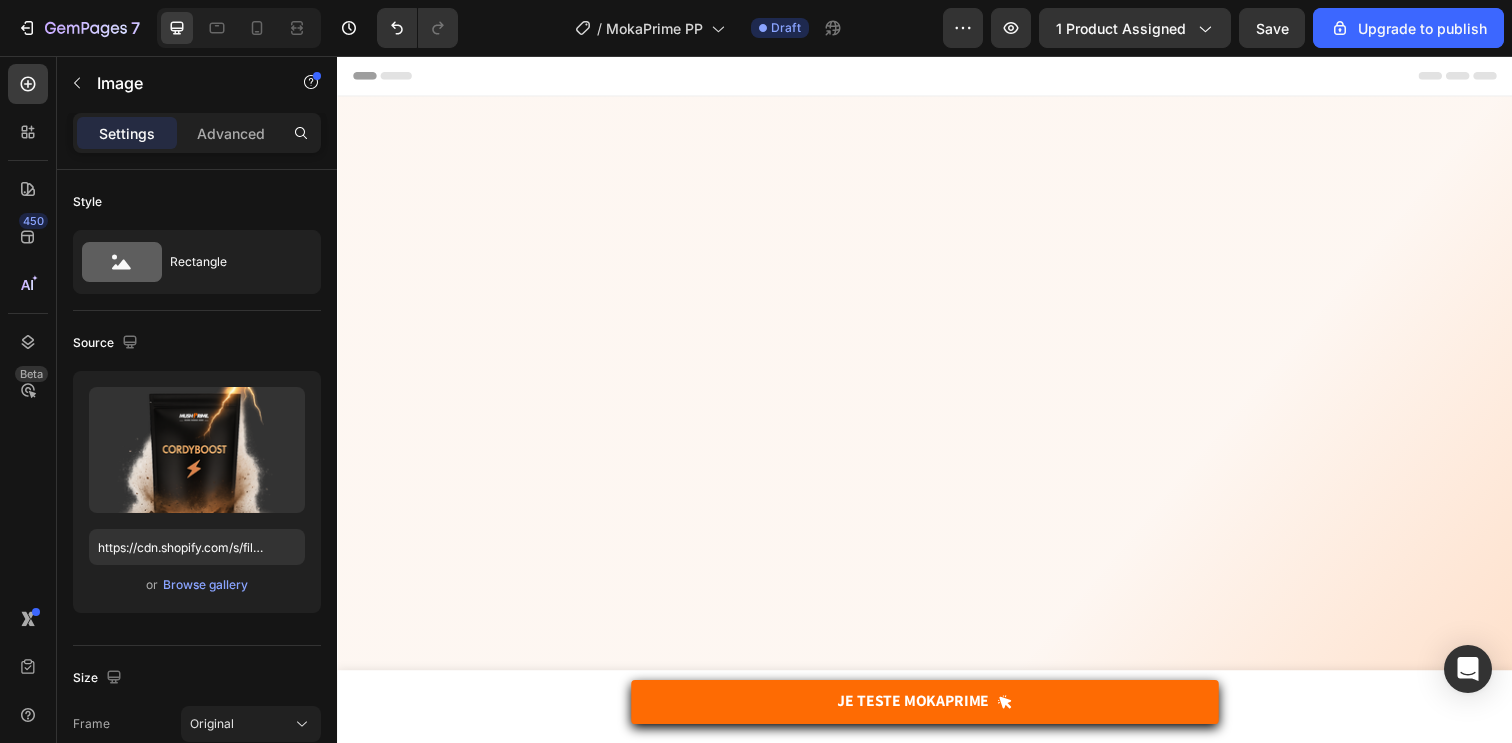 scroll, scrollTop: 0, scrollLeft: 0, axis: both 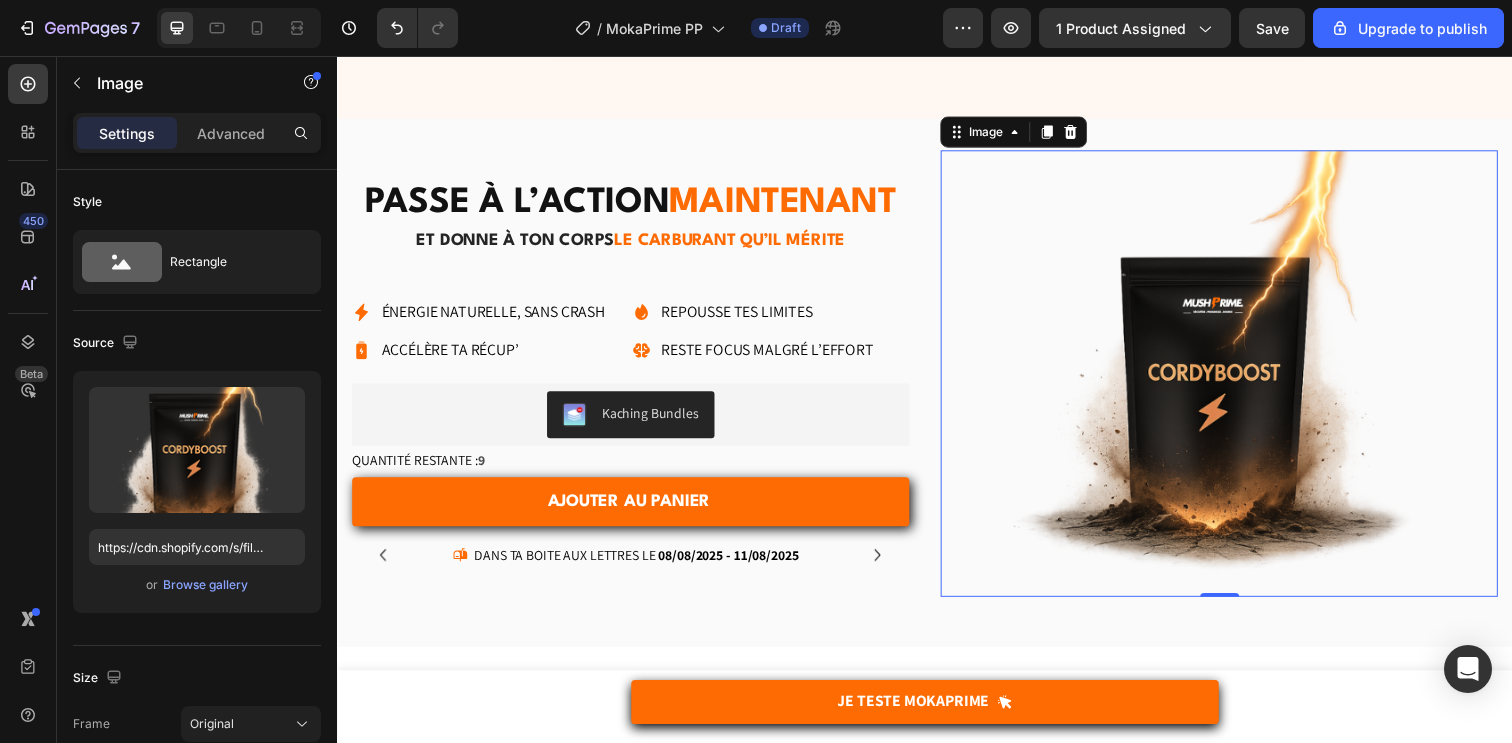 click on "Add section Choose templates inspired by CRO experts Generate layout from URL or image Add blank section then drag & drop elements" at bounding box center [937, 782] 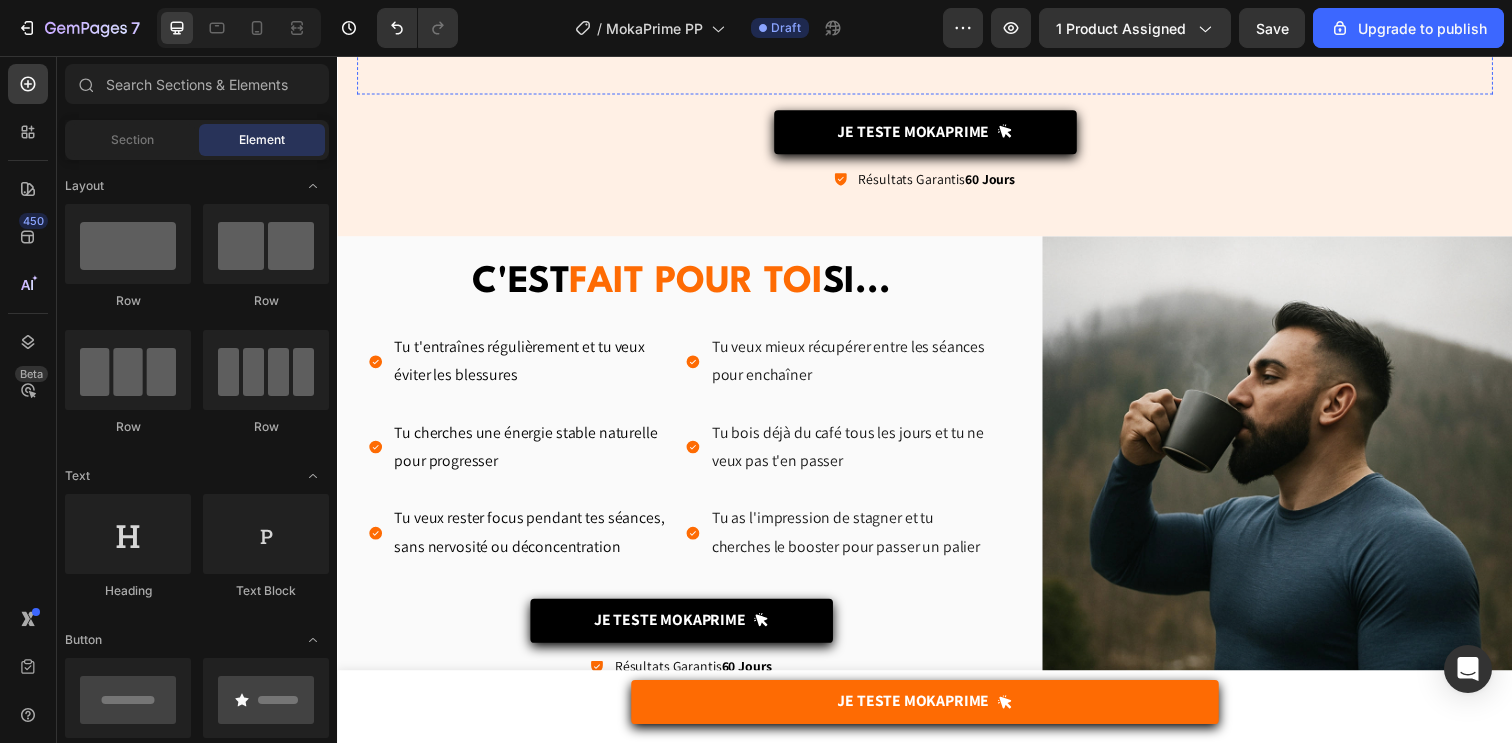 scroll, scrollTop: 3438, scrollLeft: 0, axis: vertical 